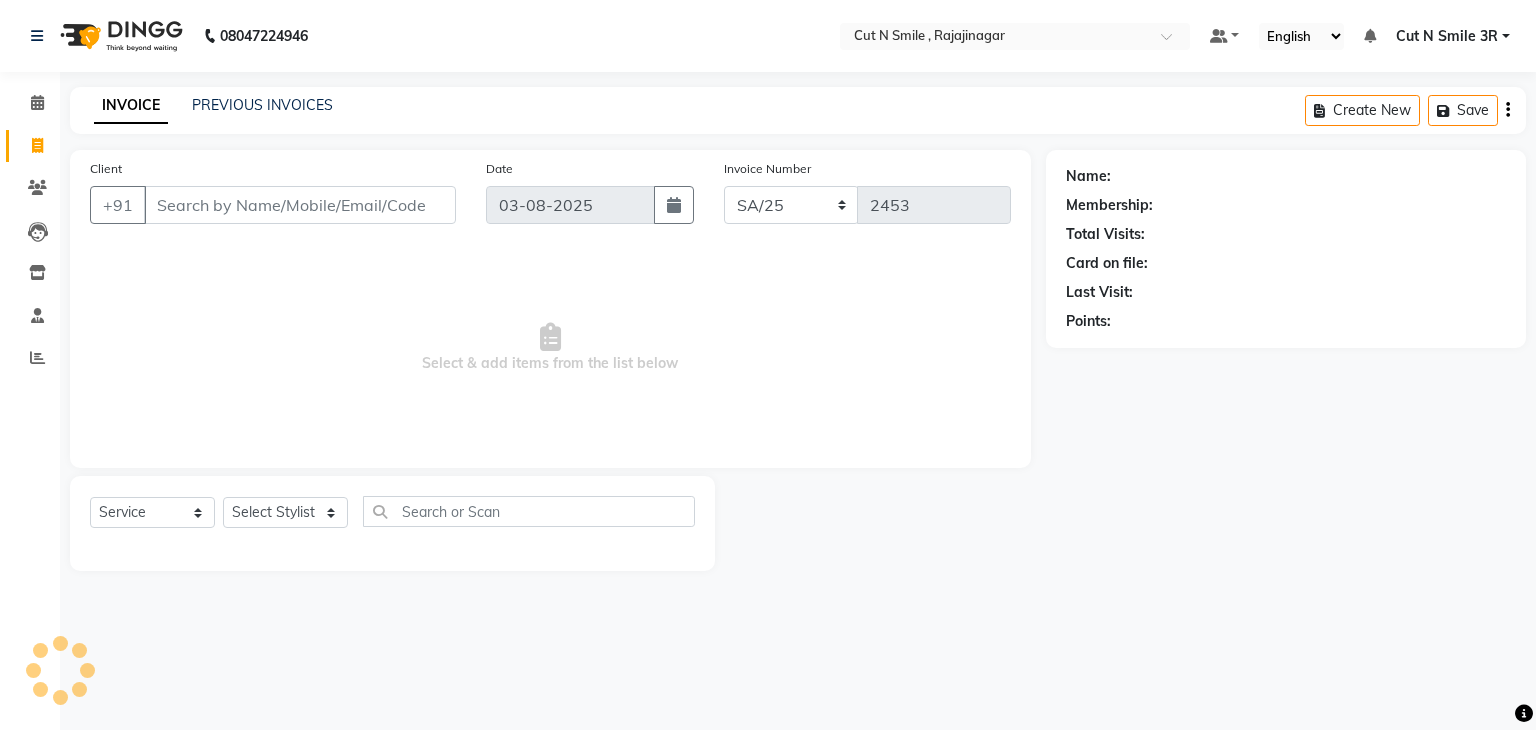 select on "7181" 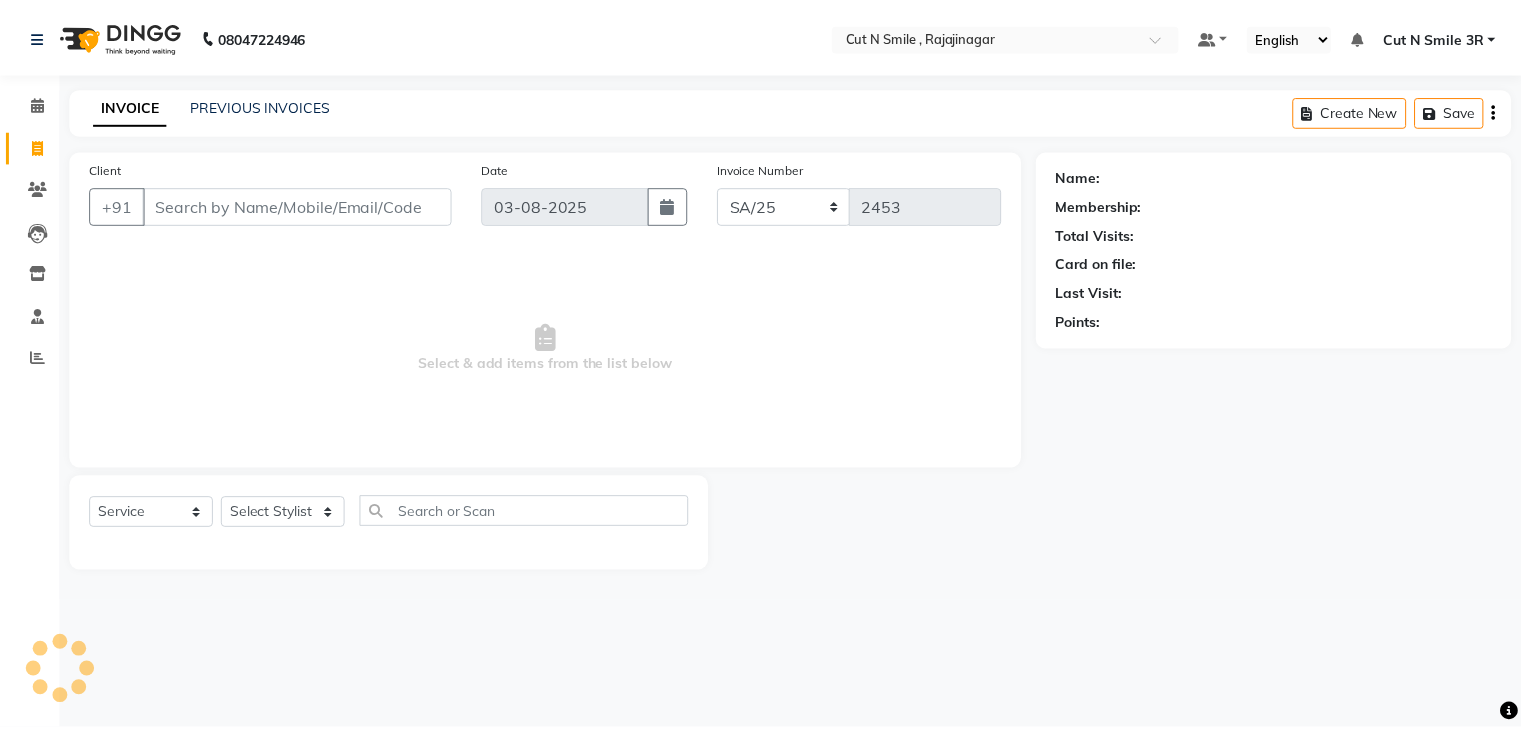 scroll, scrollTop: 0, scrollLeft: 0, axis: both 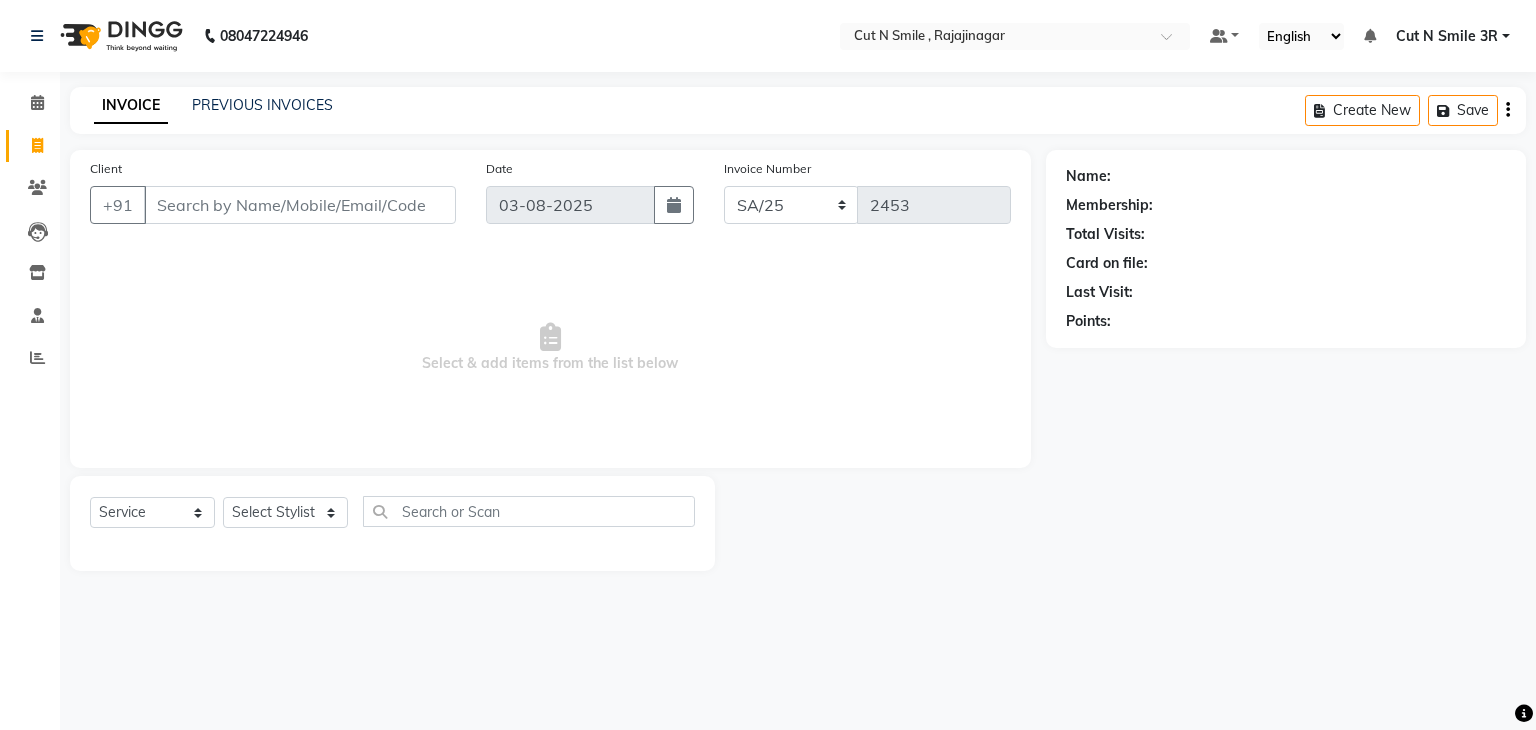 click on "Client" at bounding box center (300, 205) 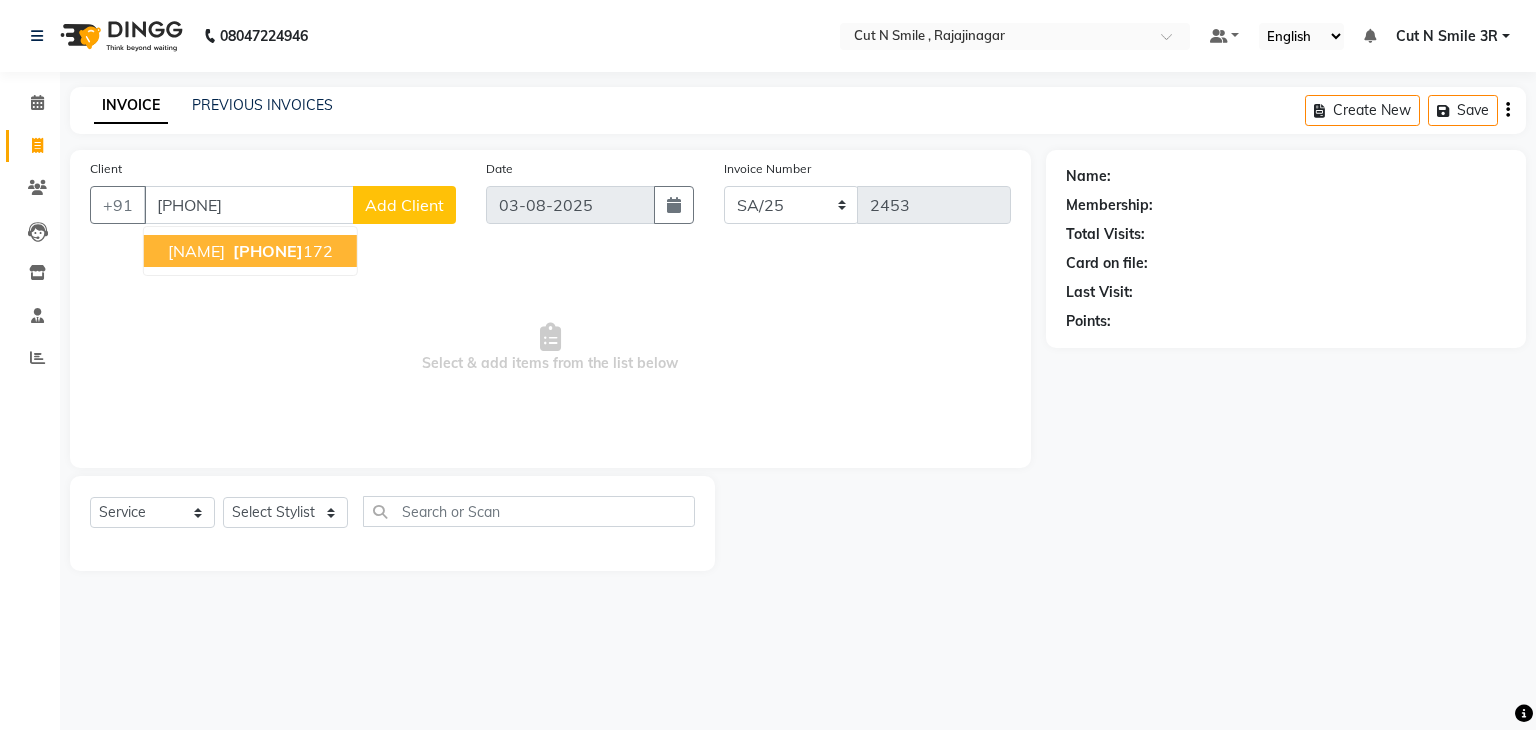 click on "[FIRST]   [PHONE]" at bounding box center [250, 251] 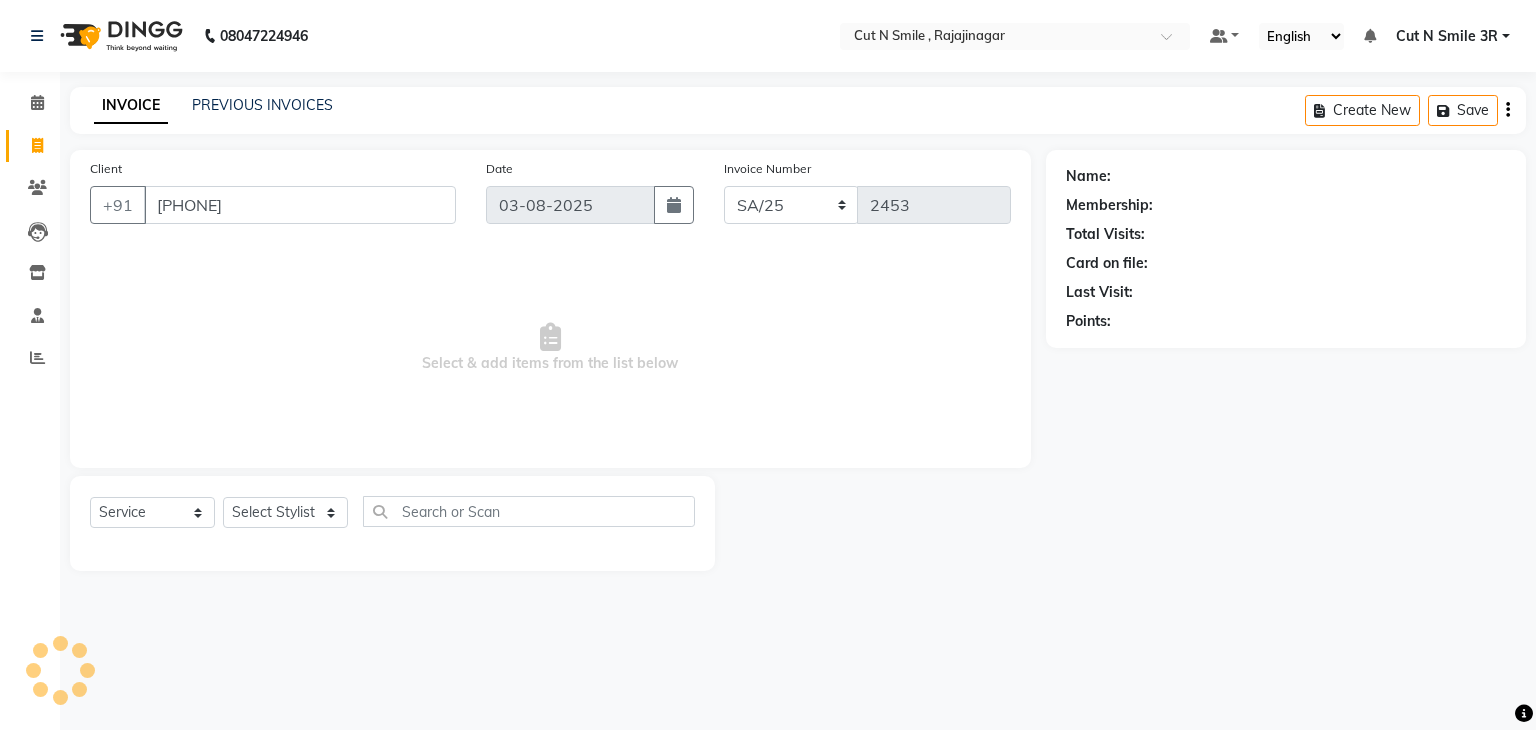 type on "[PHONE]" 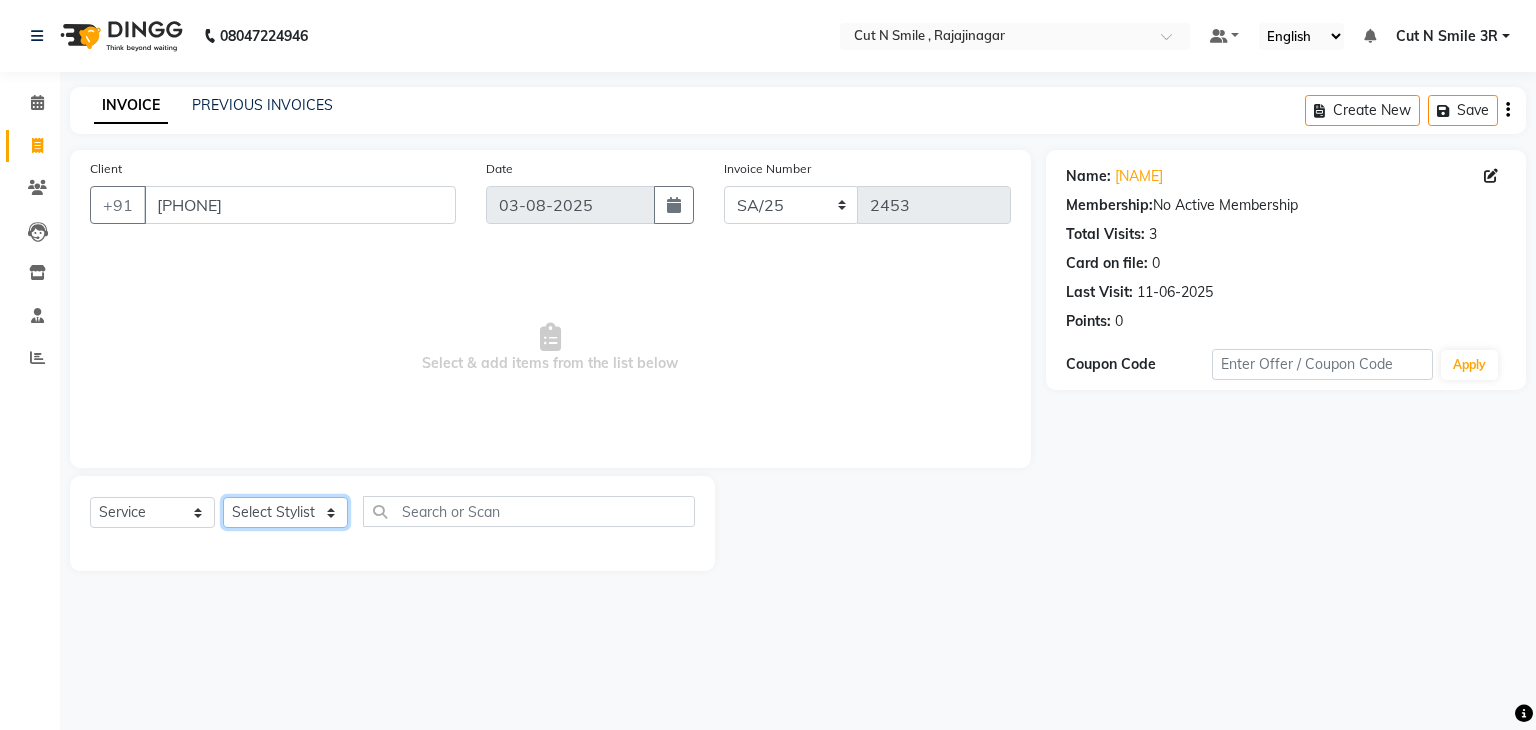 click on "Select Stylist Ali ML Ammu 3R Ankith VN Ash Mohammed 3R Atheek 3R Binitha 3R Bipana 4R CNS BOB  Cut N Smile 17M  Cut N Smile 3R Cut n Smile 4R Cut N Smile 9M Cut N Smile ML Cut N Smile V Fazil Ali 4R Govind VN Hema 4R Jayashree VN Karan VN Love 4R Mani Singh 3R Manu 4R  Muskaan VN Nadeem 4R N D M 4R NDM Alam 4R Noushad VN Pavan 4R Priya BOB Priyanka 3R Rahul 3R Ravi 3R Riya BOB Rohith 4R Roobina 3R Roopa 4R Rubina BOB Sahil Ahmed 3R Sahil Bhatti 4R Sameer 3R Sanajana BOB  Sanjana BOB Sarita VN Shaan 4R Shahid 4R Shakir VN Shanavaaz BOB Shiney 3R Shivu Raj 4R Srijana BOB Sunil Laddi 4R Sunny VN Supriya BOB Sushmitha 4R Vakeel 3R Varas 4R Varas BOB Vishwa VN" 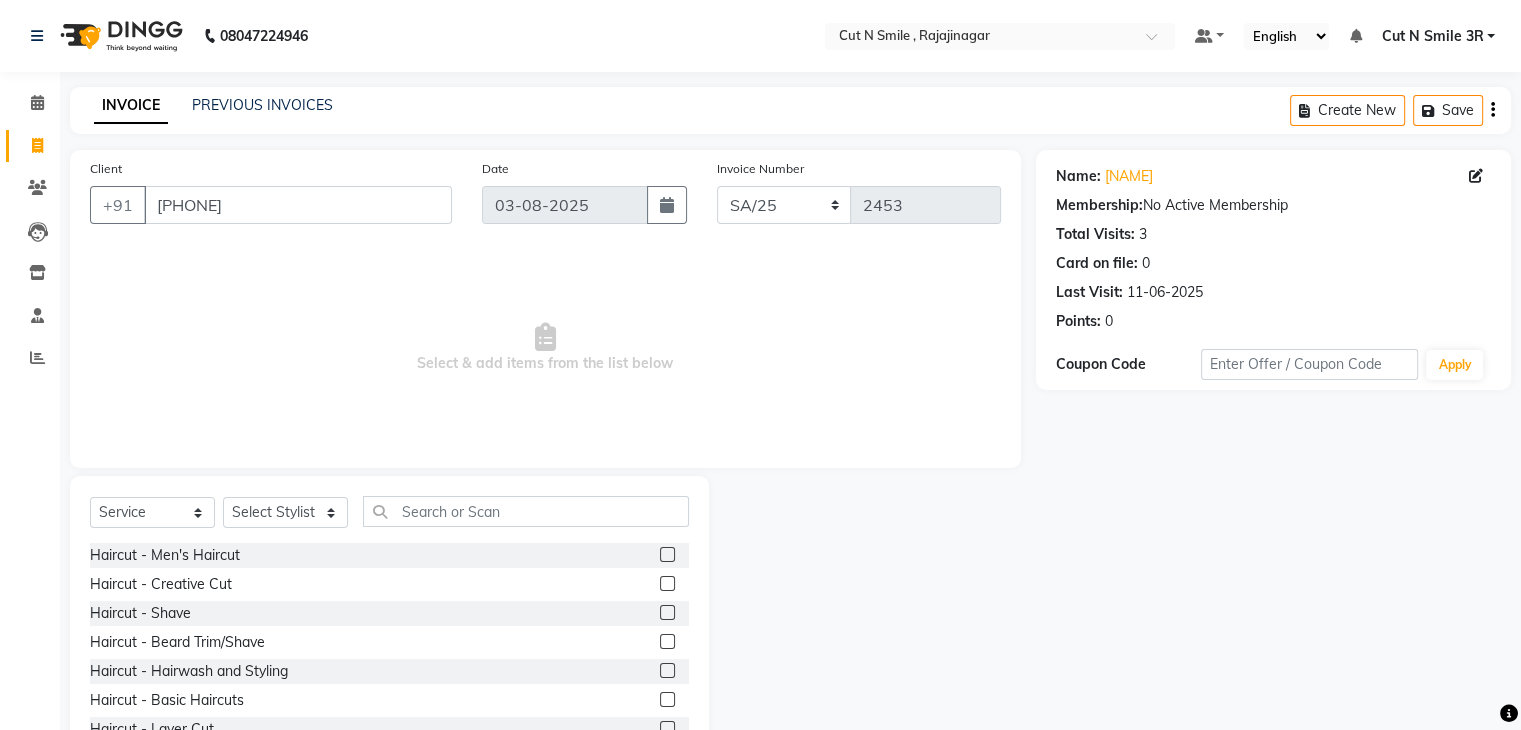 click 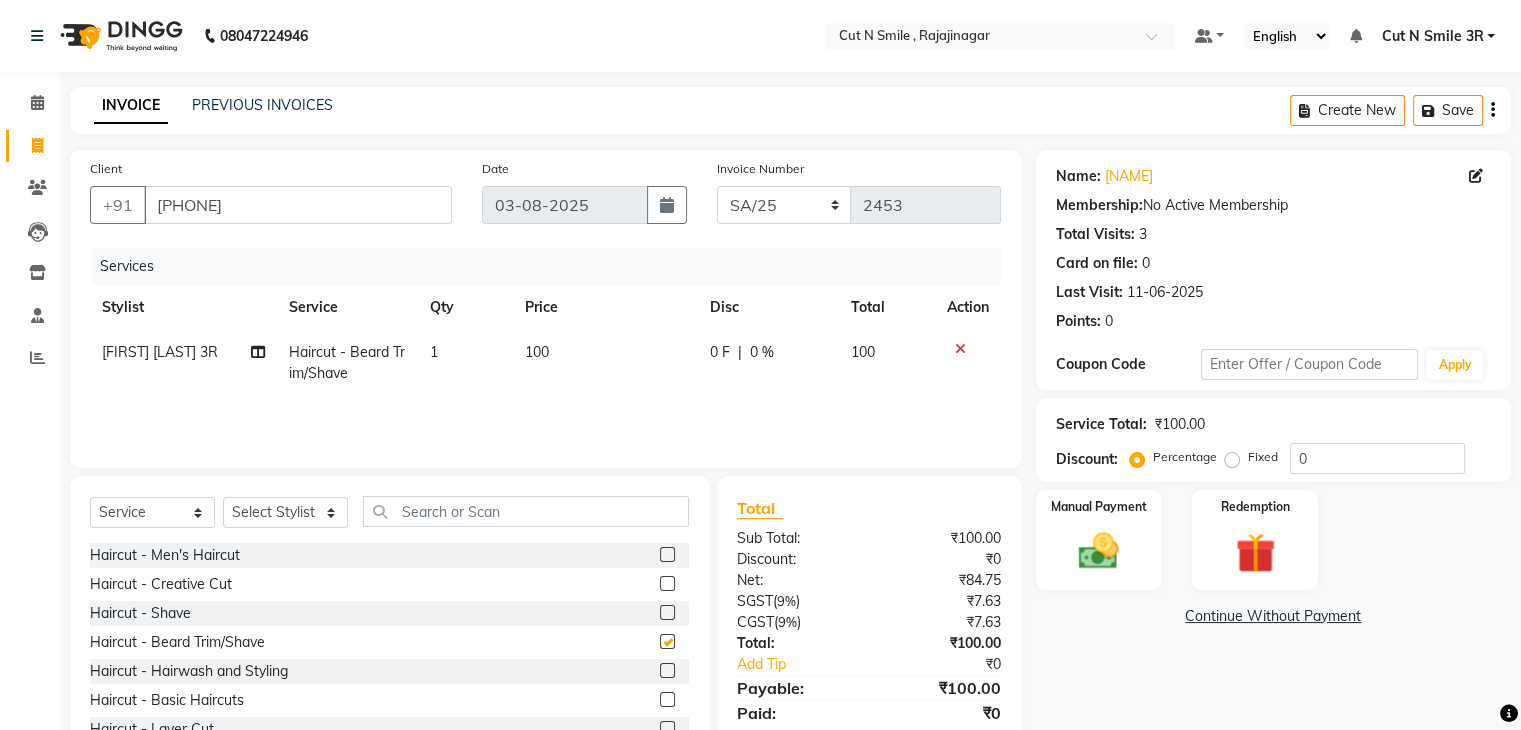 checkbox on "false" 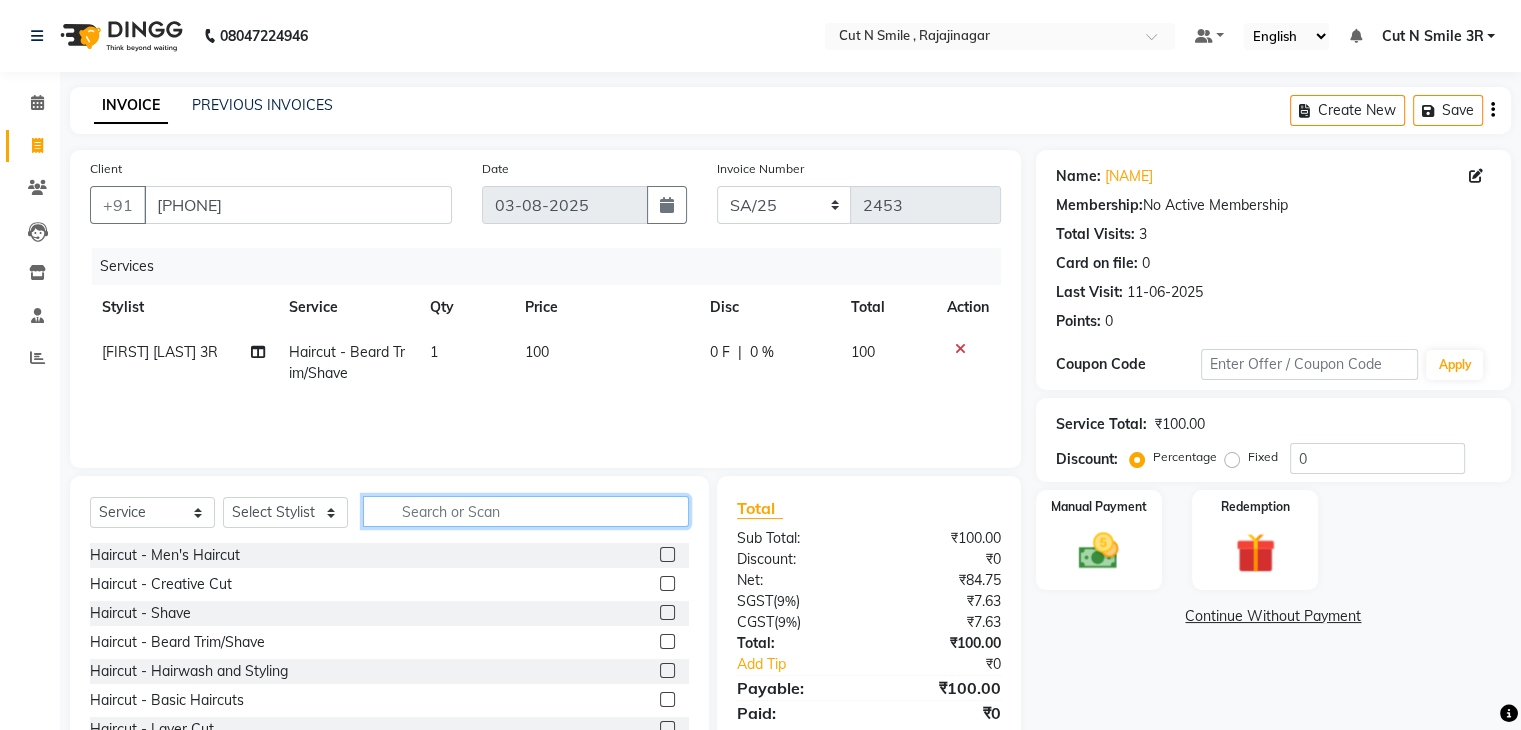 click 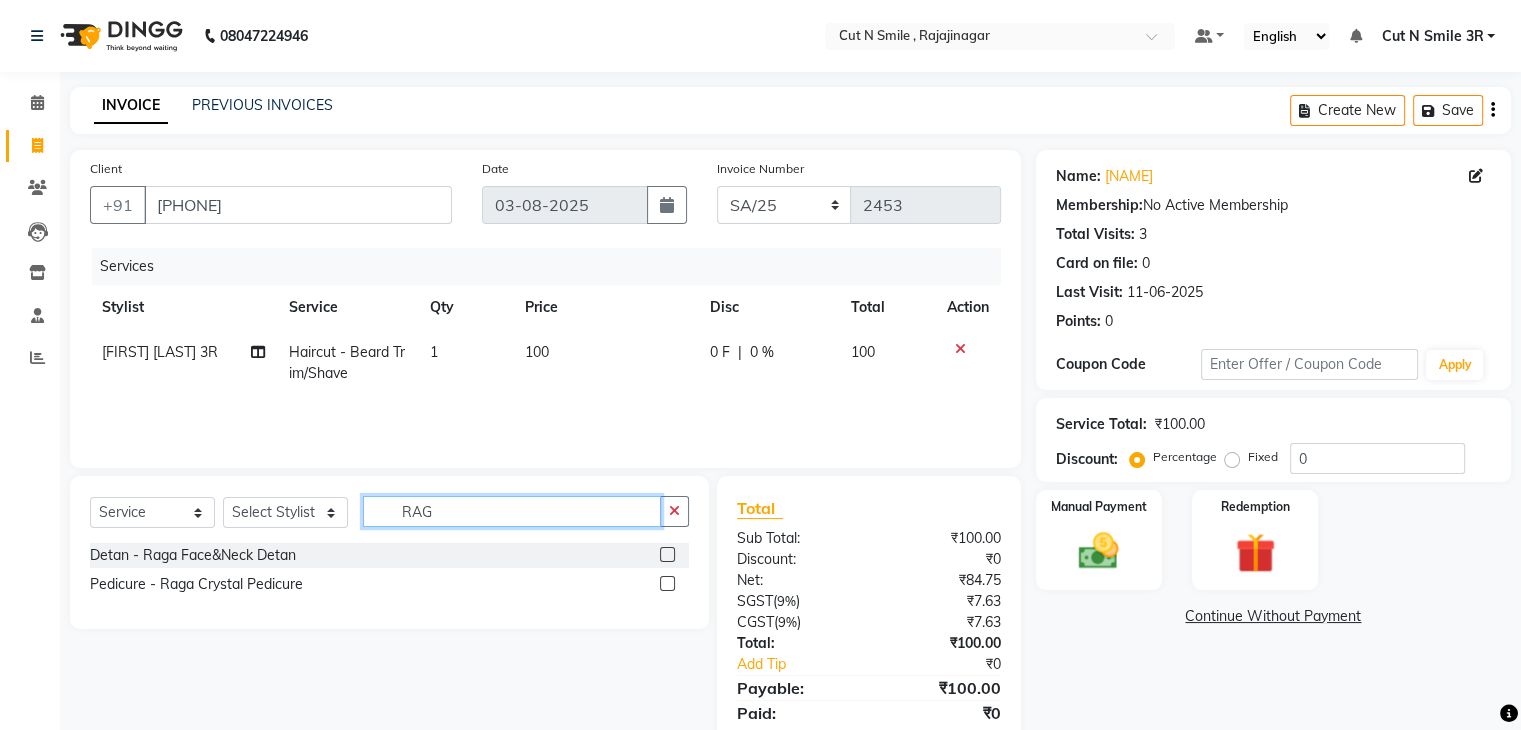 type on "RAG" 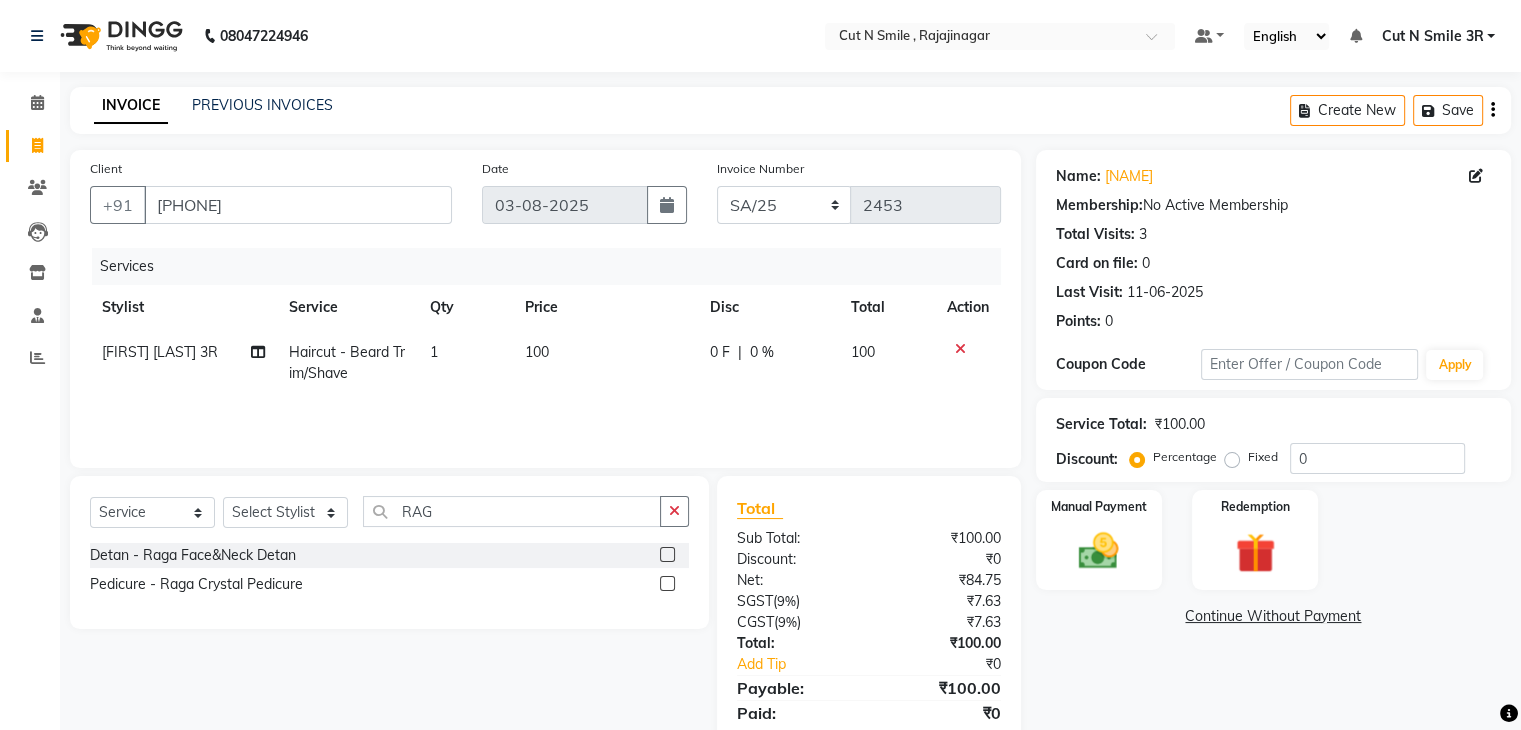 click 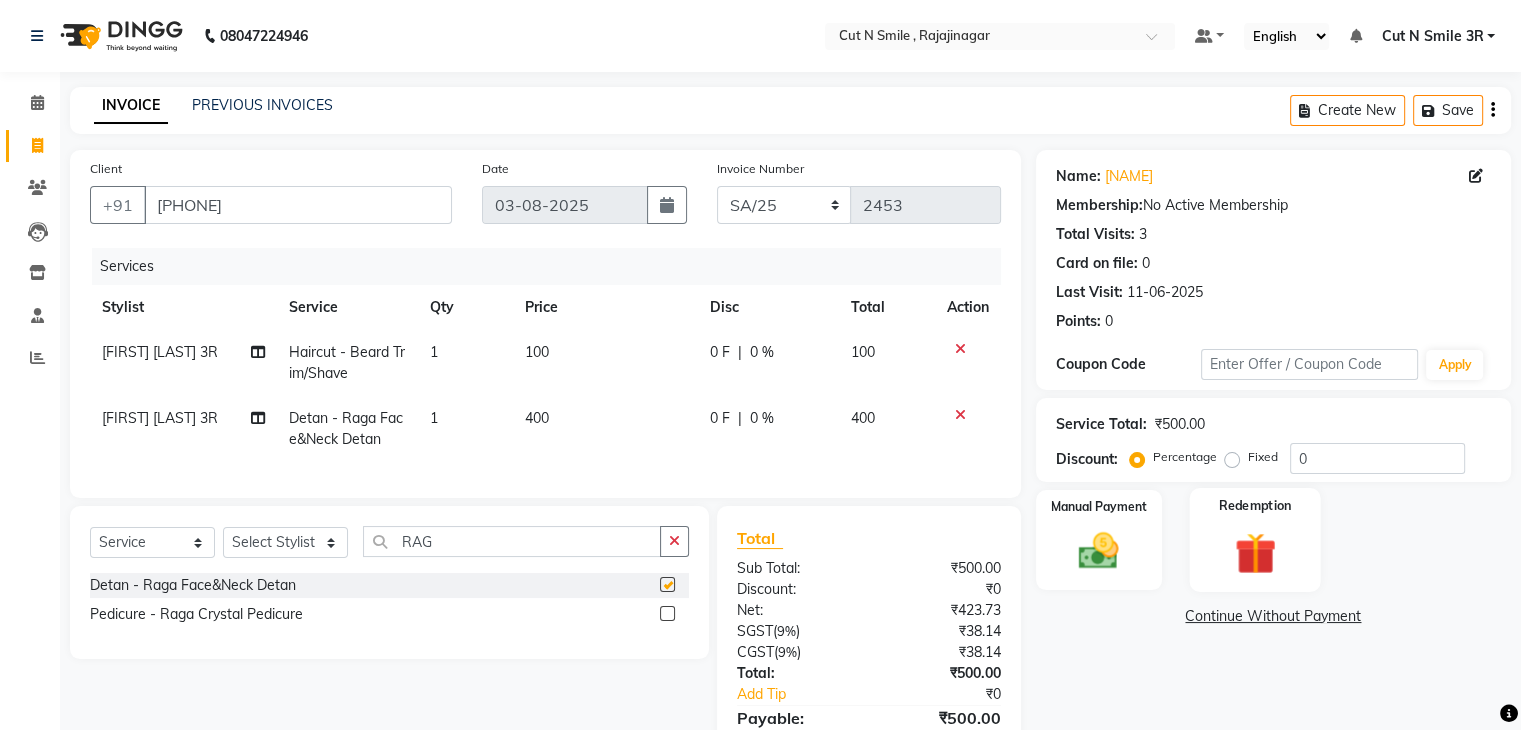checkbox on "false" 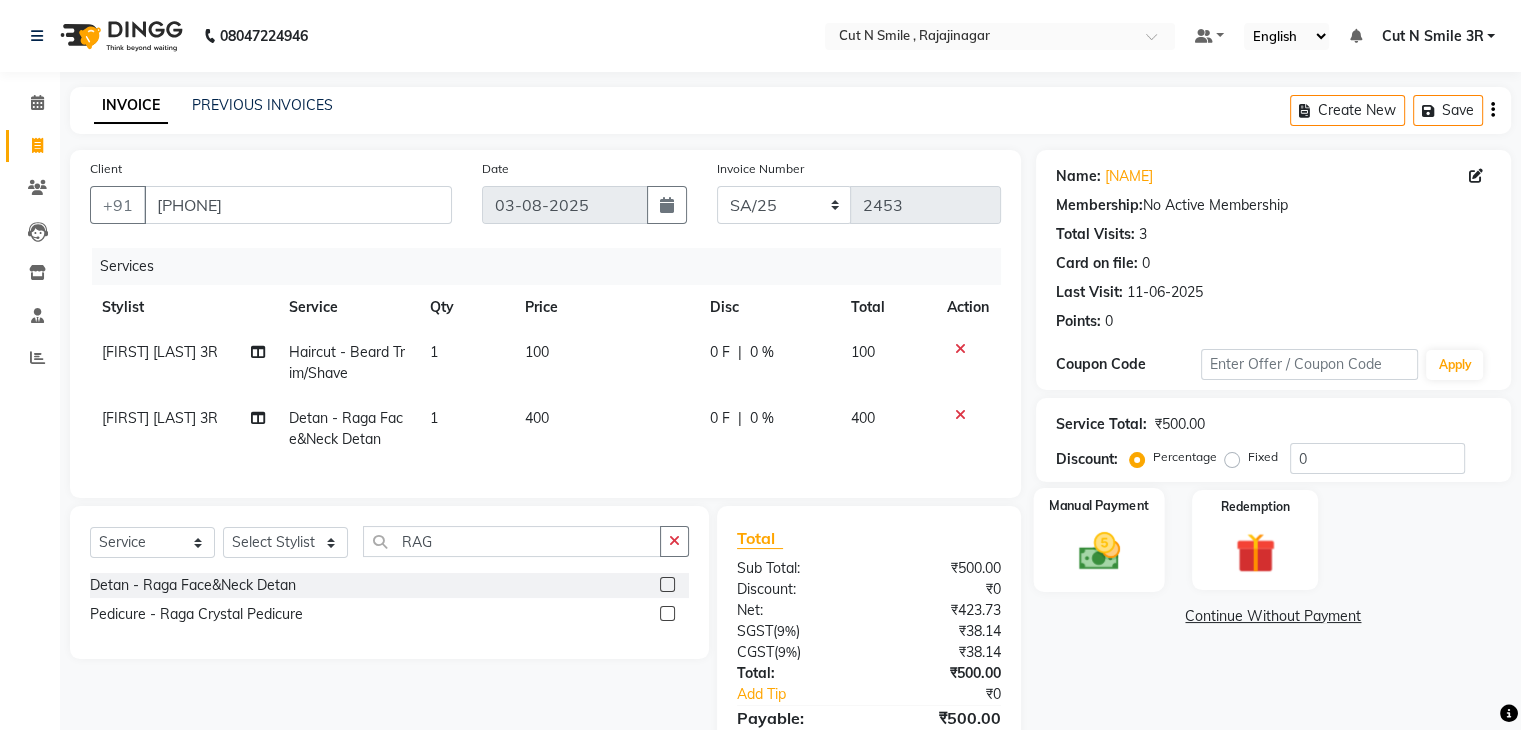 click 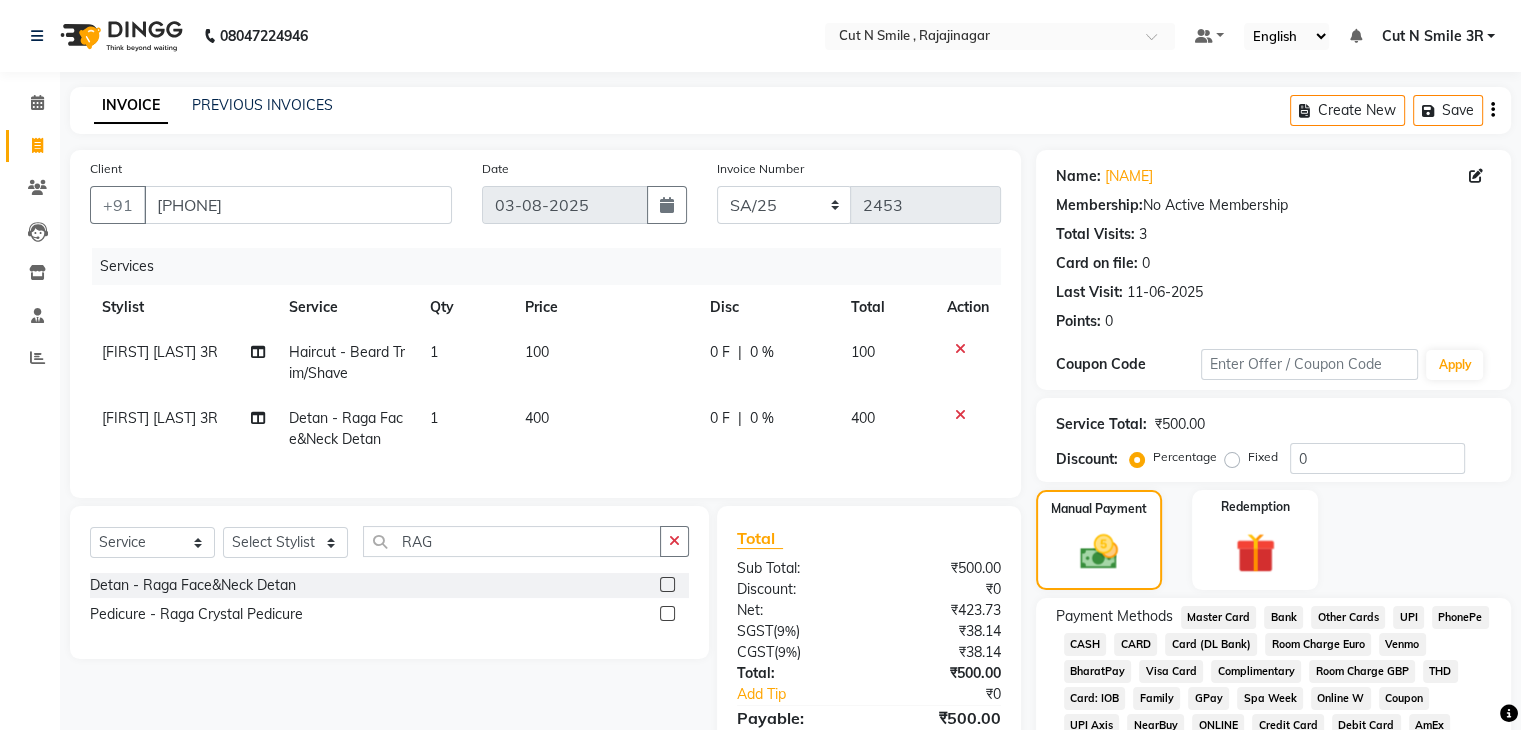 click on "CASH" 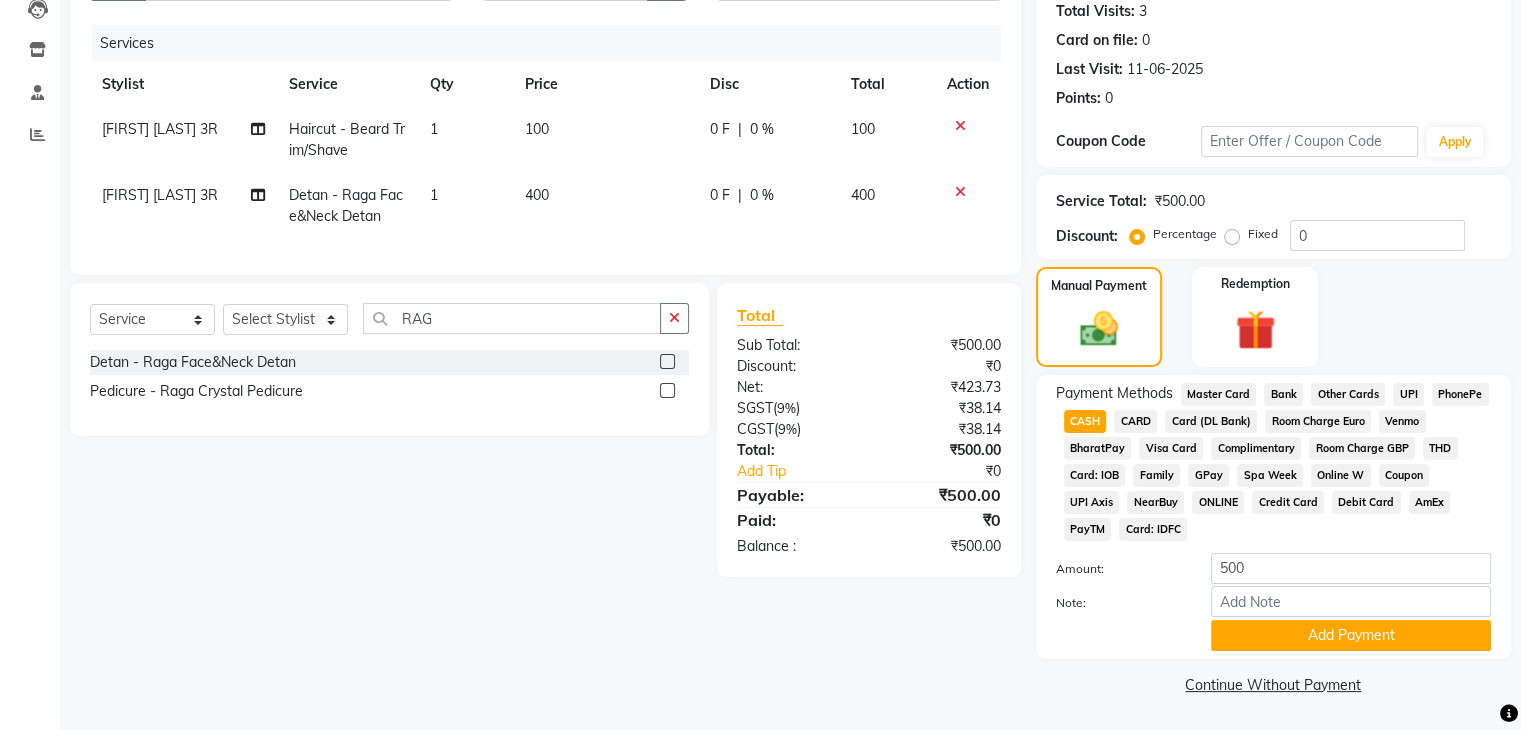 scroll, scrollTop: 228, scrollLeft: 0, axis: vertical 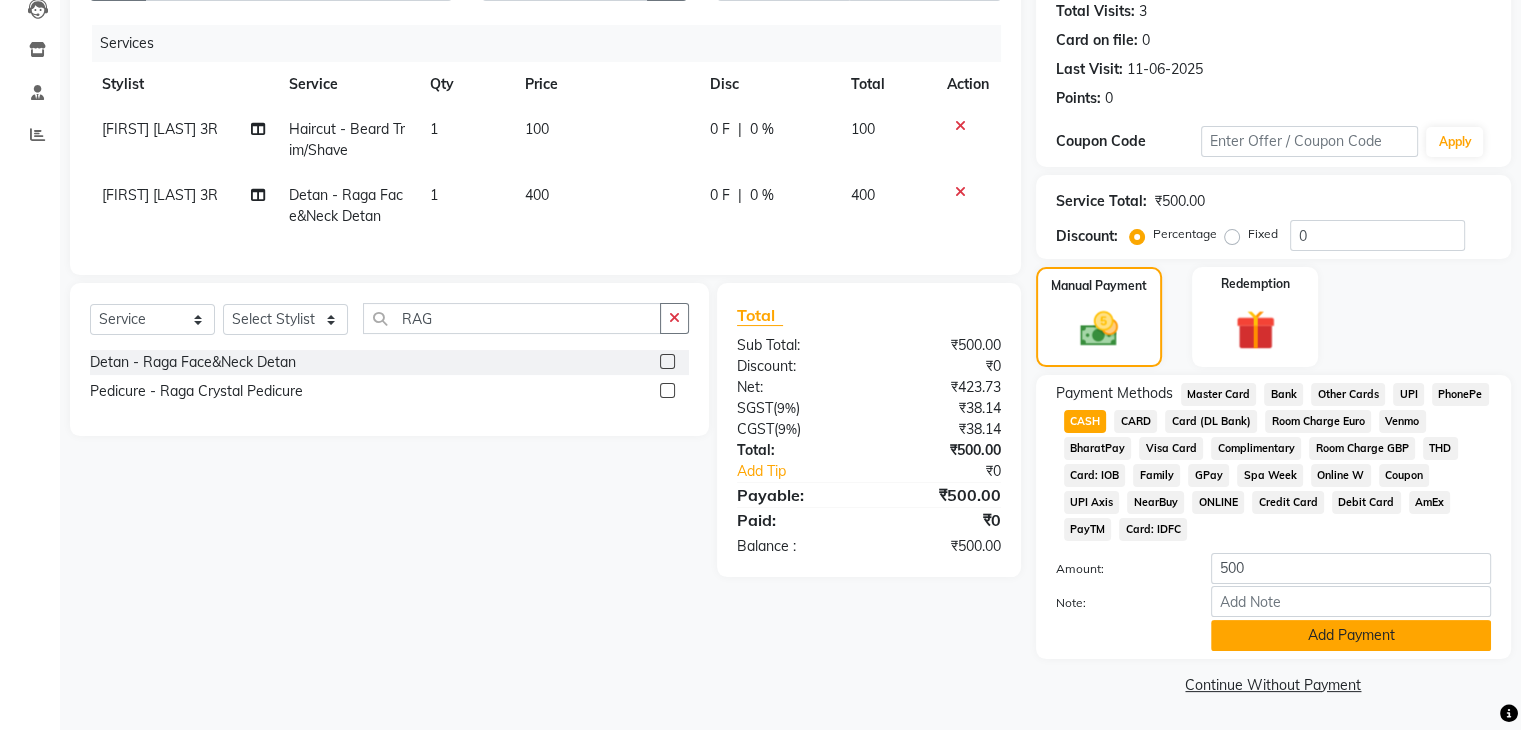 click on "Add Payment" 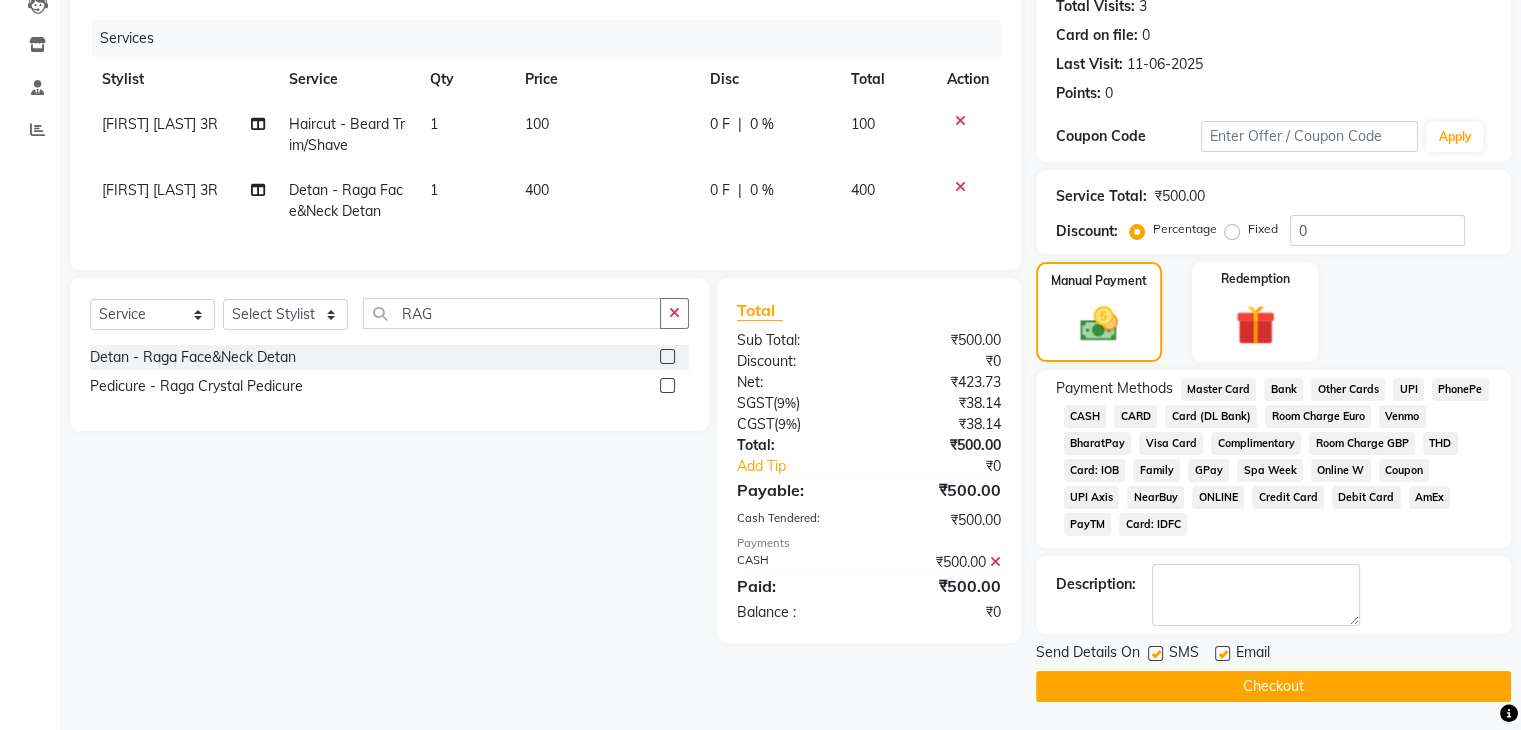 click on "Checkout" 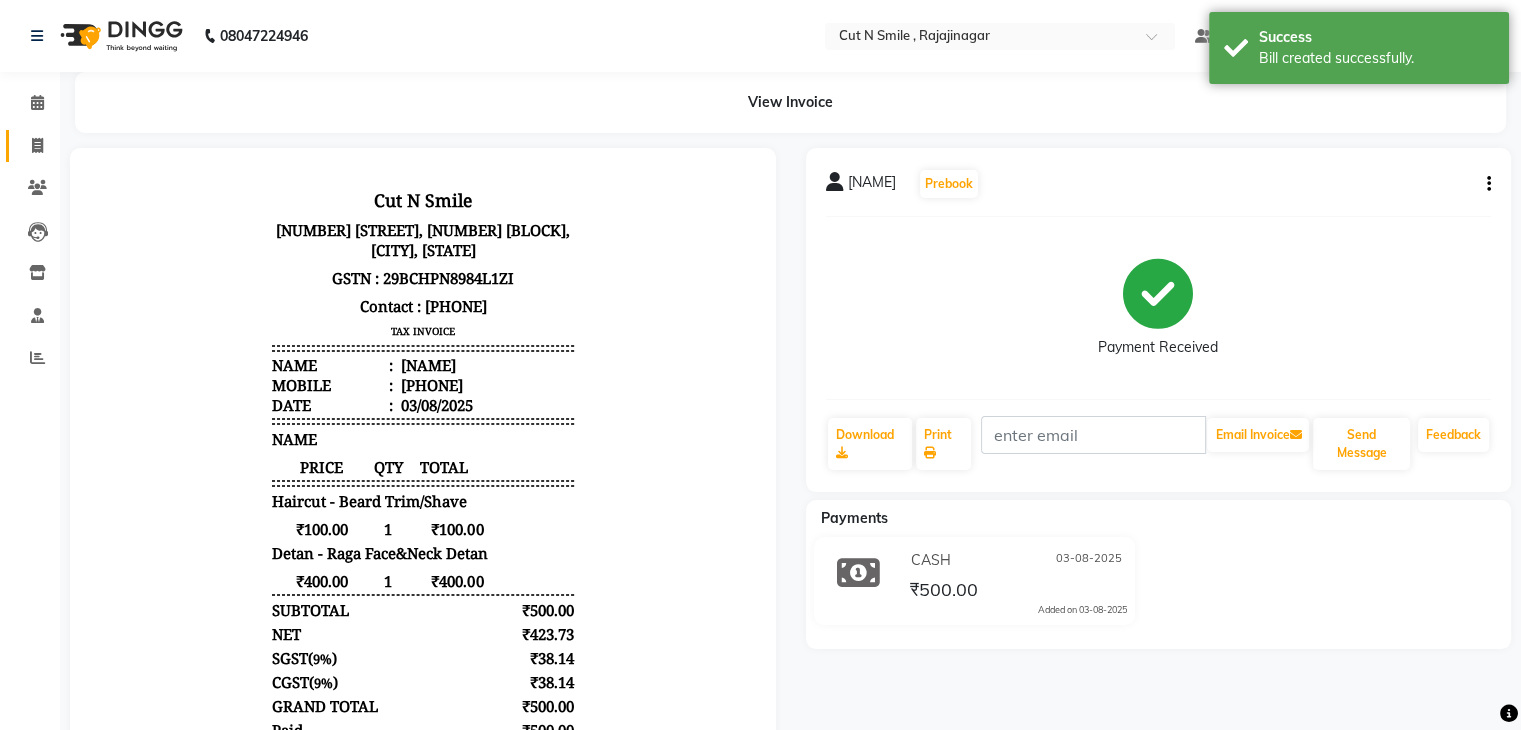 scroll, scrollTop: 0, scrollLeft: 0, axis: both 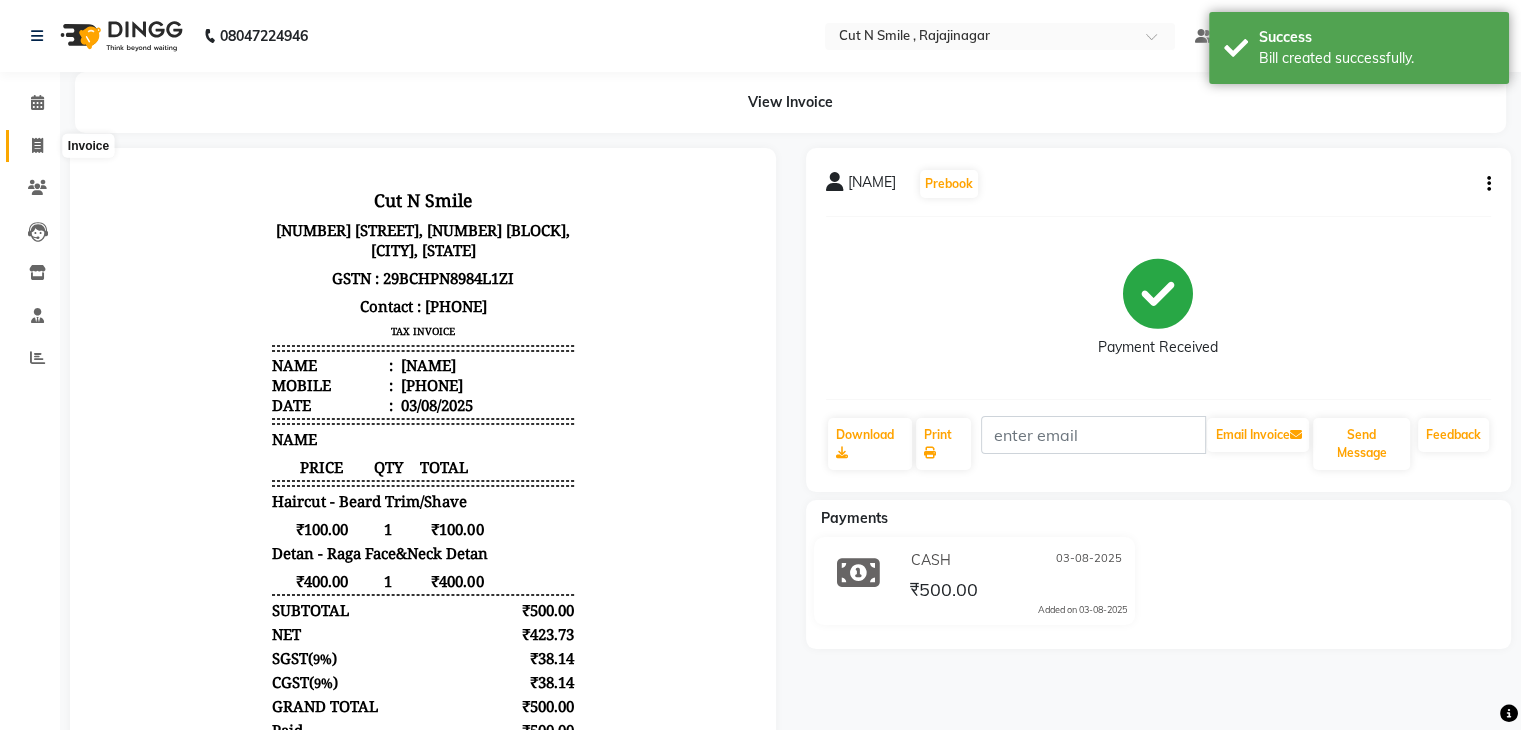 click 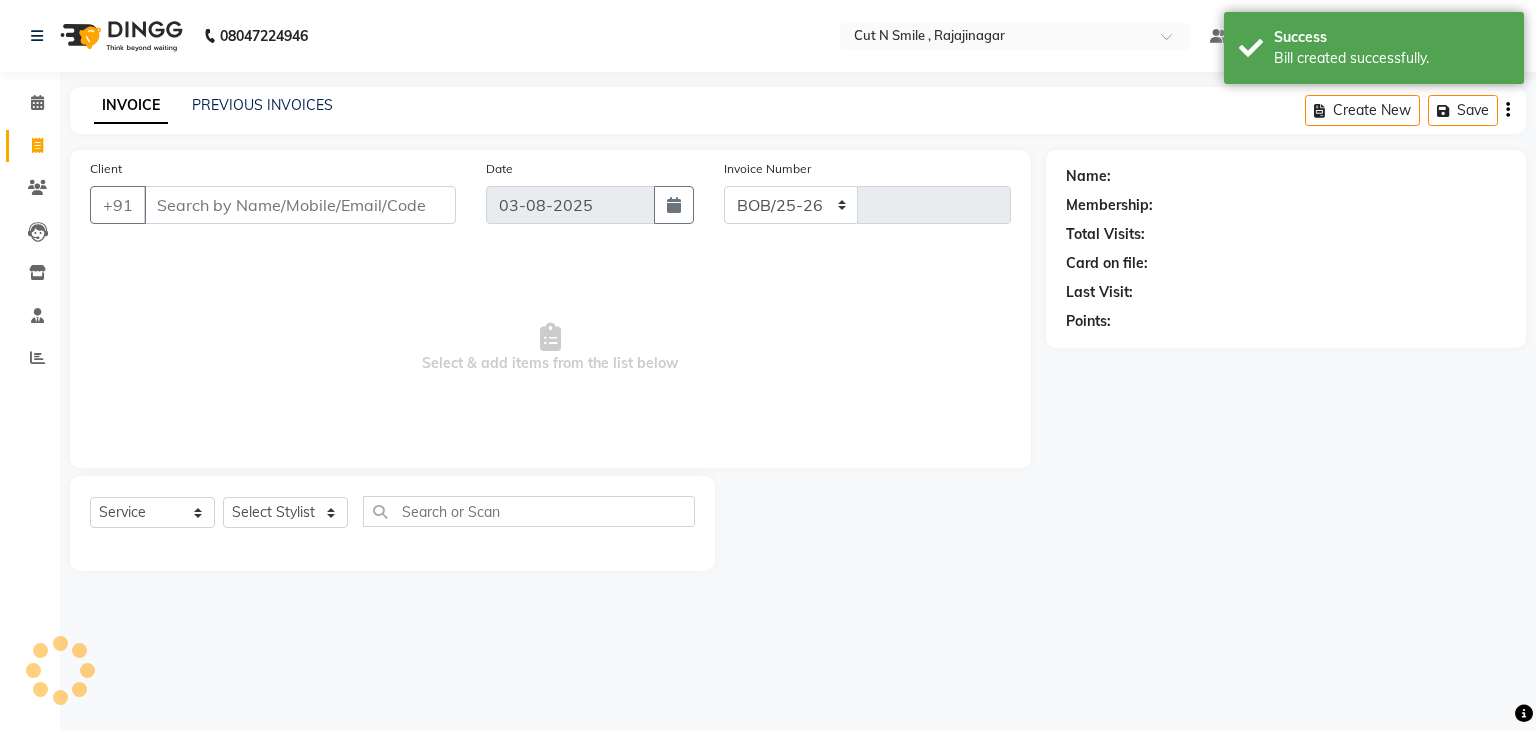 select on "7187" 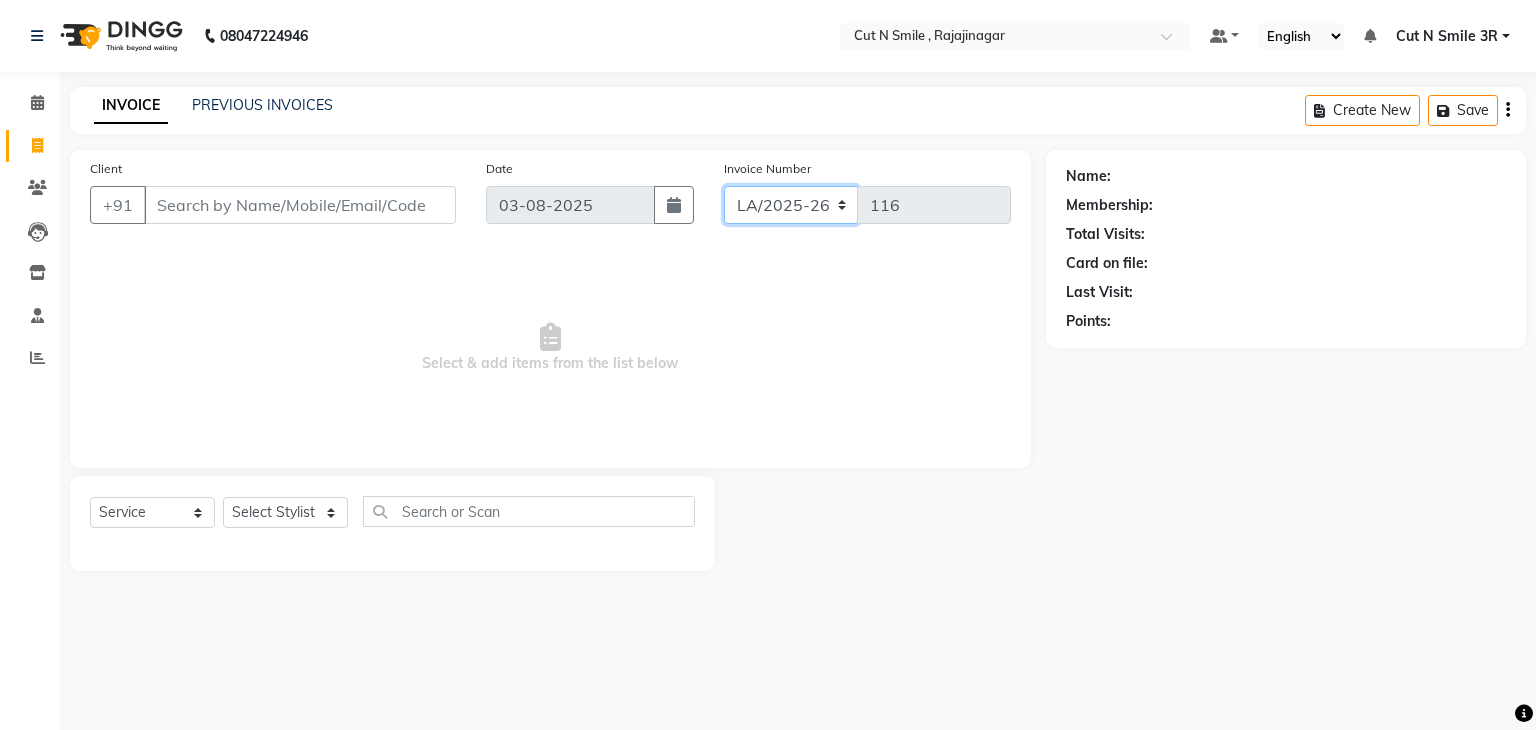 click on "BOB/25-26 LA/2025-26 SH/25 CH/25 SA/25" 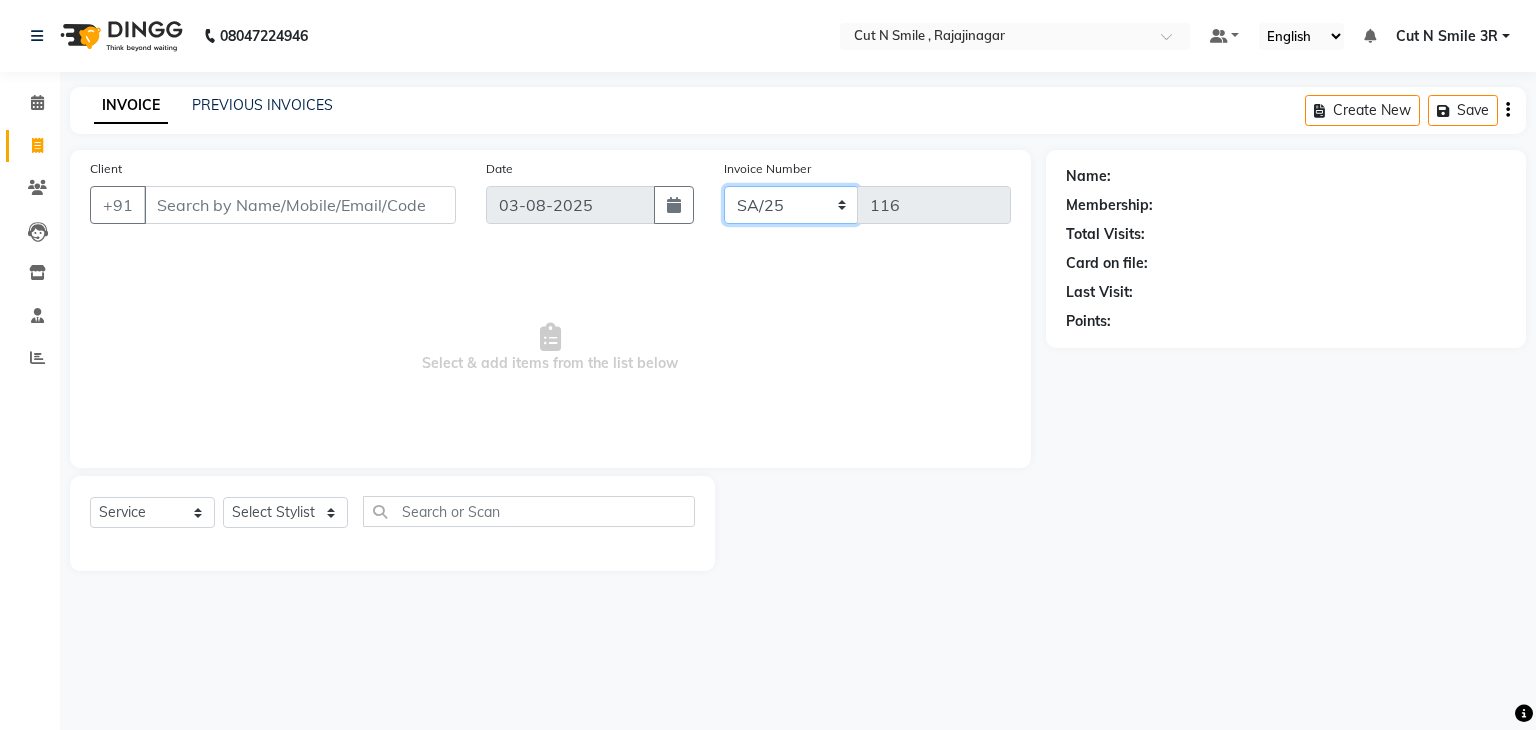click on "BOB/25-26 LA/2025-26 SH/25 CH/25 SA/25" 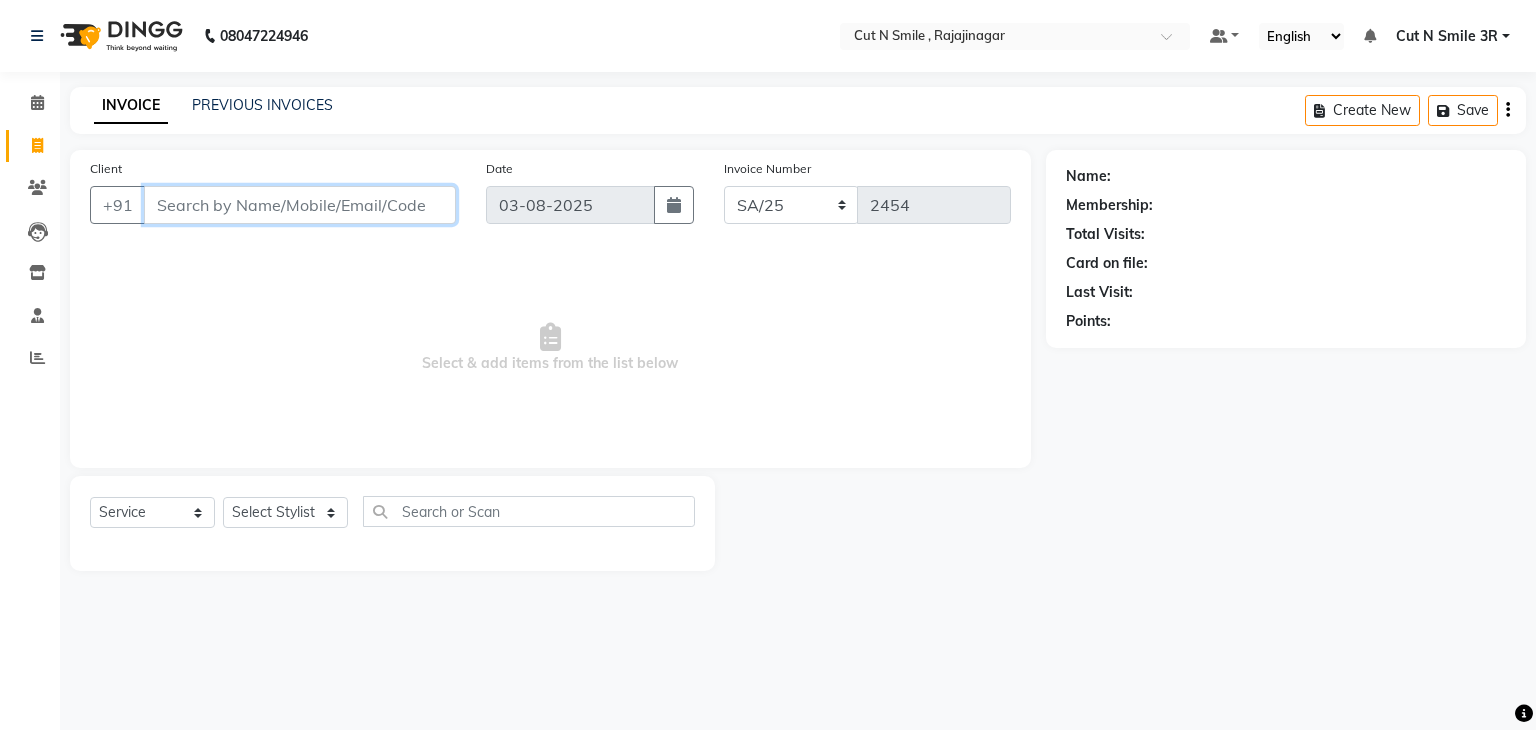click on "Client" at bounding box center [300, 205] 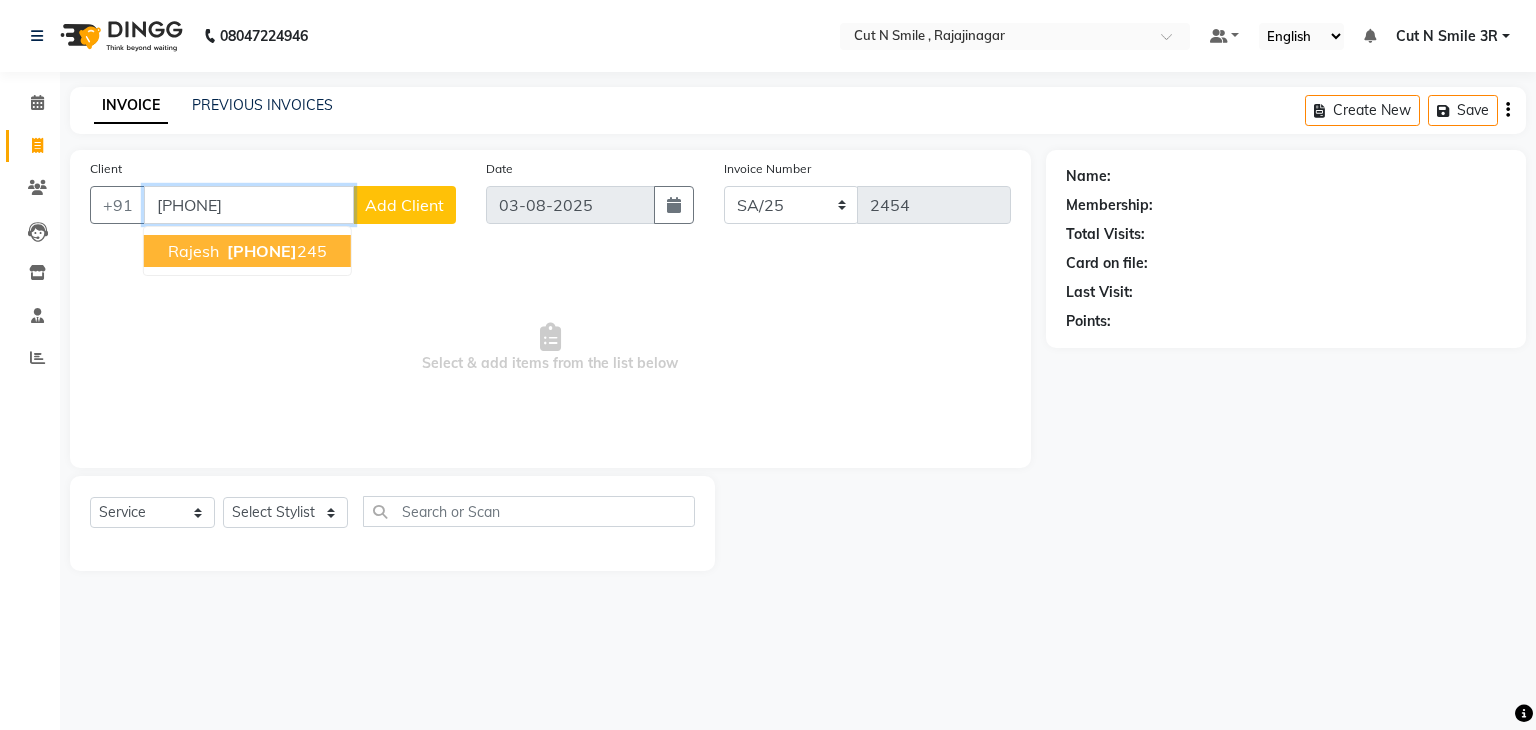 click on "[PHONE]" at bounding box center [275, 251] 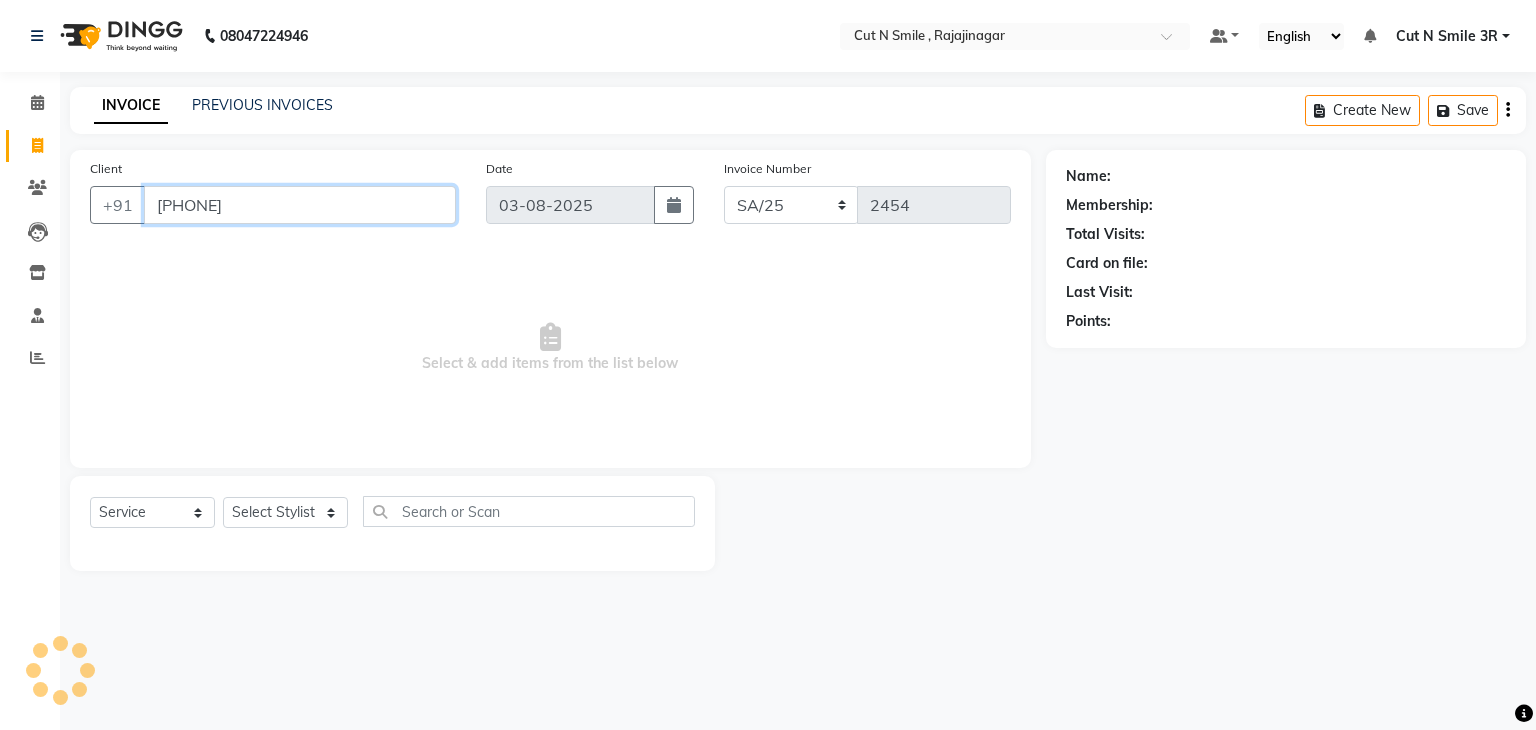 type on "[PHONE]" 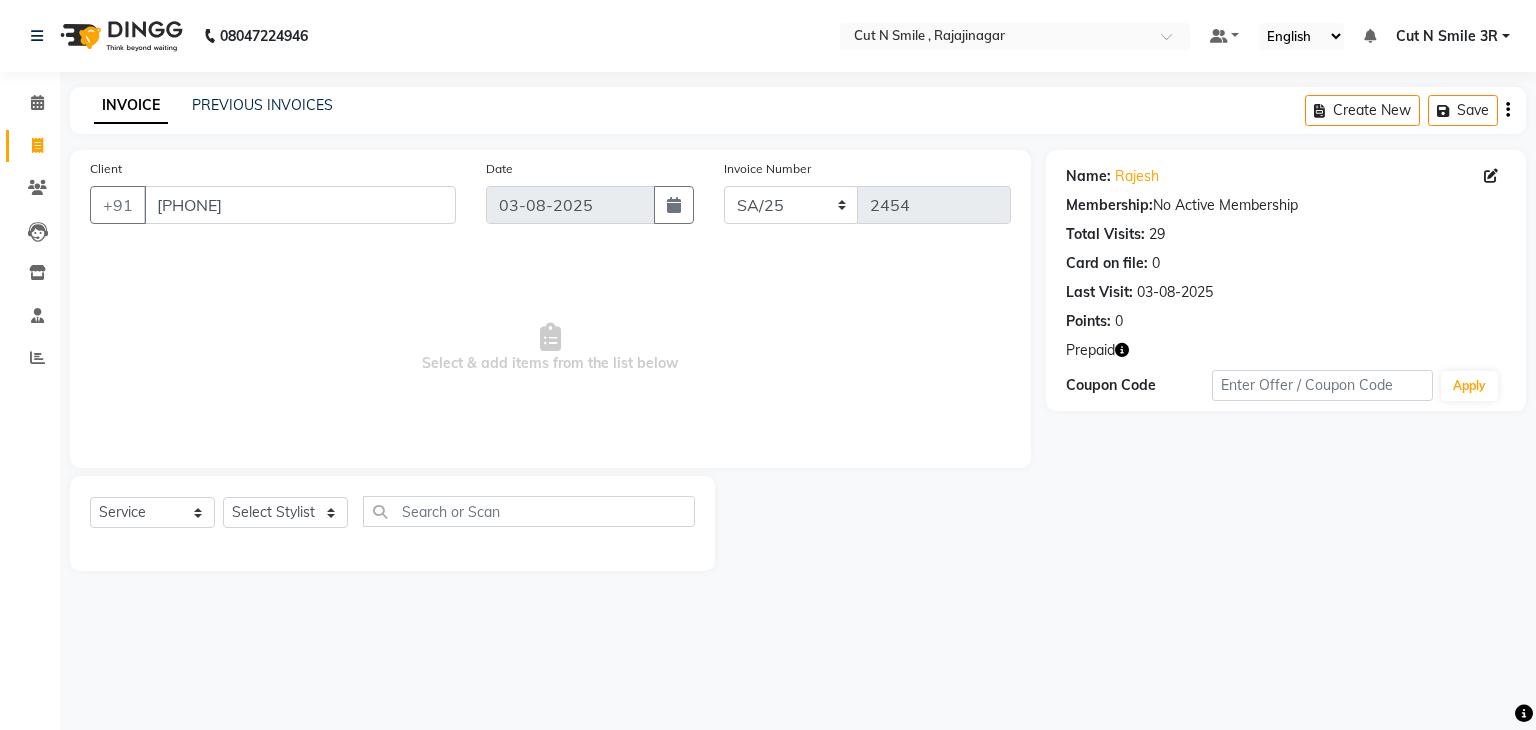 click 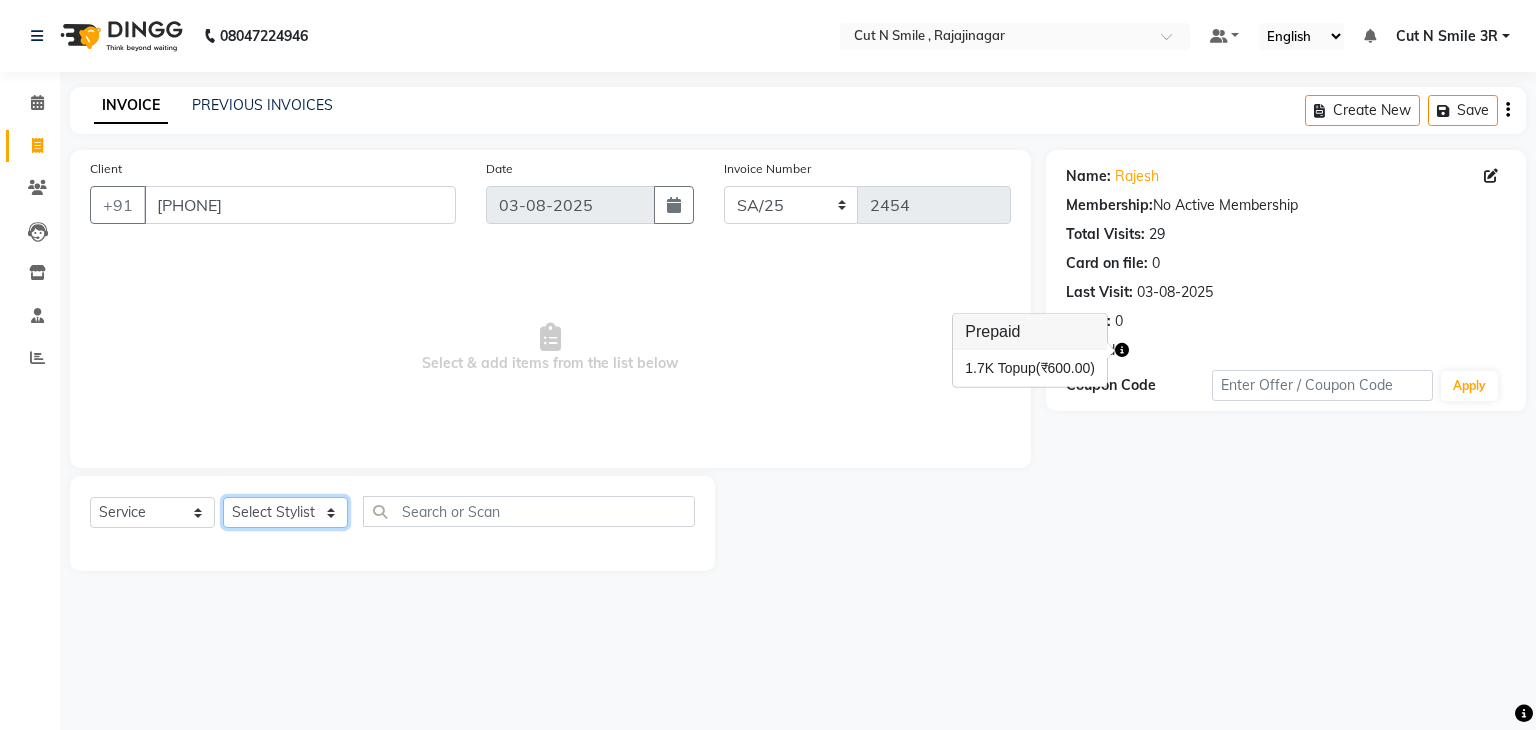 click on "Select Stylist Ali ML Ammu 3R Ankith VN Ash Mohammed 3R Atheek 3R Binitha 3R Bipana 4R CNS BOB  Cut N Smile 17M  Cut N Smile 3R Cut n Smile 4R Cut N Smile 9M Cut N Smile ML Cut N Smile V Fazil Ali 4R Govind VN Hema 4R Jayashree VN Karan VN Love 4R Mani Singh 3R Manu 4R  Muskaan VN Nadeem 4R N D M 4R NDM Alam 4R Noushad VN Pavan 4R Priya BOB Priyanka 3R Rahul 3R Ravi 3R Riya BOB Rohith 4R Roobina 3R Roopa 4R Rubina BOB Sahil Ahmed 3R Sahil Bhatti 4R Sameer 3R Sanajana BOB  Sanjana BOB Sarita VN Shaan 4R Shahid 4R Shakir VN Shanavaaz BOB Shiney 3R Shivu Raj 4R Srijana BOB Sunil Laddi 4R Sunny VN Supriya BOB Sushmitha 4R Vakeel 3R Varas 4R Varas BOB Vishwa VN" 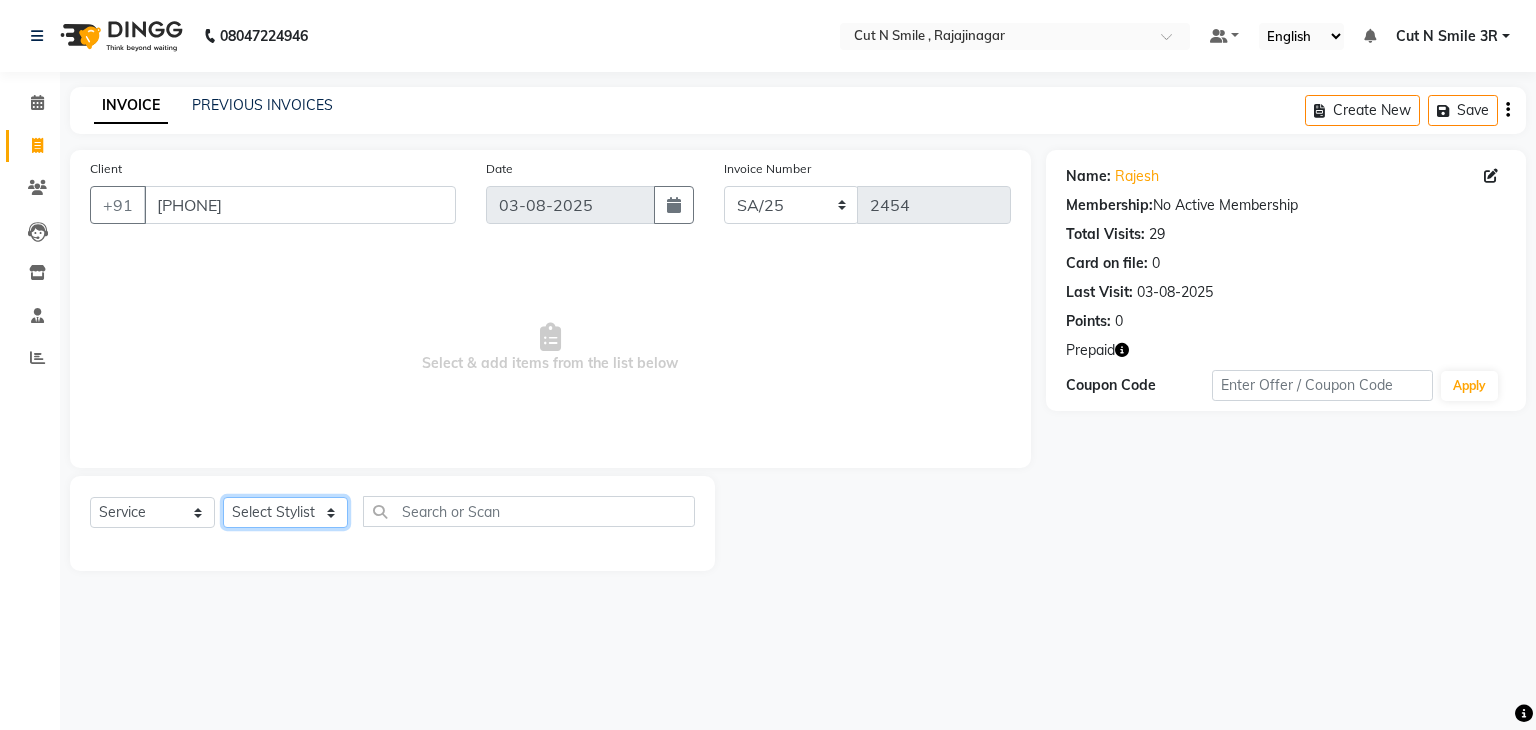 select on "[NUMBER]" 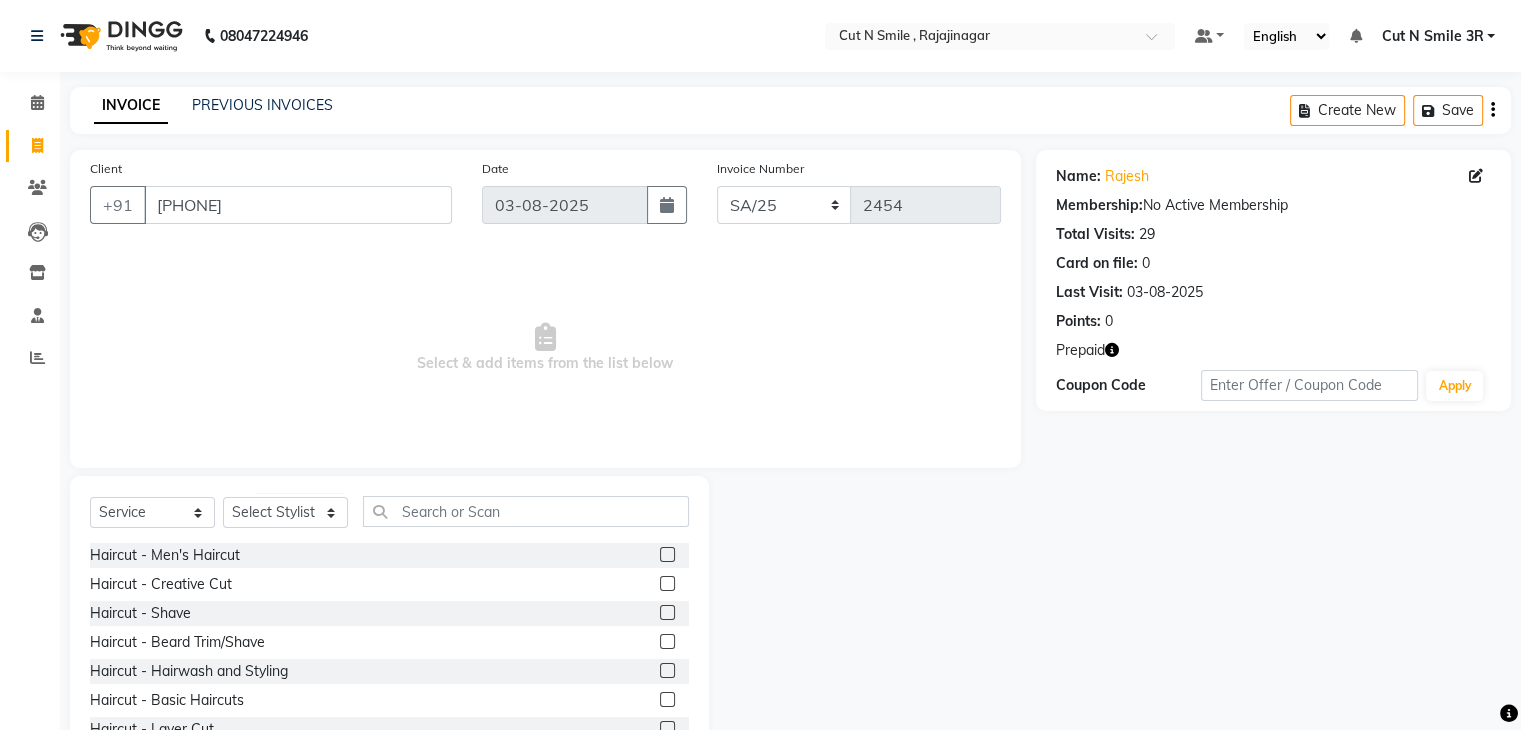 click 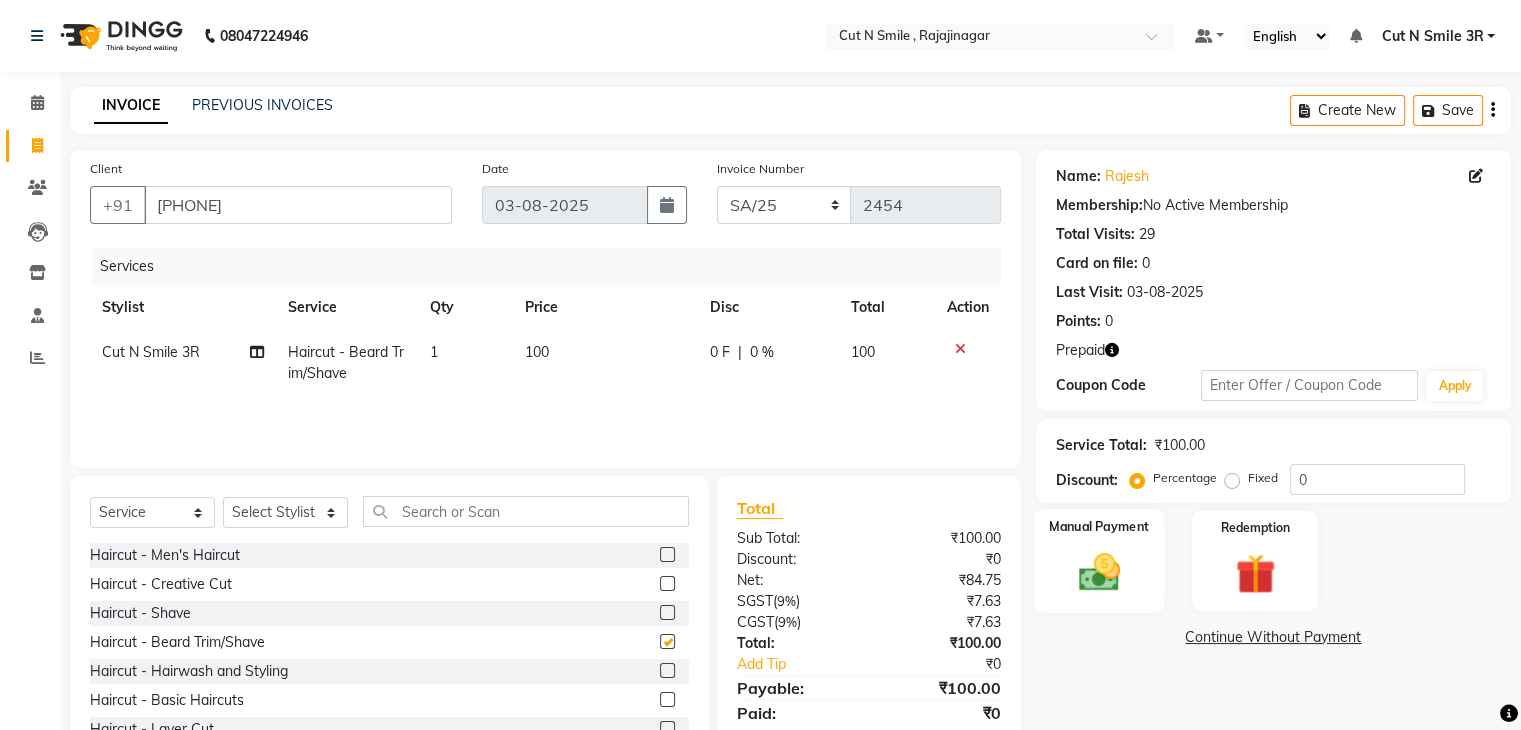 checkbox on "false" 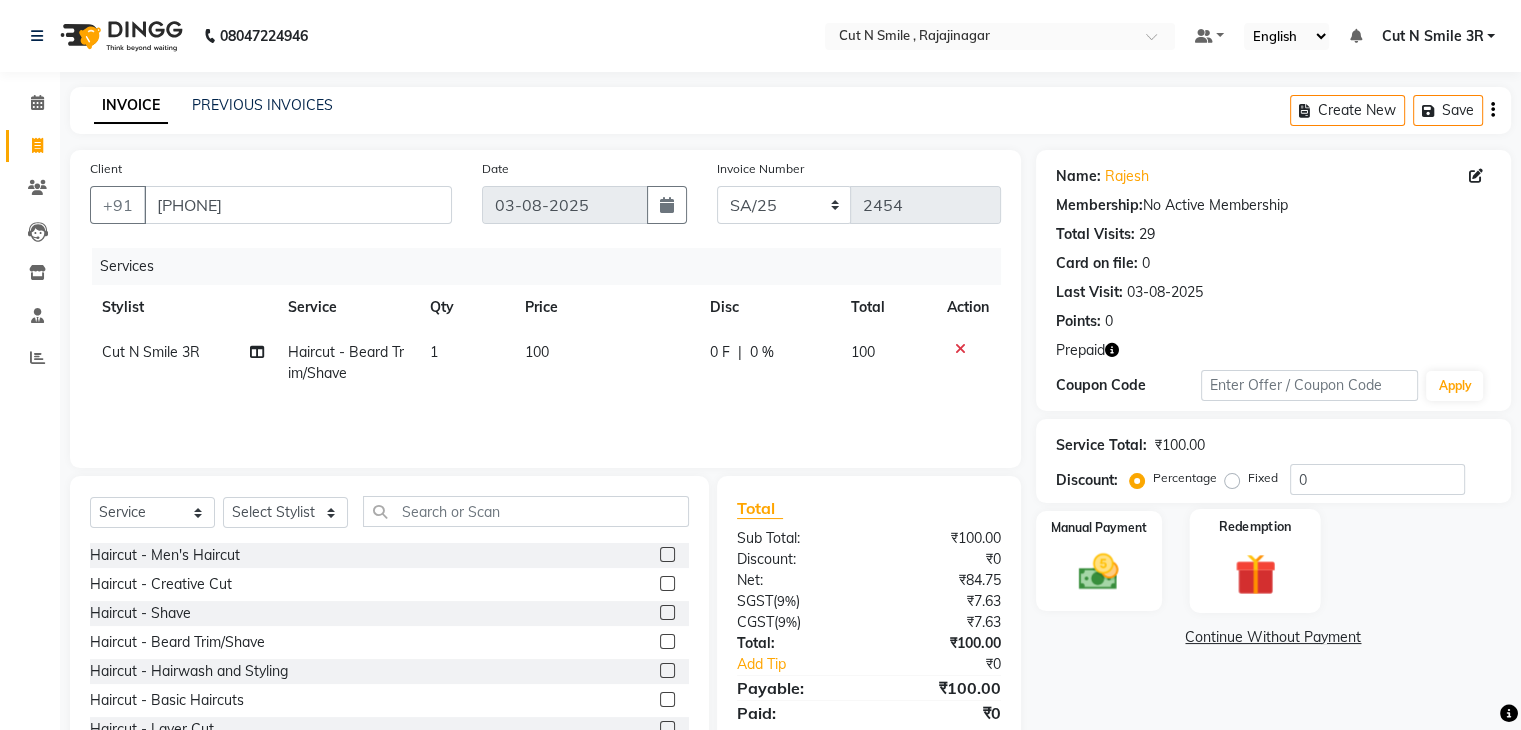 click 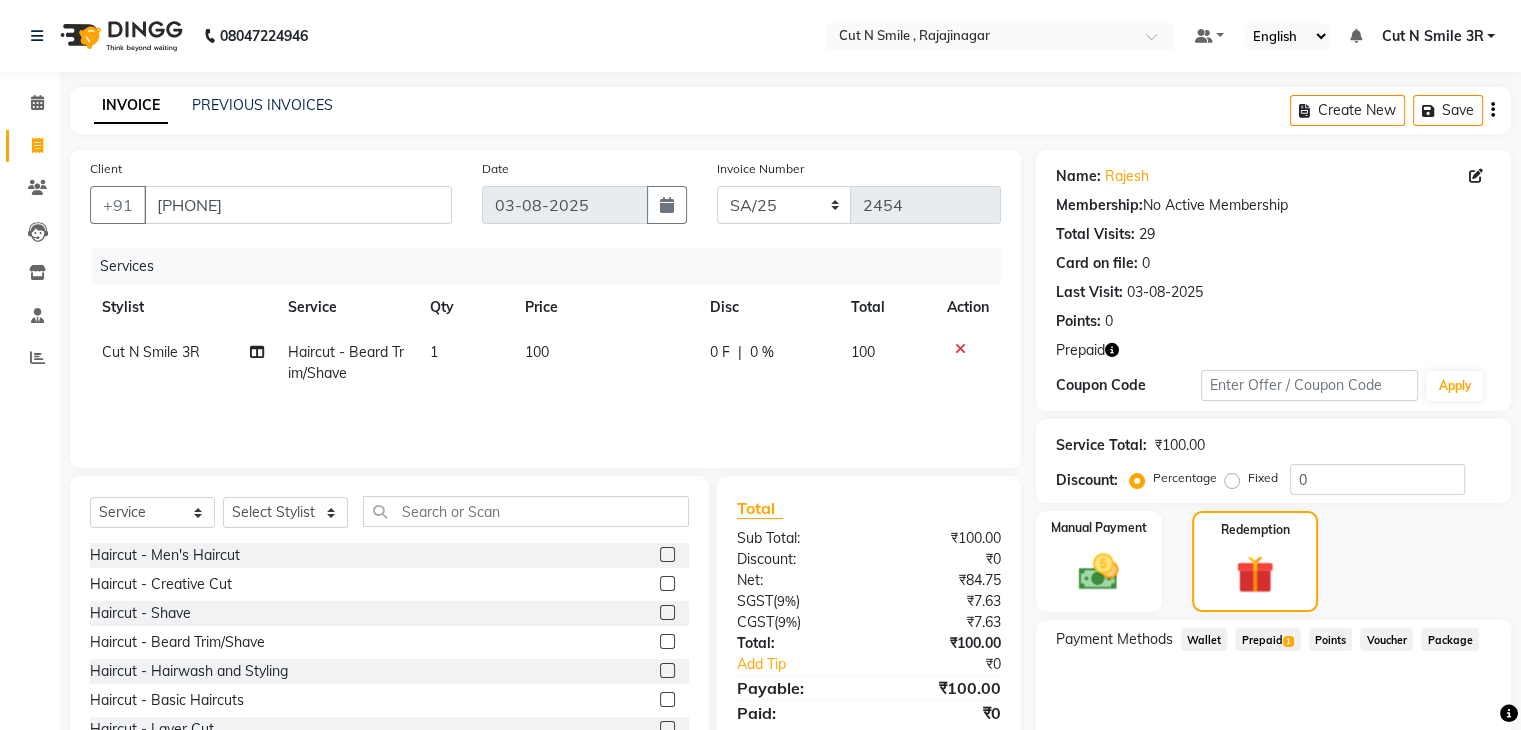 click on "Prepaid  1" 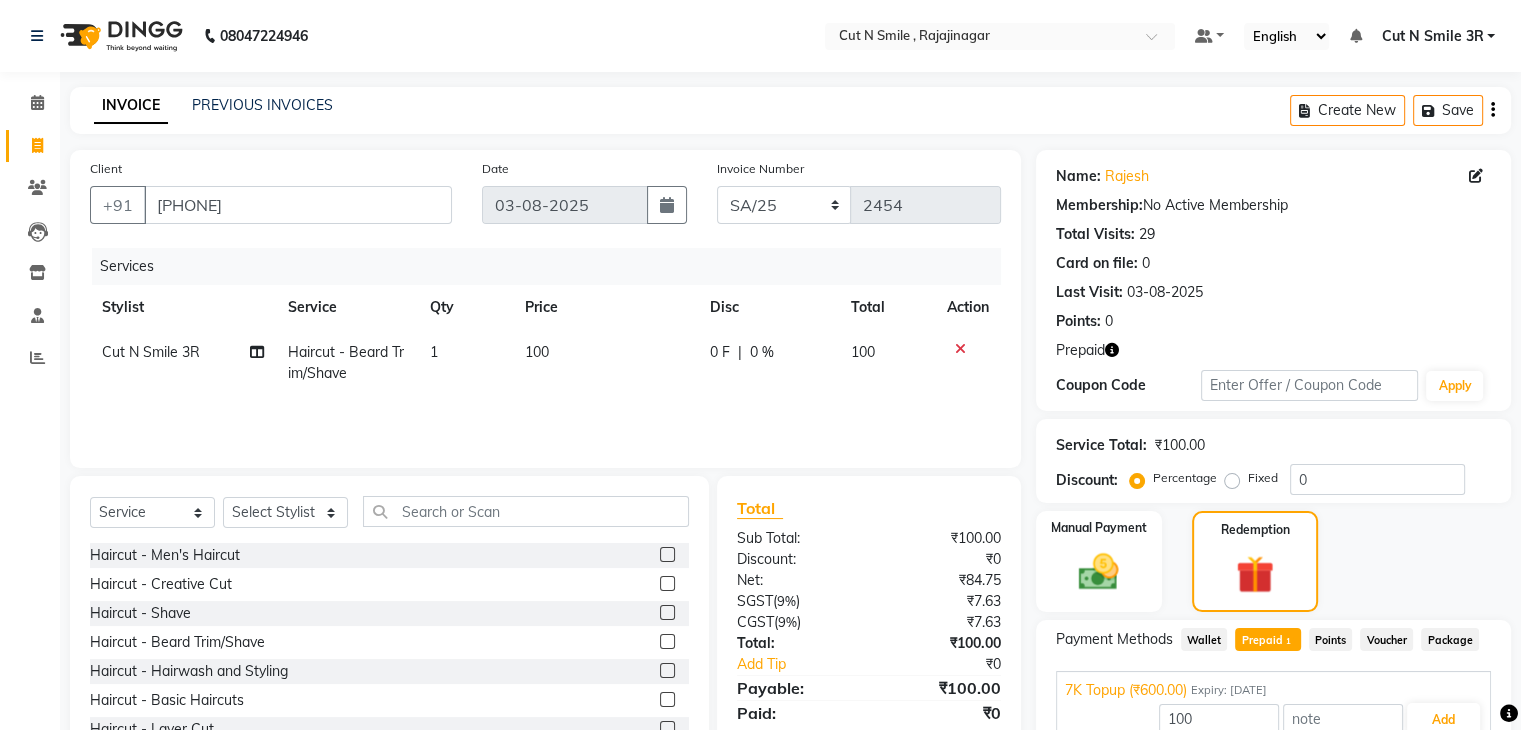 scroll, scrollTop: 97, scrollLeft: 0, axis: vertical 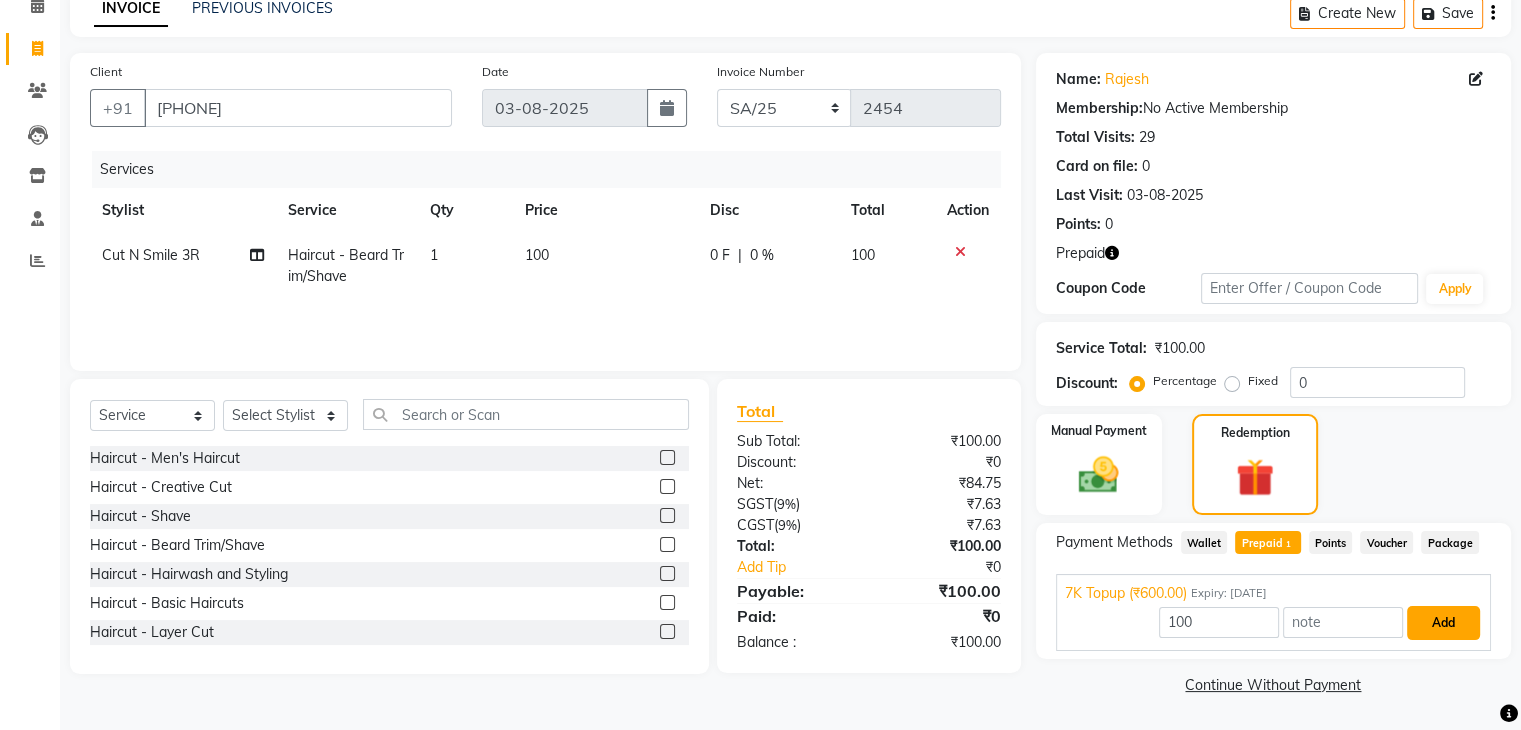 click on "Add" at bounding box center (1443, 623) 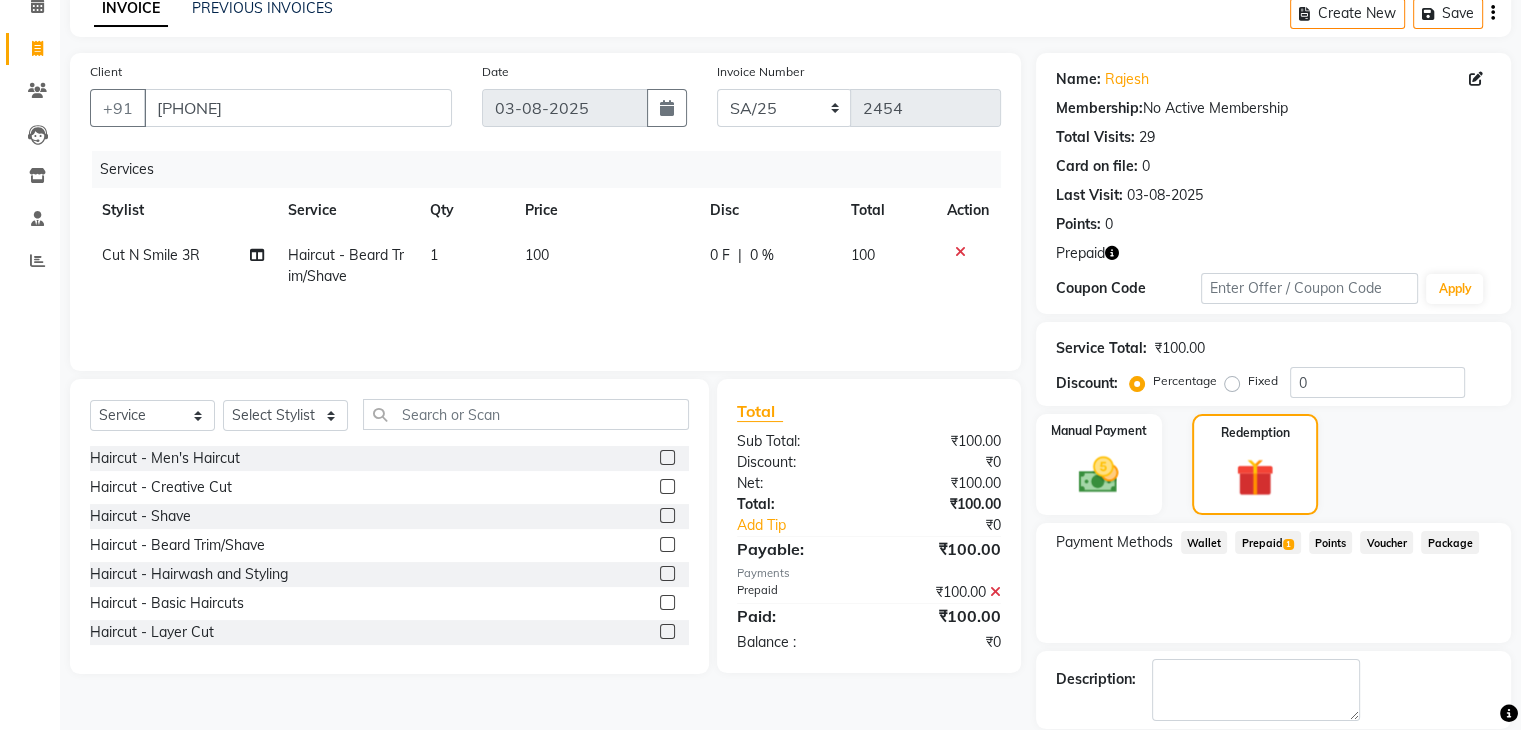 scroll, scrollTop: 193, scrollLeft: 0, axis: vertical 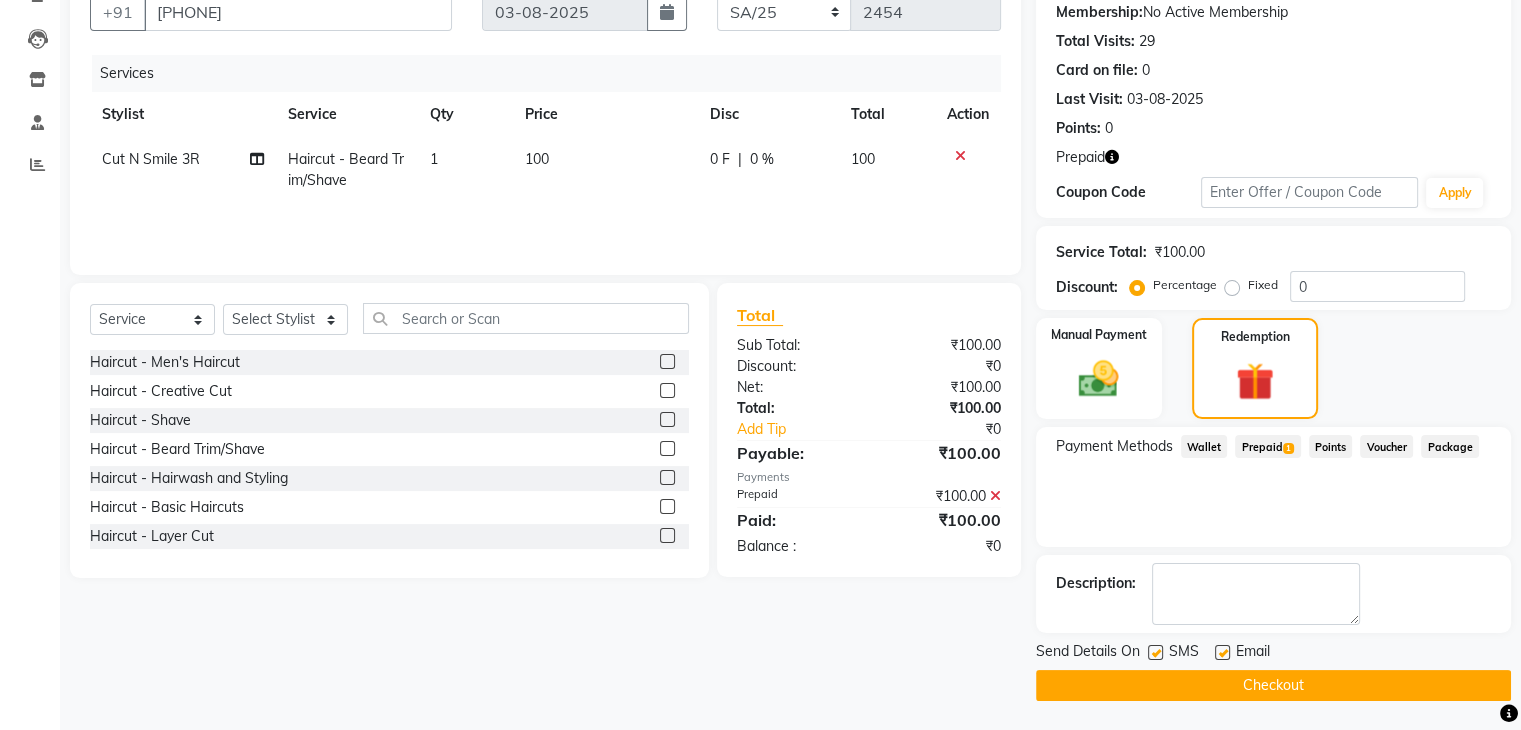 click on "Checkout" 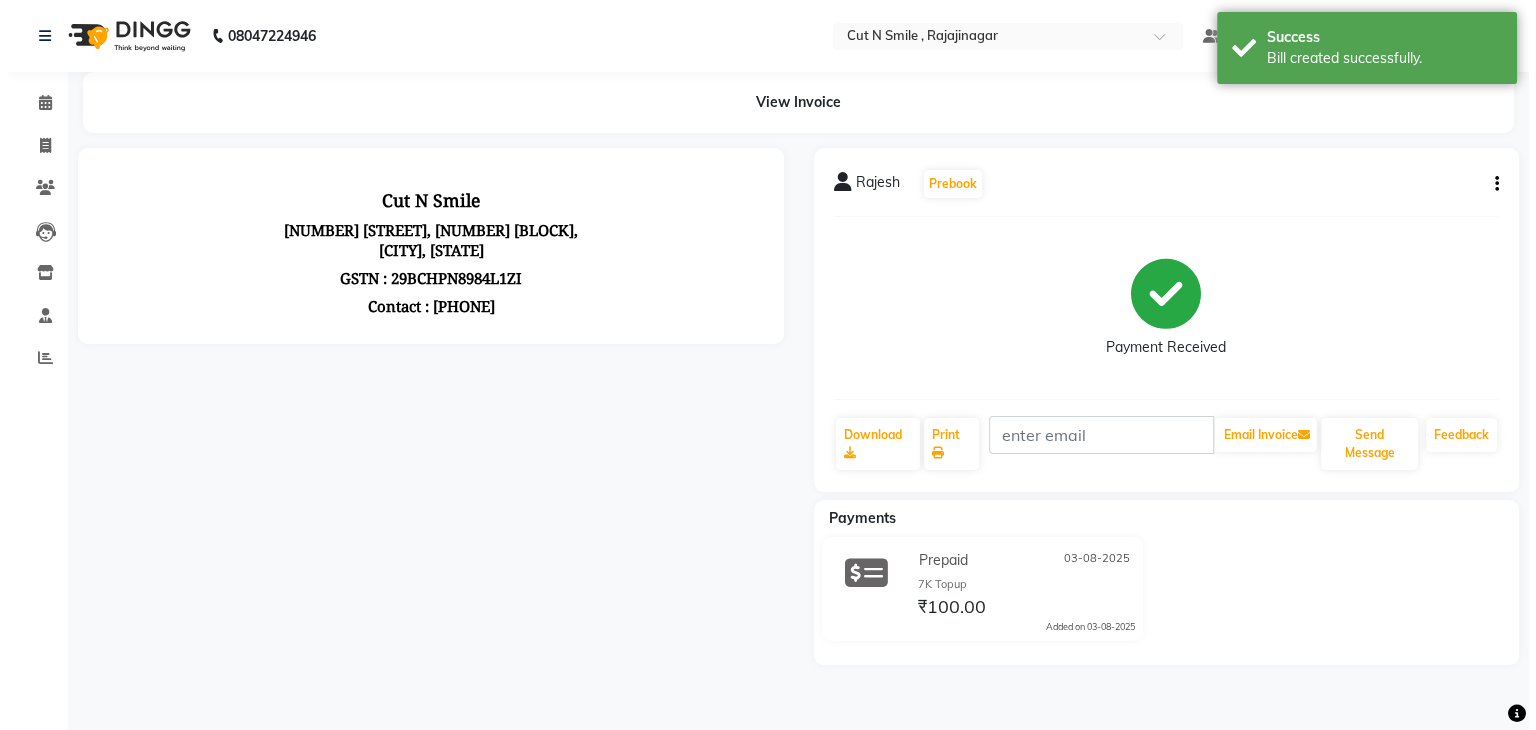 scroll, scrollTop: 0, scrollLeft: 0, axis: both 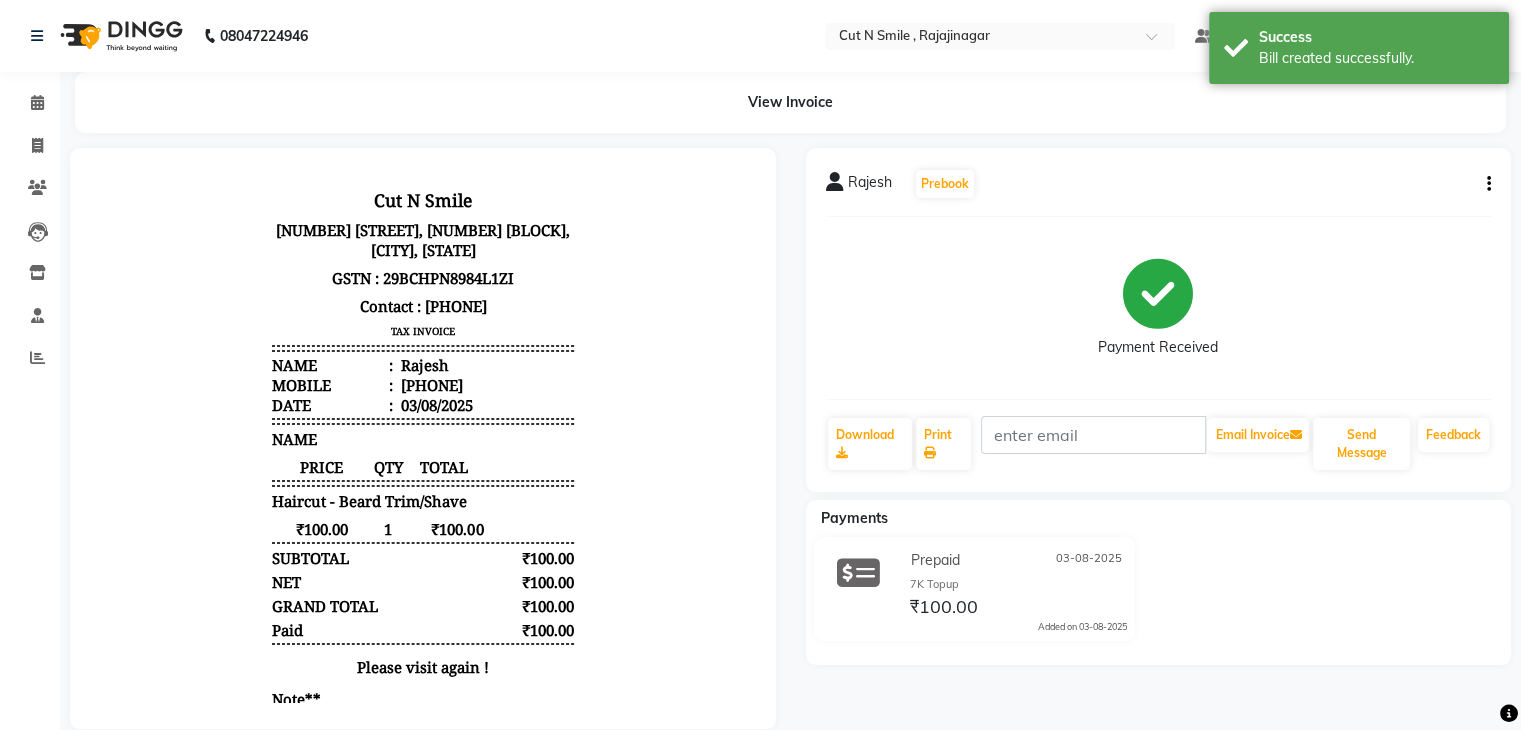 click on "Added on 03-08-2025" 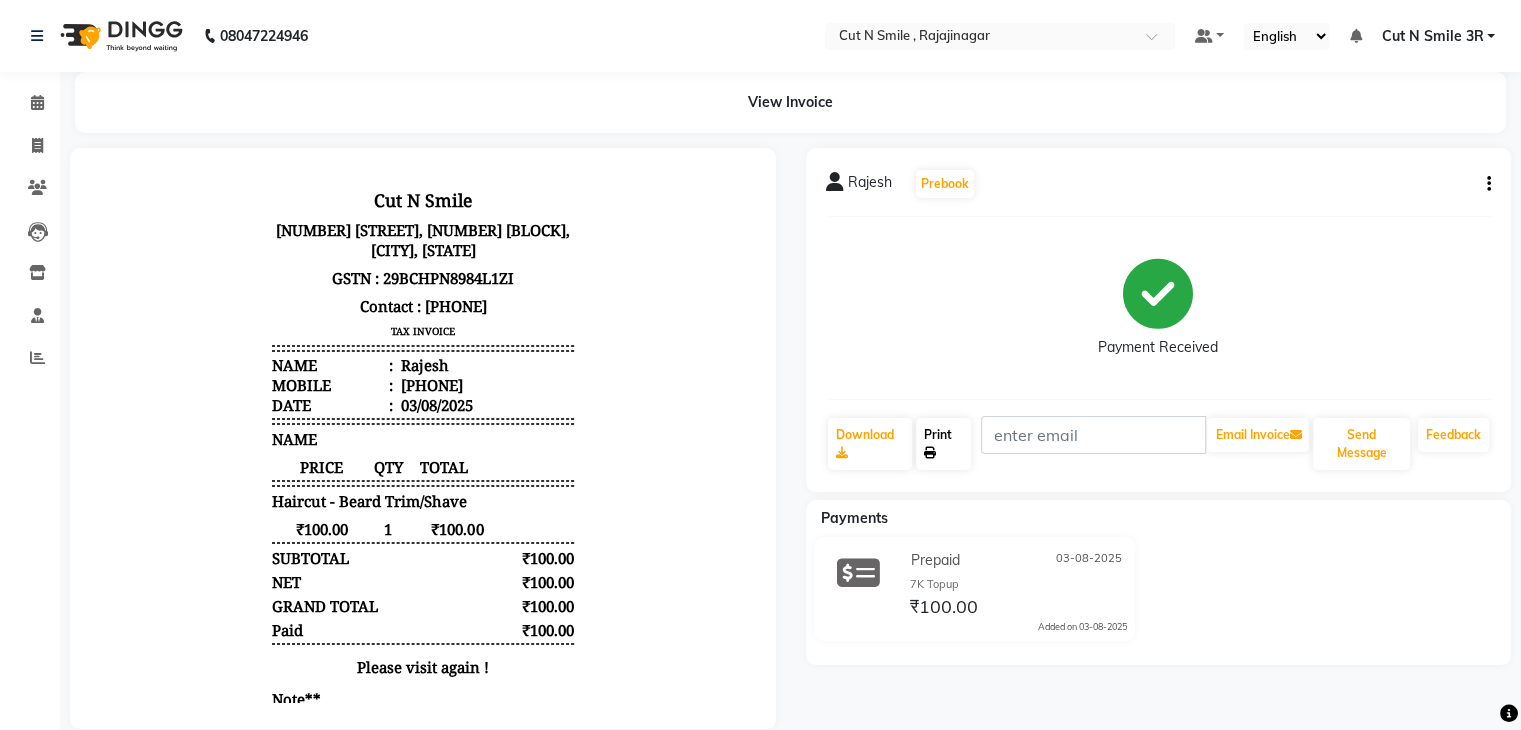 click on "Print" 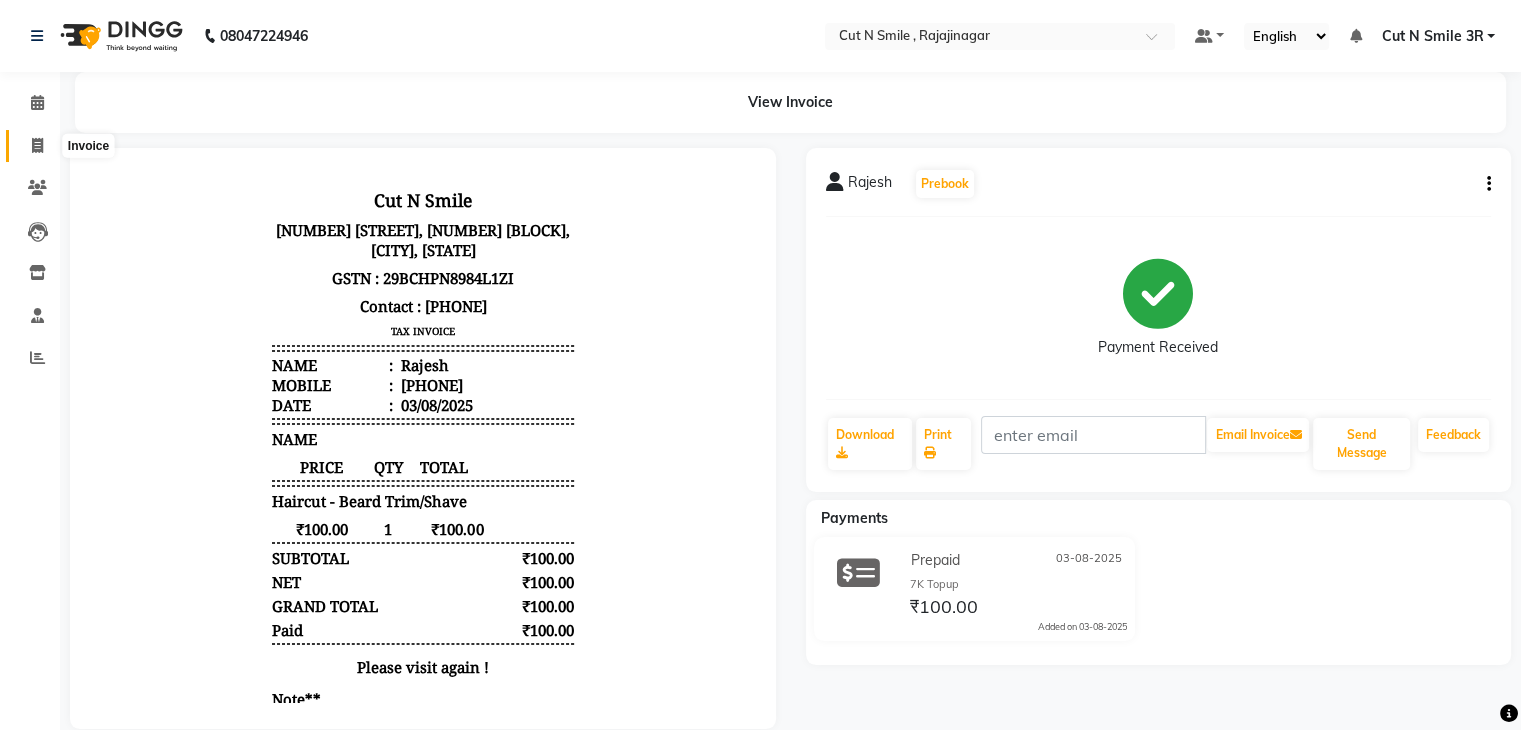 click 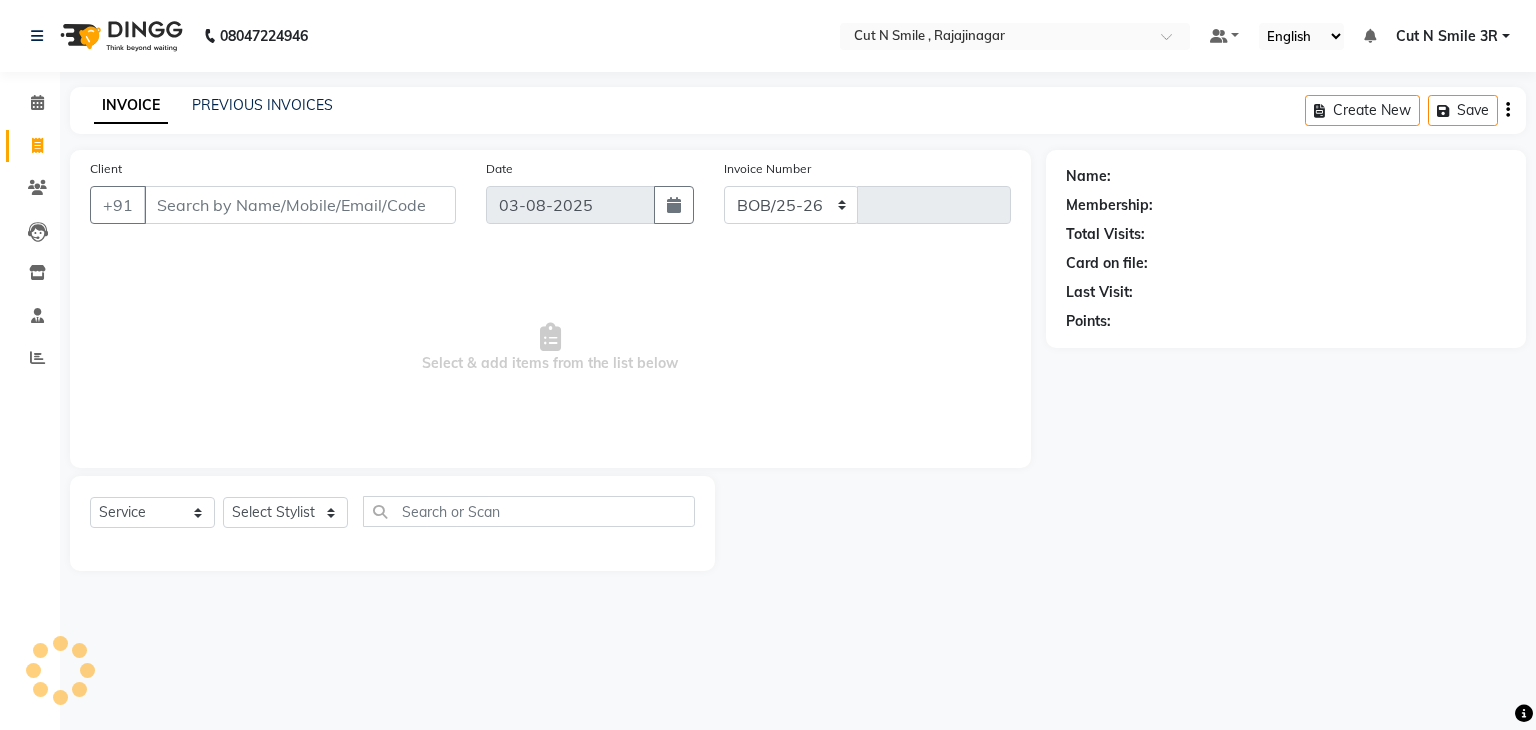 select on "7187" 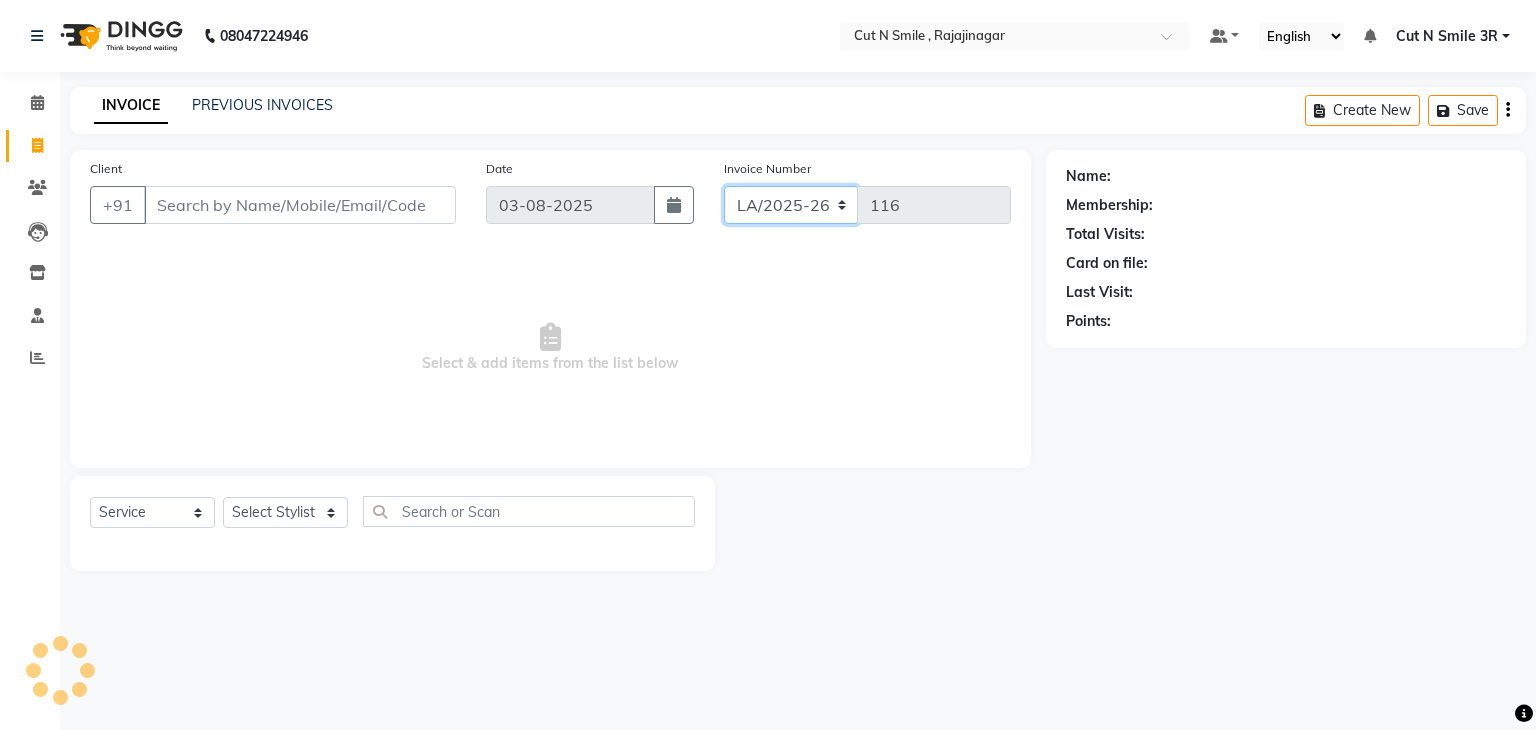 click on "BOB/25-26 LA/2025-26 SH/25 CH/25 SA/25" 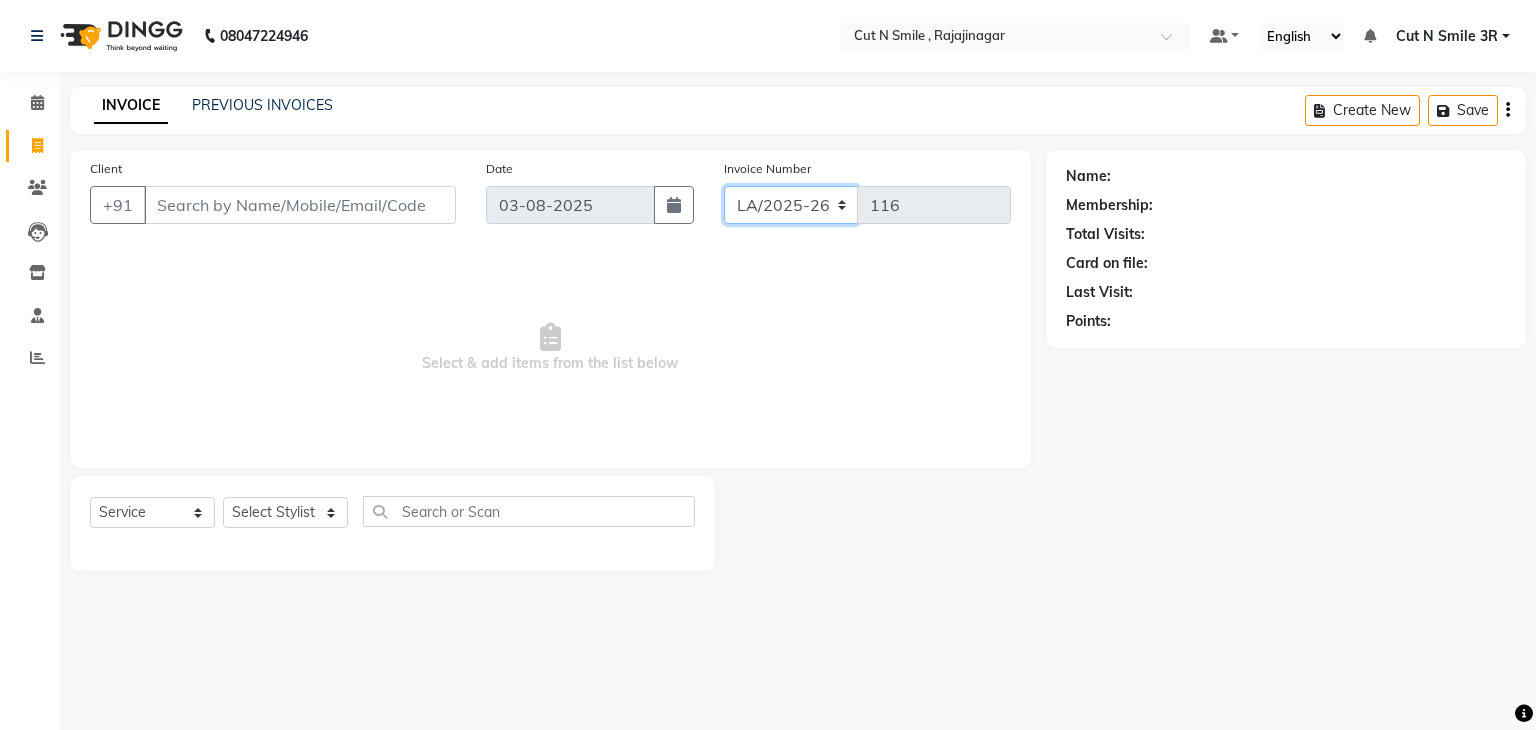 select on "7181" 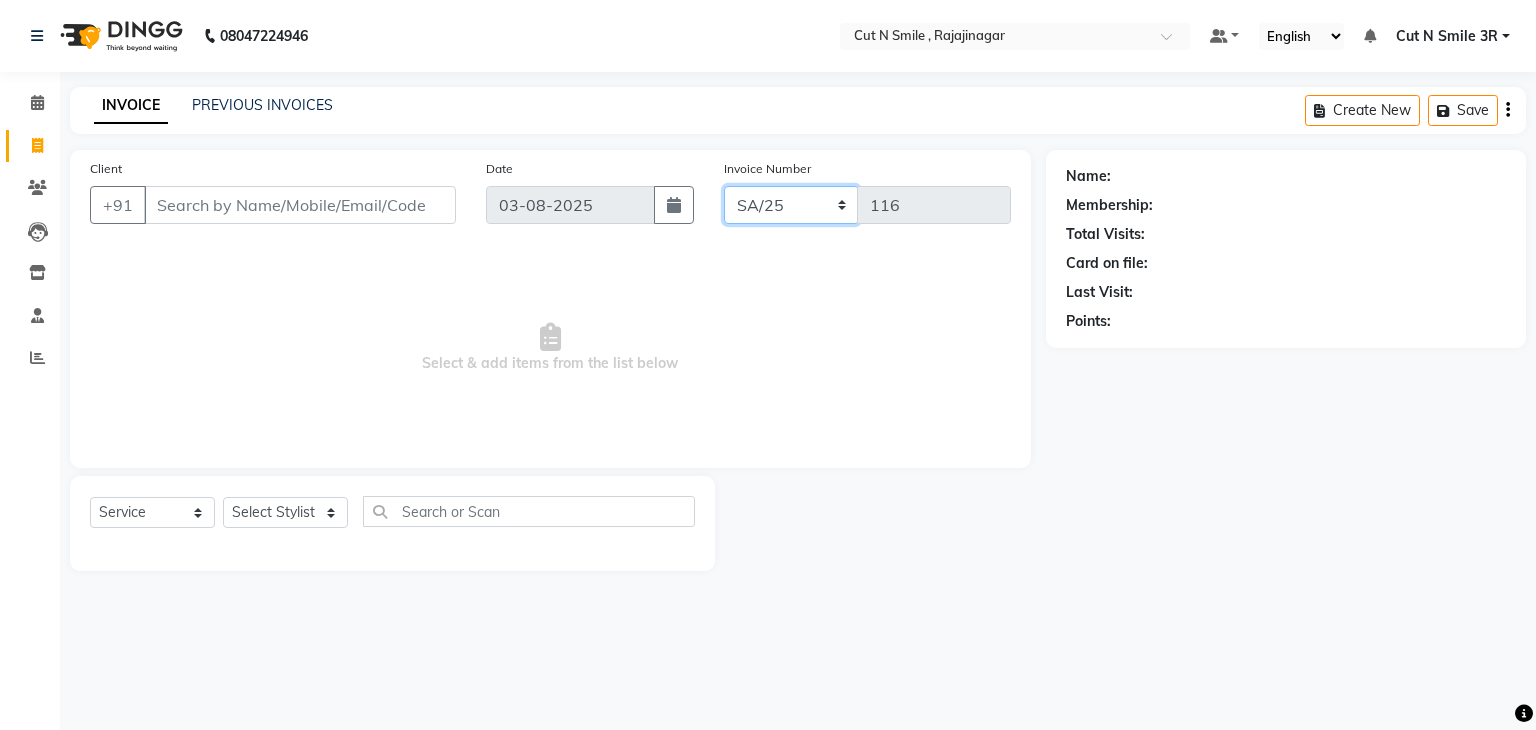 click on "BOB/25-26 LA/2025-26 SH/25 CH/25 SA/25" 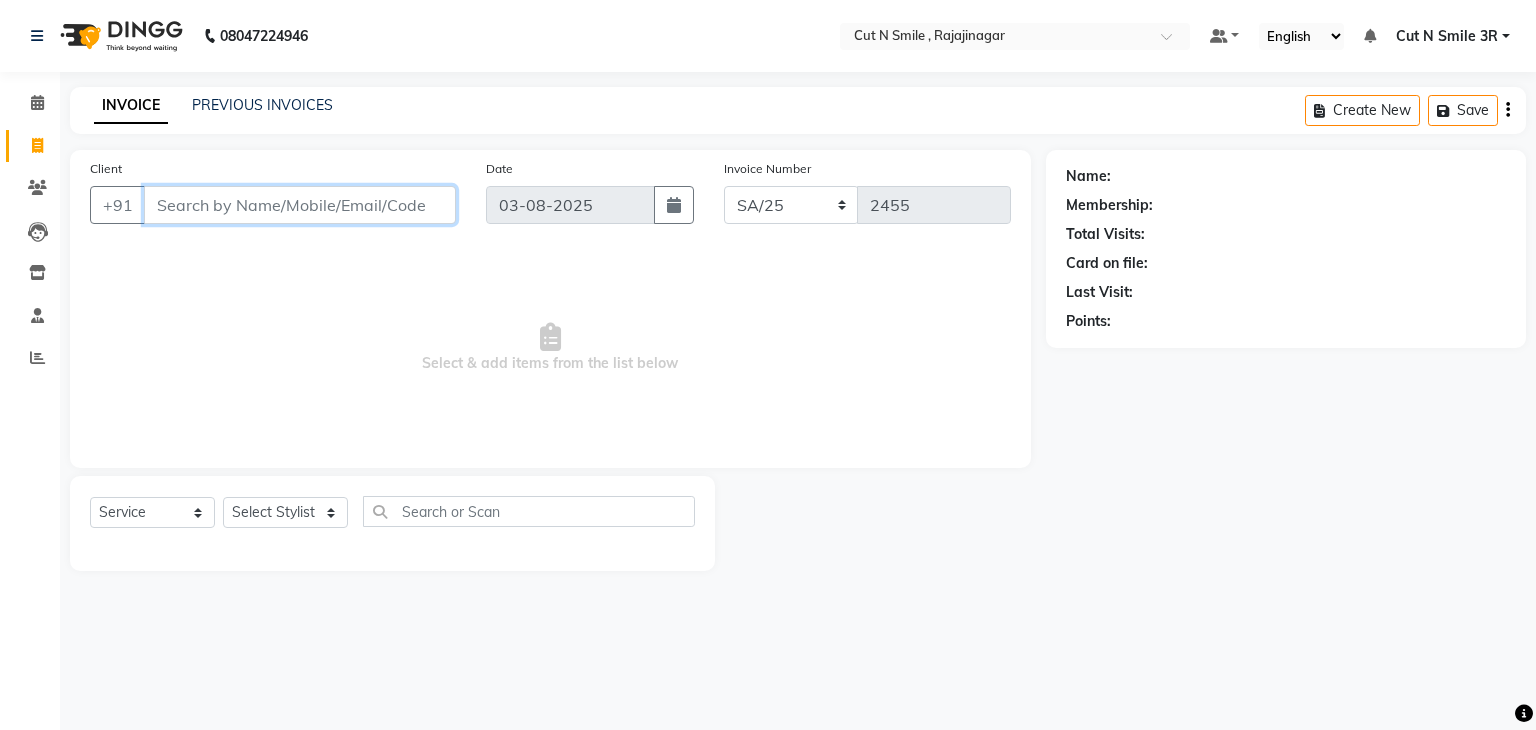 click on "Client" at bounding box center (300, 205) 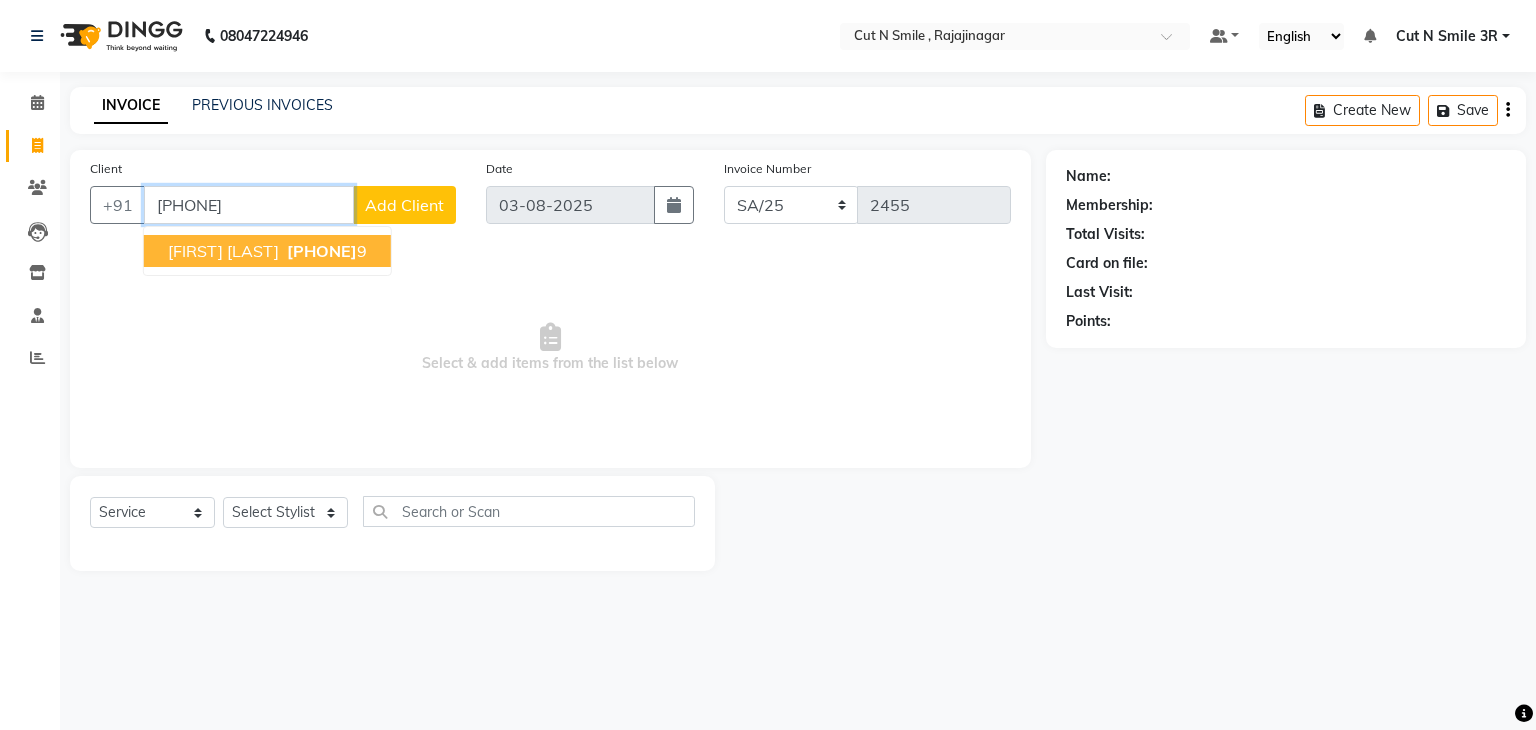 click on "[FIRST] [LAST]   [PHONE]" at bounding box center [267, 251] 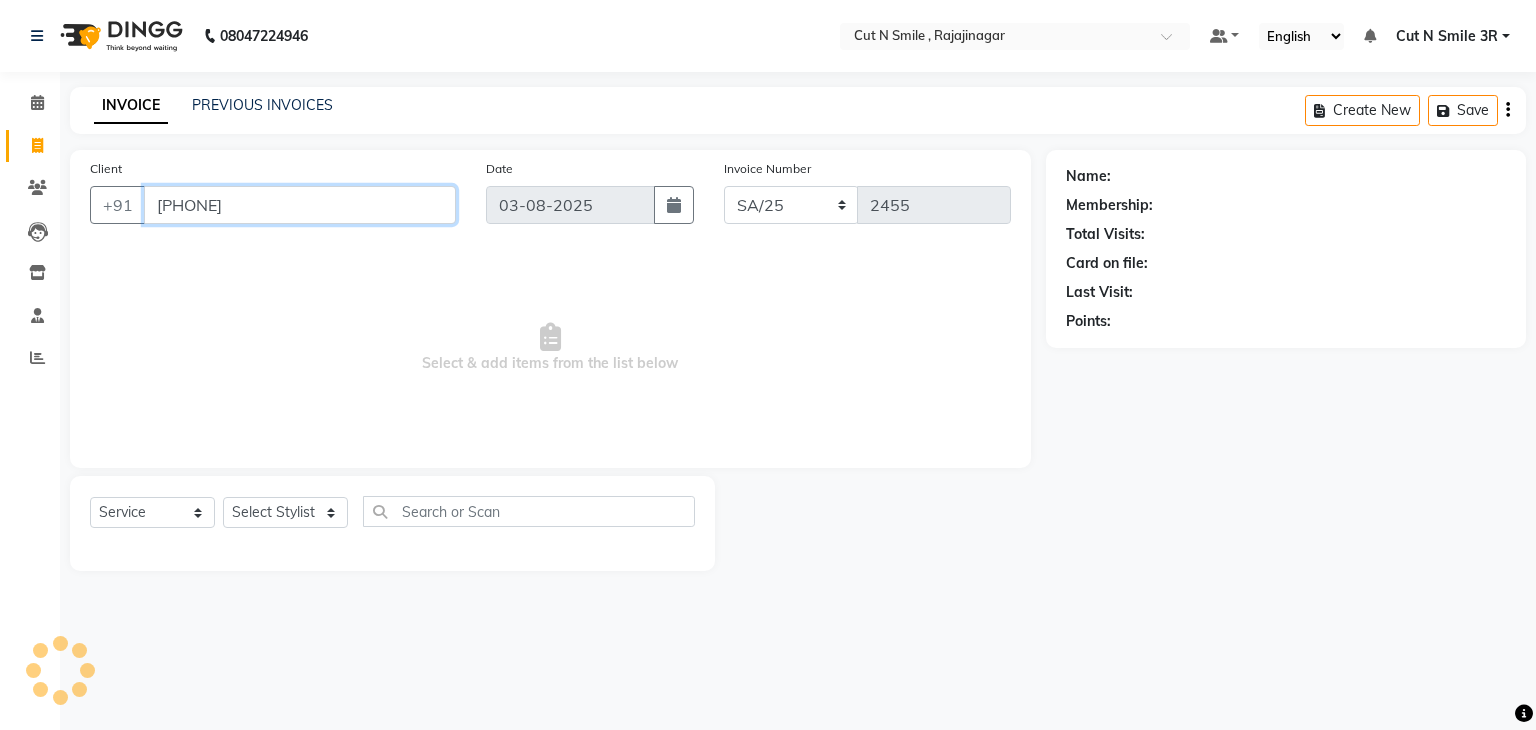 type on "[PHONE]" 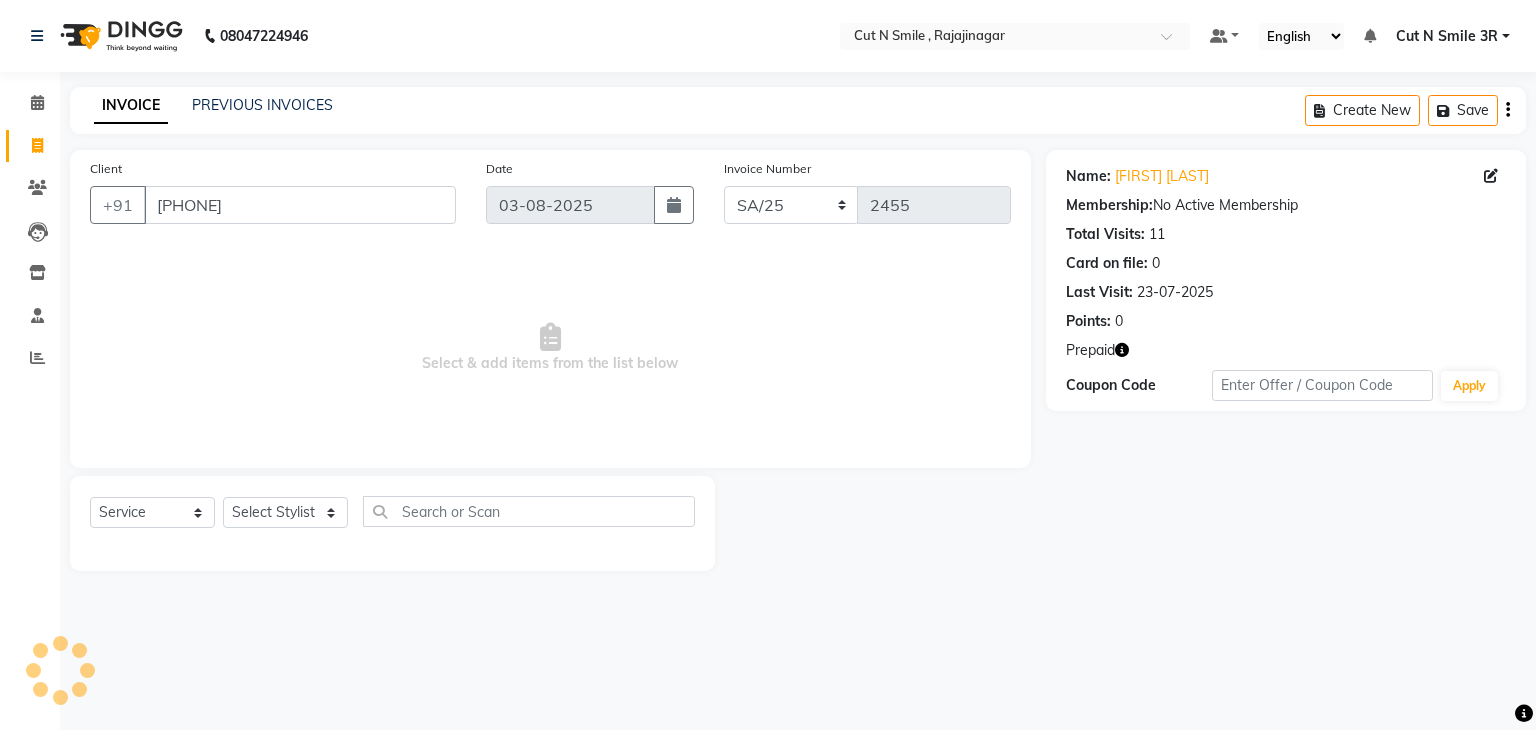 click 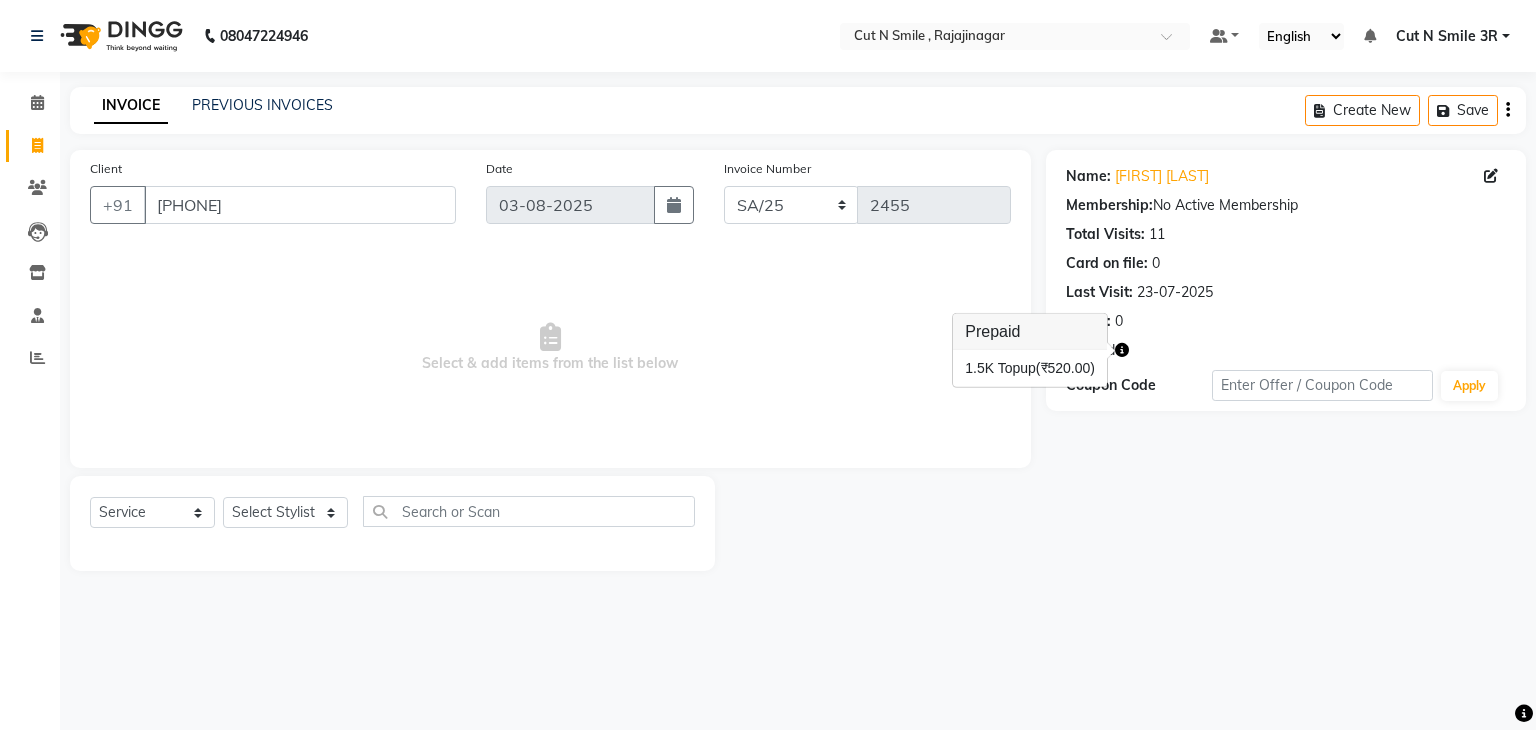 click on "Name: [FIRST] [LAST]  Membership:  No Active Membership  Total Visits:  11 Card on file:  0 Last Visit:   23-07-2025 Points:   0  Prepaid Coupon Code Apply" 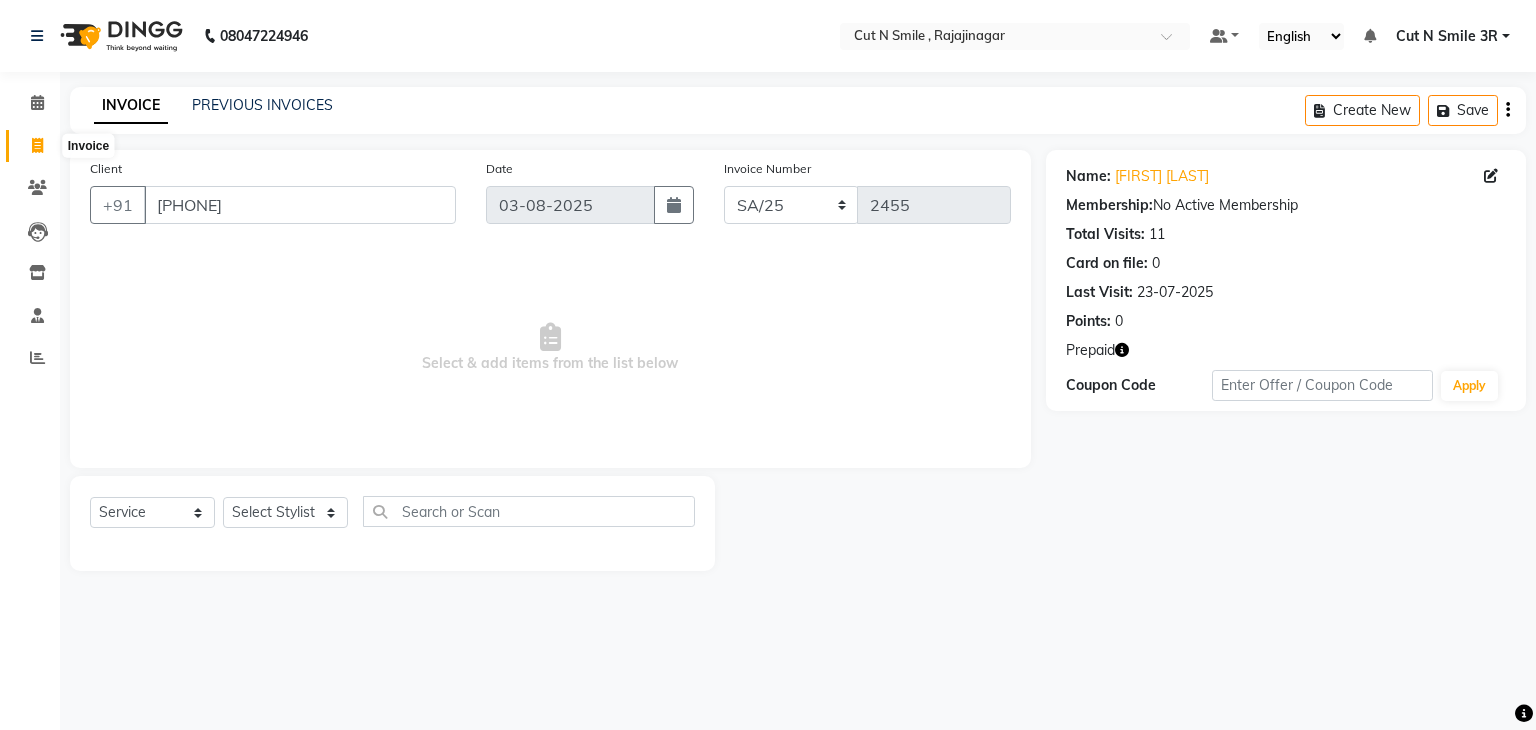 click 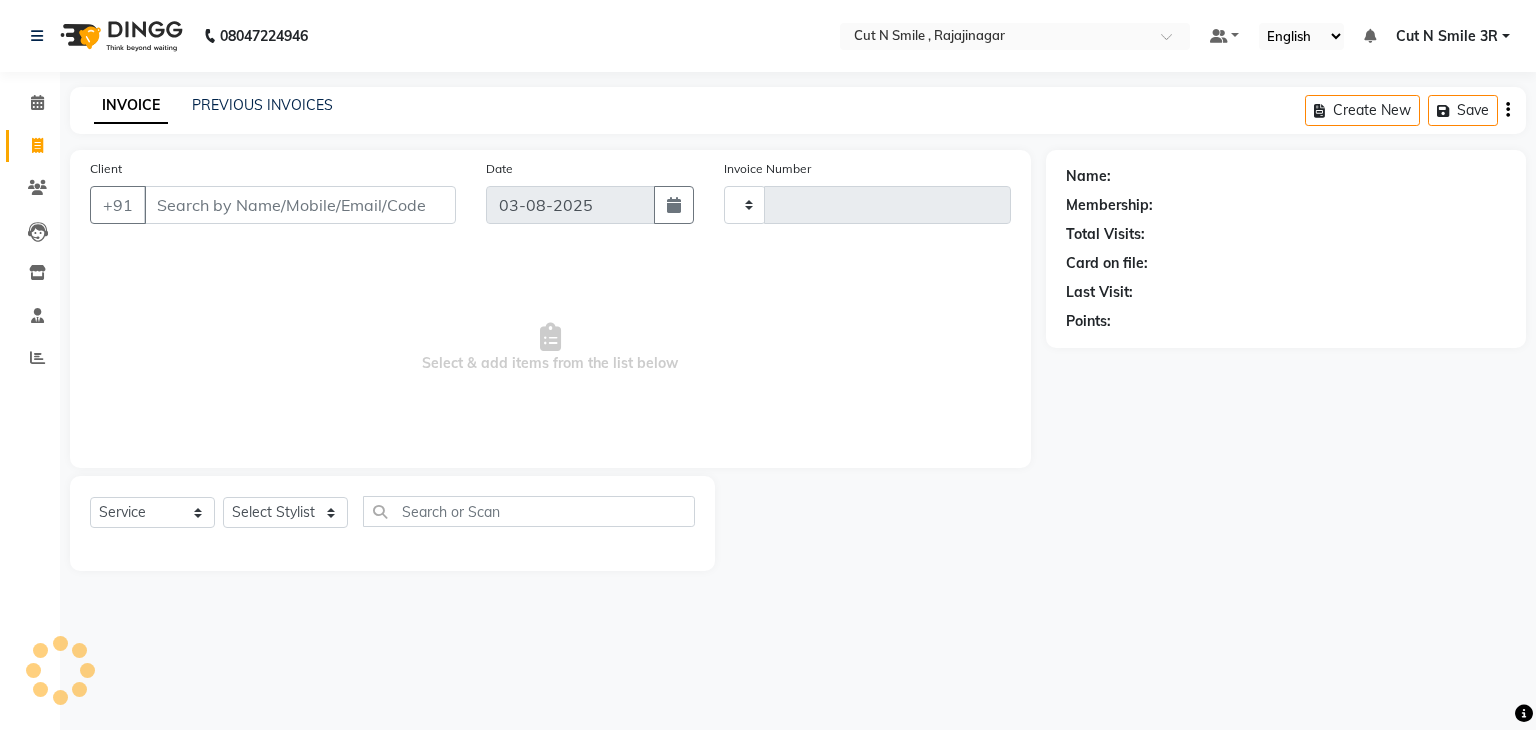 type on "116" 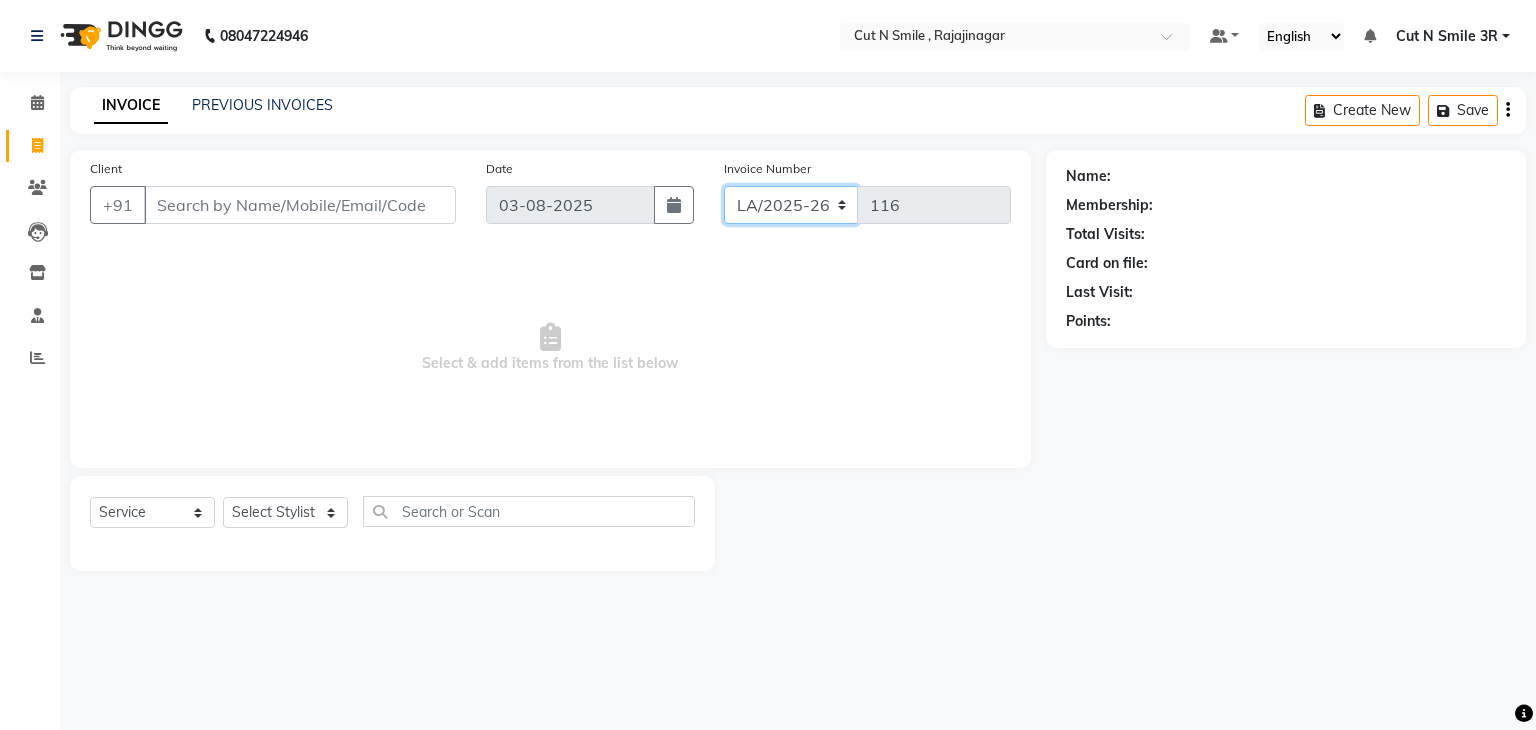 click on "BOB/25-26 LA/2025-26 SH/25 CH/25 SA/25" 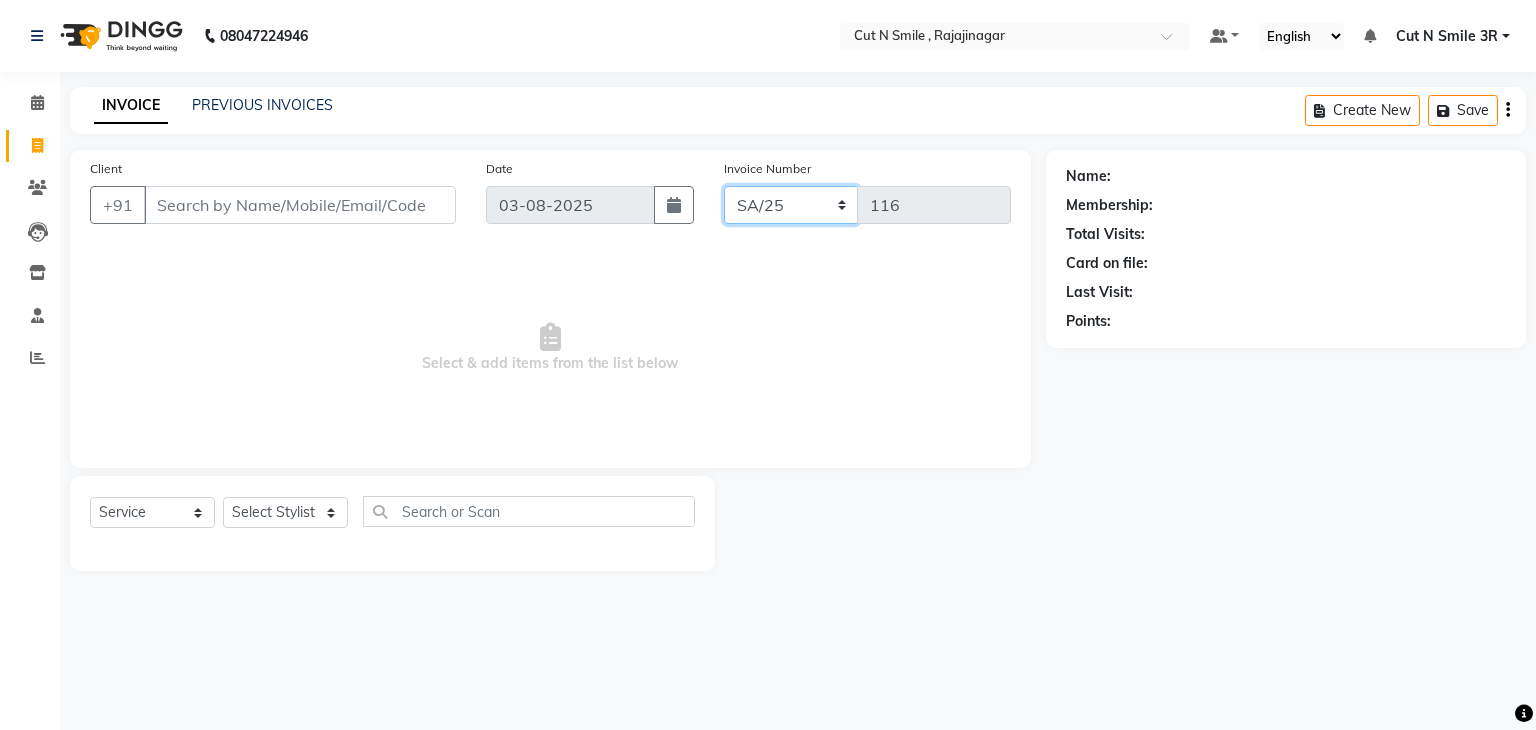 click on "BOB/25-26 LA/2025-26 SH/25 CH/25 SA/25" 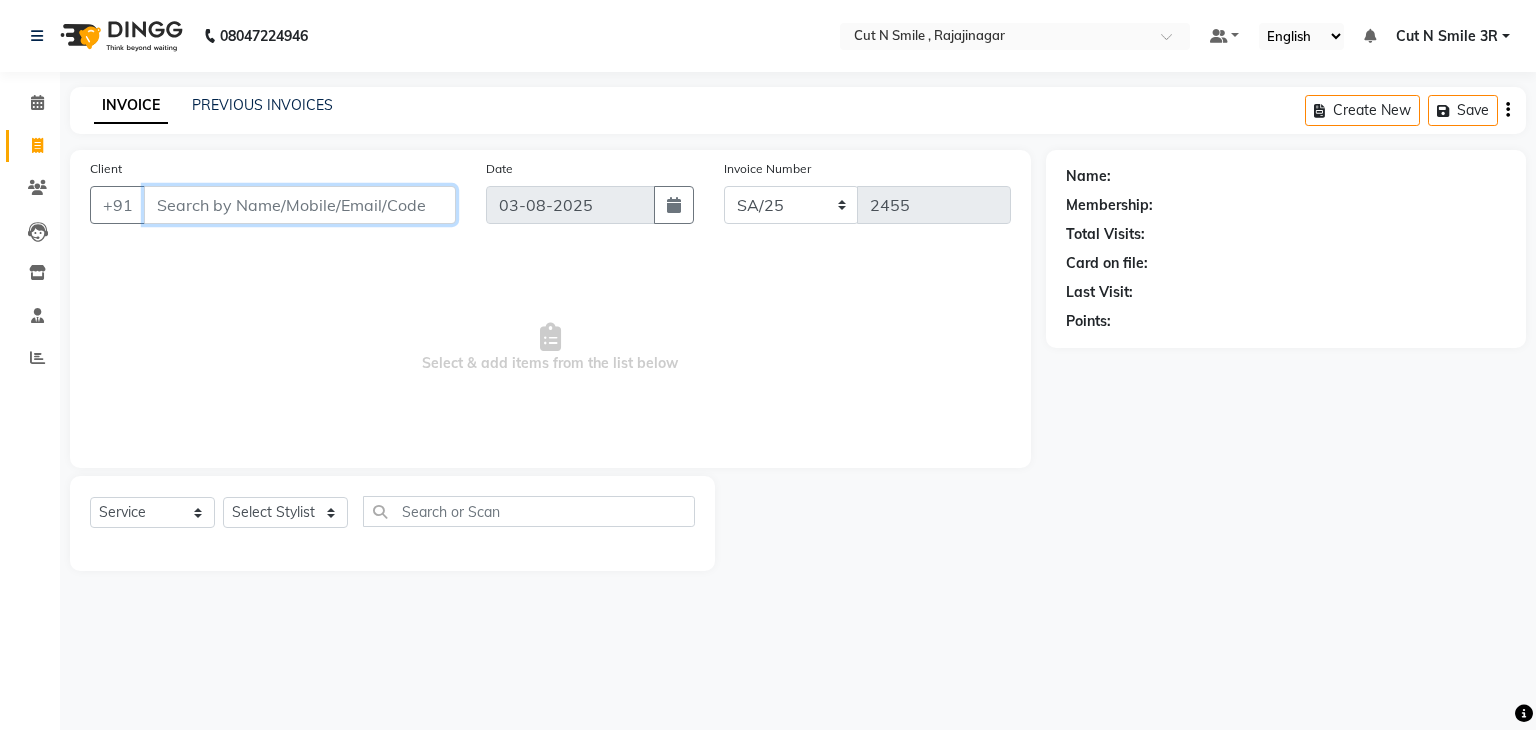click on "Client" at bounding box center (300, 205) 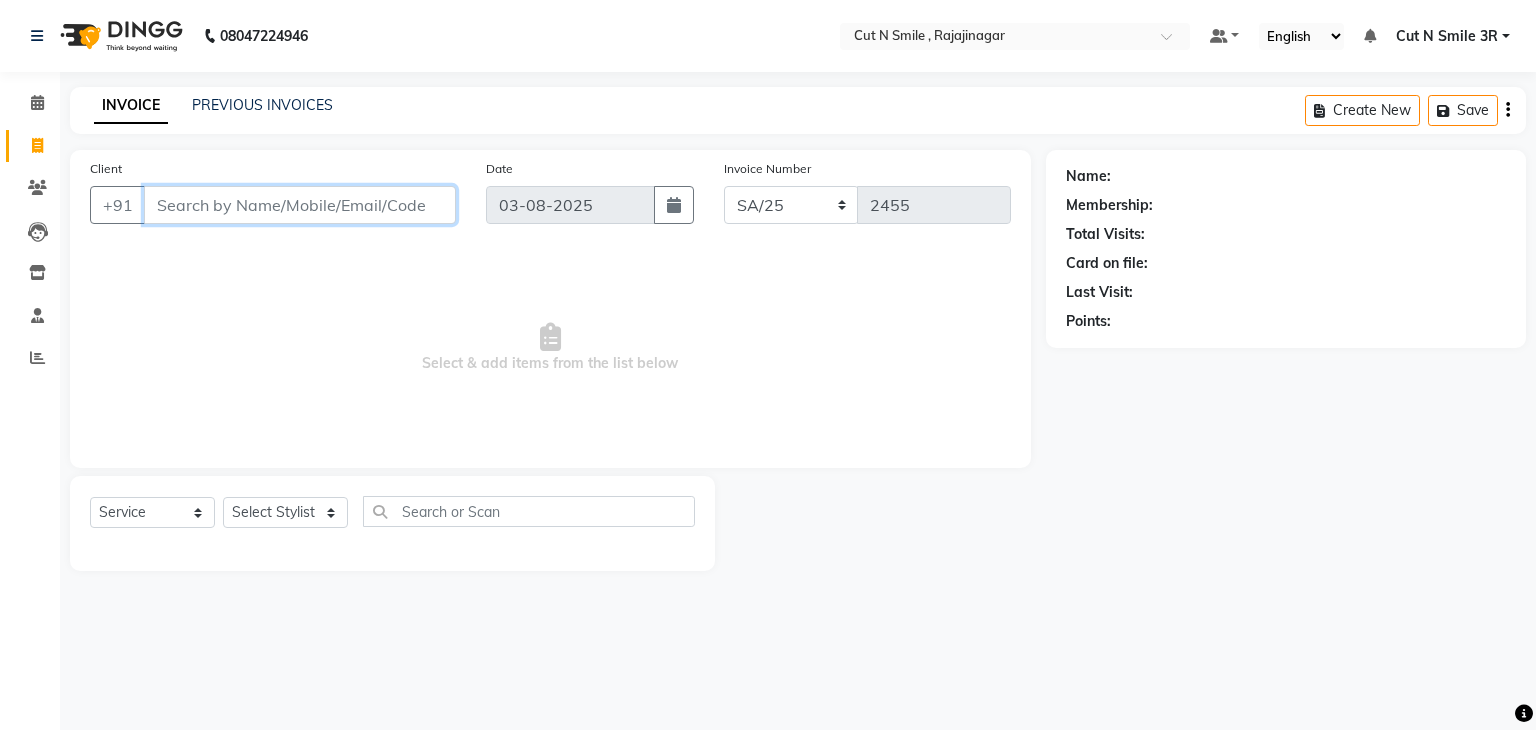 click on "Client" at bounding box center (300, 205) 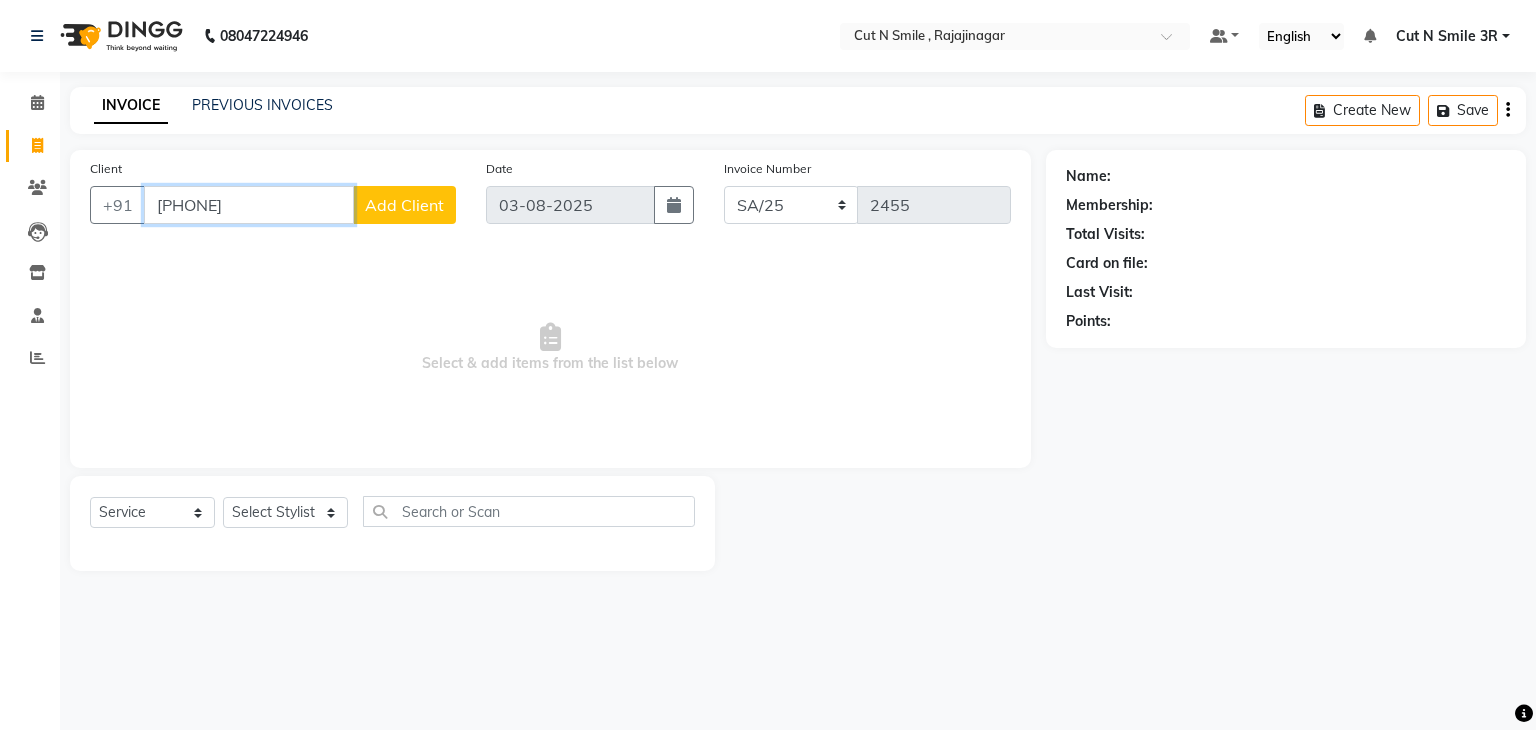 type on "[PHONE]" 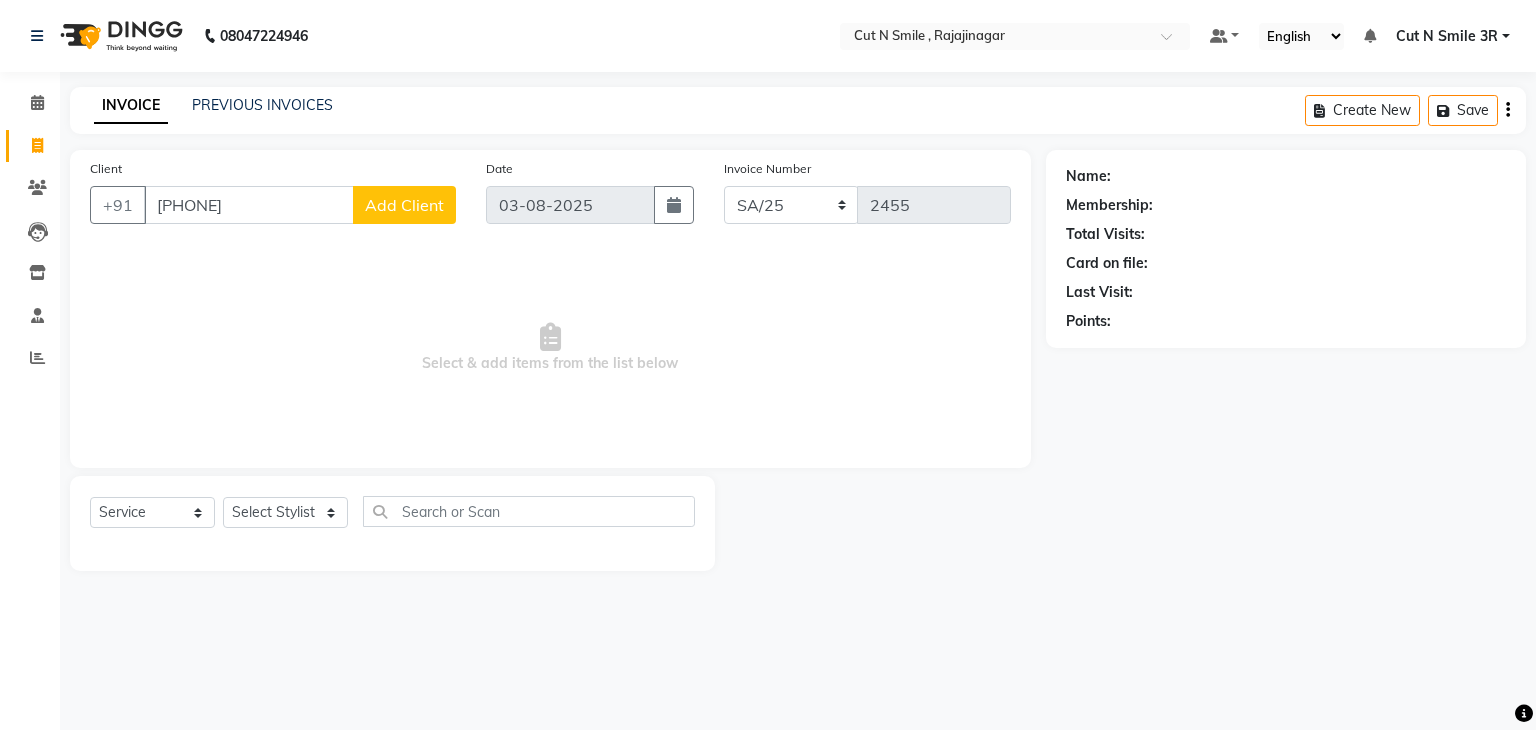 click on "Add Client" 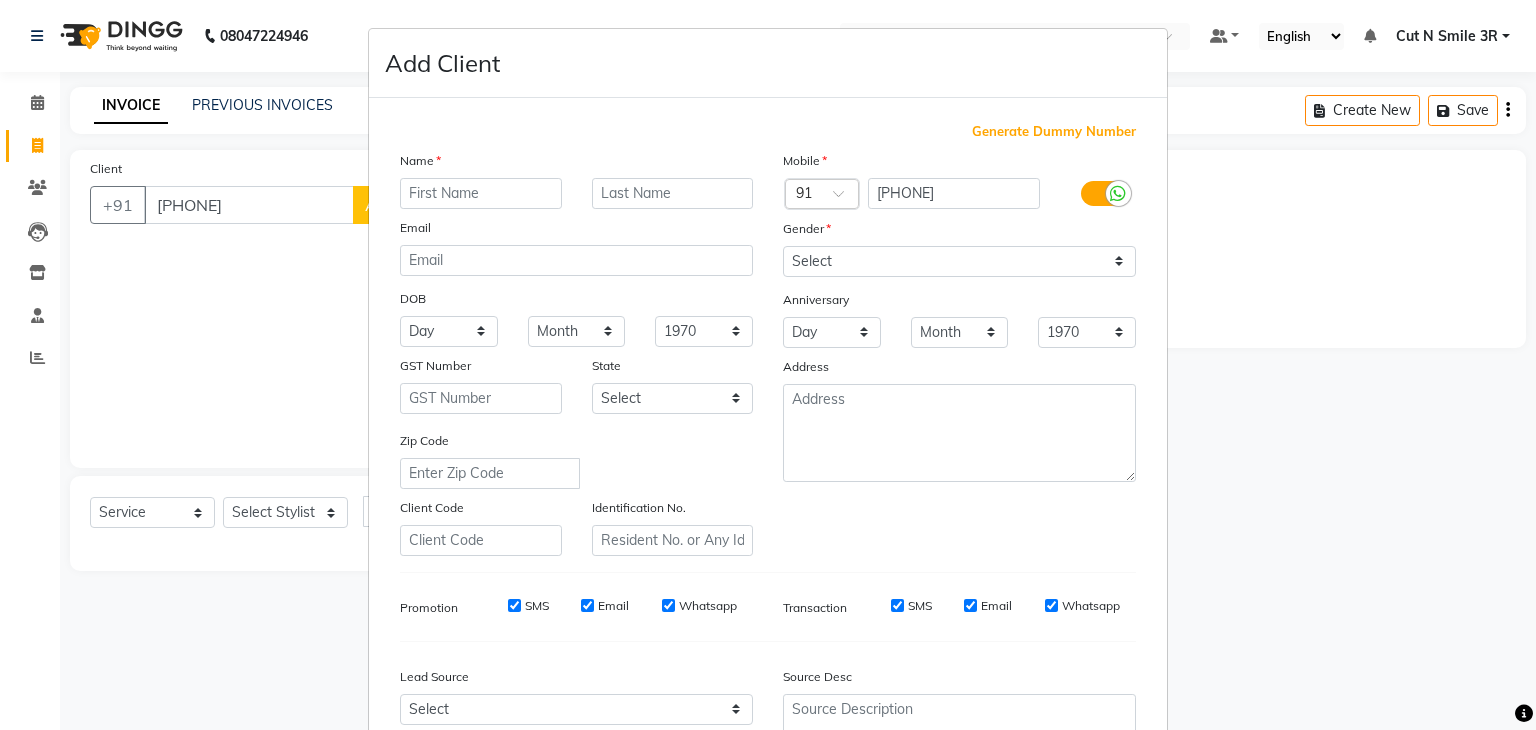 click at bounding box center (481, 193) 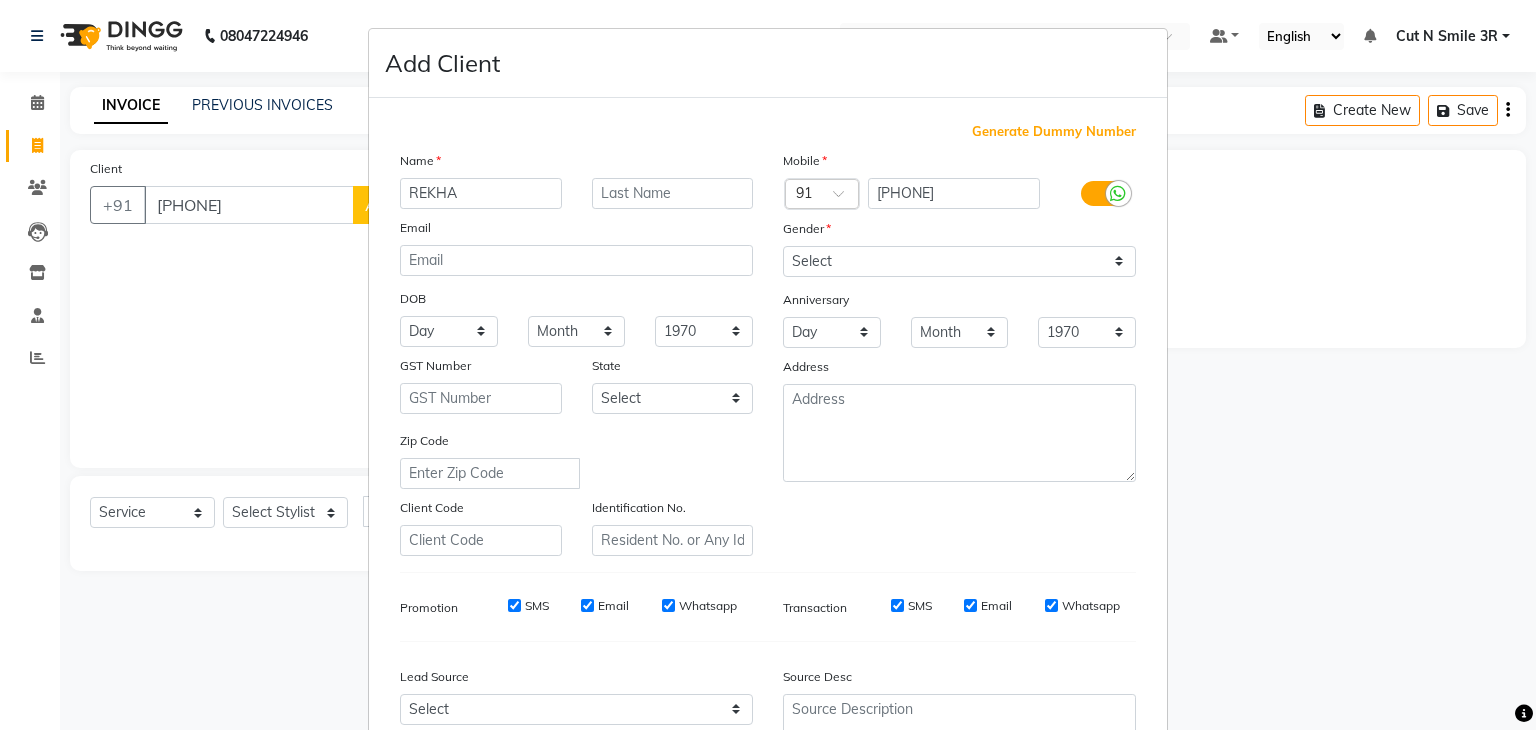 type on "REKHA" 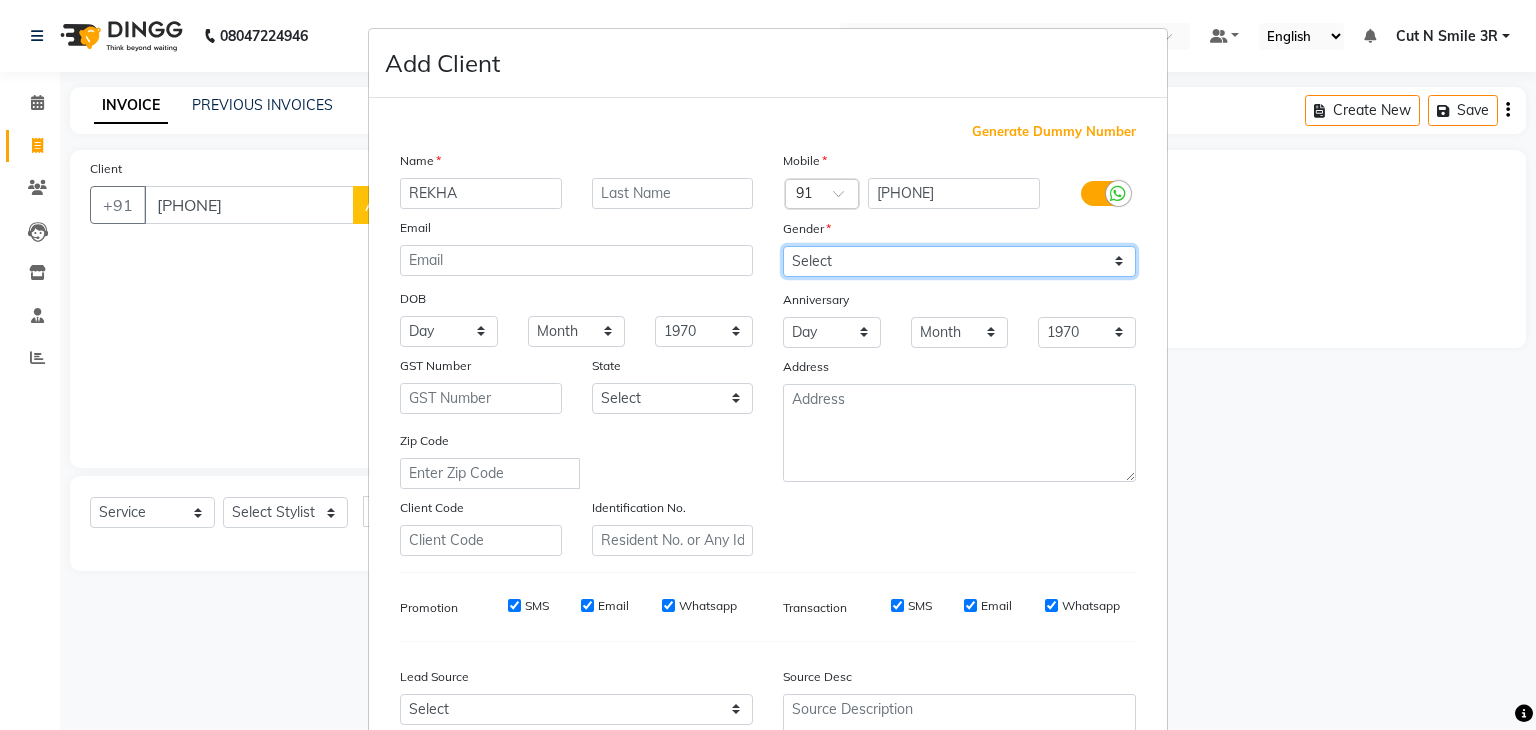click on "Select Male Female Other Prefer Not To Say" at bounding box center [959, 261] 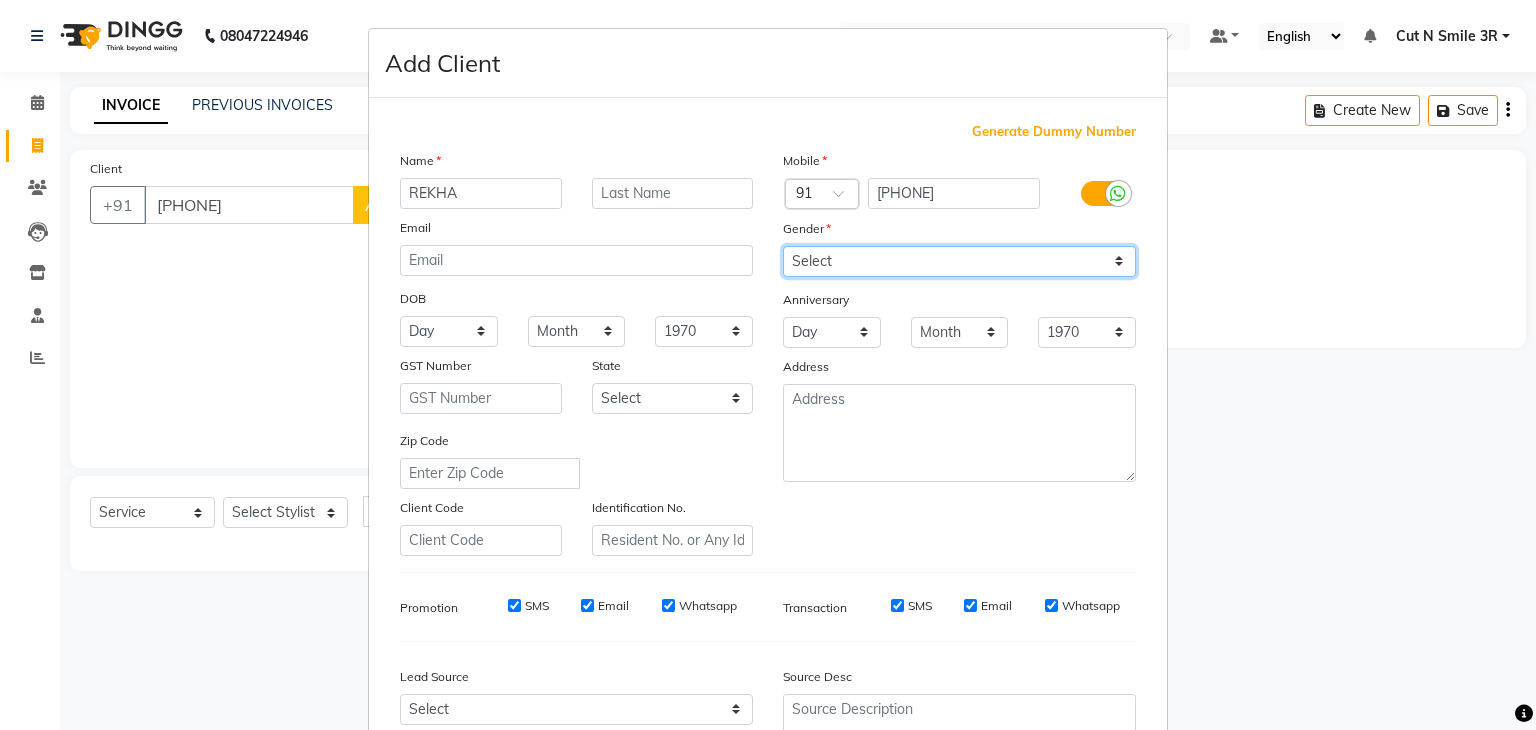 select on "female" 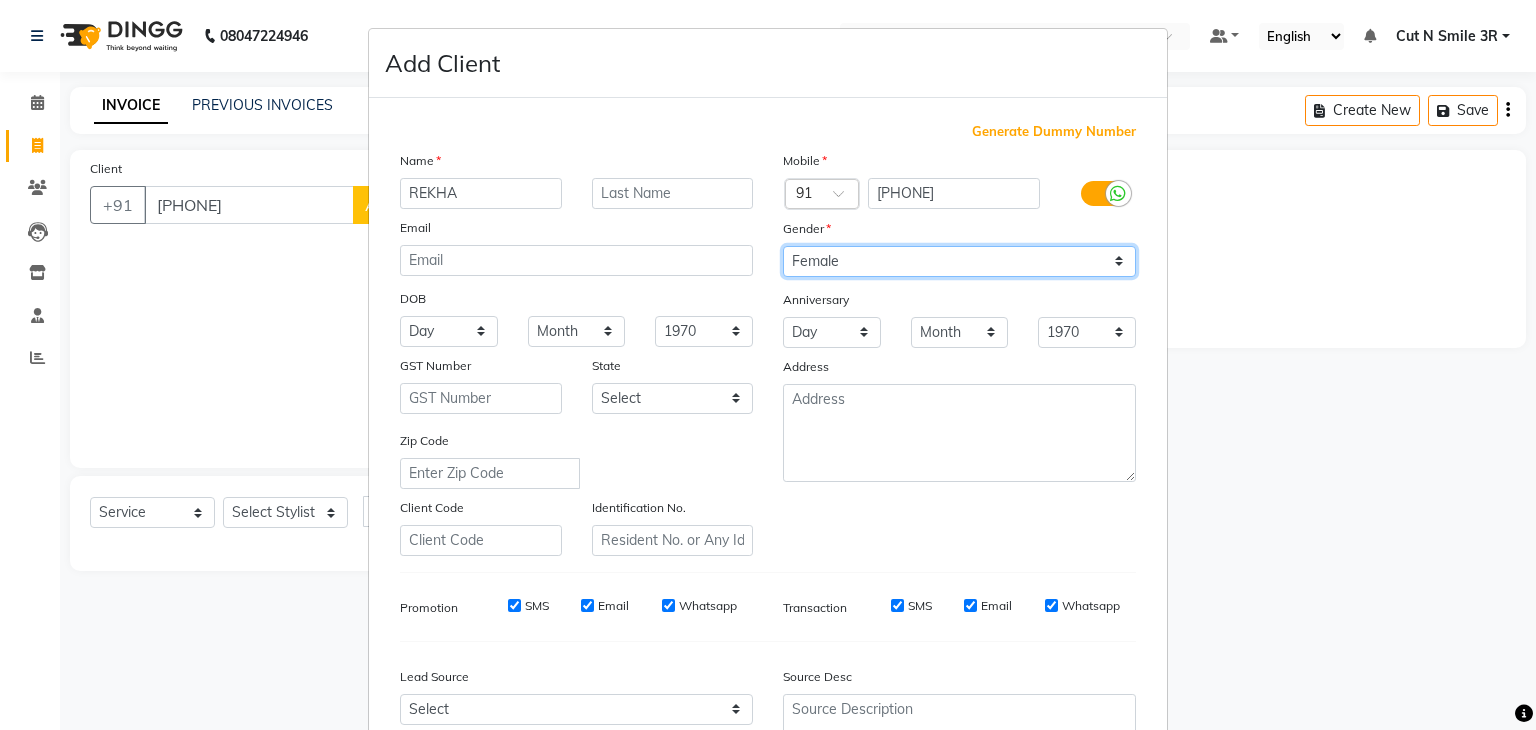 click on "Select Male Female Other Prefer Not To Say" at bounding box center [959, 261] 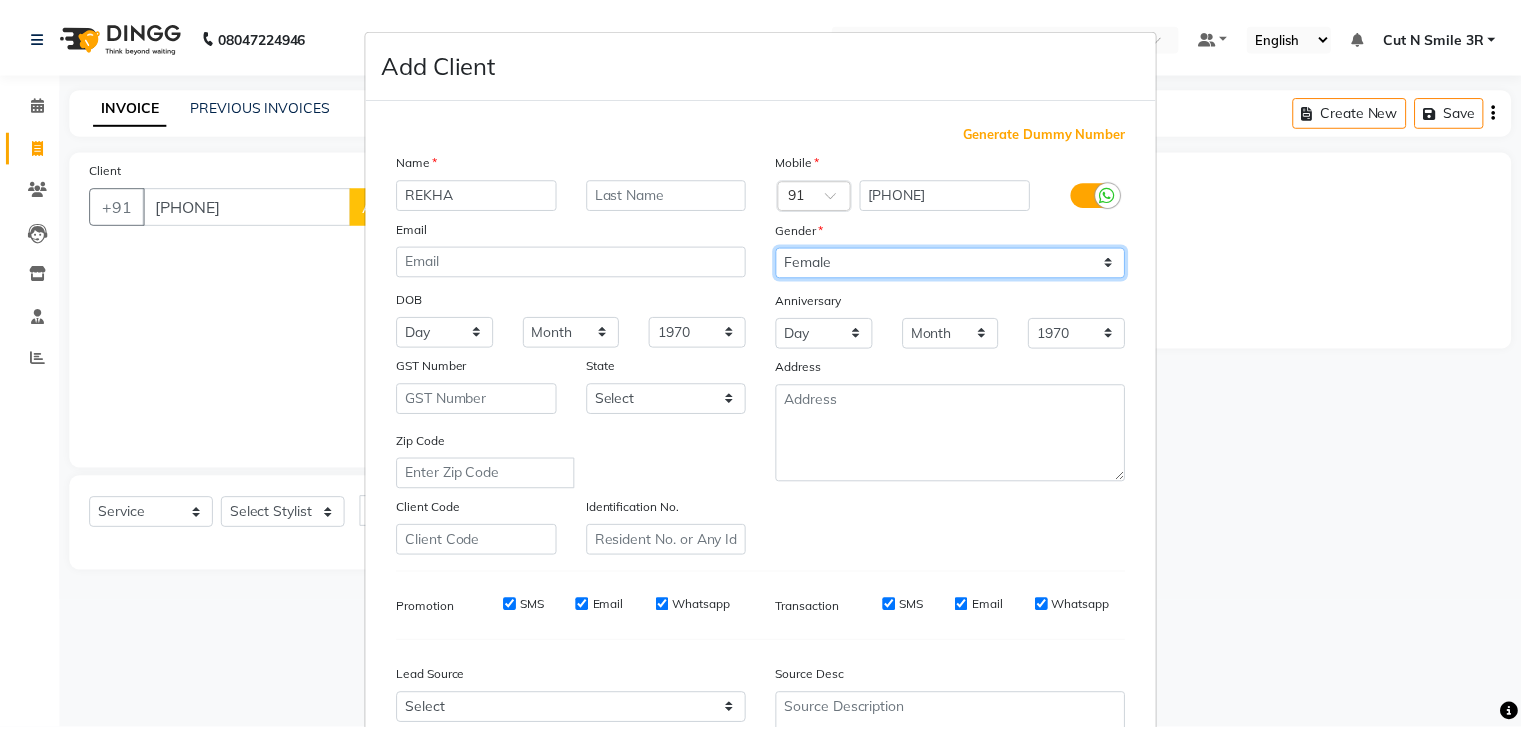 scroll, scrollTop: 203, scrollLeft: 0, axis: vertical 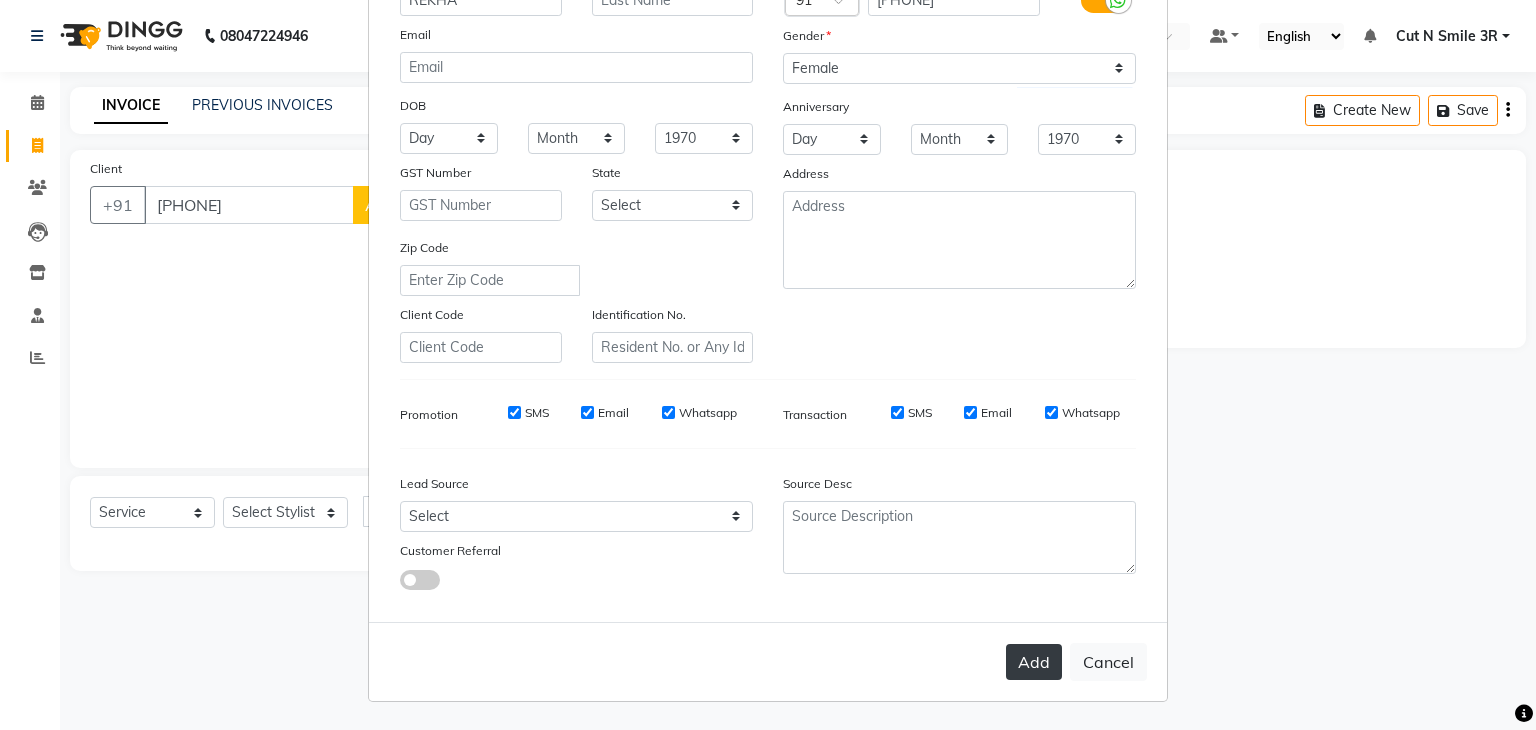 click on "Add" at bounding box center (1034, 662) 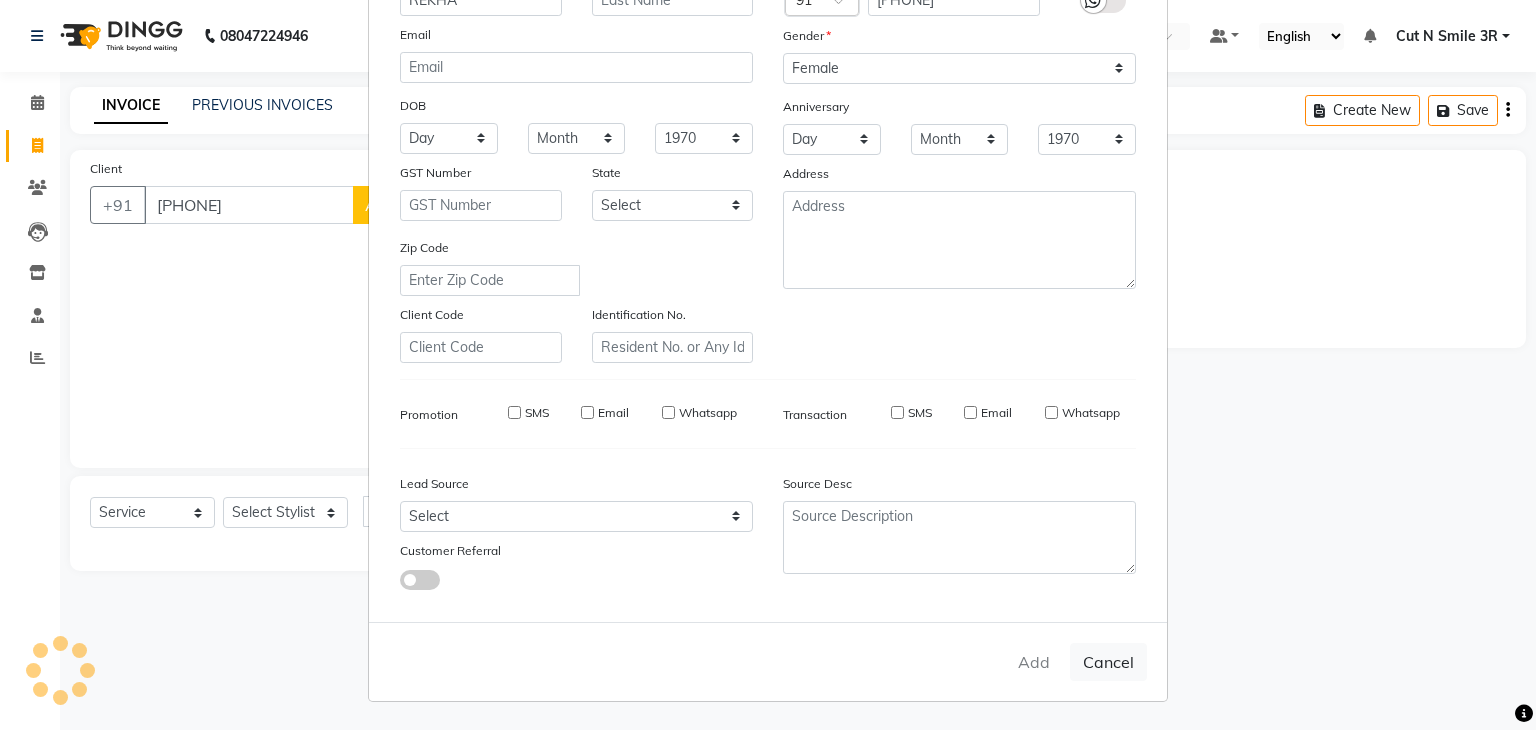 type 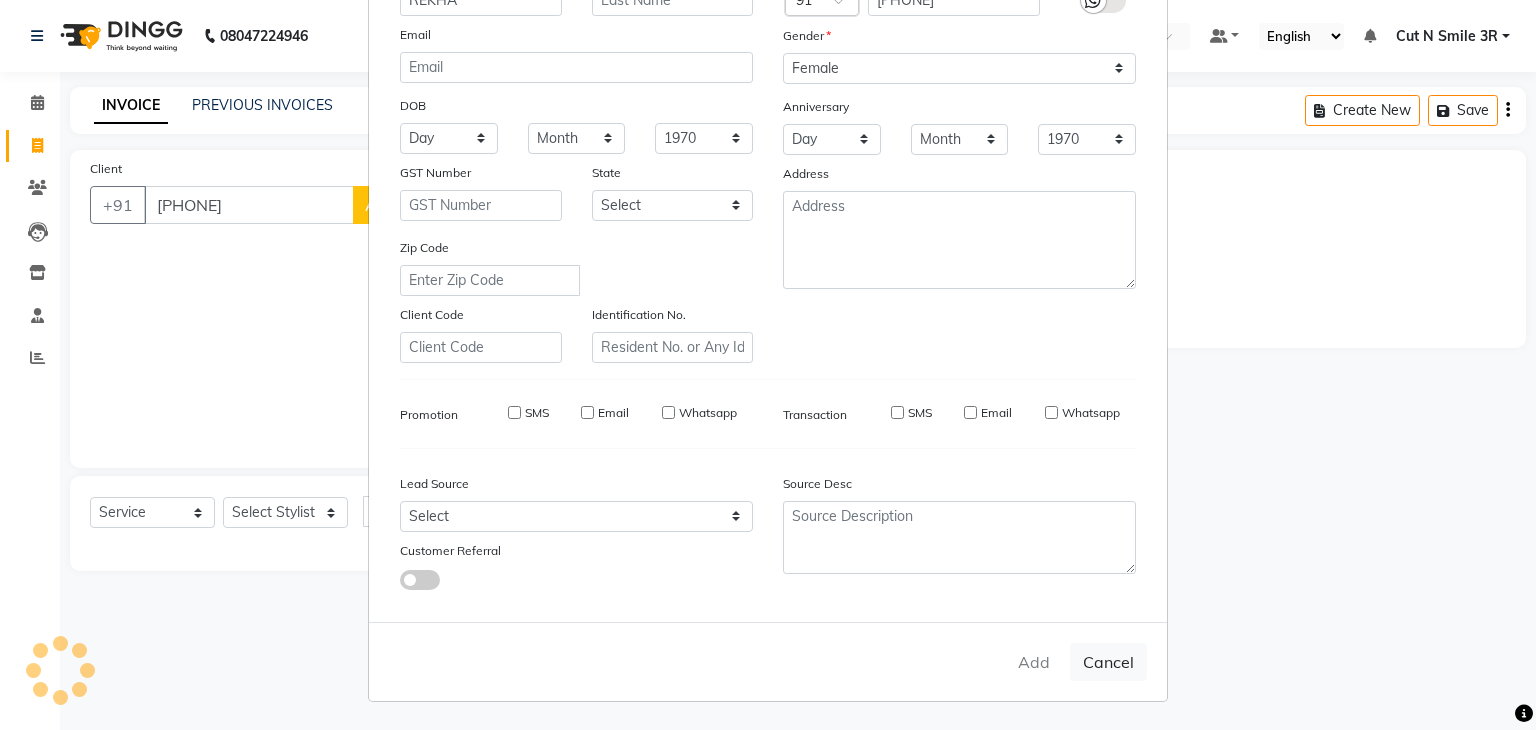 select 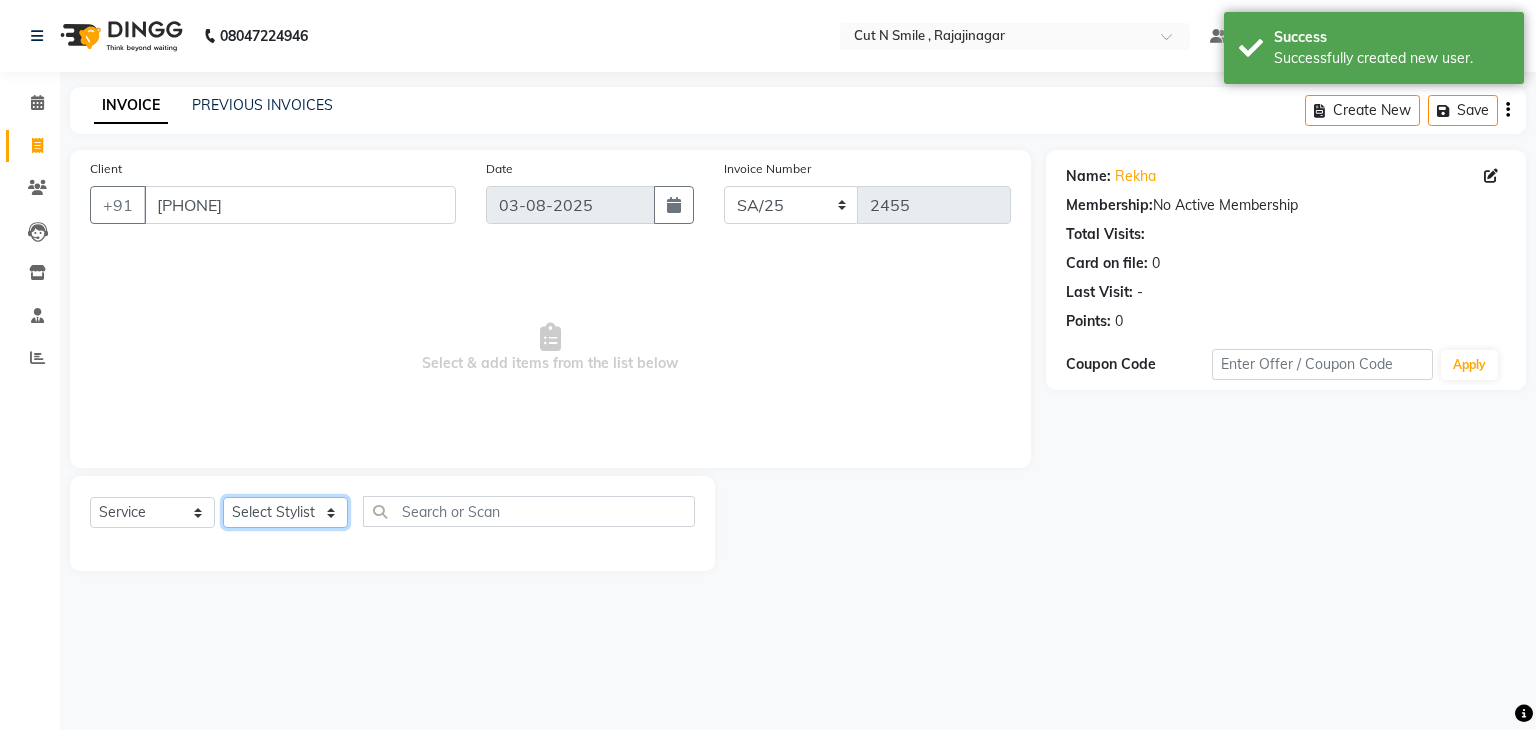 click on "Select Stylist Ali ML Ammu 3R Ankith VN Ash Mohammed 3R Atheek 3R Binitha 3R Bipana 4R CNS BOB  Cut N Smile 17M  Cut N Smile 3R Cut n Smile 4R Cut N Smile 9M Cut N Smile ML Cut N Smile V Fazil Ali 4R Govind VN Hema 4R Jayashree VN Karan VN Love 4R Mani Singh 3R Manu 4R  Muskaan VN Nadeem 4R N D M 4R NDM Alam 4R Noushad VN Pavan 4R Priya BOB Priyanka 3R Rahul 3R Ravi 3R Riya BOB Rohith 4R Roobina 3R Roopa 4R Rubina BOB Sahil Ahmed 3R Sahil Bhatti 4R Sameer 3R Sanajana BOB  Sanjana BOB Sarita VN Shaan 4R Shahid 4R Shakir VN Shanavaaz BOB Shiney 3R Shivu Raj 4R Srijana BOB Sunil Laddi 4R Sunny VN Supriya BOB Sushmitha 4R Vakeel 3R Varas 4R Varas BOB Vishwa VN" 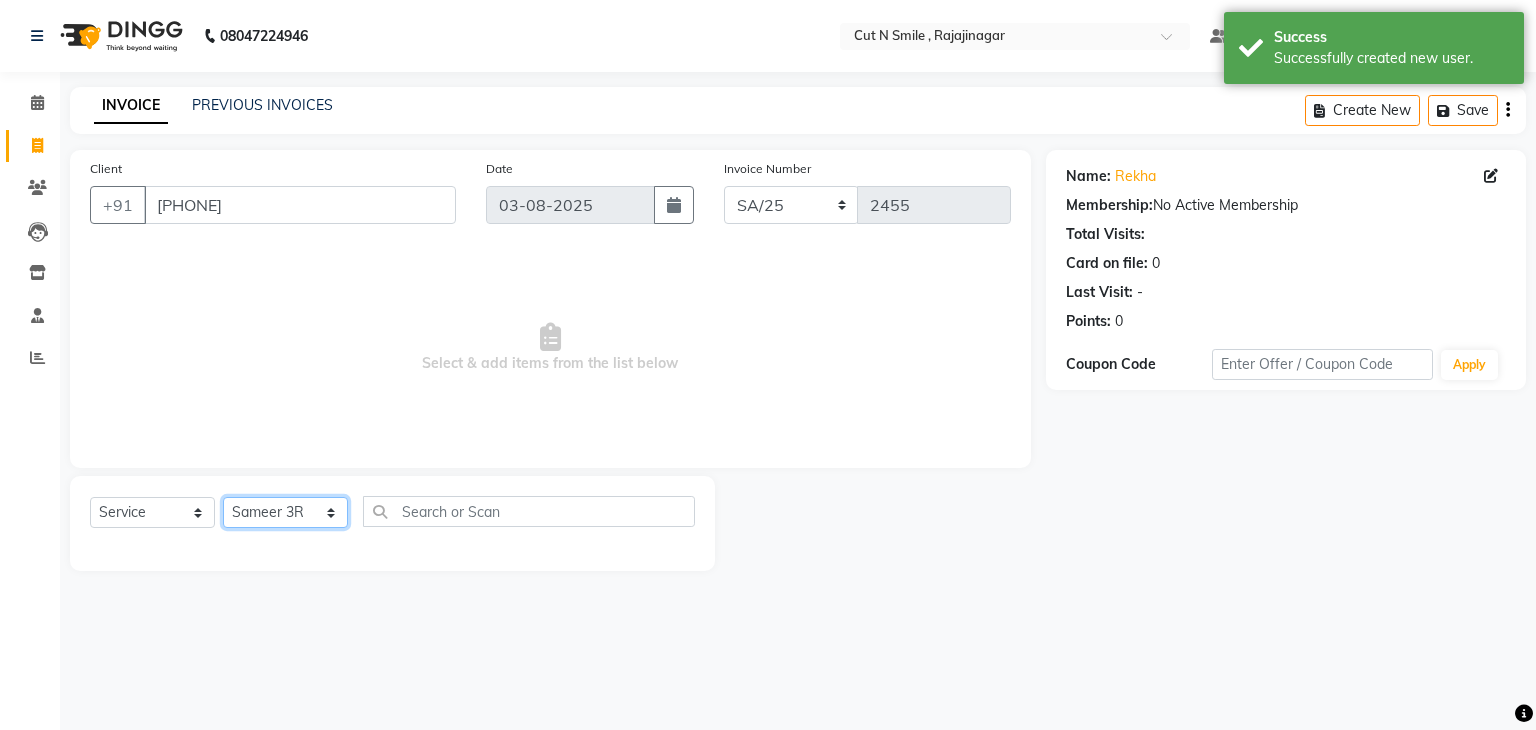 click on "Select Stylist Ali ML Ammu 3R Ankith VN Ash Mohammed 3R Atheek 3R Binitha 3R Bipana 4R CNS BOB  Cut N Smile 17M  Cut N Smile 3R Cut n Smile 4R Cut N Smile 9M Cut N Smile ML Cut N Smile V Fazil Ali 4R Govind VN Hema 4R Jayashree VN Karan VN Love 4R Mani Singh 3R Manu 4R  Muskaan VN Nadeem 4R N D M 4R NDM Alam 4R Noushad VN Pavan 4R Priya BOB Priyanka 3R Rahul 3R Ravi 3R Riya BOB Rohith 4R Roobina 3R Roopa 4R Rubina BOB Sahil Ahmed 3R Sahil Bhatti 4R Sameer 3R Sanajana BOB  Sanjana BOB Sarita VN Shaan 4R Shahid 4R Shakir VN Shanavaaz BOB Shiney 3R Shivu Raj 4R Srijana BOB Sunil Laddi 4R Sunny VN Supriya BOB Sushmitha 4R Vakeel 3R Varas 4R Varas BOB Vishwa VN" 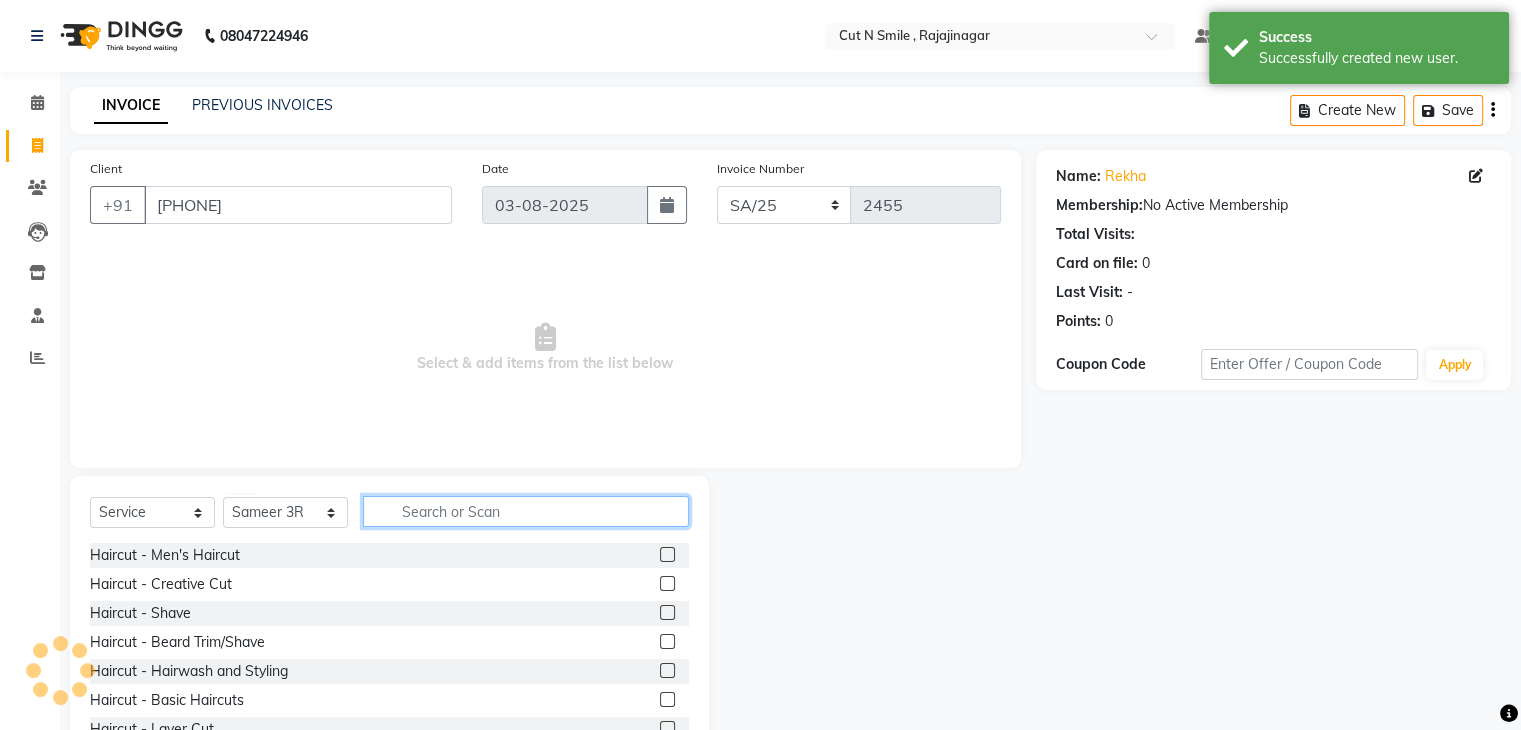 click 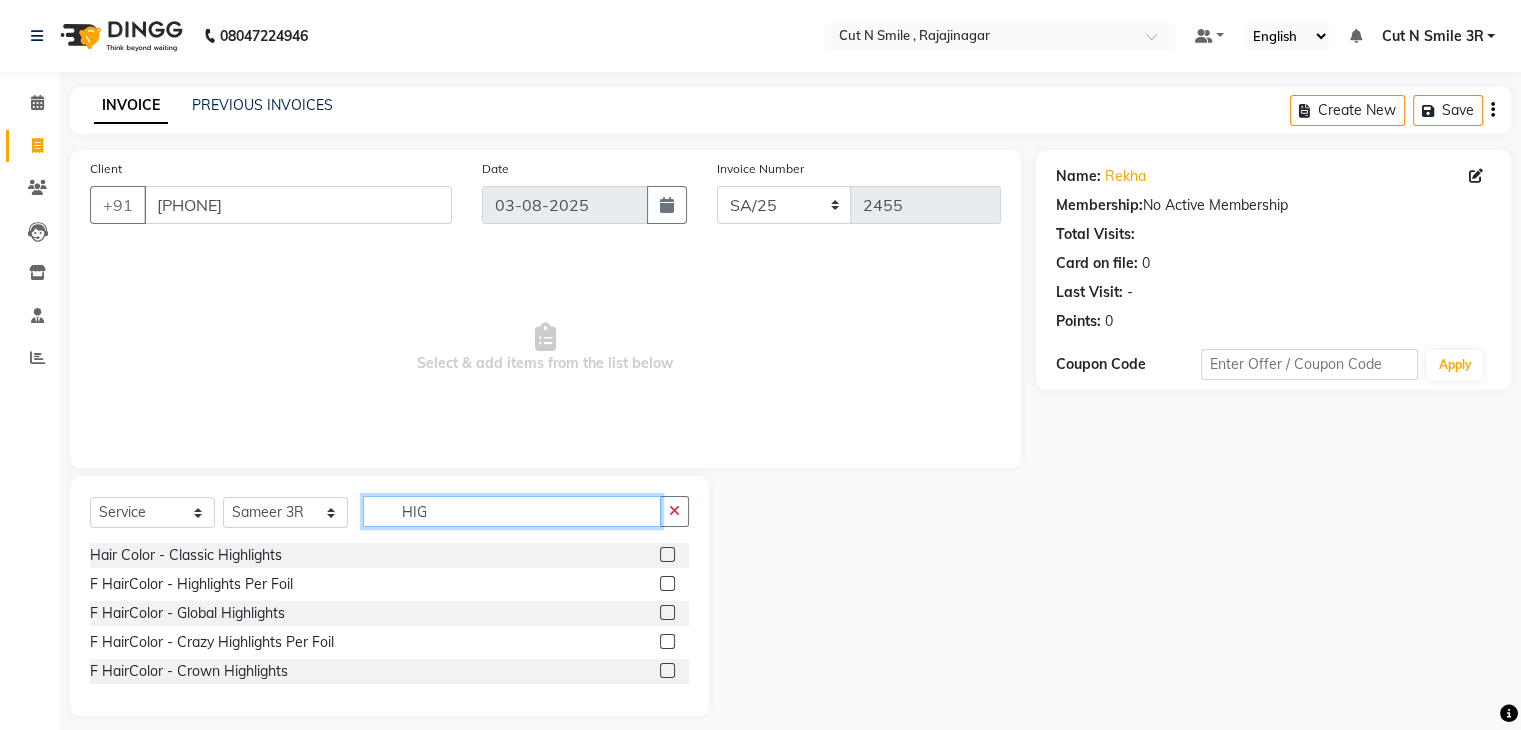 type on "HIG" 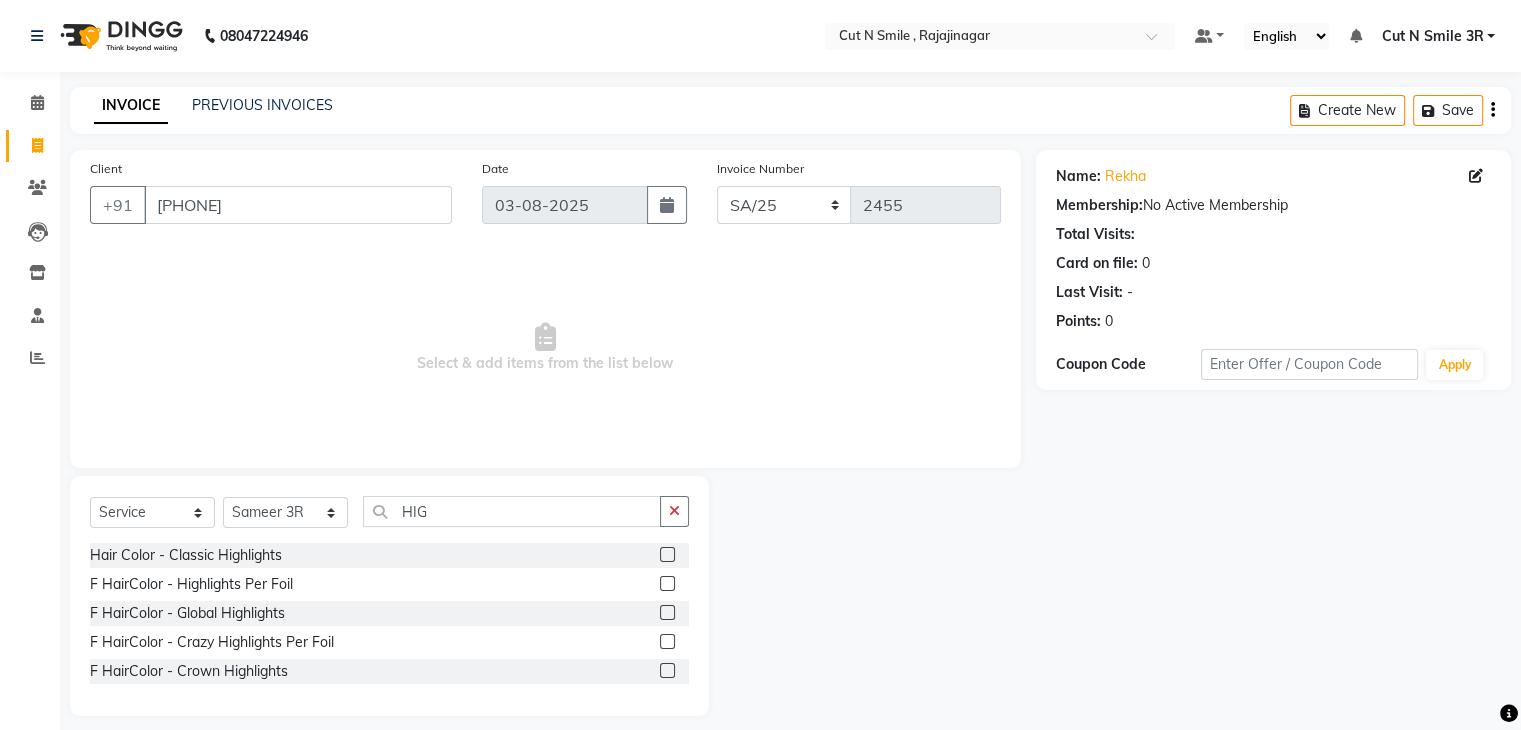 click 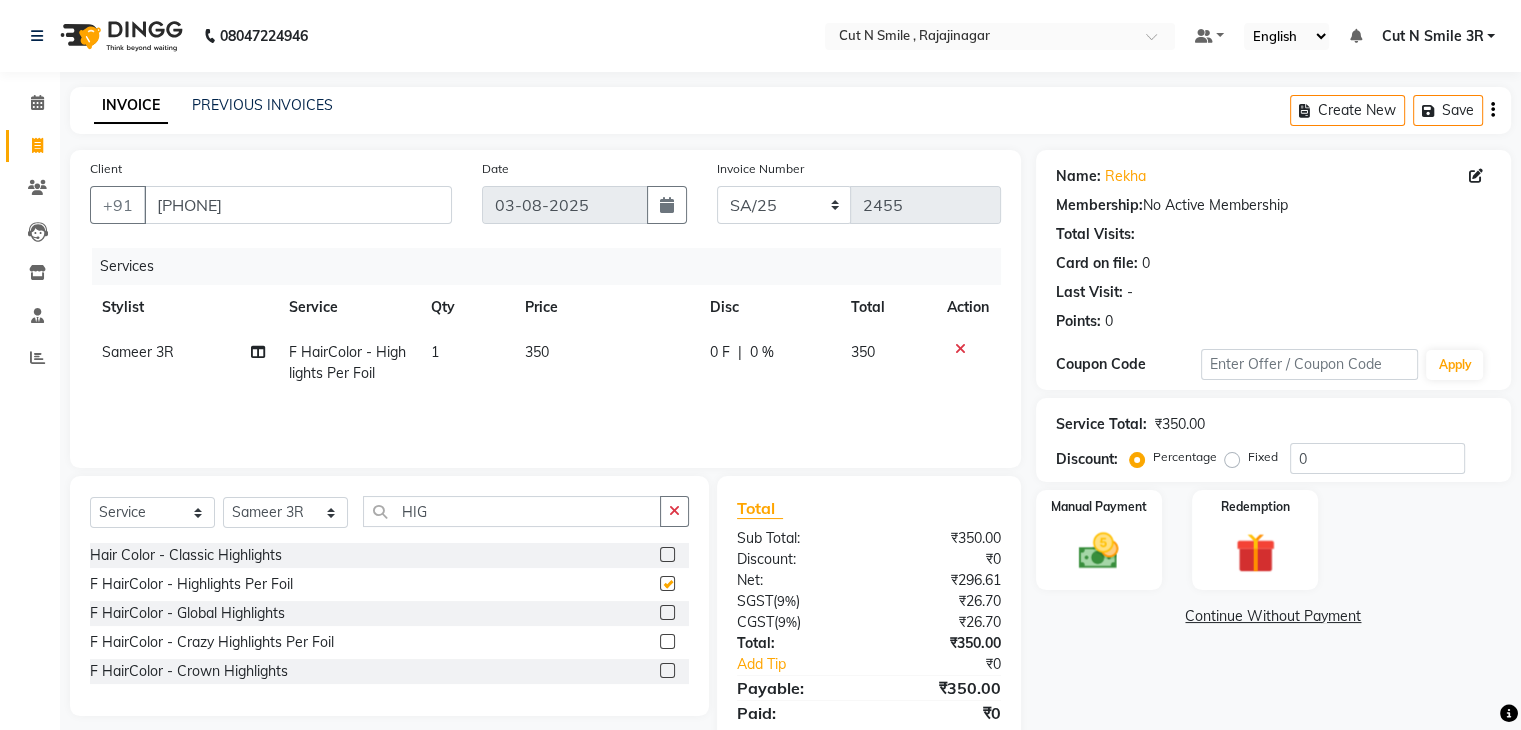 checkbox on "false" 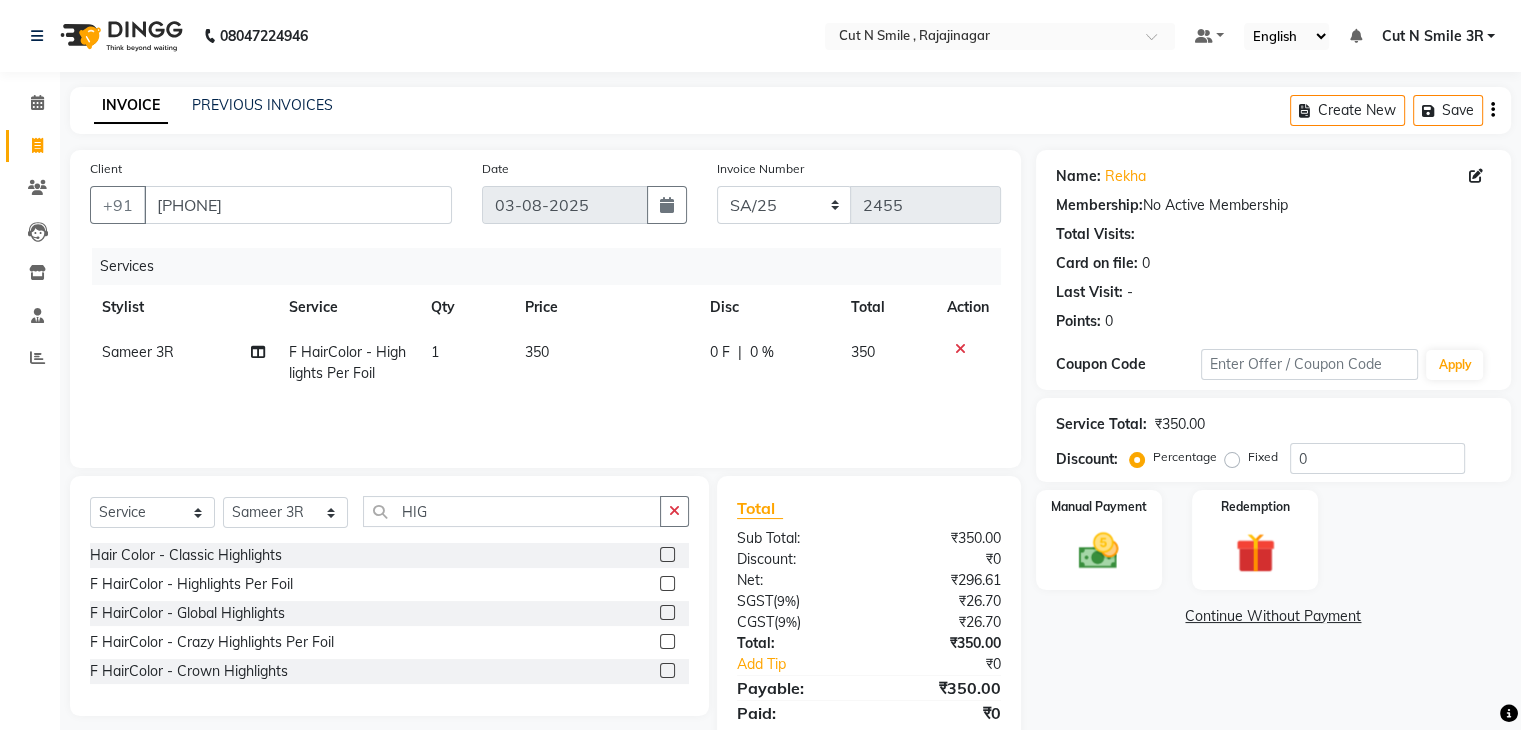 click on "350" 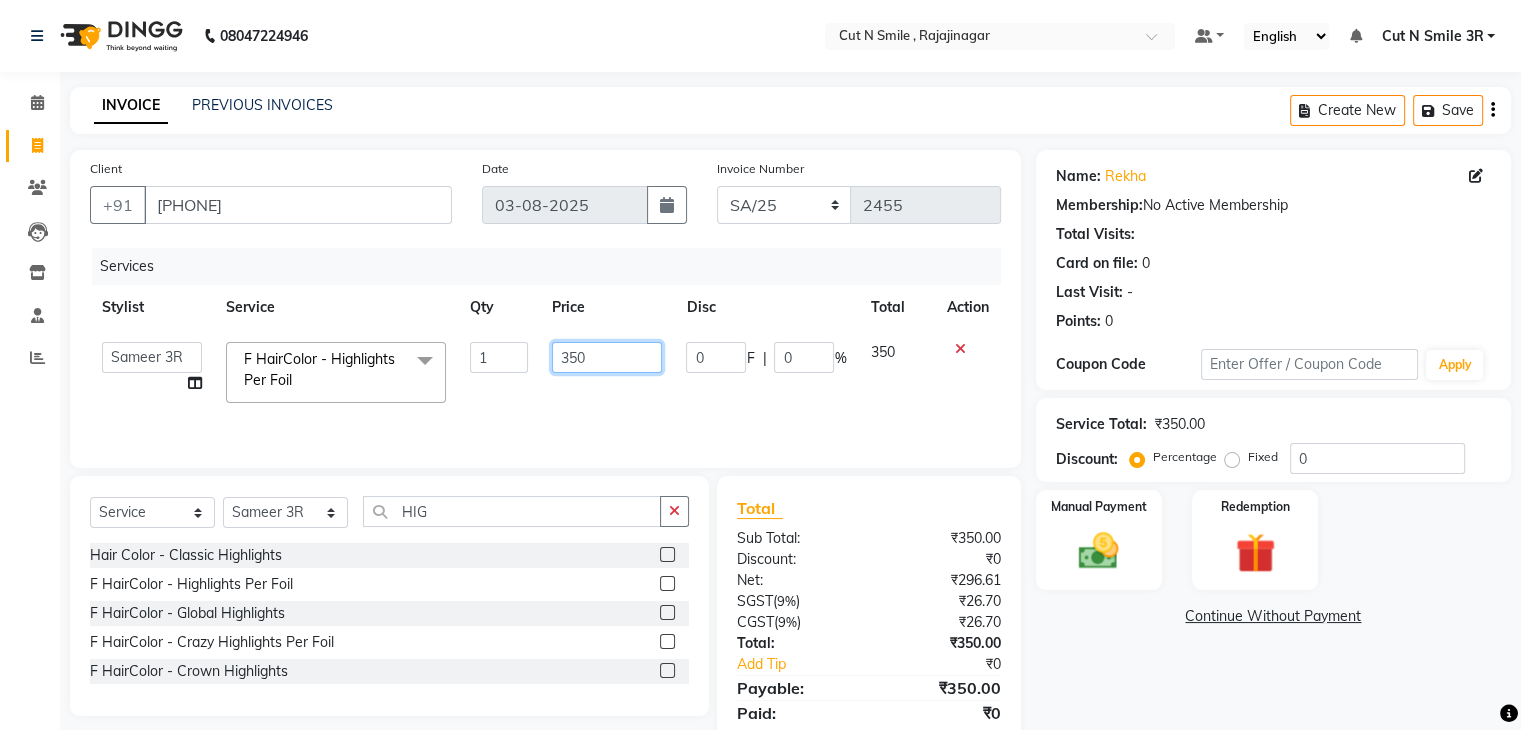 click on "350" 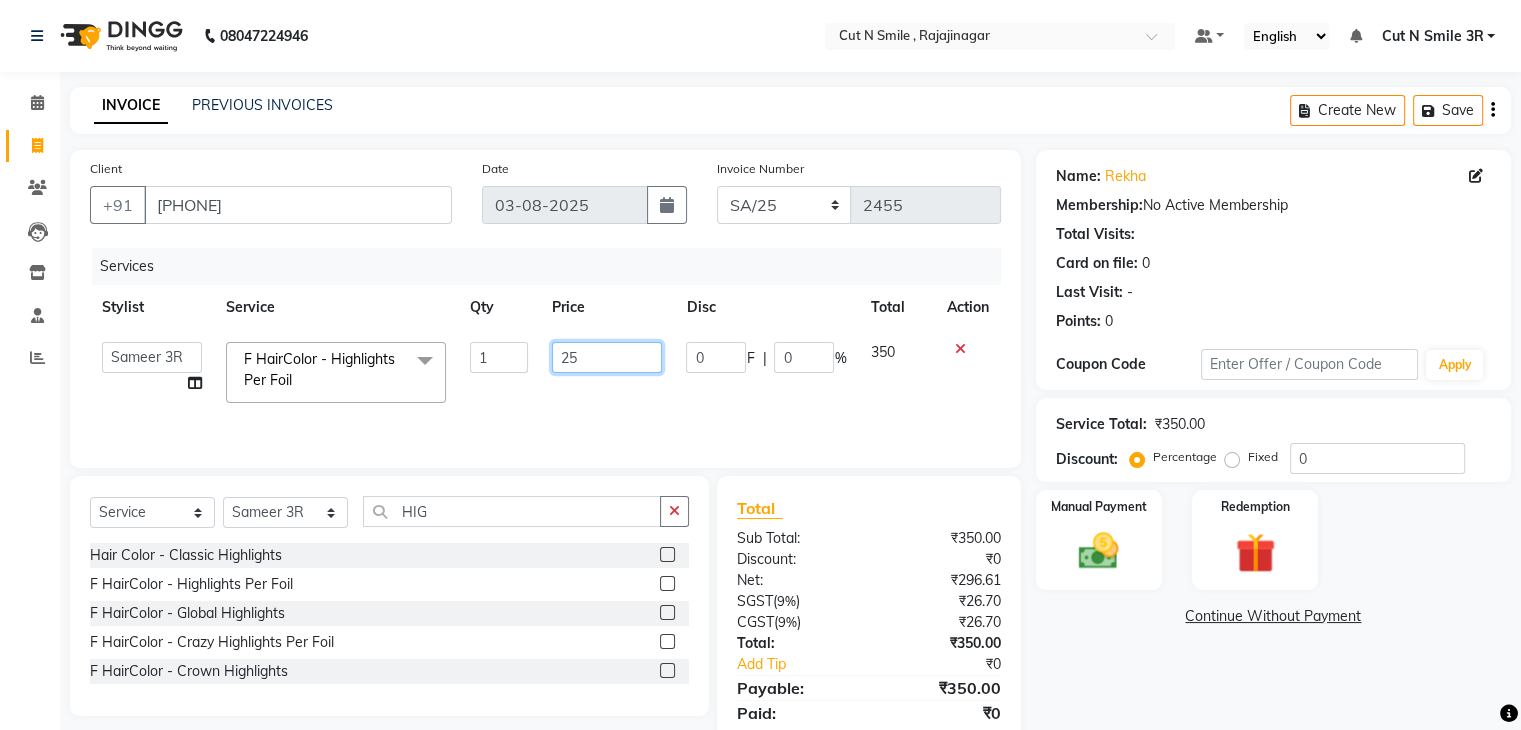 type on "250" 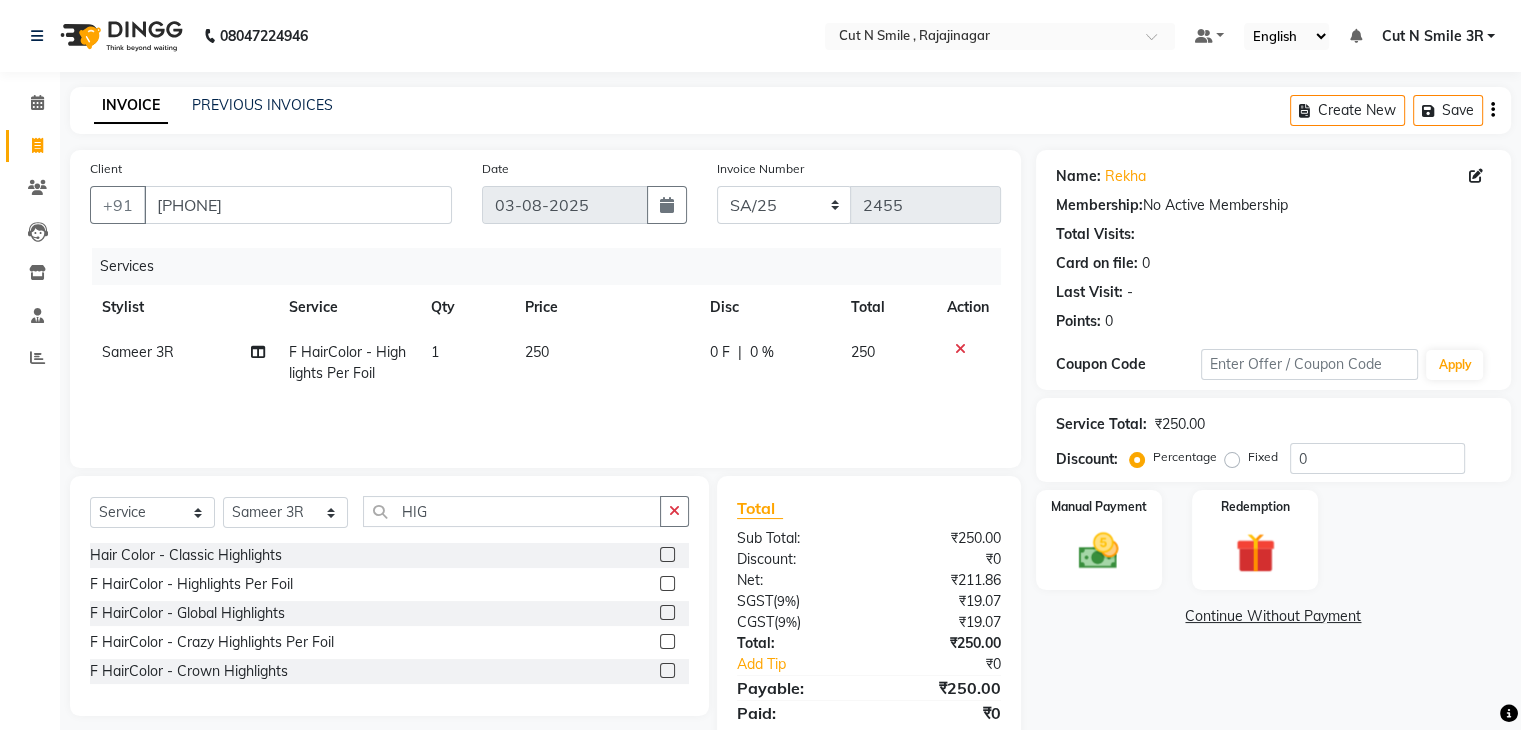 click on "1" 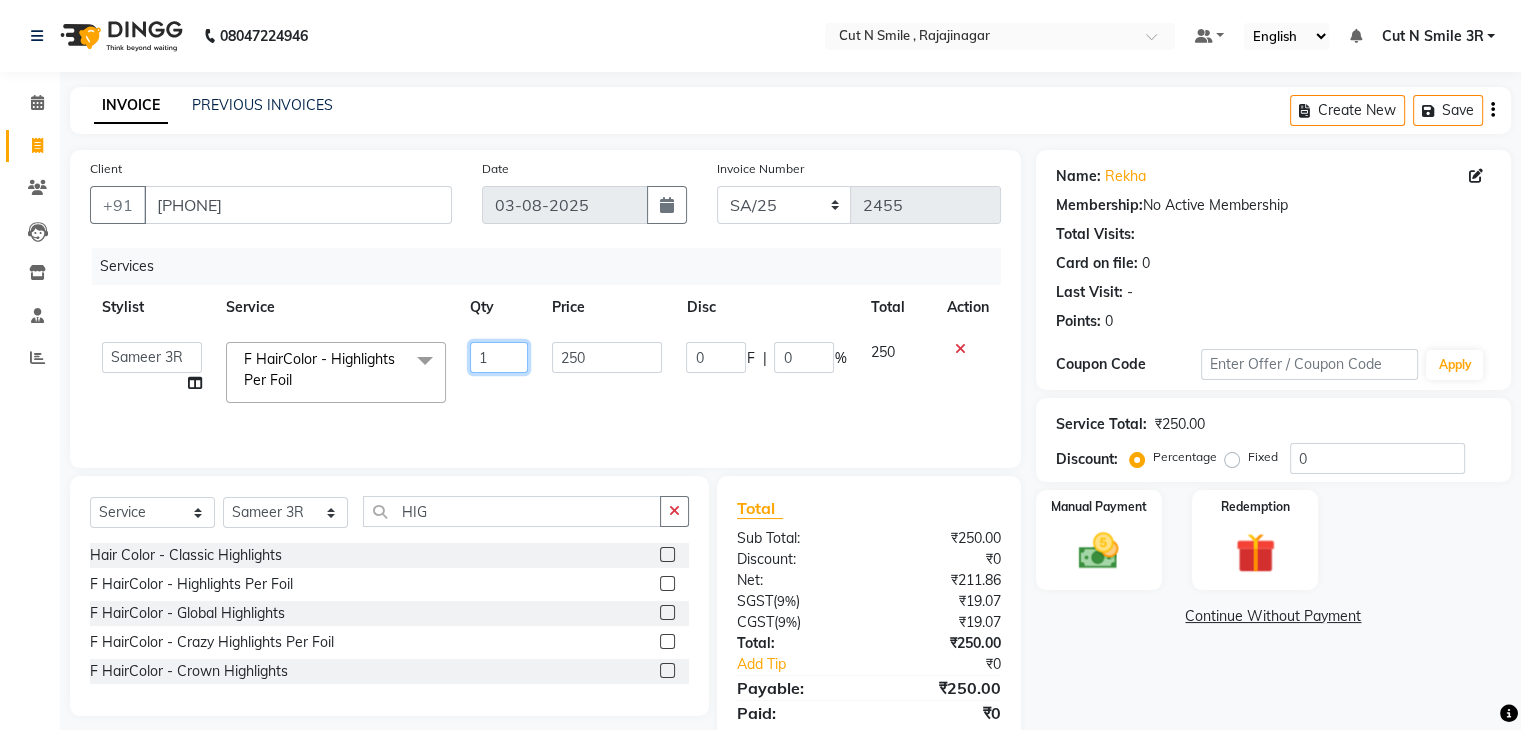 click on "1" 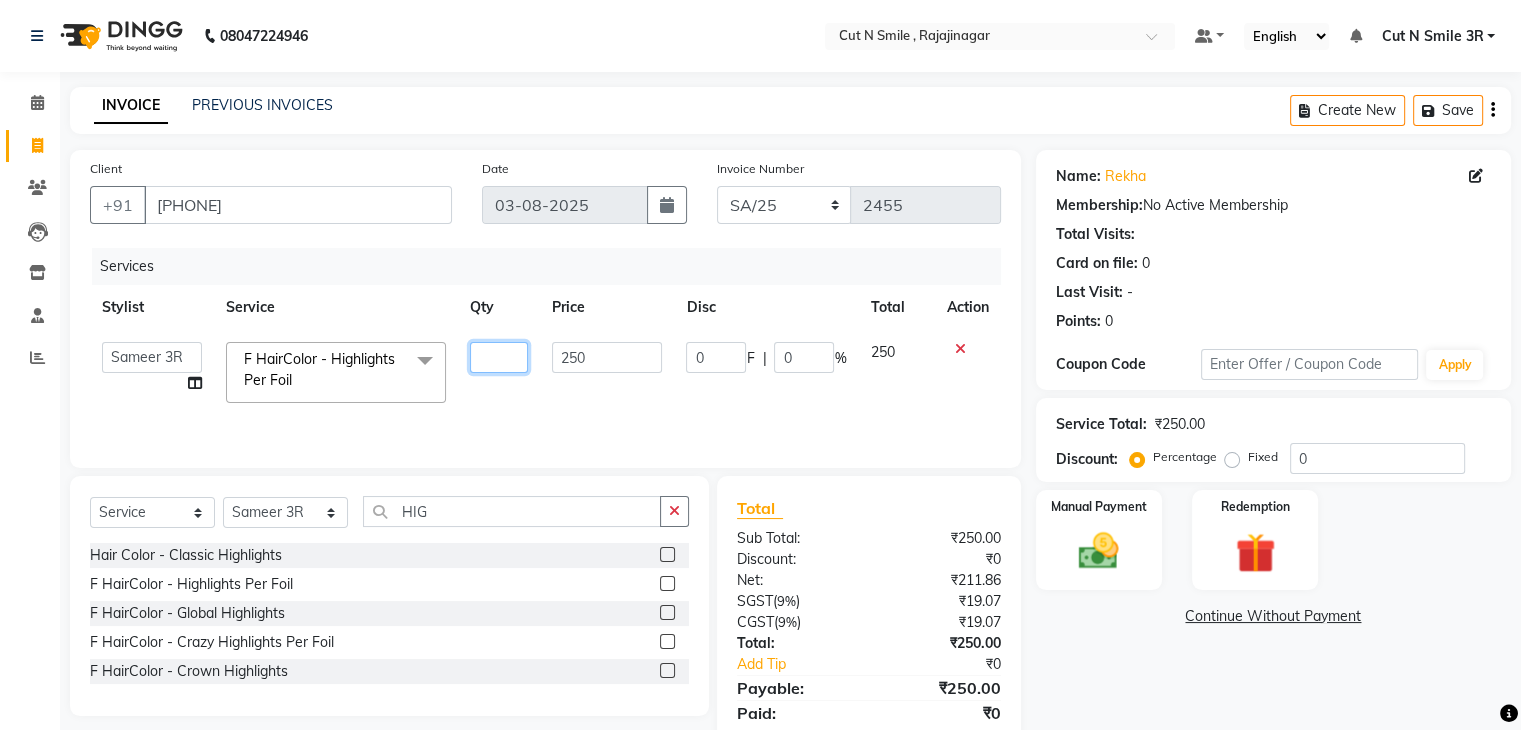 type on "4" 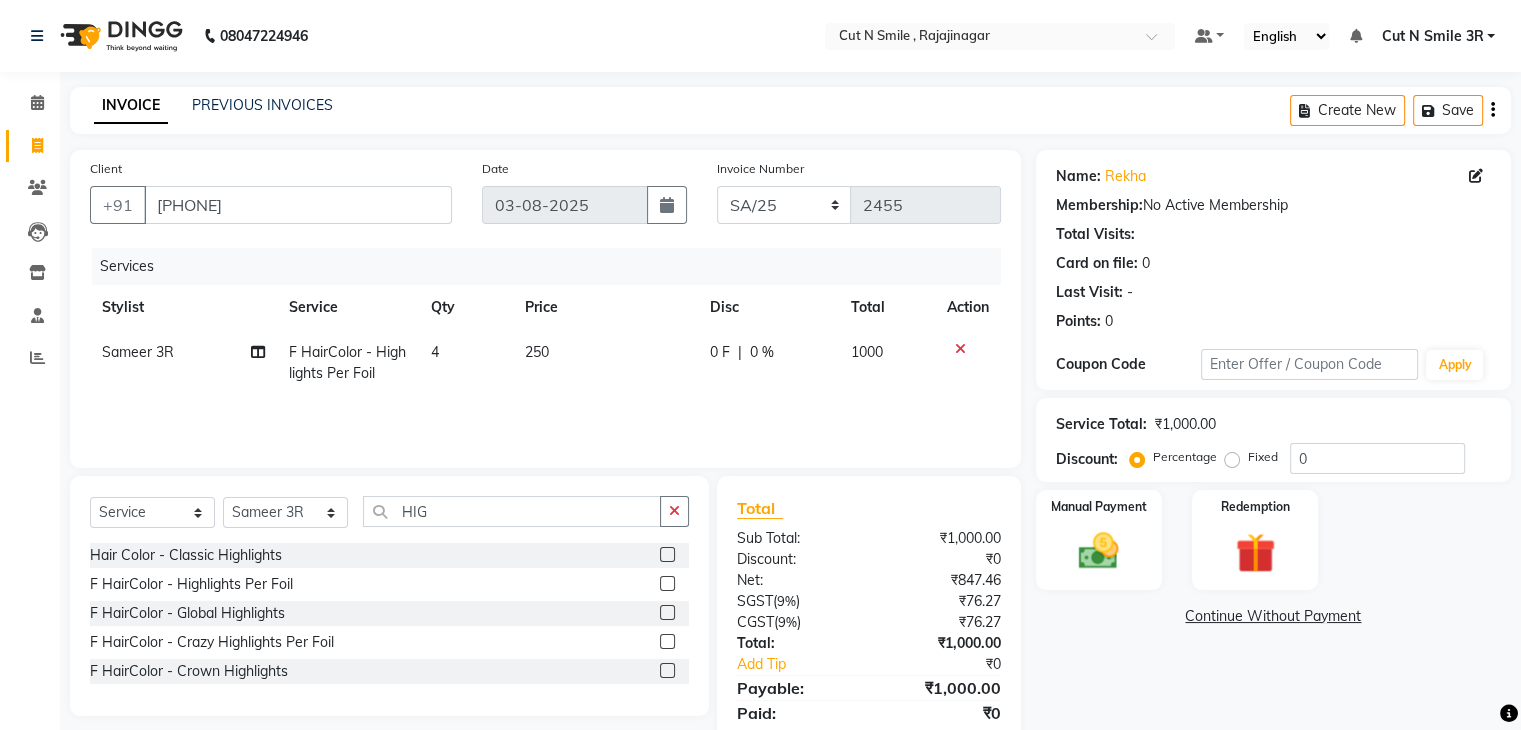 click on "Name: [FIRST]  Membership:  No Active Membership  Total Visits:   Card on file:  0 Last Visit:   - Points:   0  Coupon Code Apply Service Total:  ₹1,000.00  Discount:  Percentage   Fixed  0 Manual Payment Redemption  Continue Without Payment" 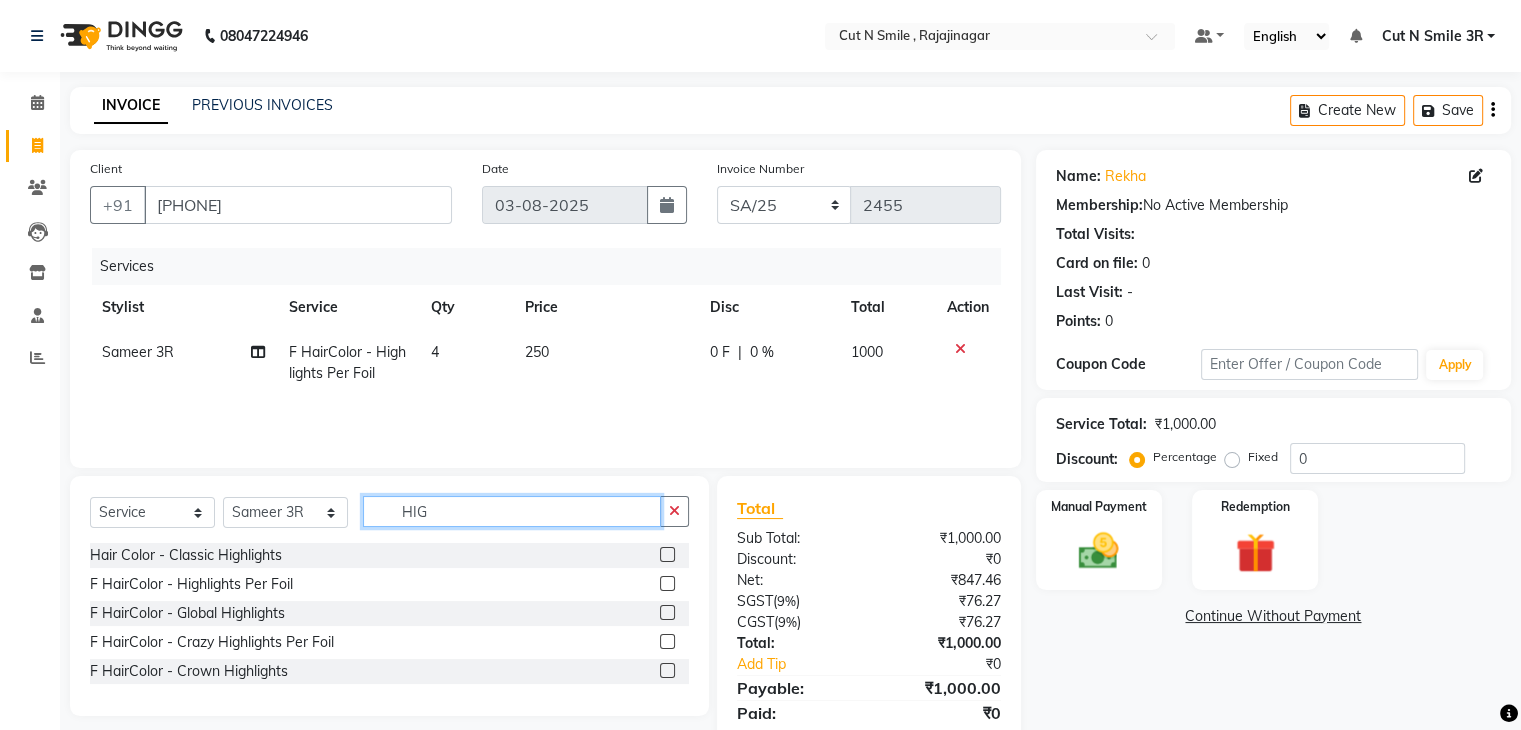 click on "HIG" 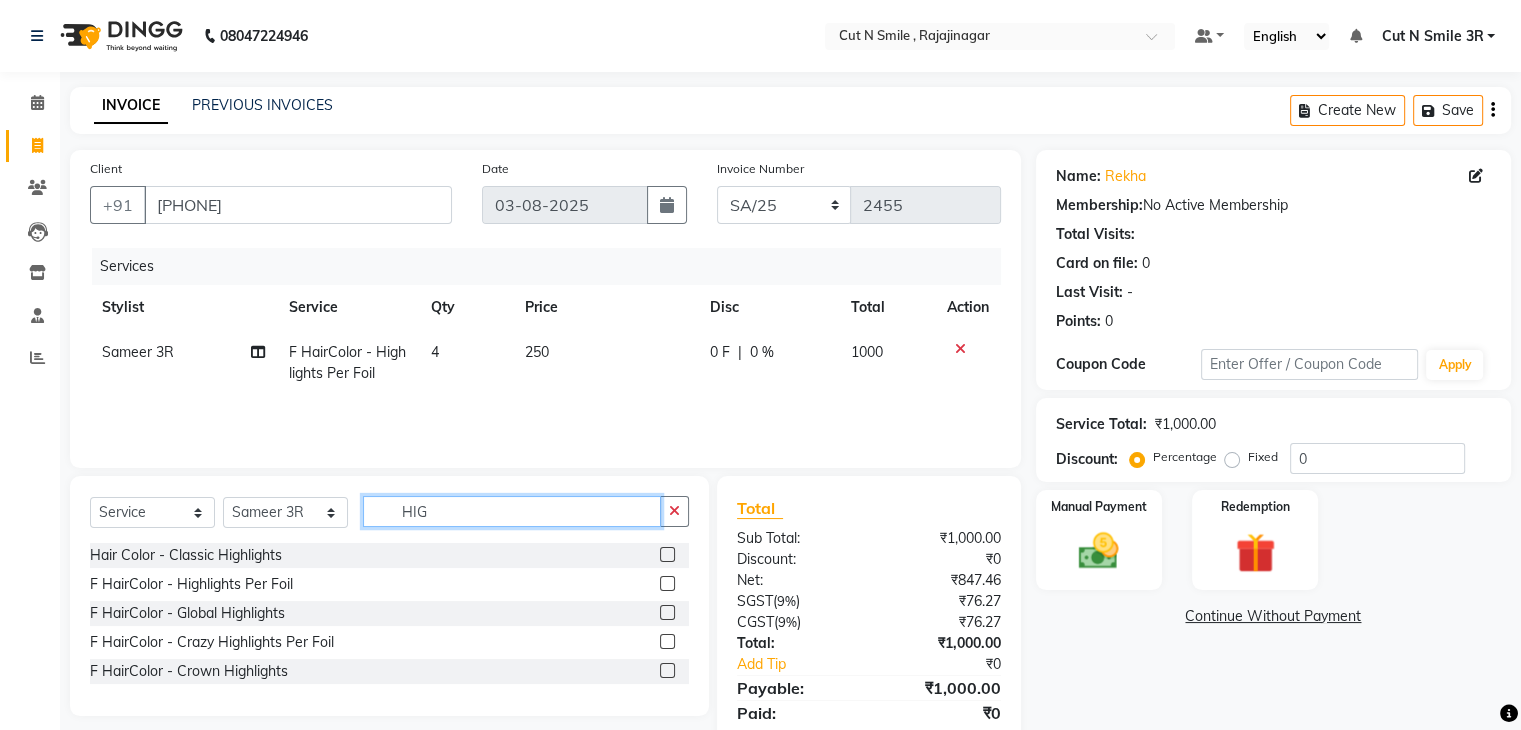 click on "HIG" 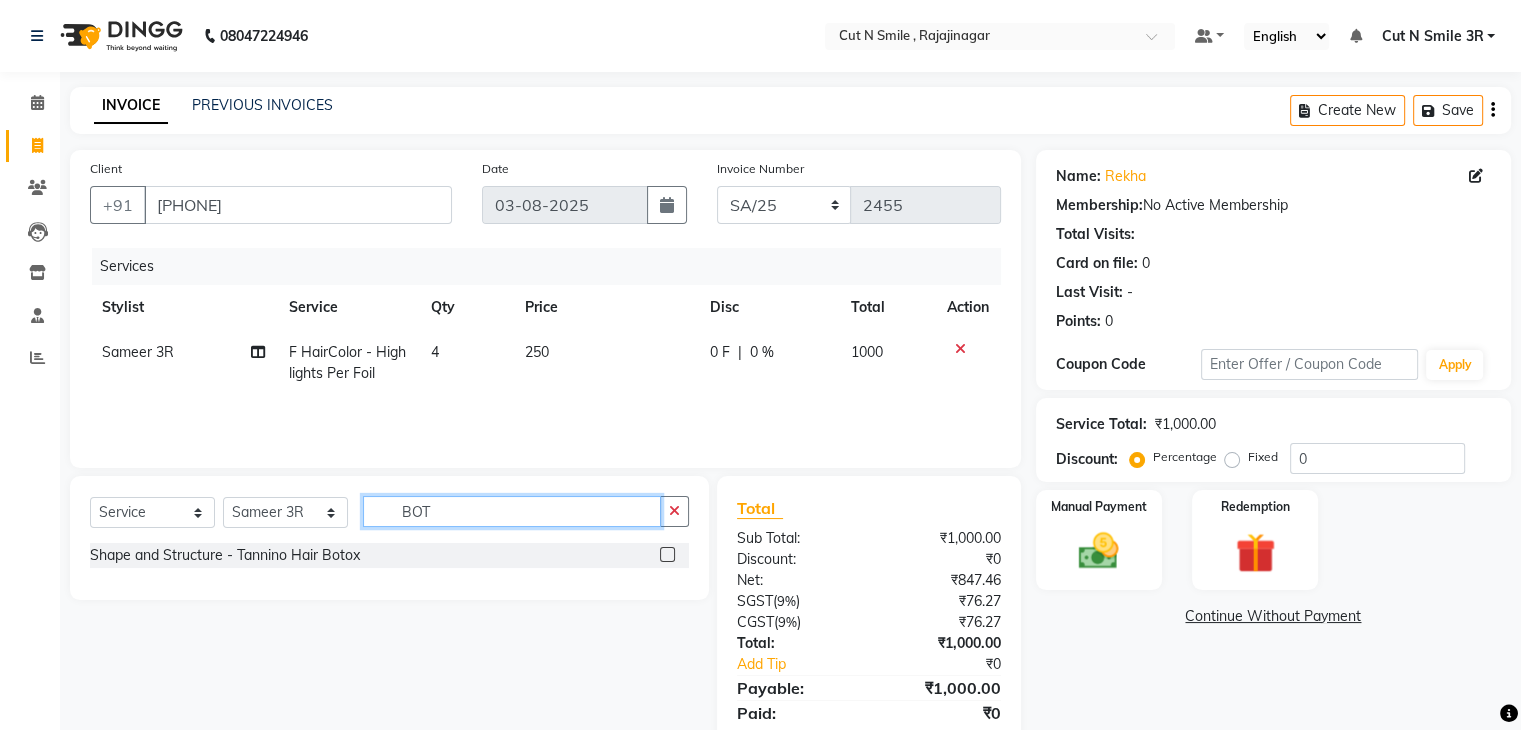 type on "BOT" 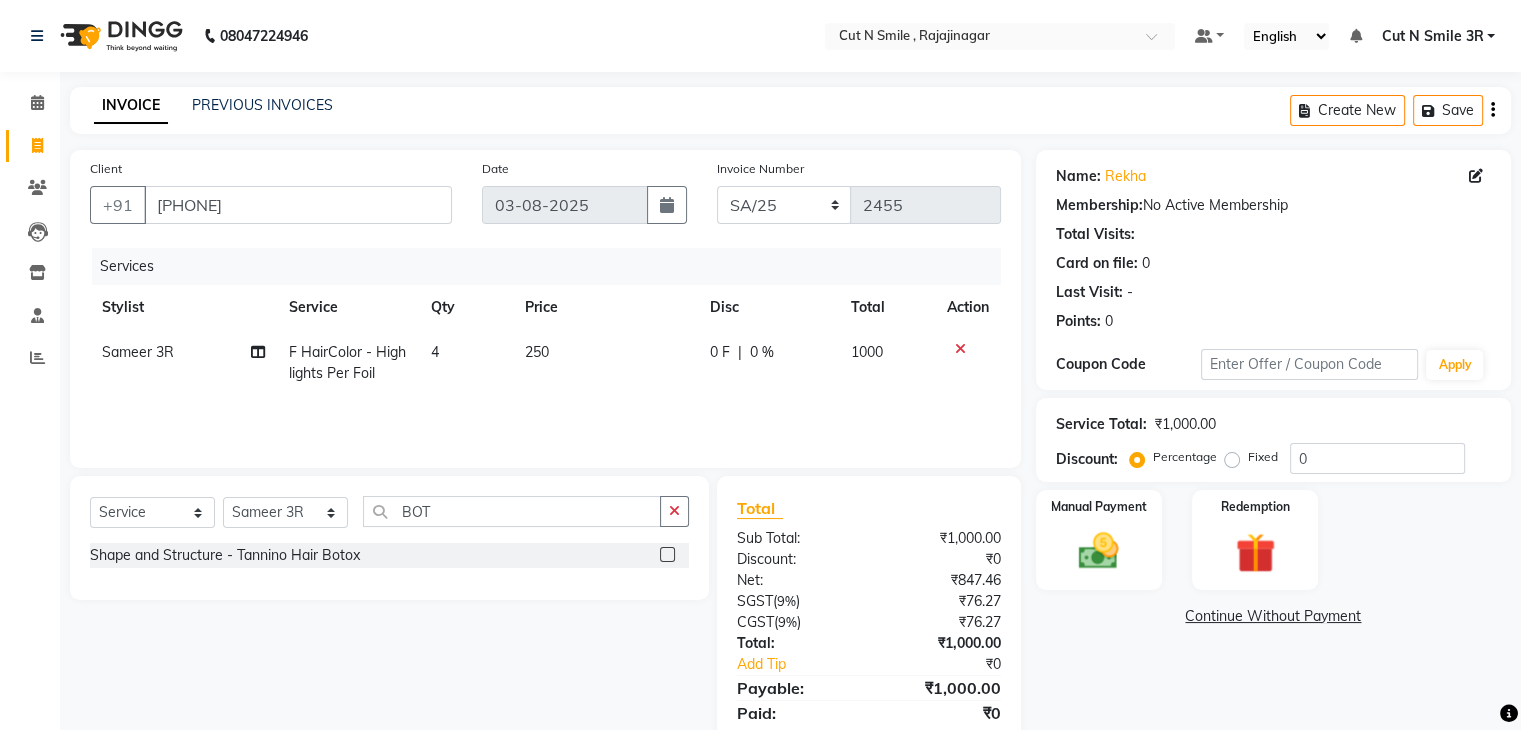 click 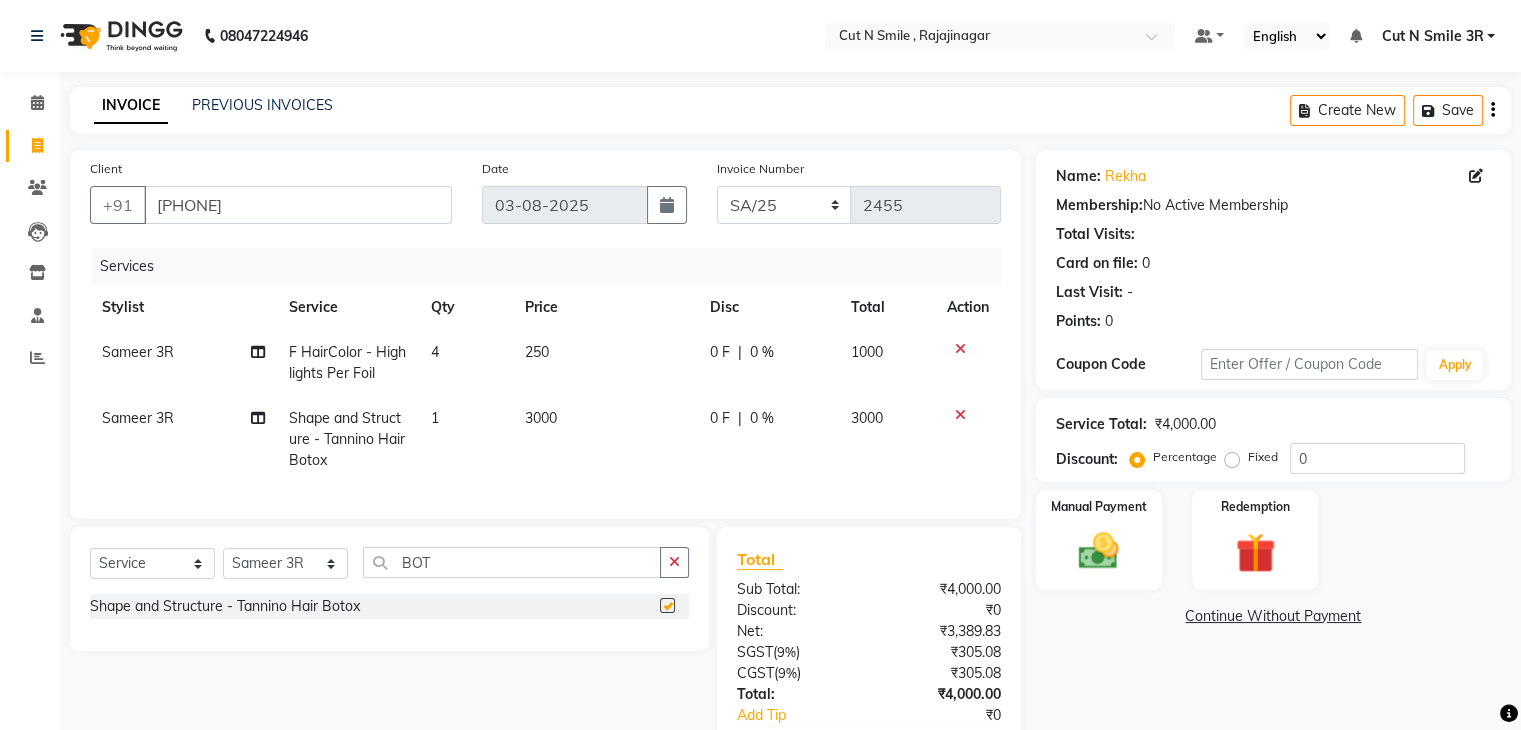 checkbox on "false" 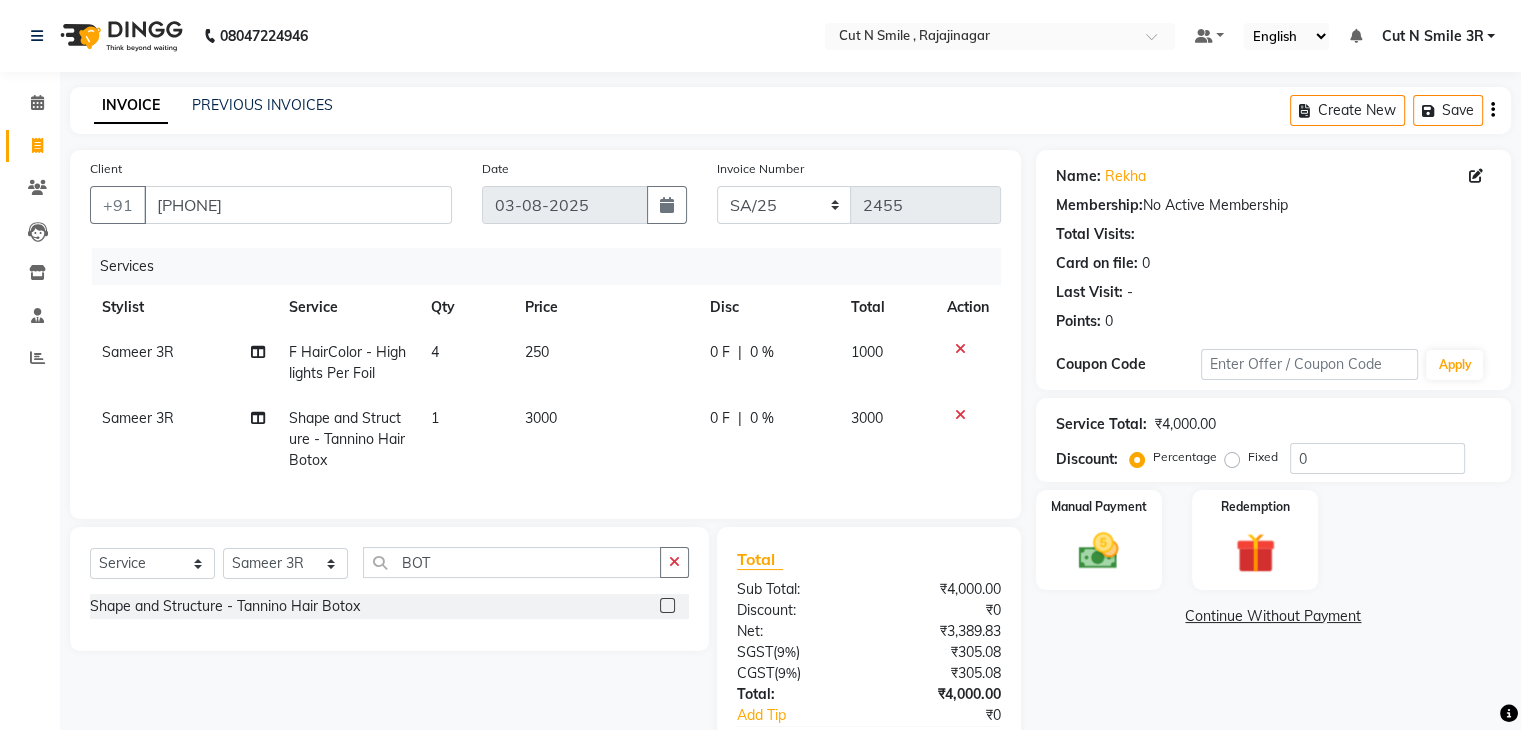 click on "3000" 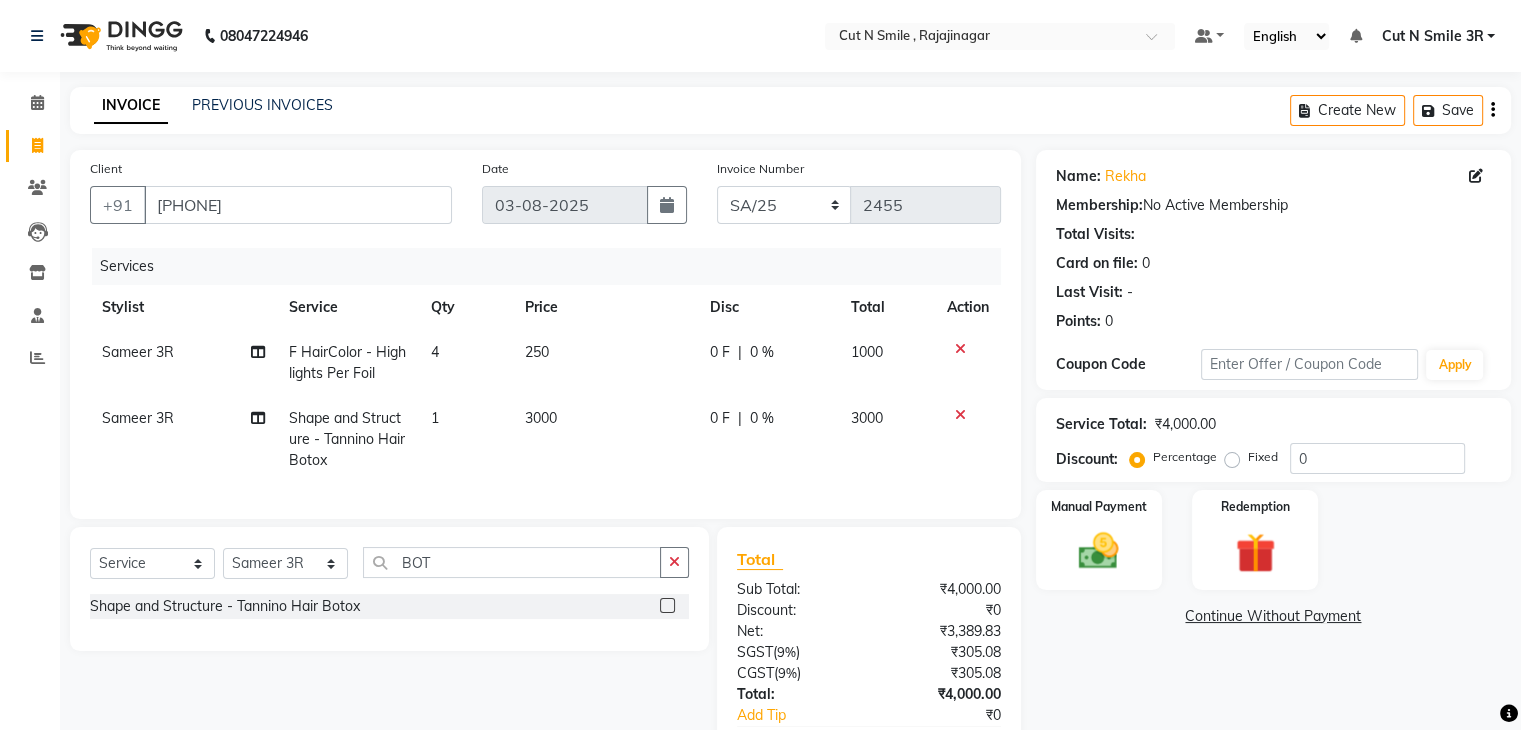 click on "Name: [FIRST]  Membership:  No Active Membership  Total Visits:   Card on file:  0 Last Visit:   - Points:   0  Coupon Code Apply Service Total:  ₹4,000.00  Discount:  Percentage   Fixed  0 Manual Payment Redemption  Continue Without Payment" 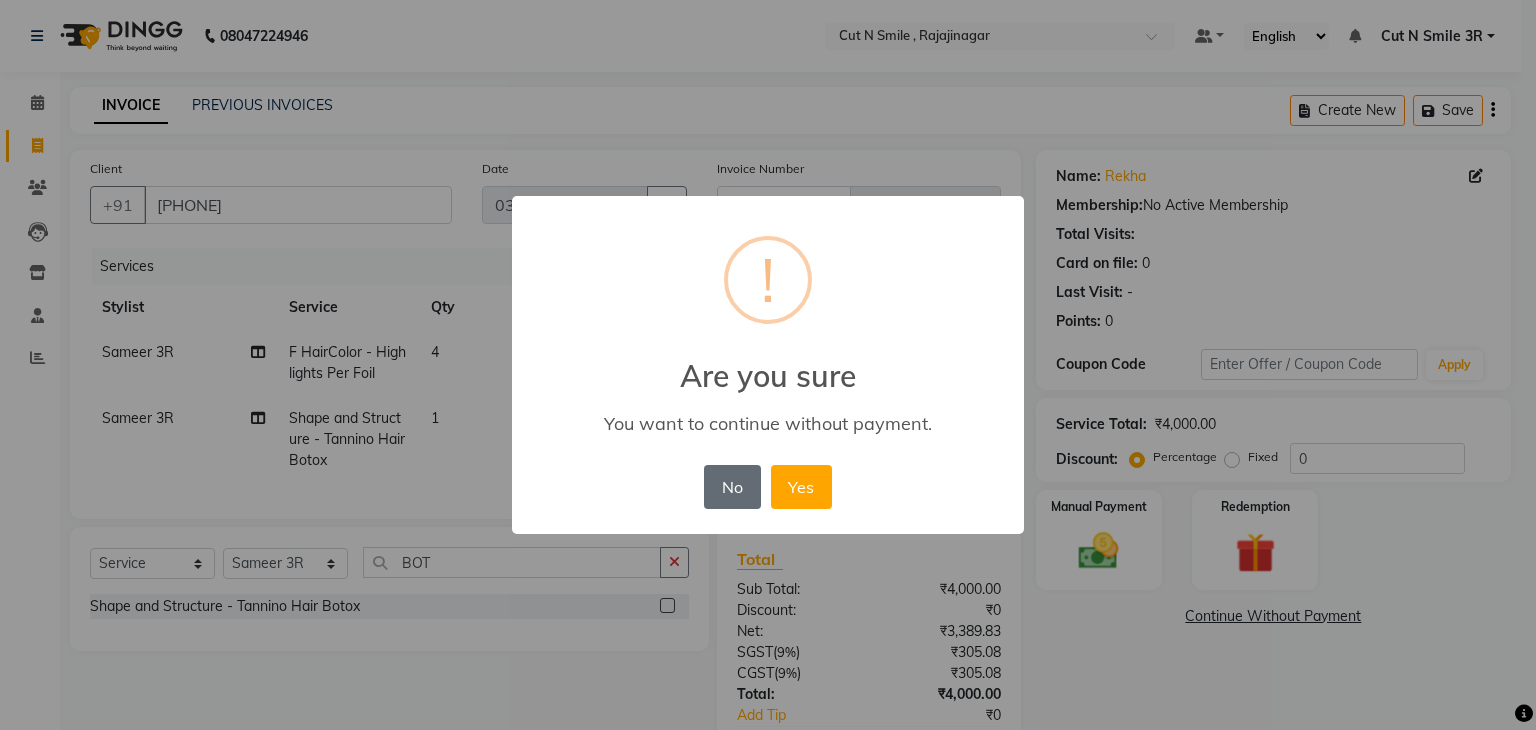 click on "No" at bounding box center [732, 487] 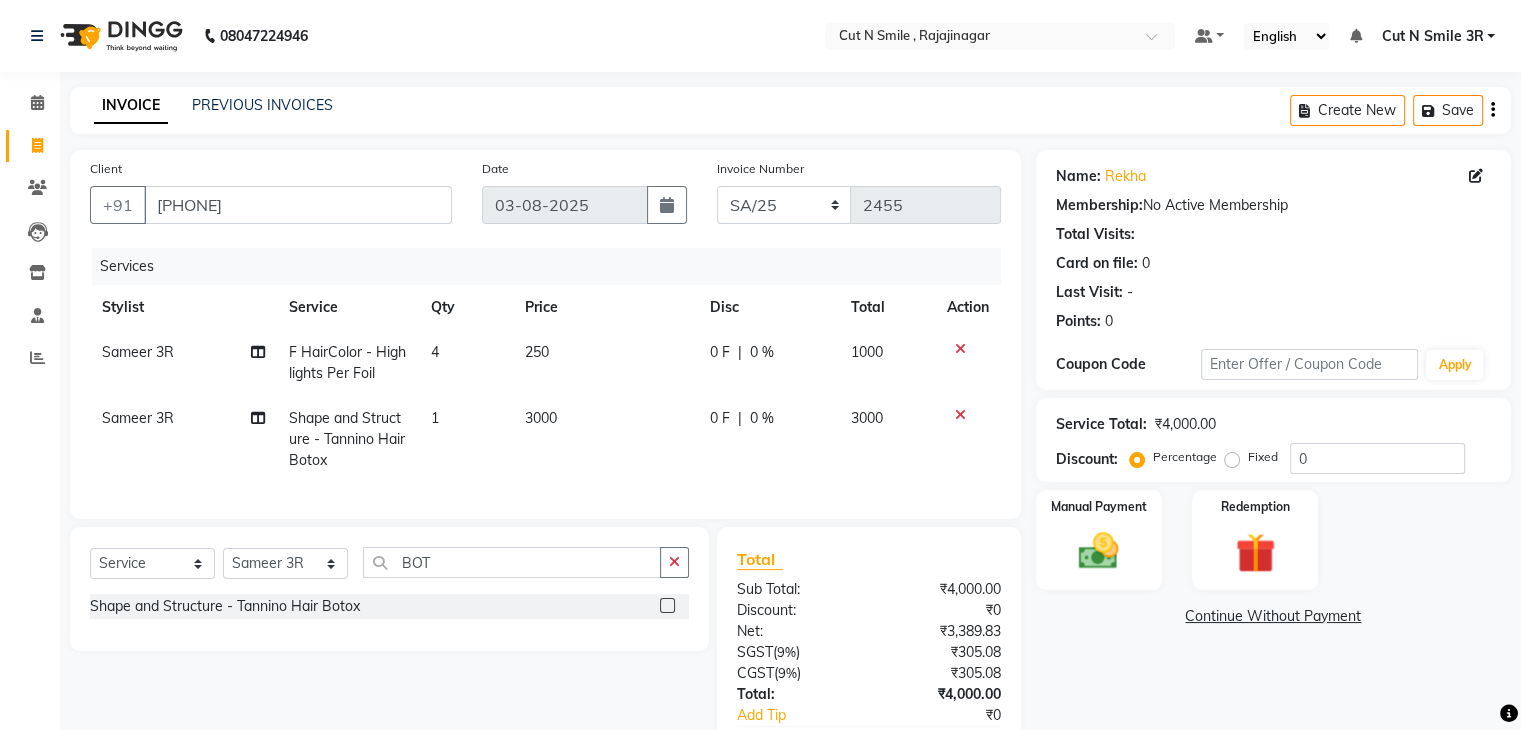 click 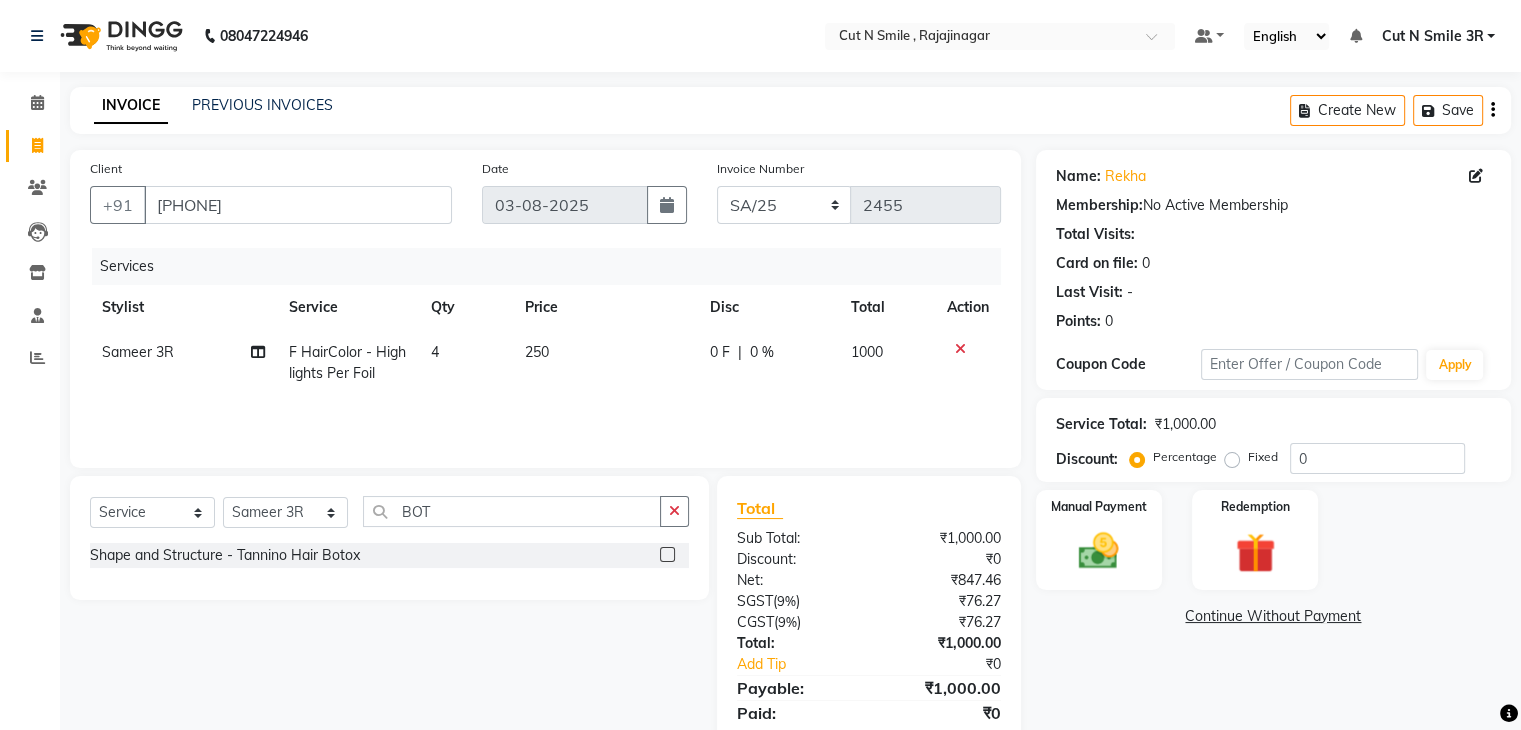click on "250" 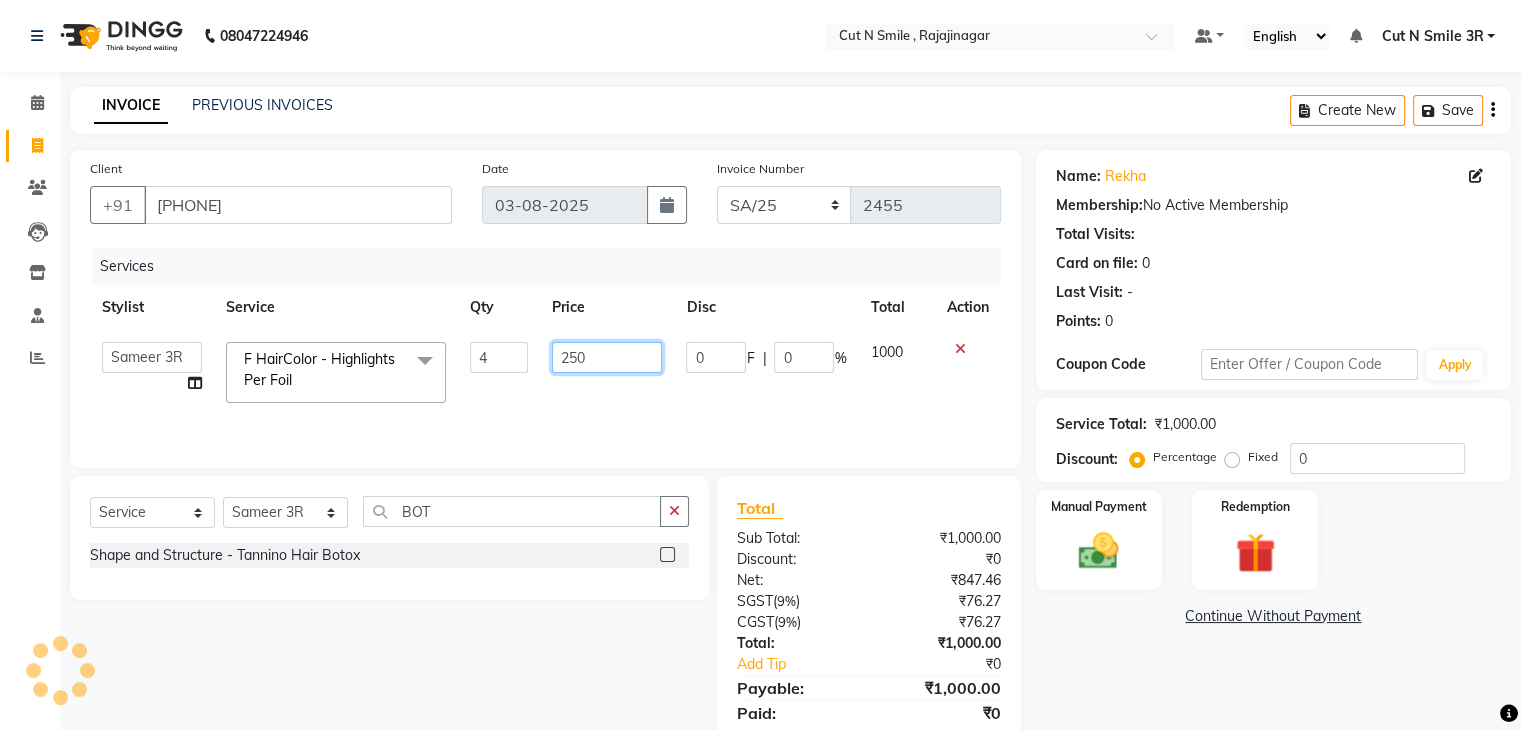 click on "250" 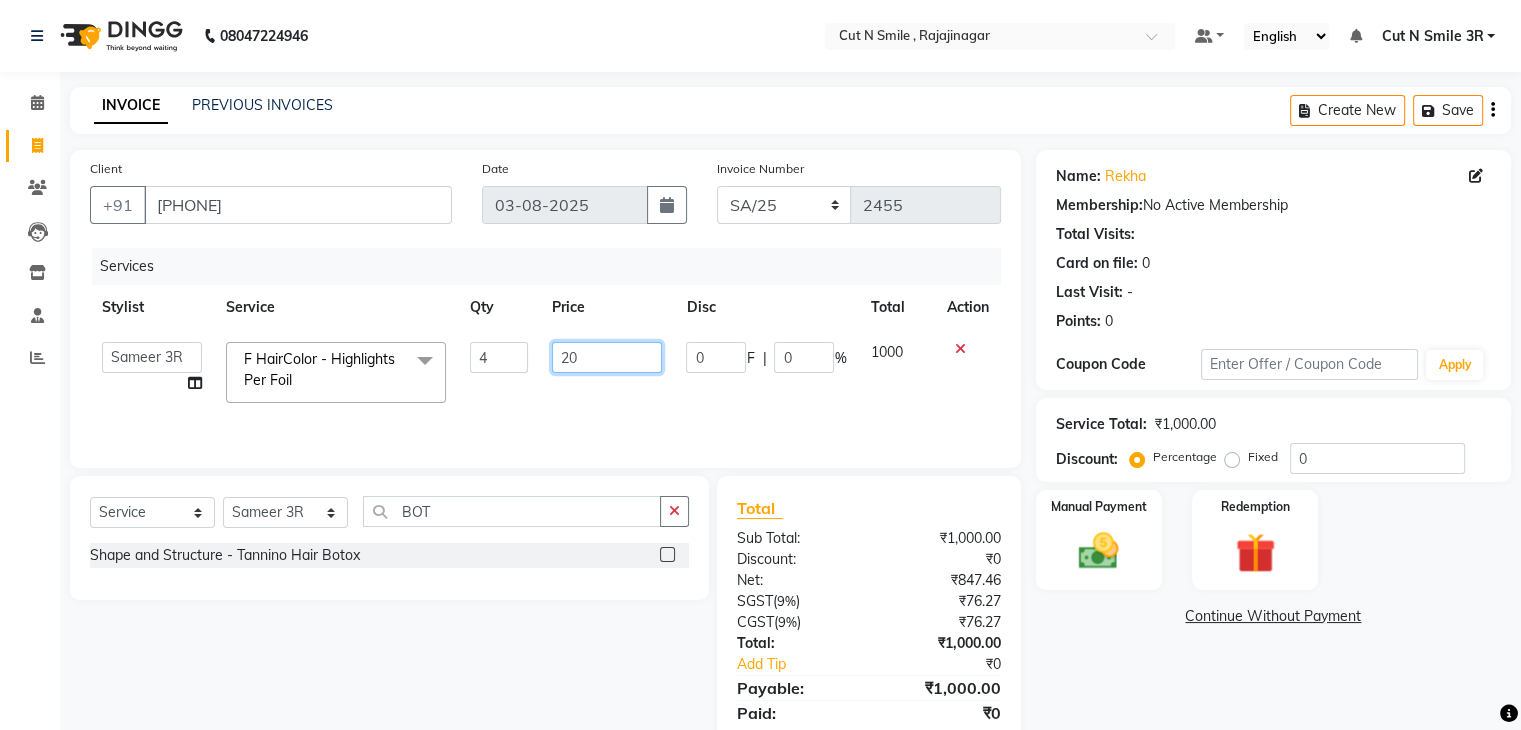 type on "200" 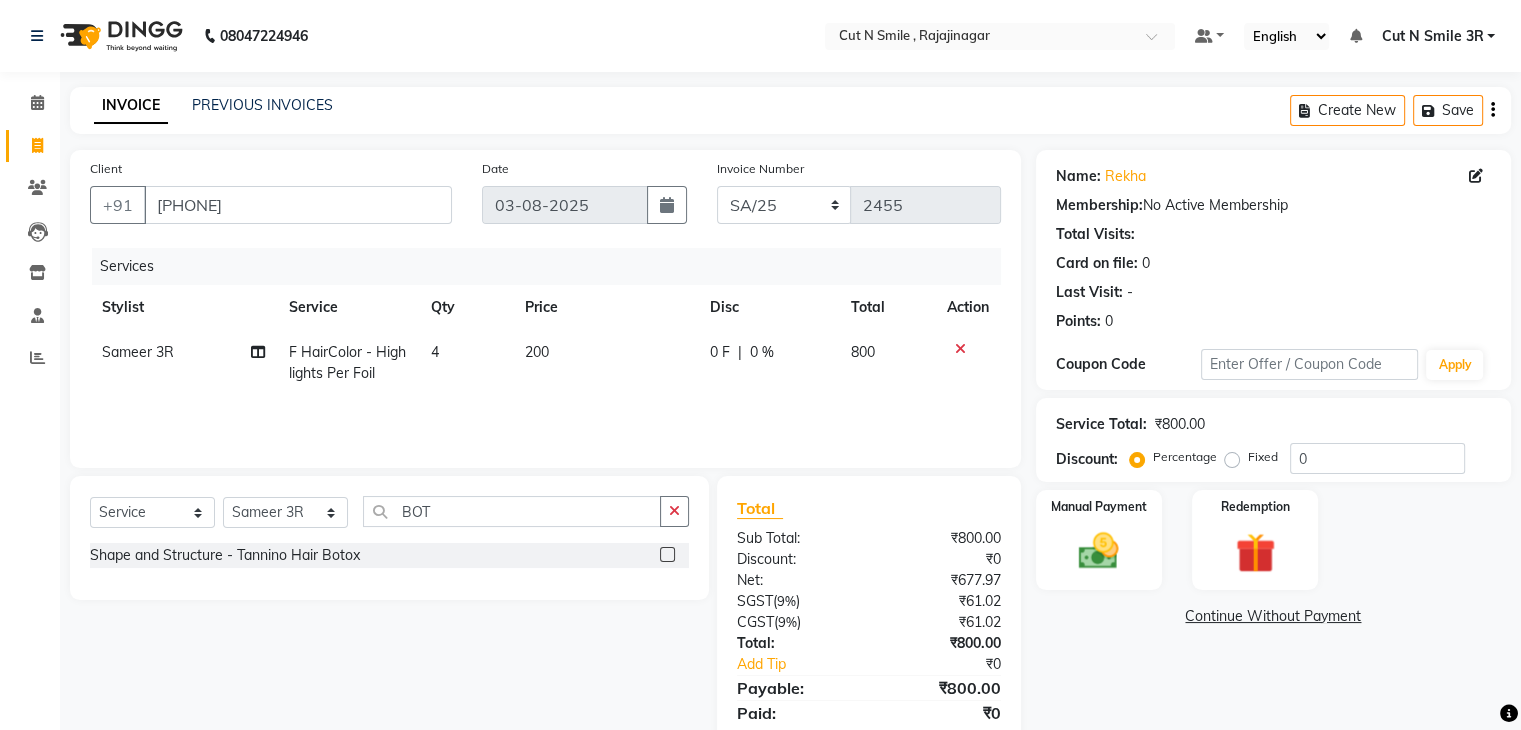 click on "Name: [FIRST]  Membership:  No Active Membership  Total Visits:   Card on file:  0 Last Visit:   - Points:   0  Coupon Code Apply Service Total:  ₹800.00  Discount:  Percentage   Fixed  0 Manual Payment Redemption  Continue Without Payment" 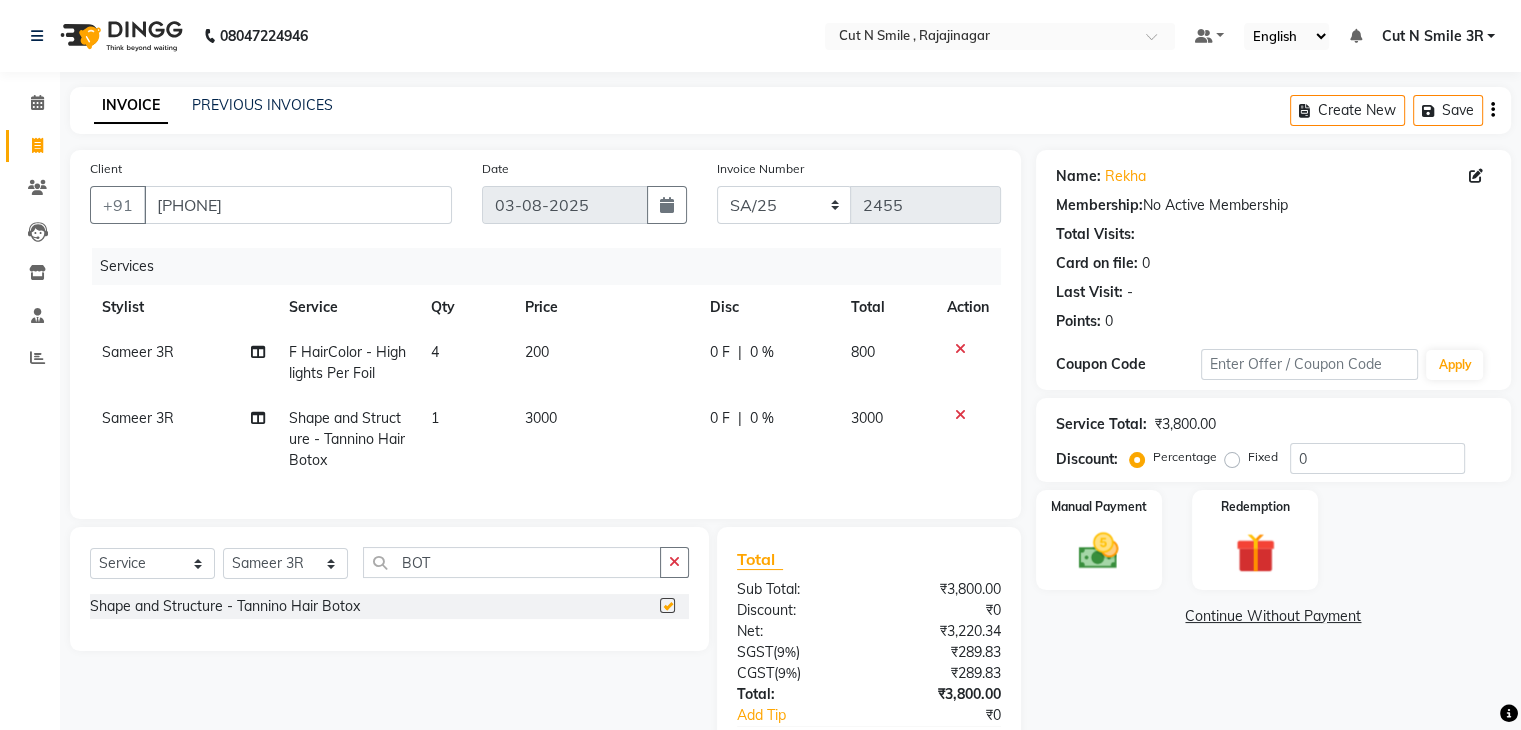 checkbox on "false" 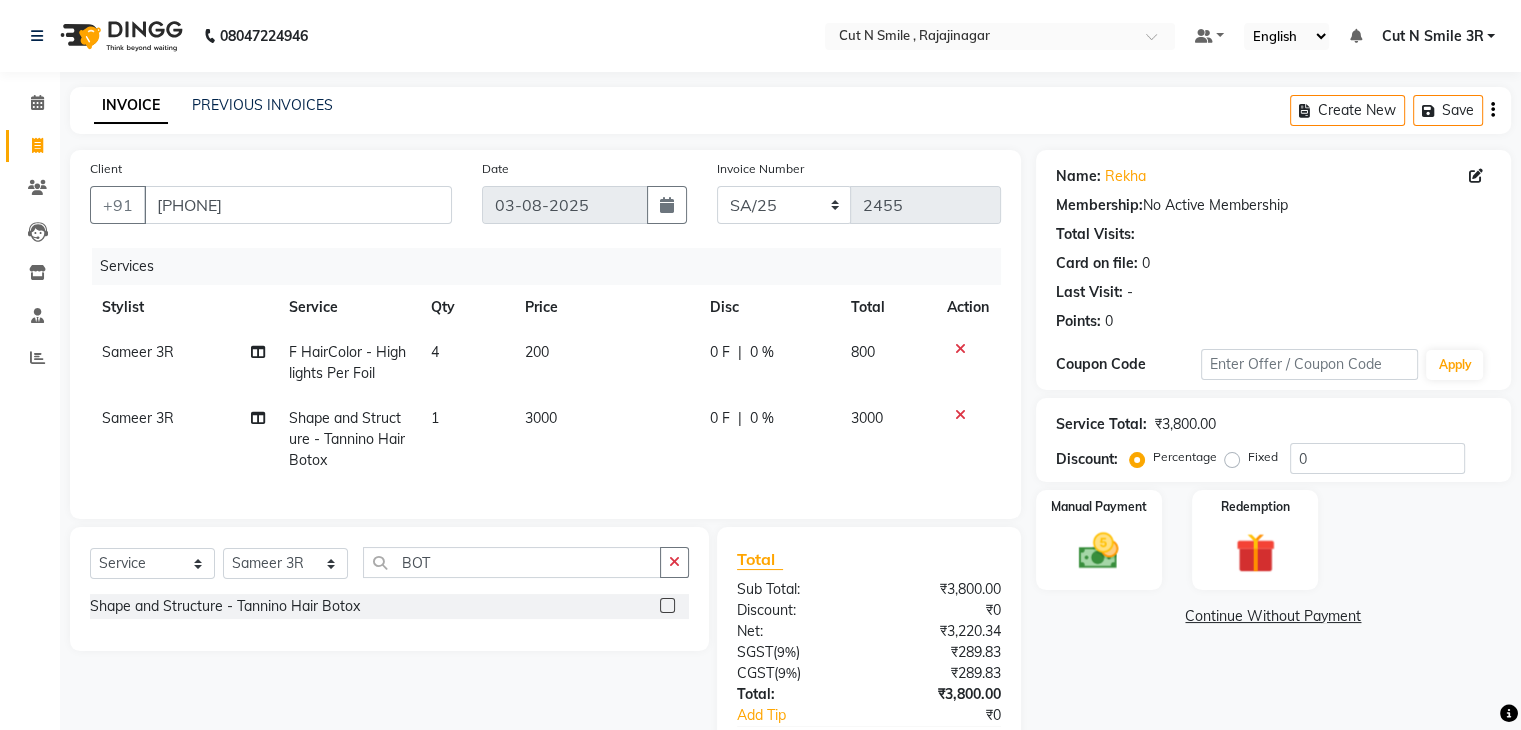 click on "3000" 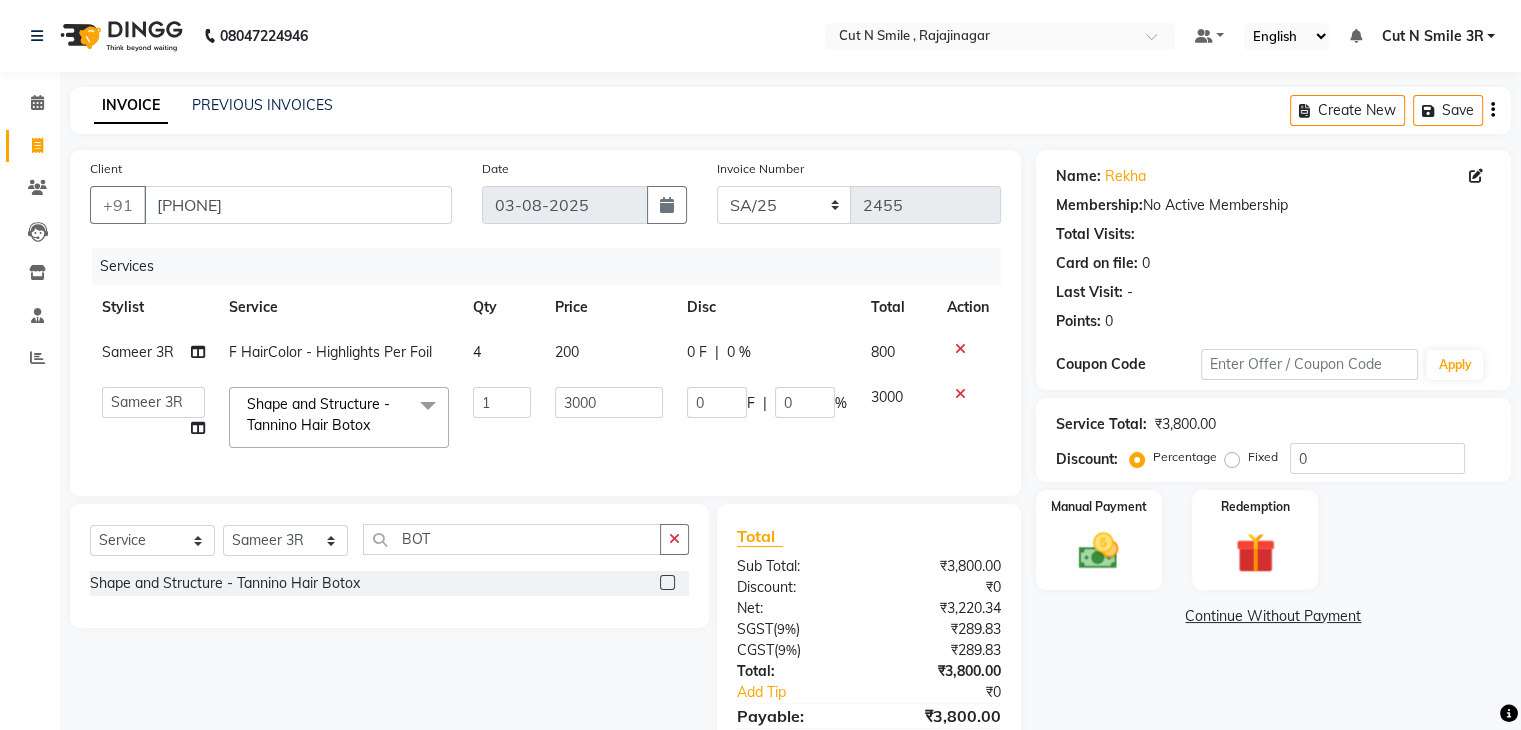 click on "3000" 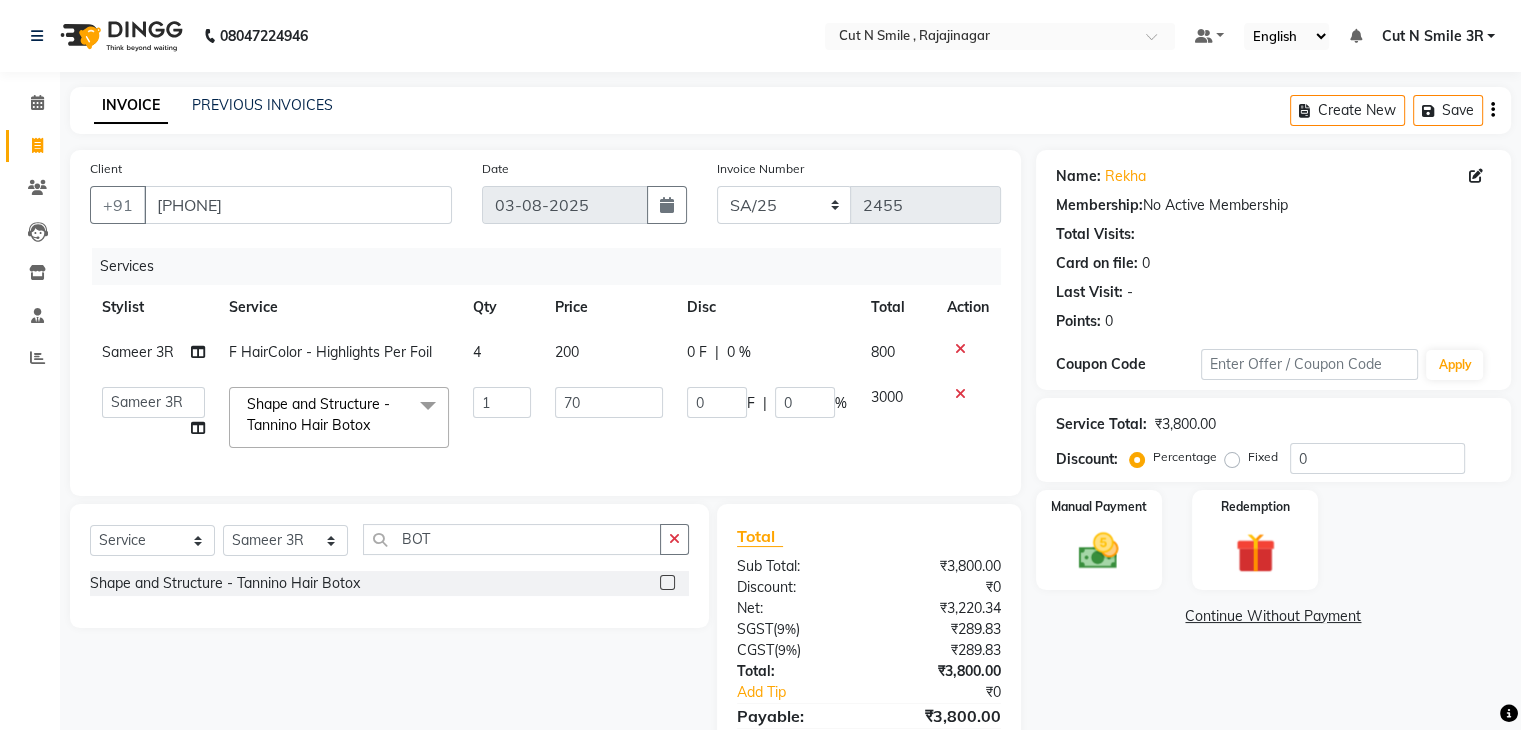 type on "700" 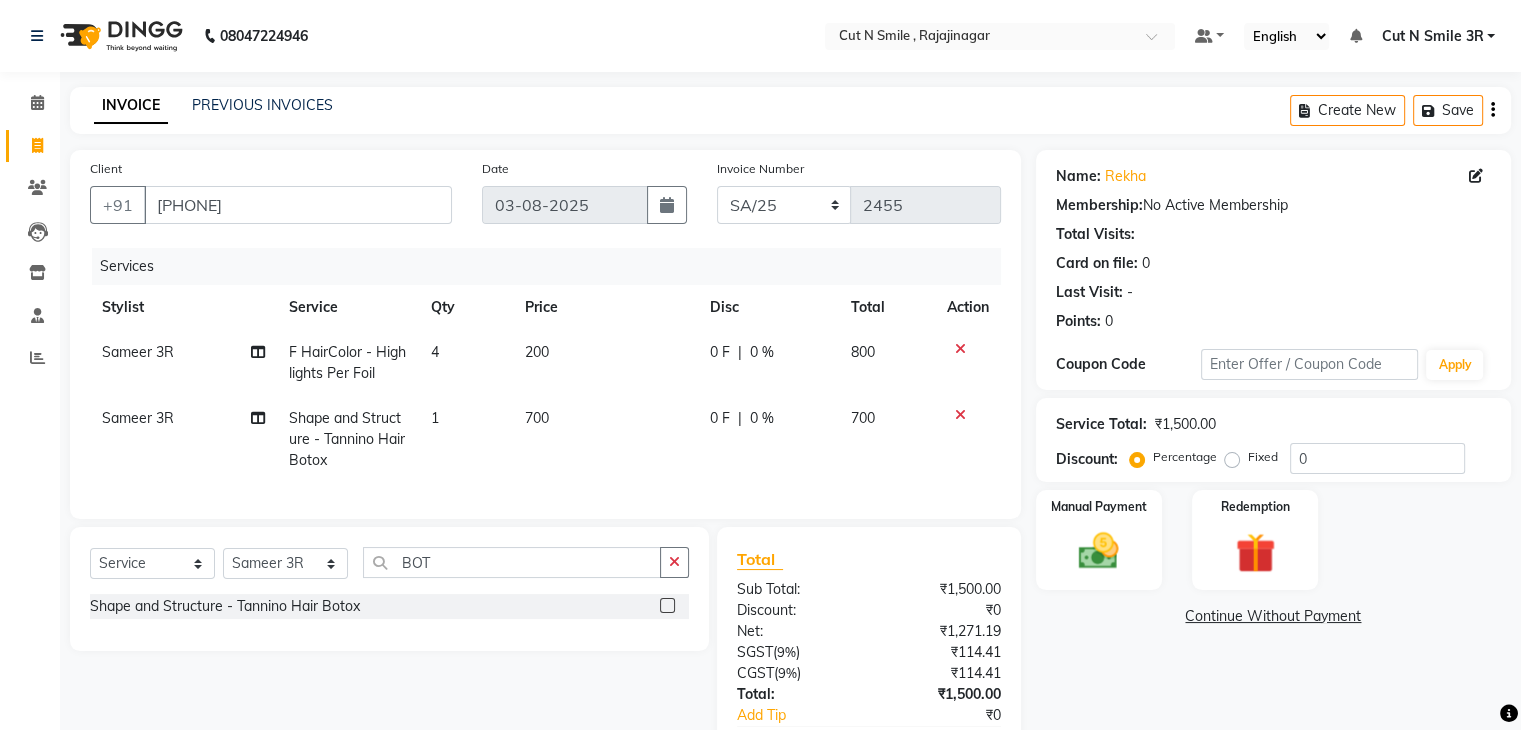 click on "Name: [FIRST]  Membership:  No Active Membership  Total Visits:   Card on file:  0 Last Visit:   - Points:   0  Coupon Code Apply Service Total:  ₹1,500.00  Discount:  Percentage   Fixed  0 Manual Payment Redemption  Continue Without Payment" 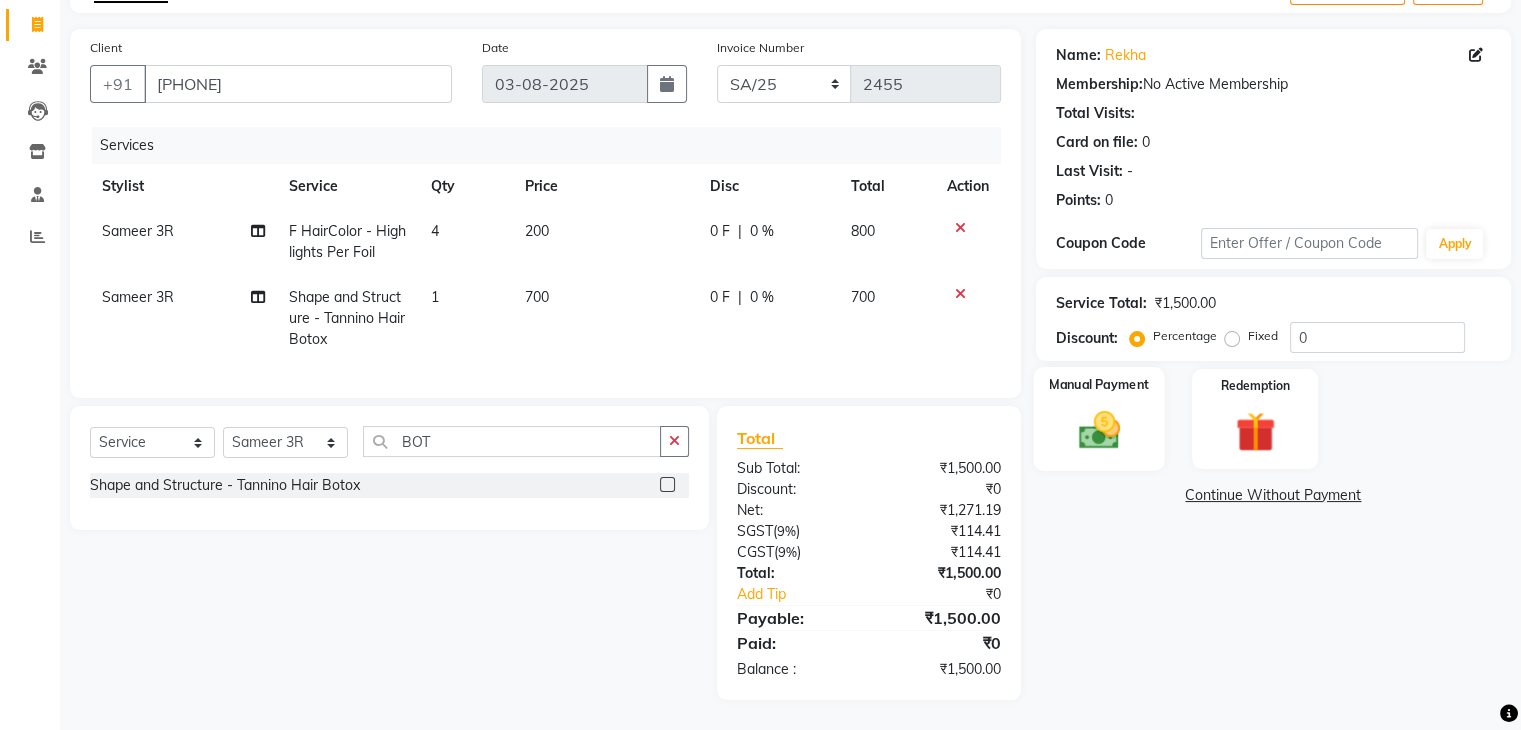 click 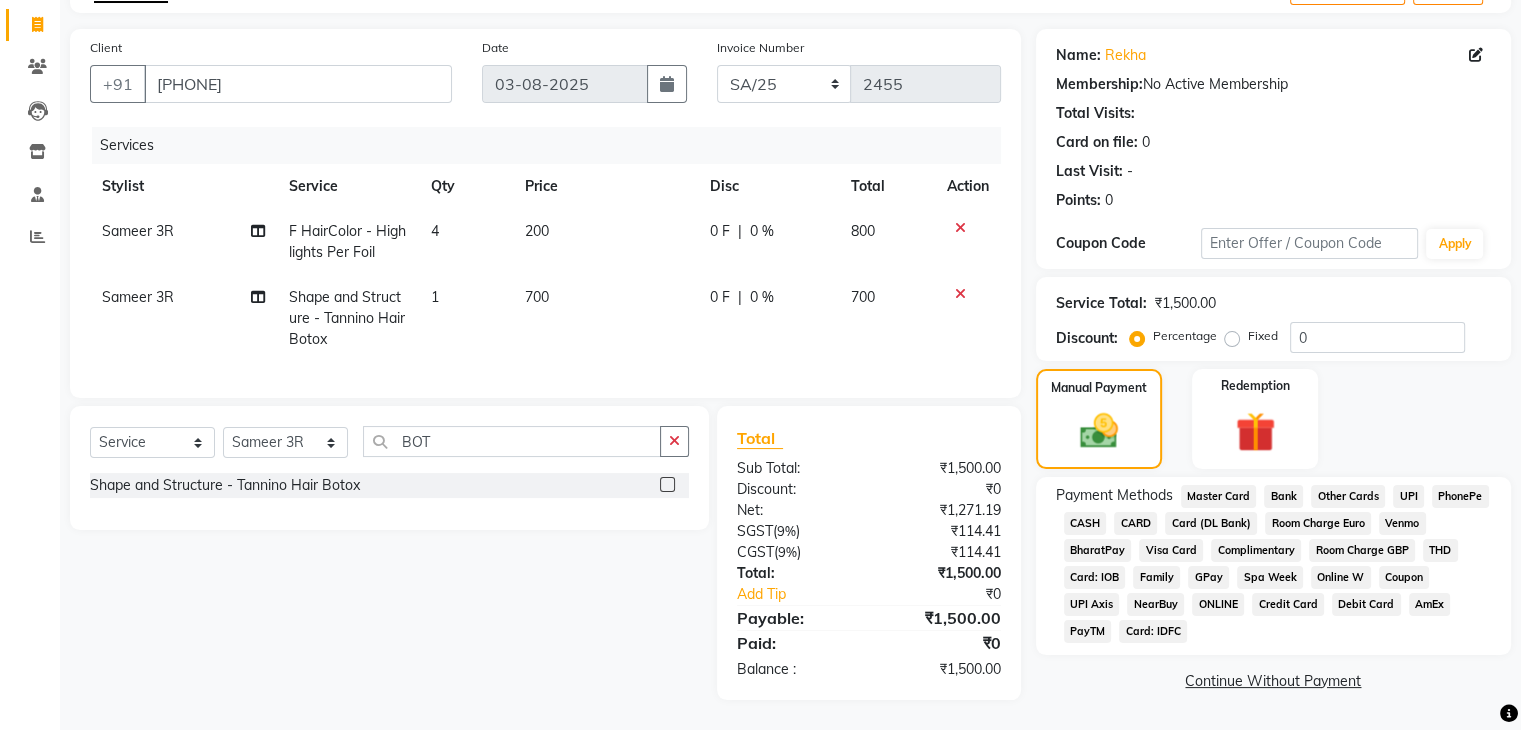 click on "Payment Methods  Master Card   Bank   Other Cards   UPI   PhonePe   CASH   CARD   Card (DL Bank)   Room Charge Euro   Venmo   BharatPay   Visa Card   Complimentary   Room Charge GBP   THD   Card: IOB   Family   GPay   Spa Week   Online W   Coupon   UPI Axis   NearBuy   ONLINE   Credit Card   Debit Card   AmEx   PayTM   Card: IDFC" 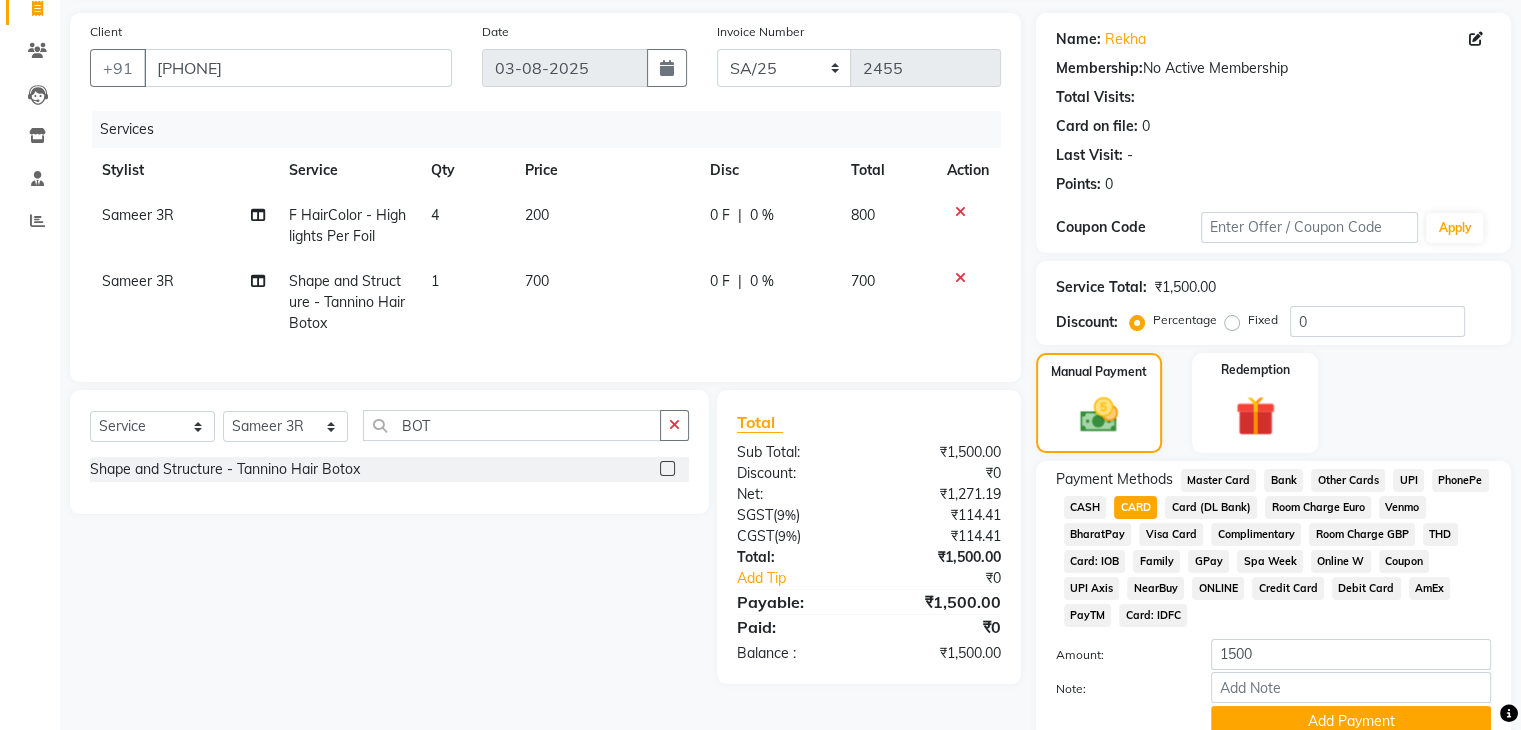 scroll, scrollTop: 228, scrollLeft: 0, axis: vertical 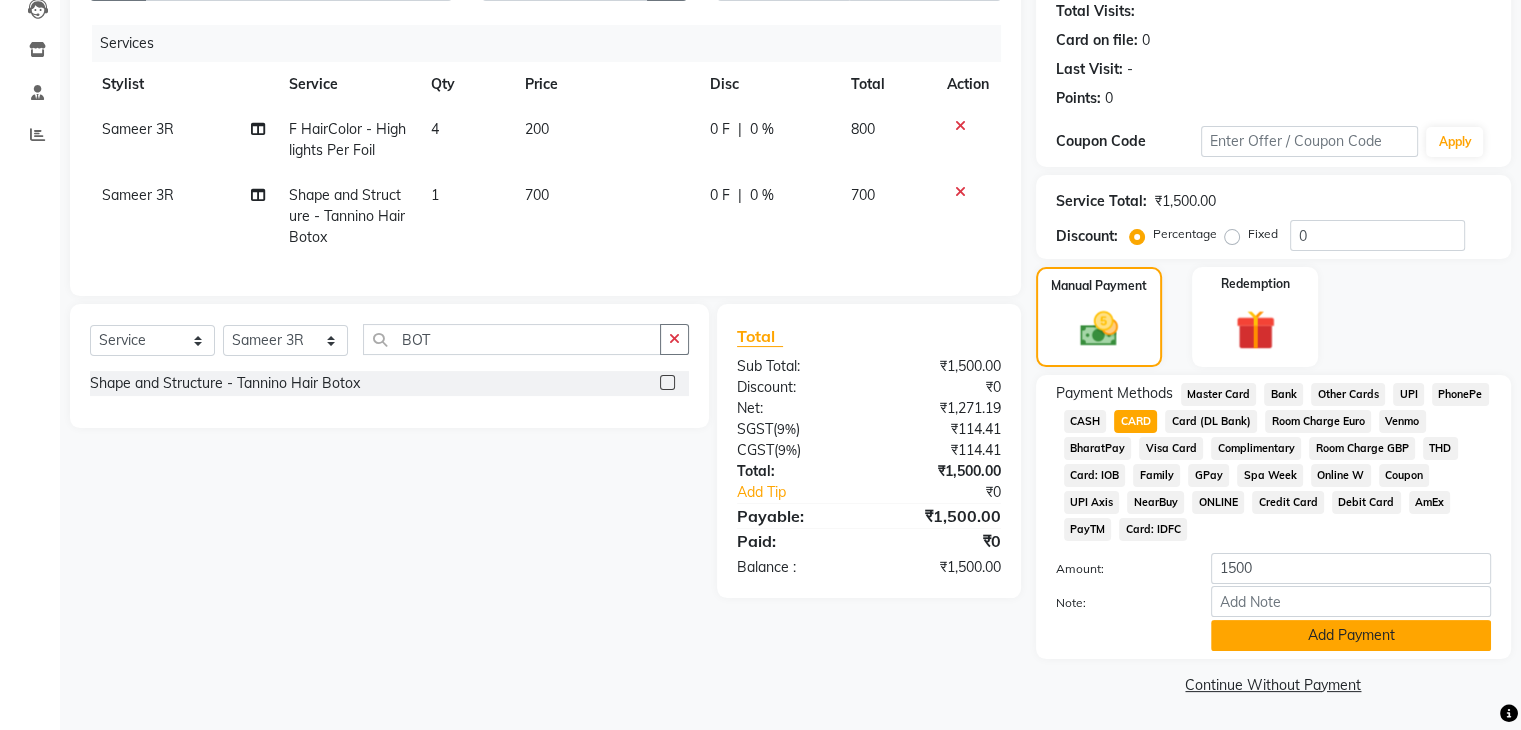 click on "Add Payment" 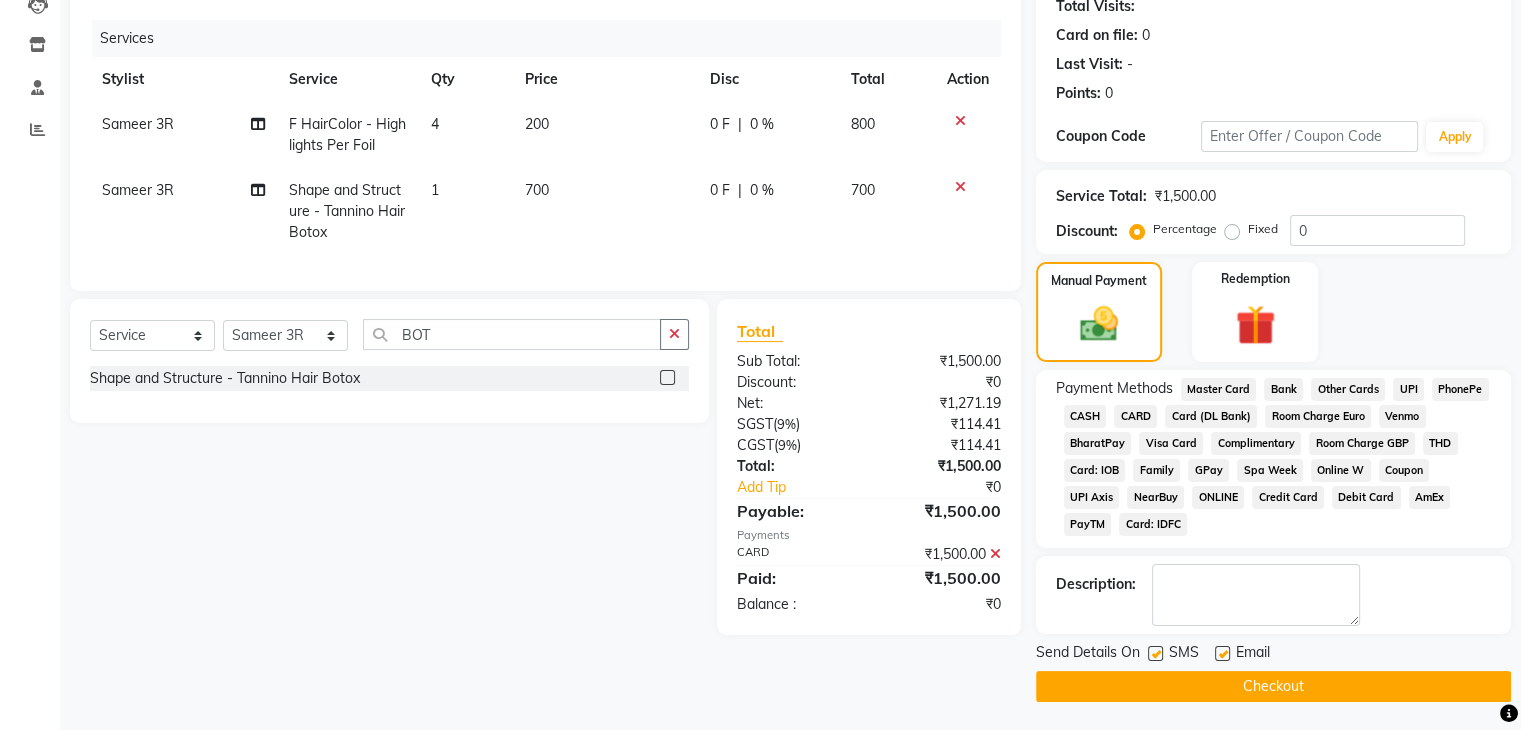 click on "Checkout" 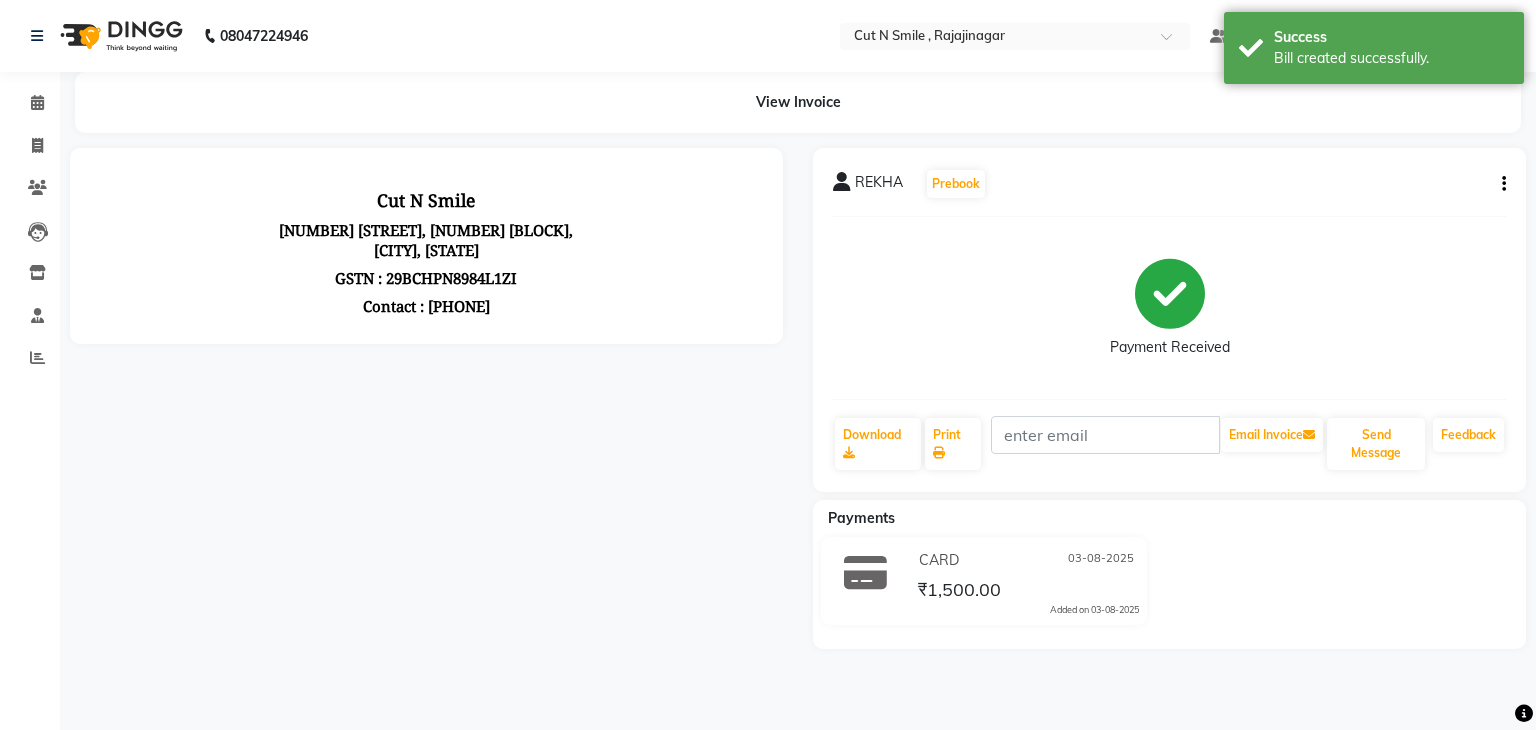 scroll, scrollTop: 0, scrollLeft: 0, axis: both 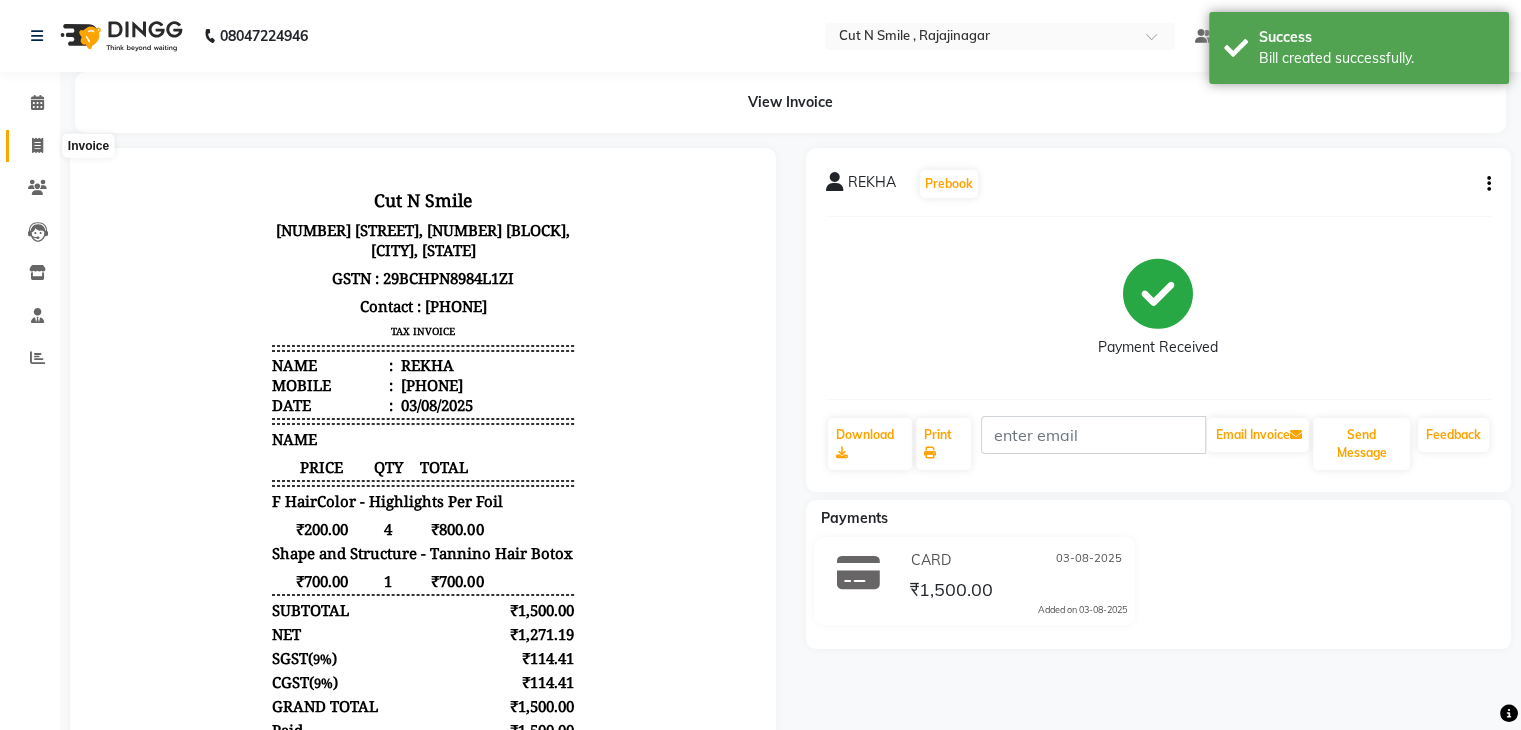 click 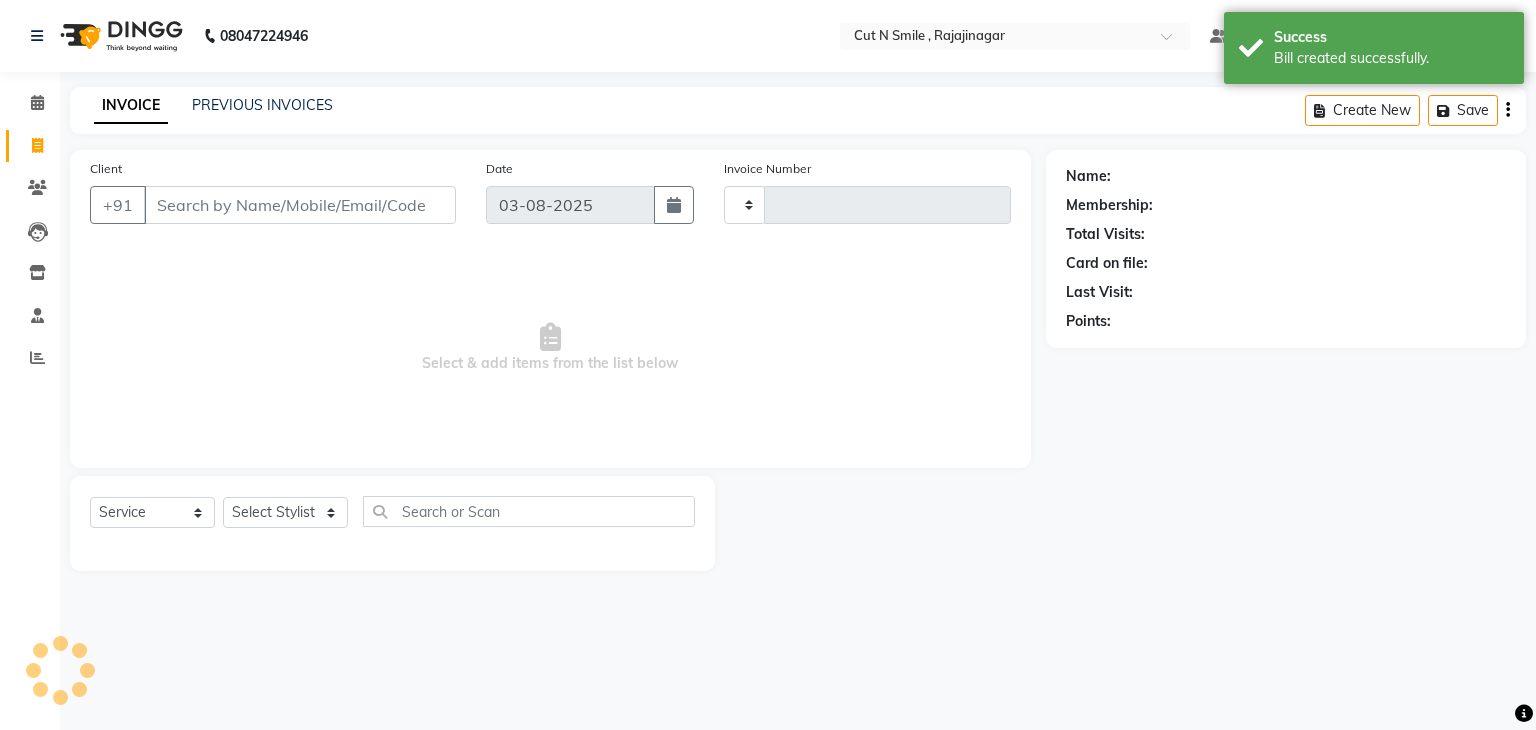 type on "116" 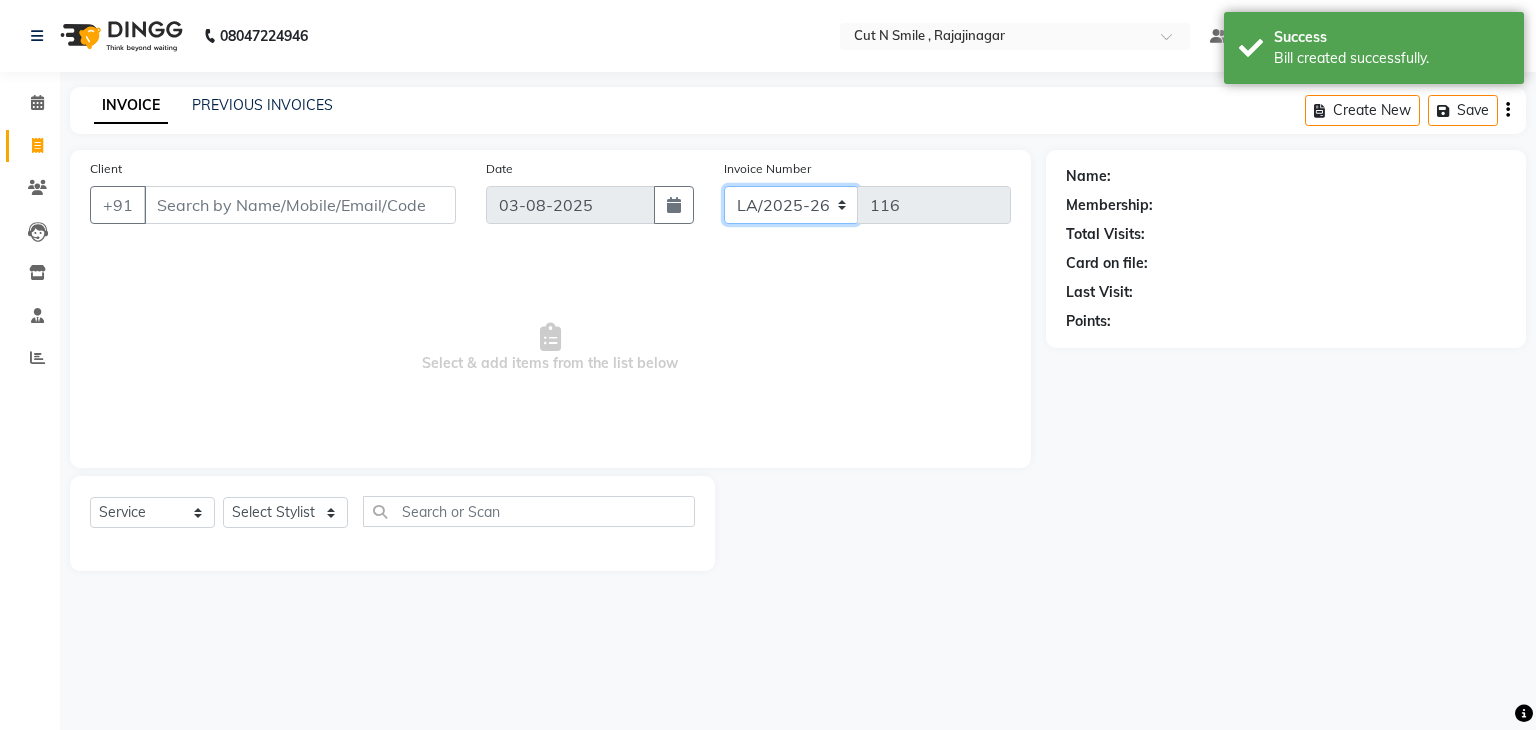 click on "BOB/25-26 LA/2025-26 SH/25 CH/25 SA/25" 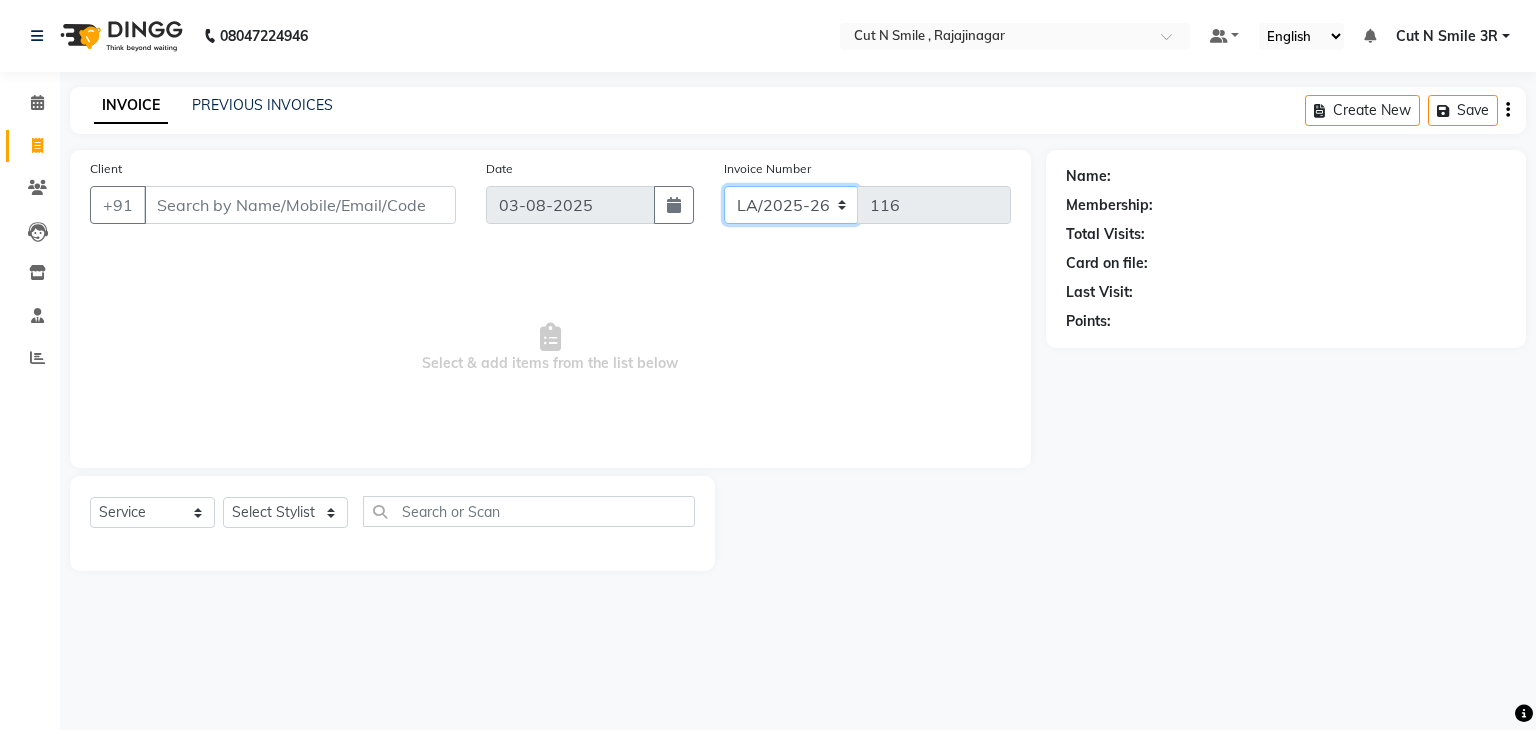 select on "7181" 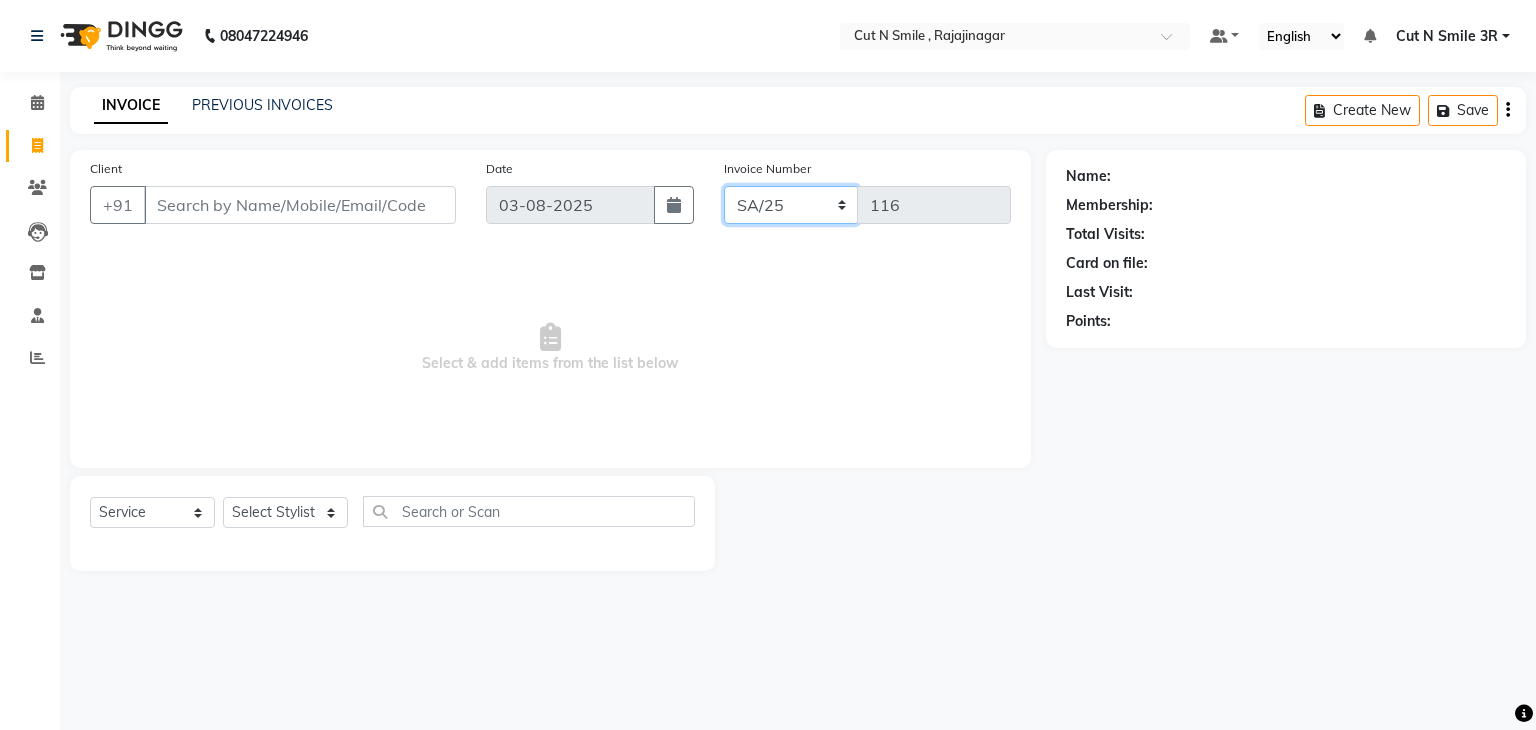 click on "BOB/25-26 LA/2025-26 SH/25 CH/25 SA/25" 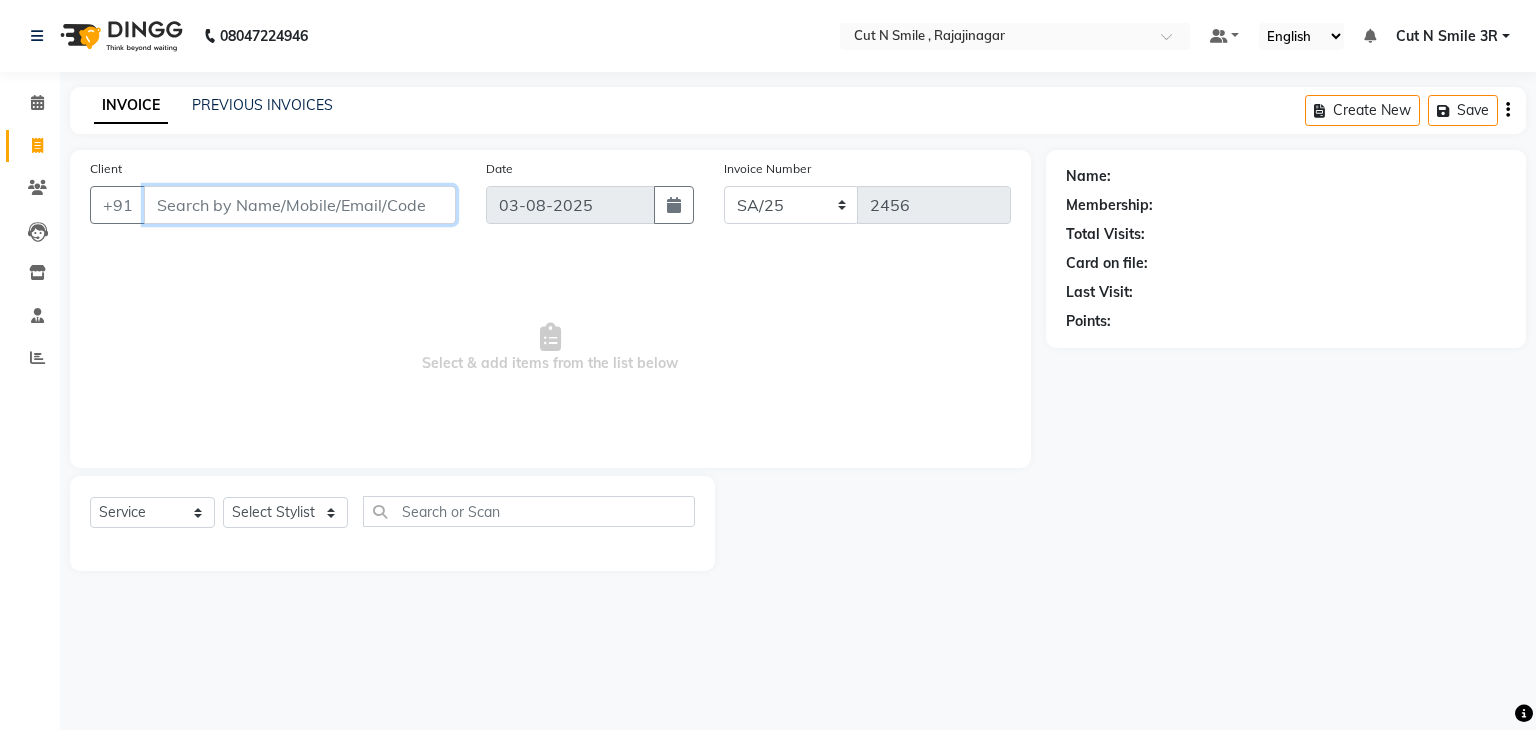 click on "Client" at bounding box center [300, 205] 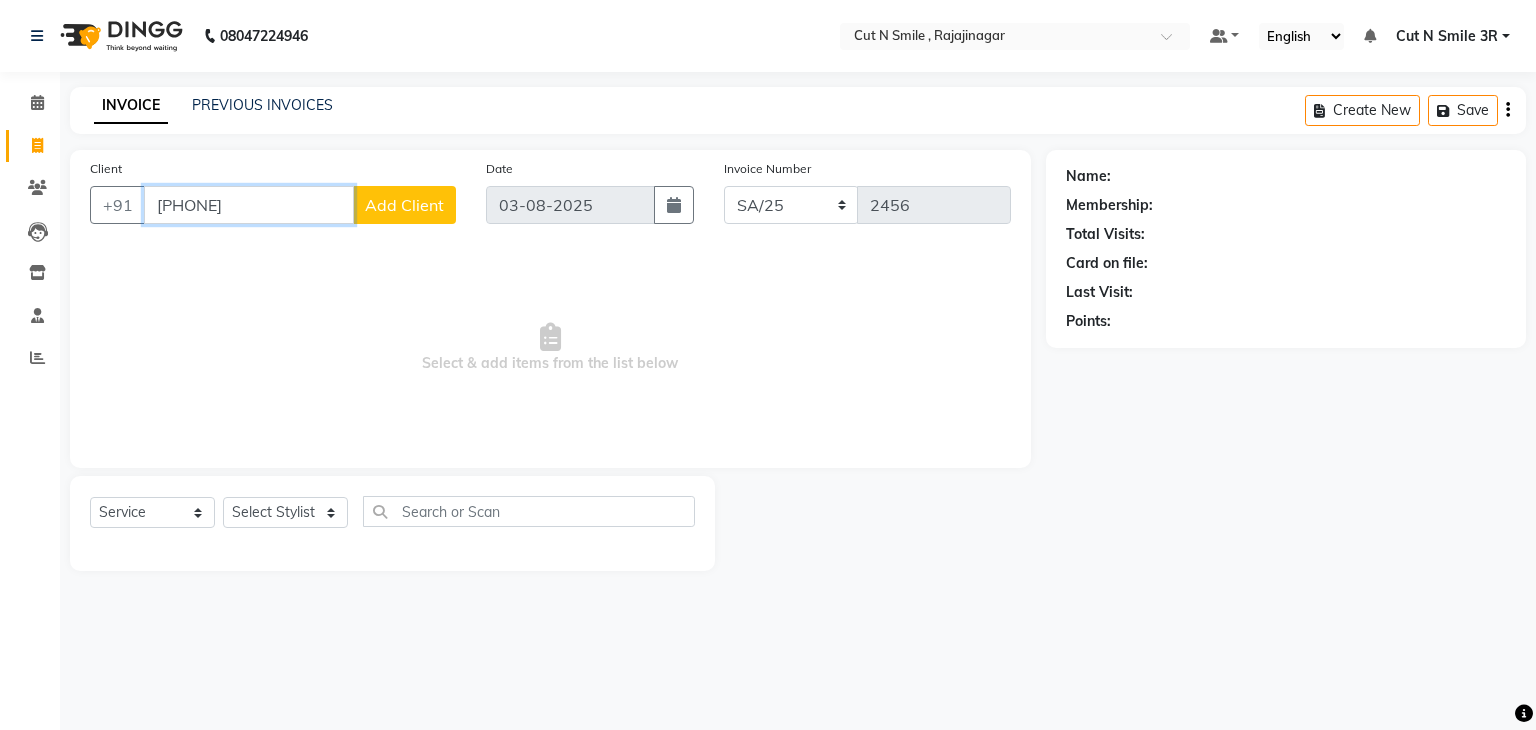 type on "[PHONE]" 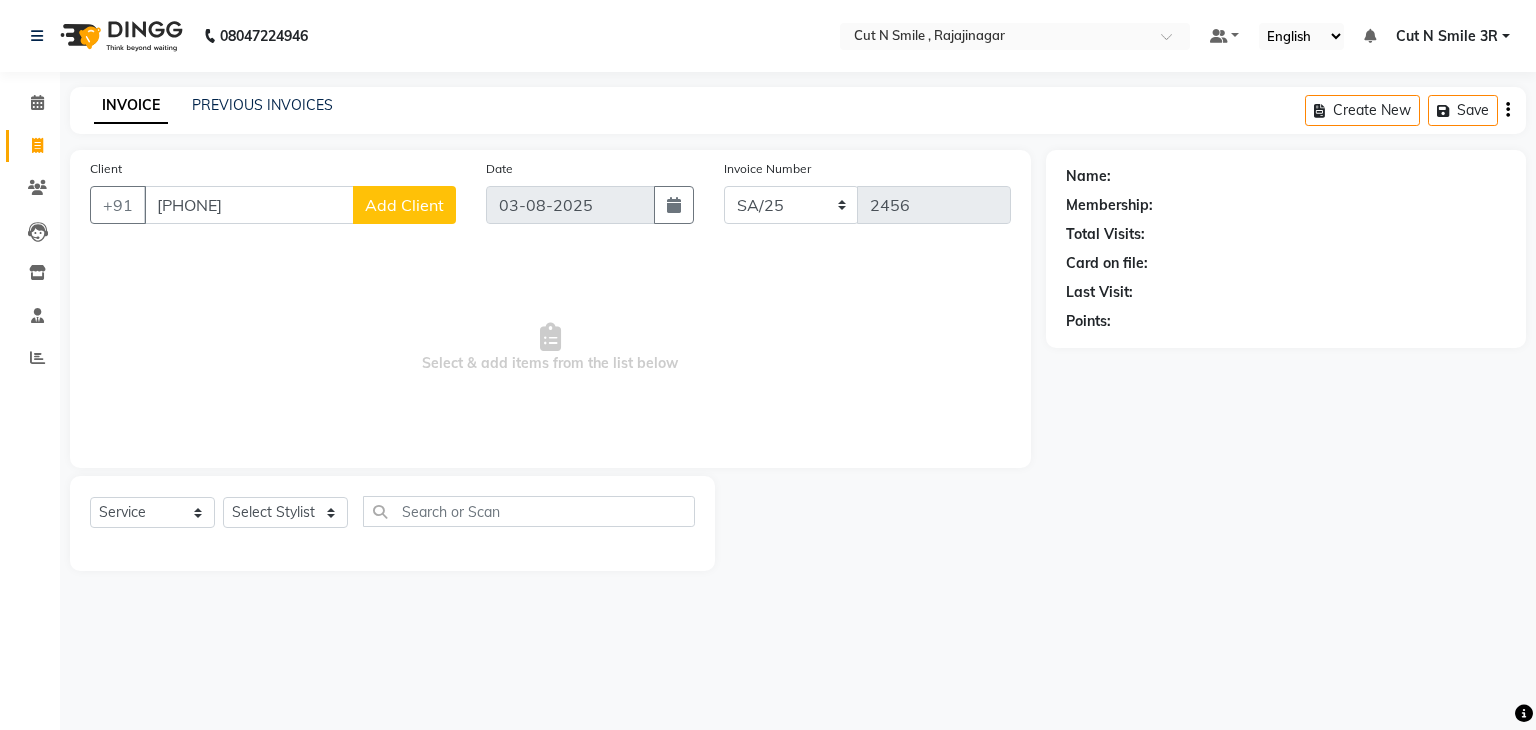 click on "Add Client" 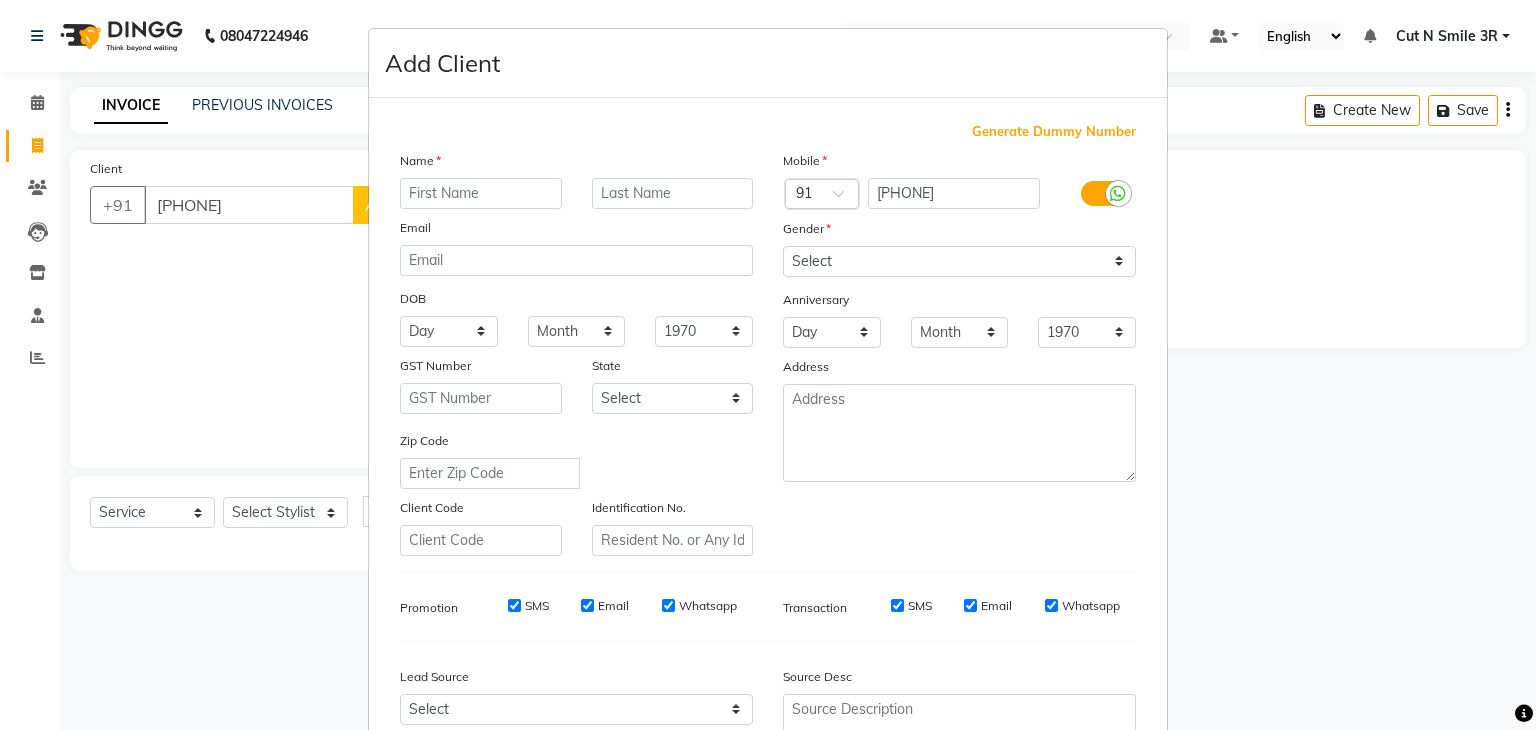 click at bounding box center [481, 193] 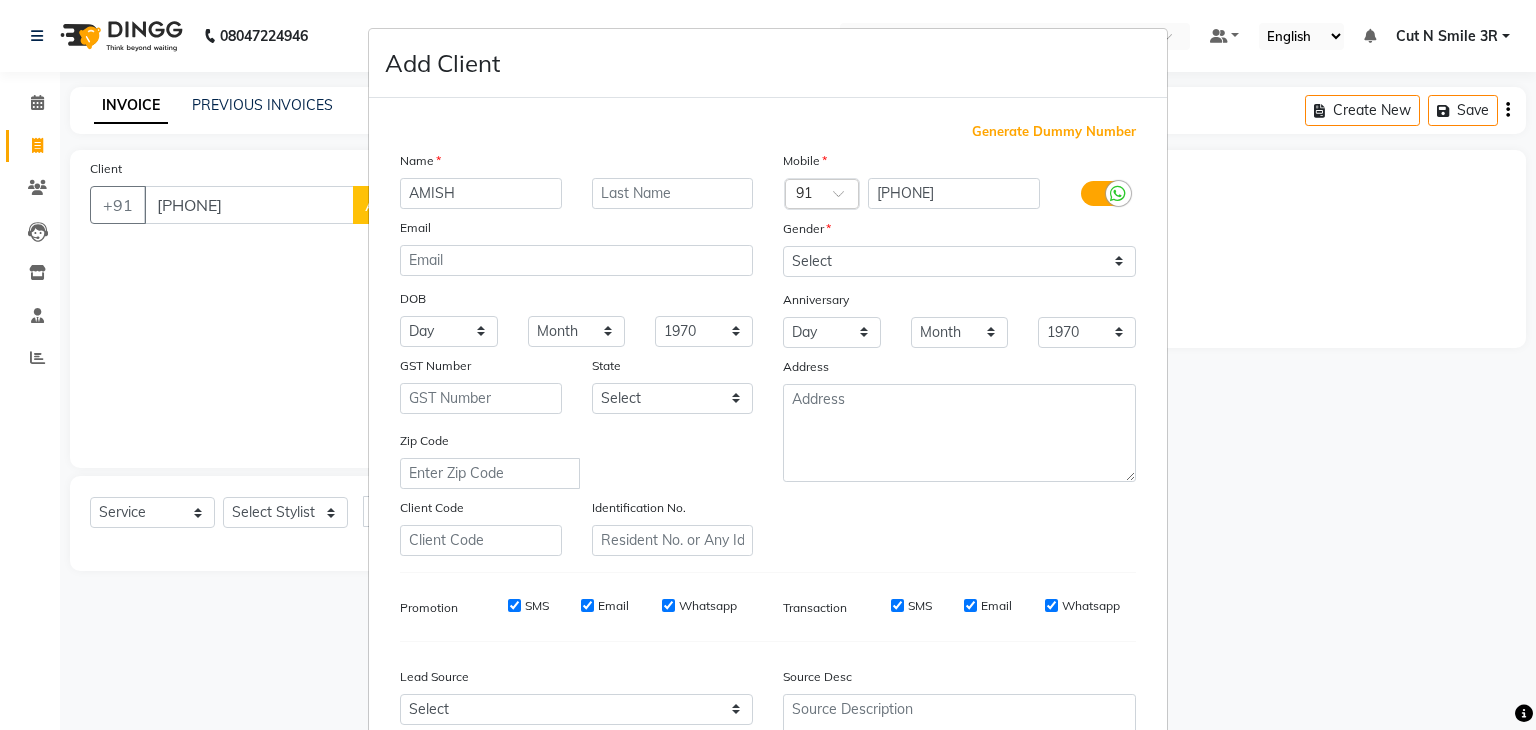type on "AMISH" 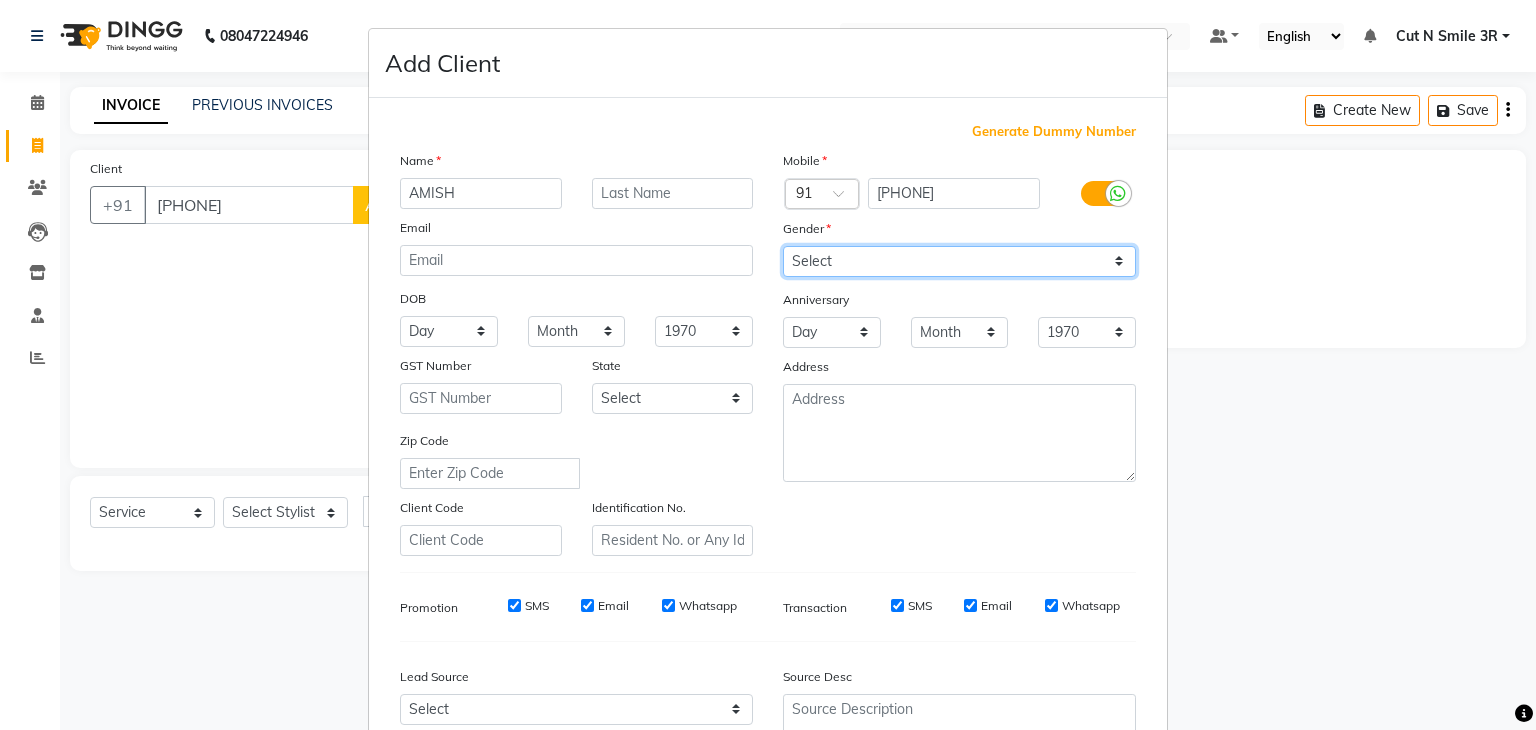 click on "Select Male Female Other Prefer Not To Say" at bounding box center [959, 261] 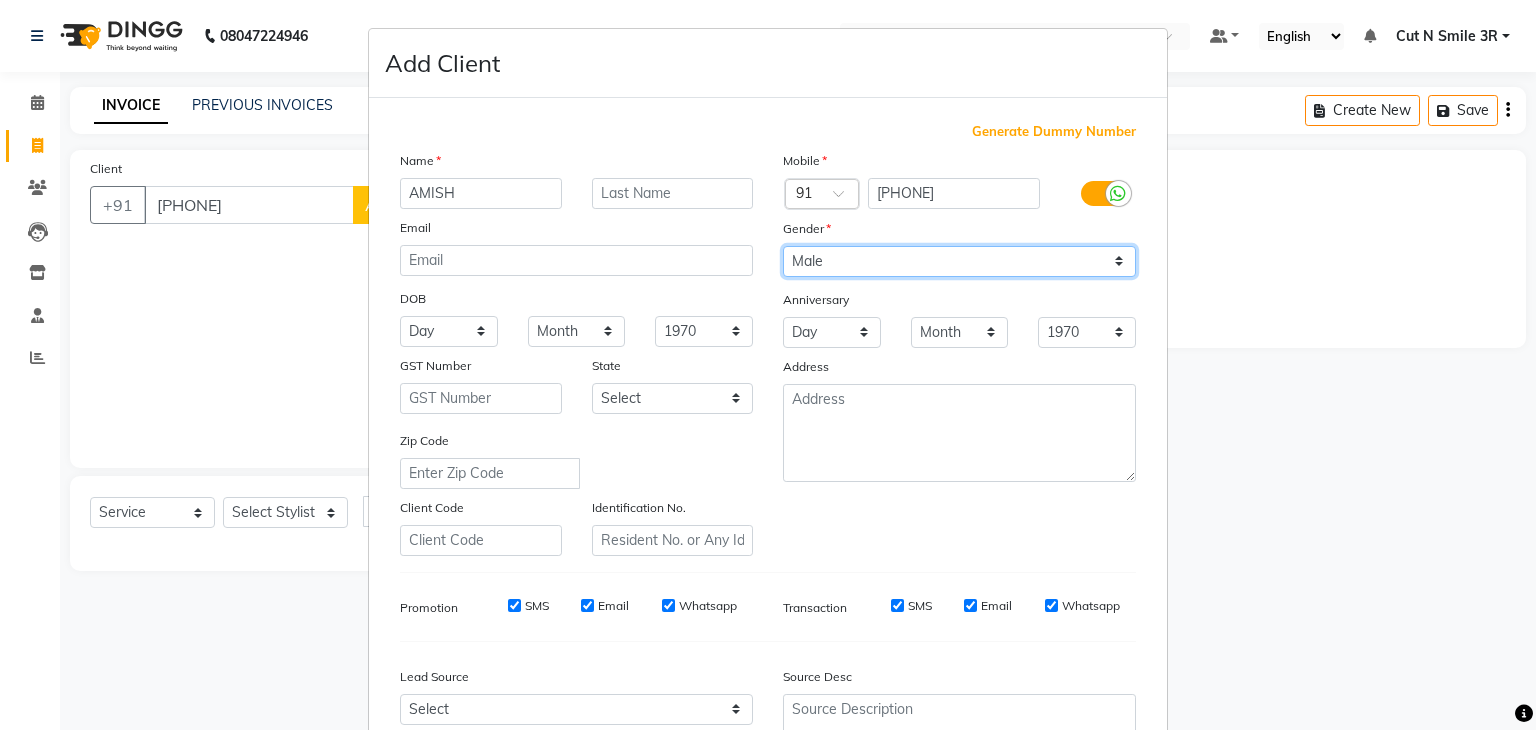 click on "Select Male Female Other Prefer Not To Say" at bounding box center (959, 261) 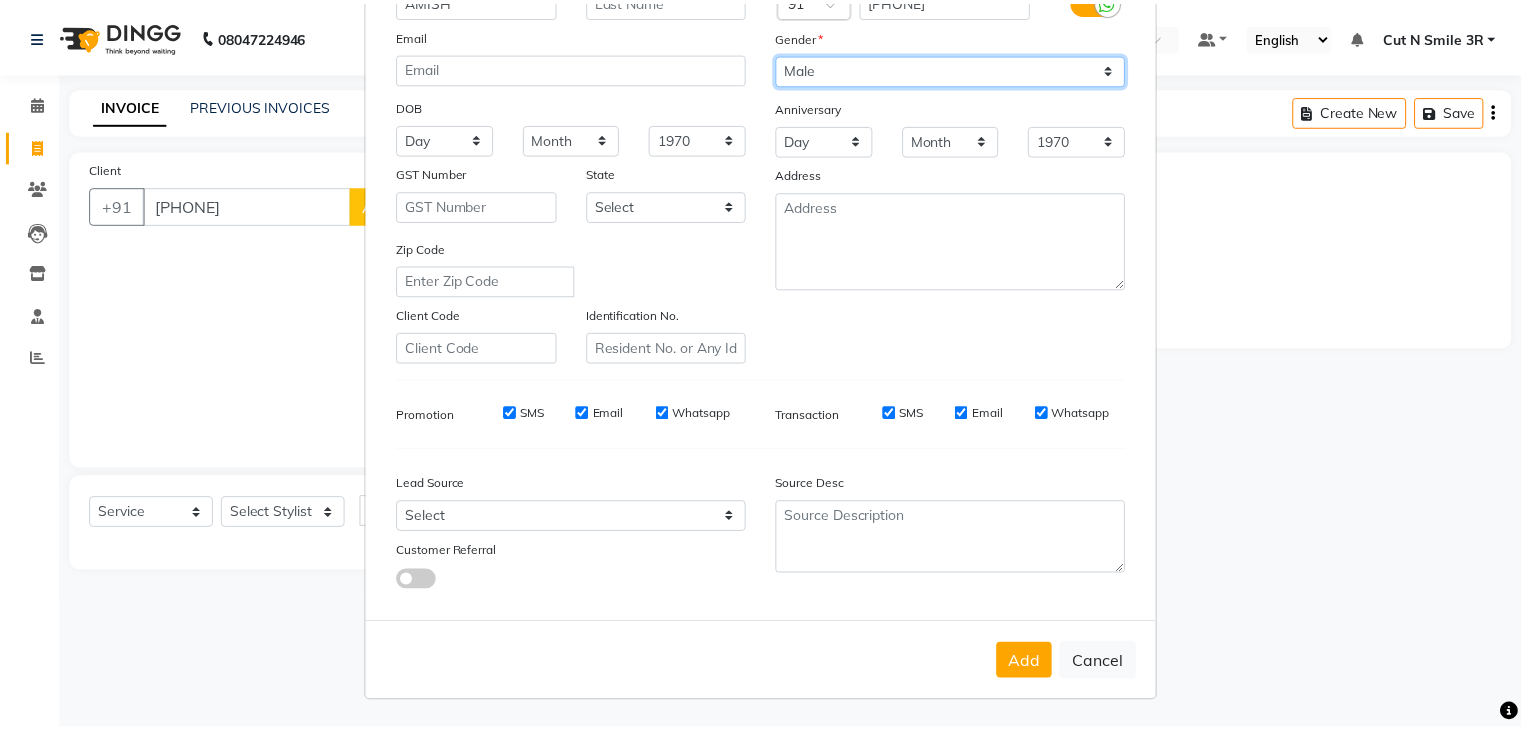 scroll, scrollTop: 202, scrollLeft: 0, axis: vertical 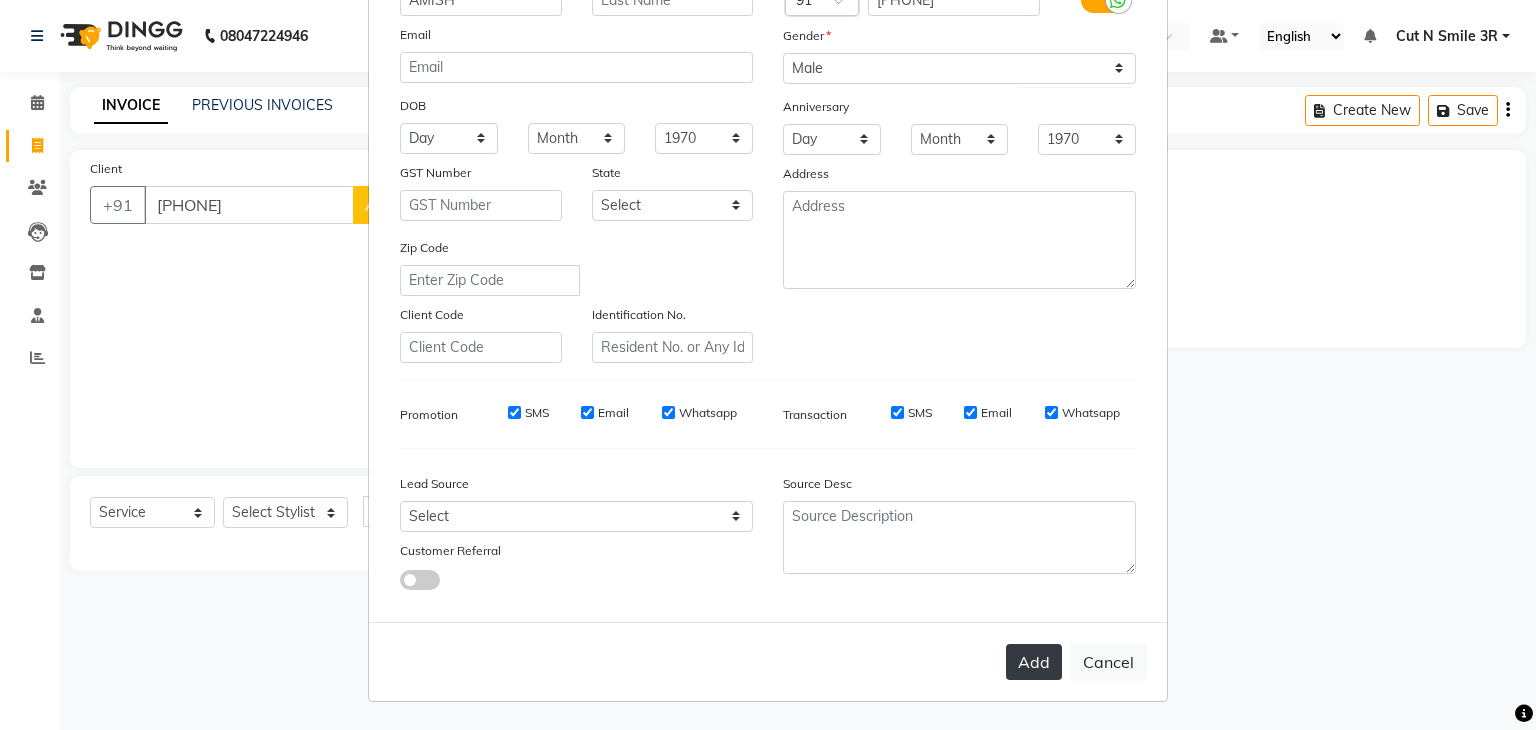 click on "Add" at bounding box center (1034, 662) 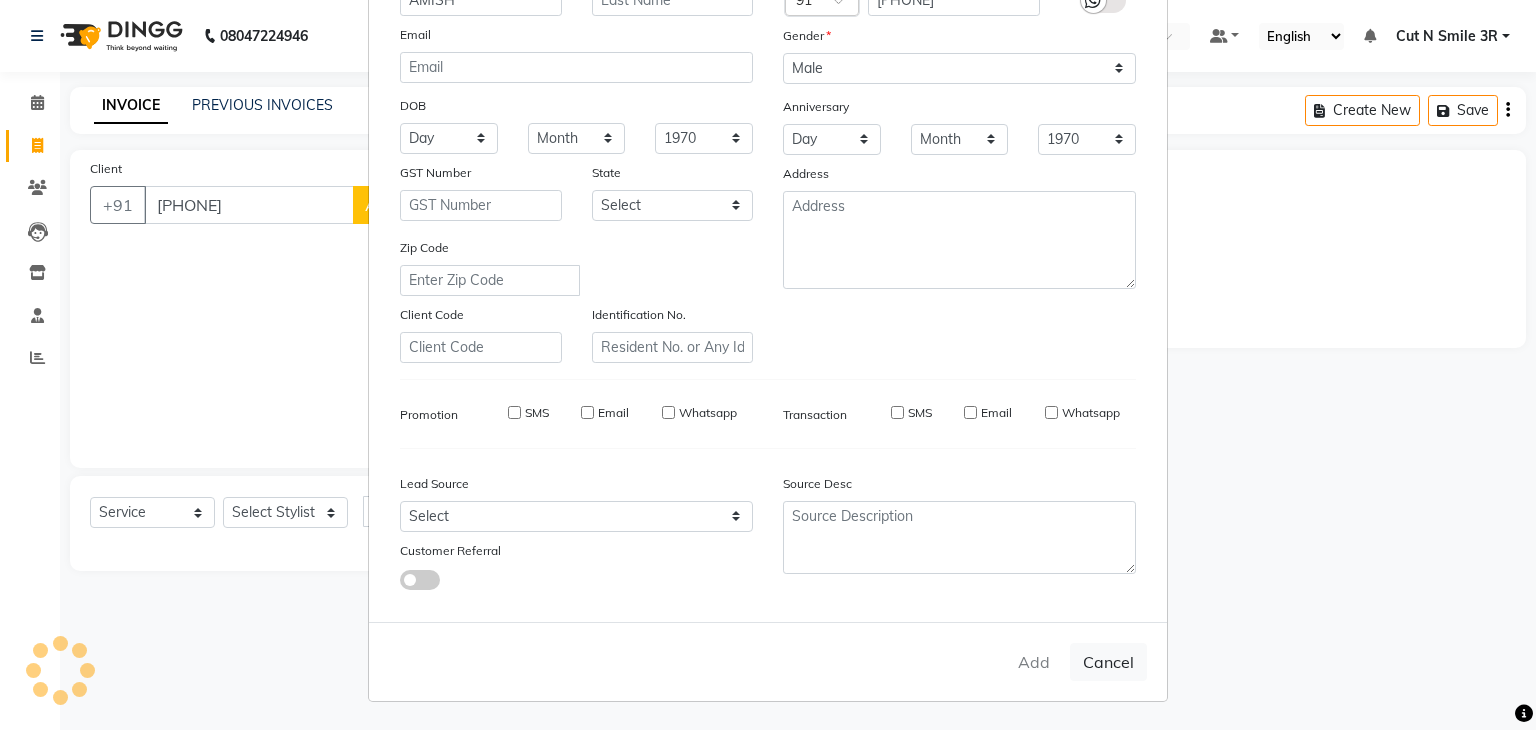 type 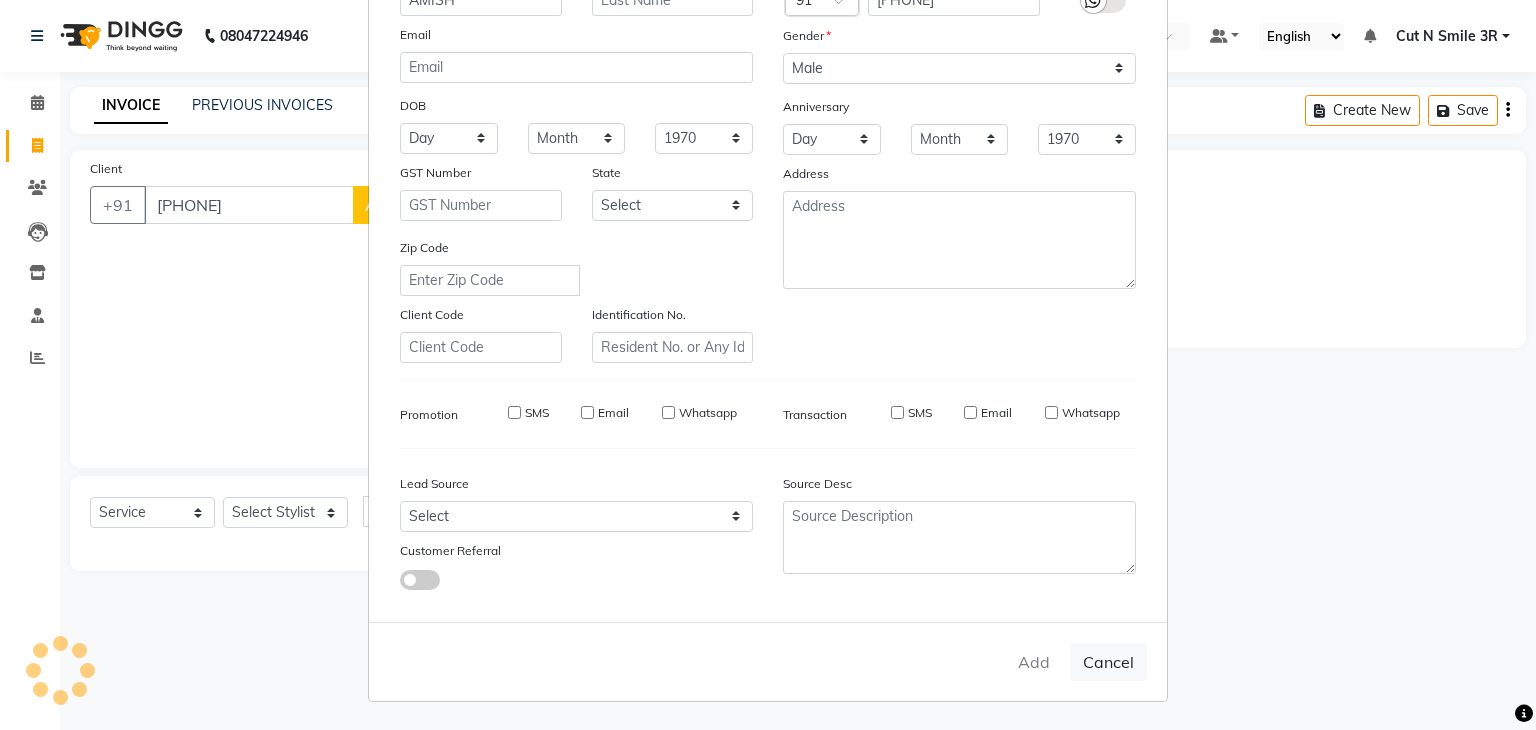 select 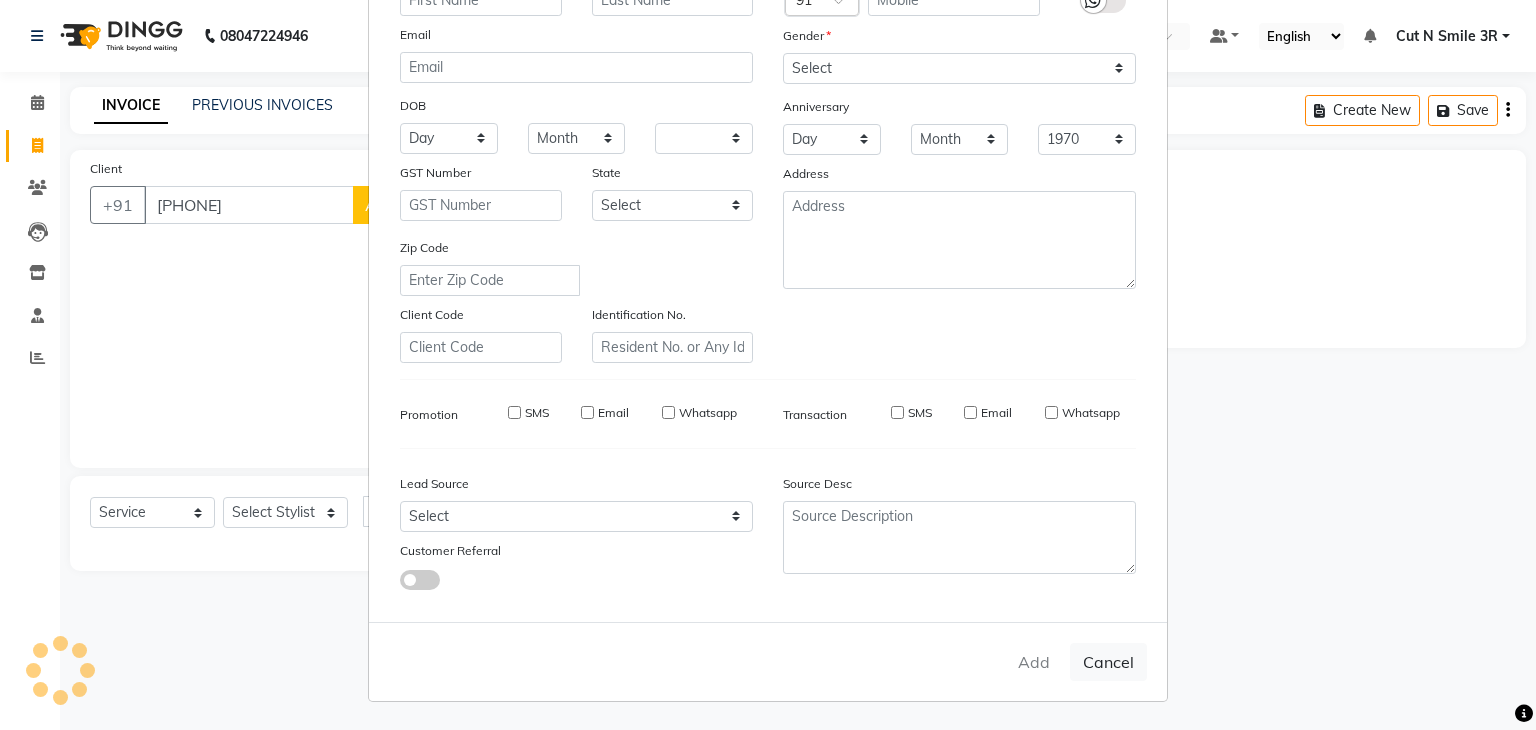select 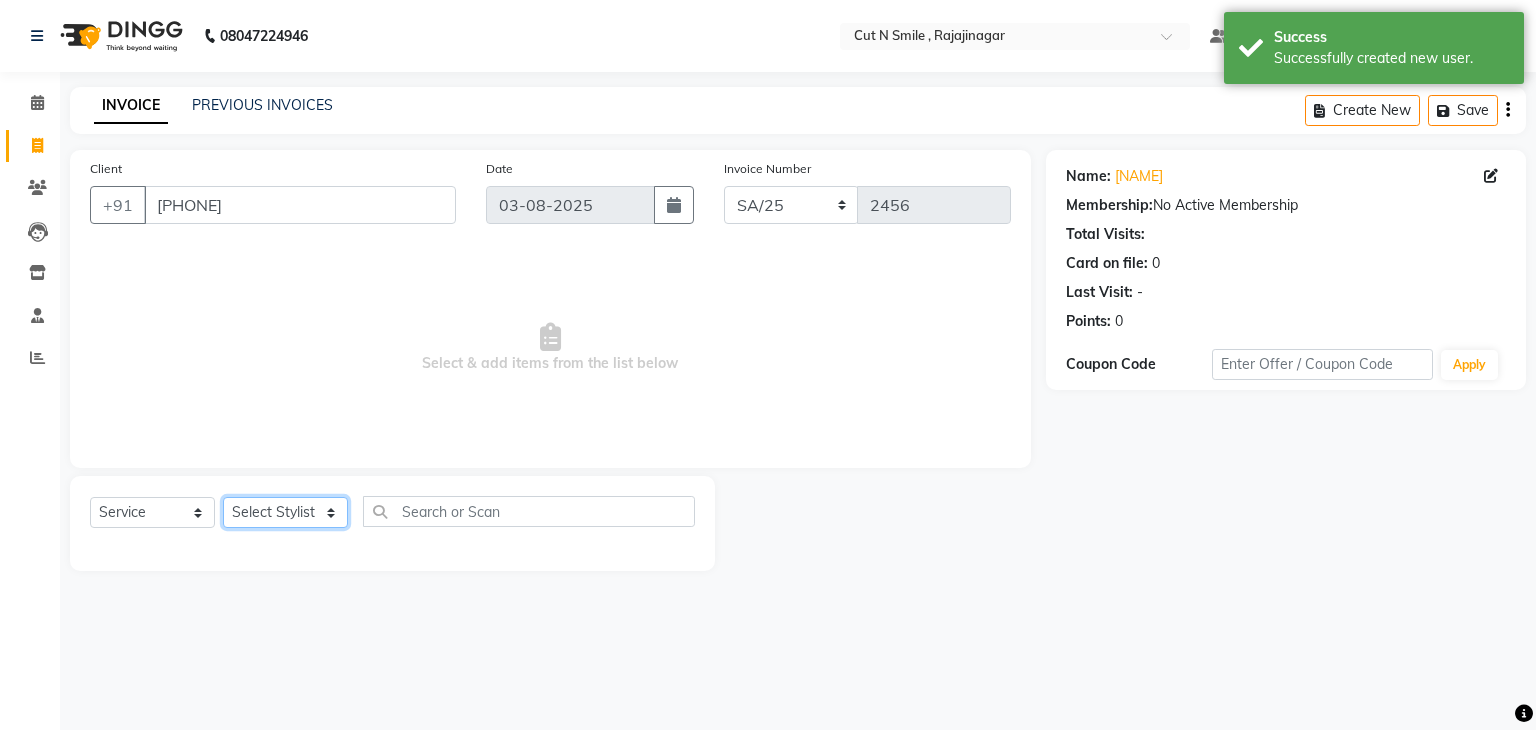 click on "Select Stylist Ali ML Ammu 3R Ankith VN Ash Mohammed 3R Atheek 3R Binitha 3R Bipana 4R CNS BOB  Cut N Smile 17M  Cut N Smile 3R Cut n Smile 4R Cut N Smile 9M Cut N Smile ML Cut N Smile V Fazil Ali 4R Govind VN Hema 4R Jayashree VN Karan VN Love 4R Mani Singh 3R Manu 4R  Muskaan VN Nadeem 4R N D M 4R NDM Alam 4R Noushad VN Pavan 4R Priya BOB Priyanka 3R Rahul 3R Ravi 3R Riya BOB Rohith 4R Roobina 3R Roopa 4R Rubina BOB Sahil Ahmed 3R Sahil Bhatti 4R Sameer 3R Sanajana BOB  Sanjana BOB Sarita VN Shaan 4R Shahid 4R Shakir VN Shanavaaz BOB Shiney 3R Shivu Raj 4R Srijana BOB Sunil Laddi 4R Sunny VN Supriya BOB Sushmitha 4R Vakeel 3R Varas 4R Varas BOB Vishwa VN" 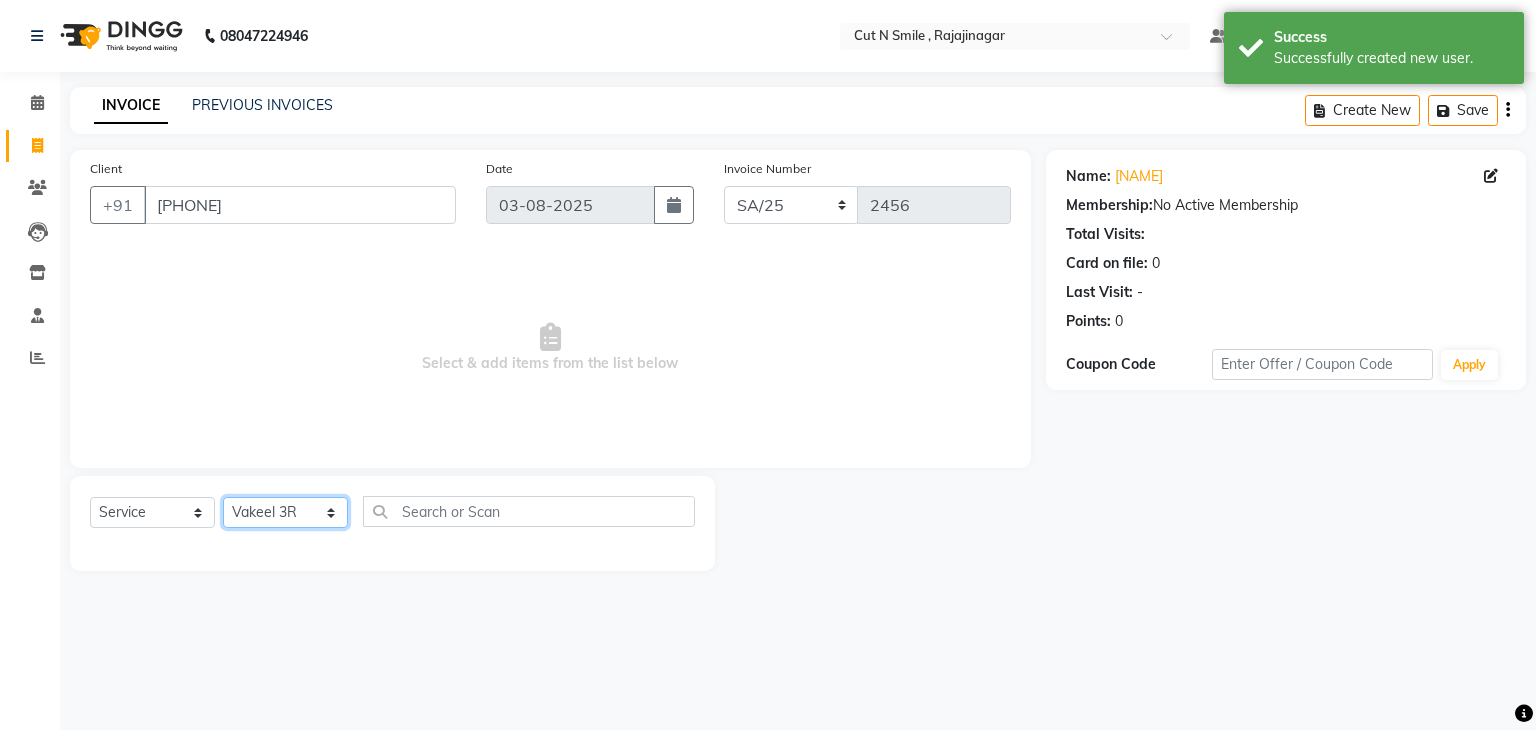 click on "Select Stylist Ali ML Ammu 3R Ankith VN Ash Mohammed 3R Atheek 3R Binitha 3R Bipana 4R CNS BOB  Cut N Smile 17M  Cut N Smile 3R Cut n Smile 4R Cut N Smile 9M Cut N Smile ML Cut N Smile V Fazil Ali 4R Govind VN Hema 4R Jayashree VN Karan VN Love 4R Mani Singh 3R Manu 4R  Muskaan VN Nadeem 4R N D M 4R NDM Alam 4R Noushad VN Pavan 4R Priya BOB Priyanka 3R Rahul 3R Ravi 3R Riya BOB Rohith 4R Roobina 3R Roopa 4R Rubina BOB Sahil Ahmed 3R Sahil Bhatti 4R Sameer 3R Sanajana BOB  Sanjana BOB Sarita VN Shaan 4R Shahid 4R Shakir VN Shanavaaz BOB Shiney 3R Shivu Raj 4R Srijana BOB Sunil Laddi 4R Sunny VN Supriya BOB Sushmitha 4R Vakeel 3R Varas 4R Varas BOB Vishwa VN" 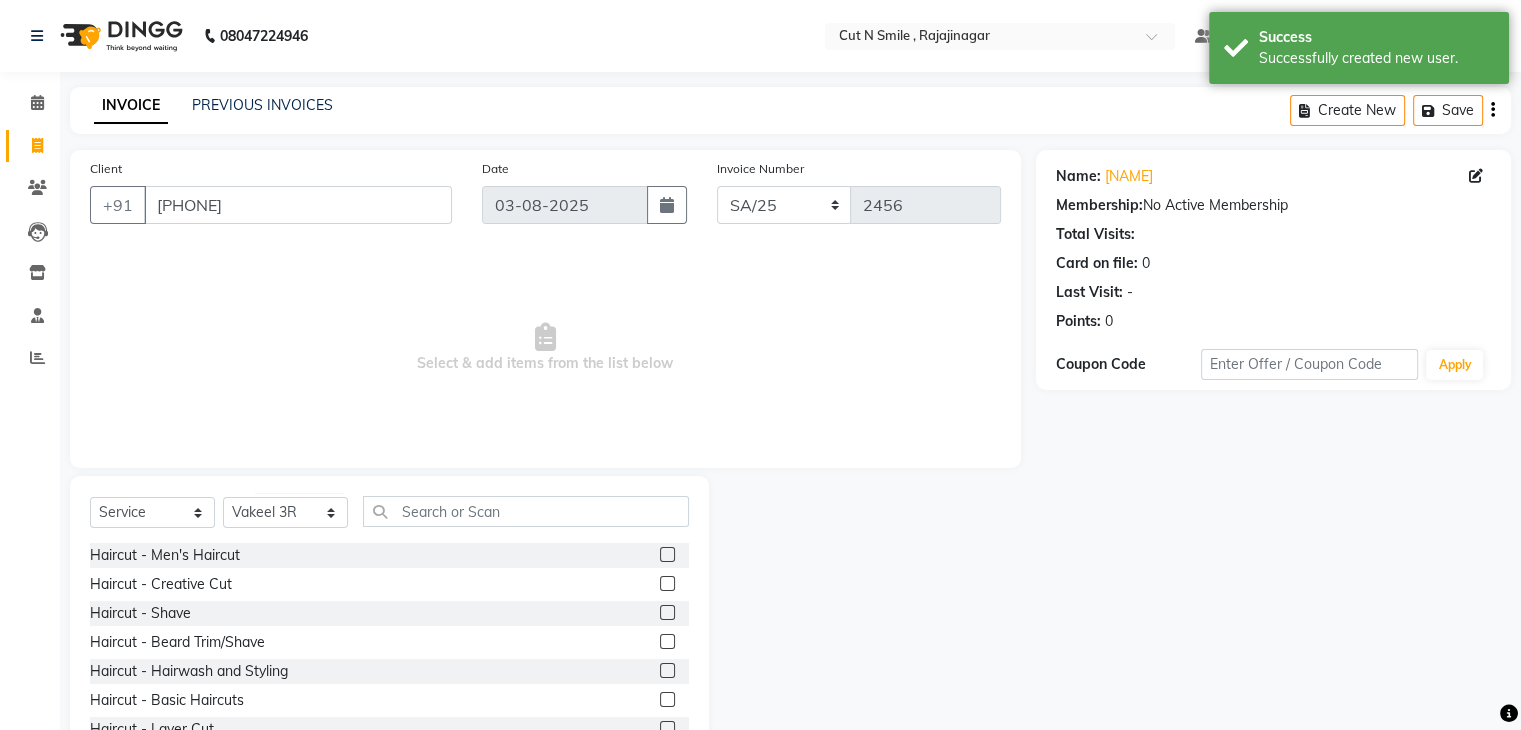 click 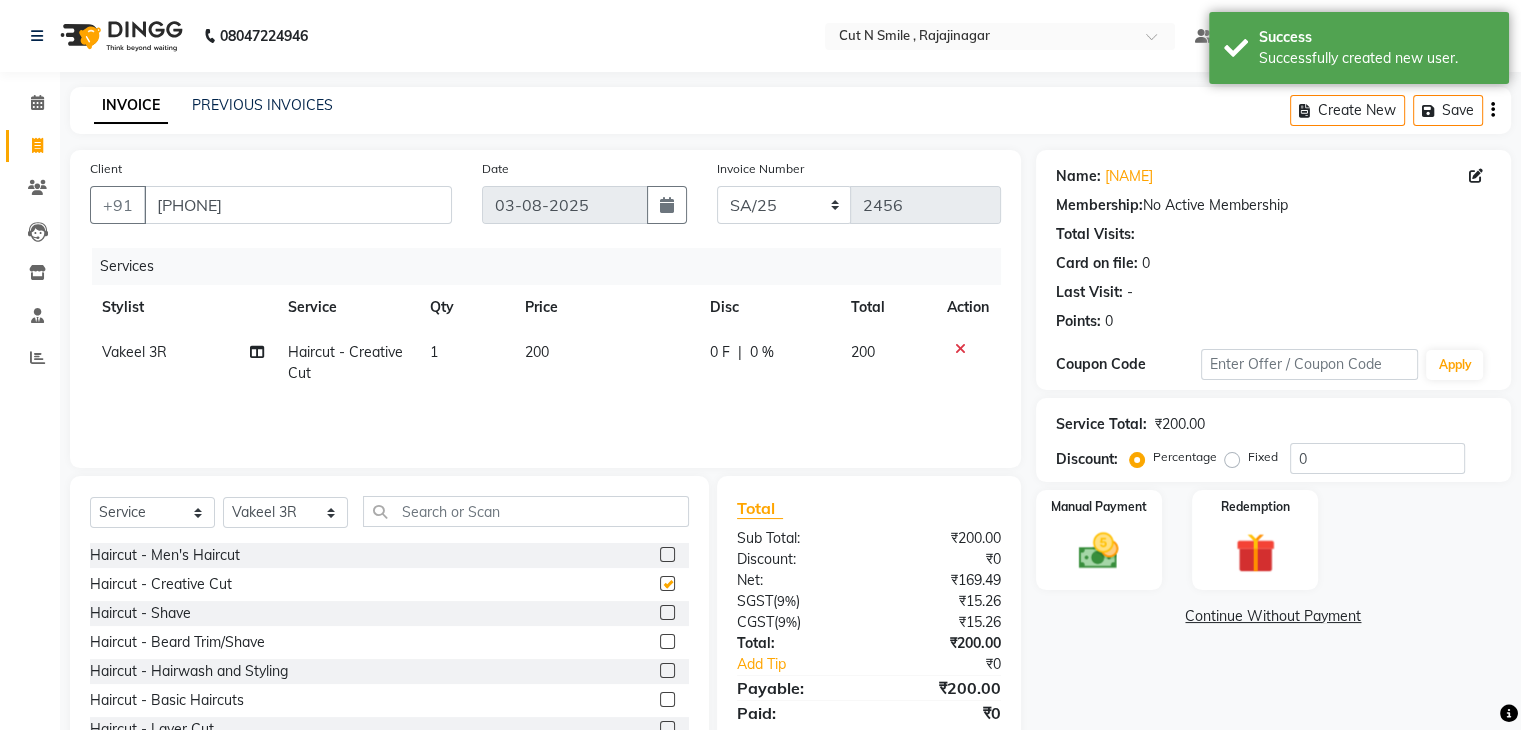 checkbox on "false" 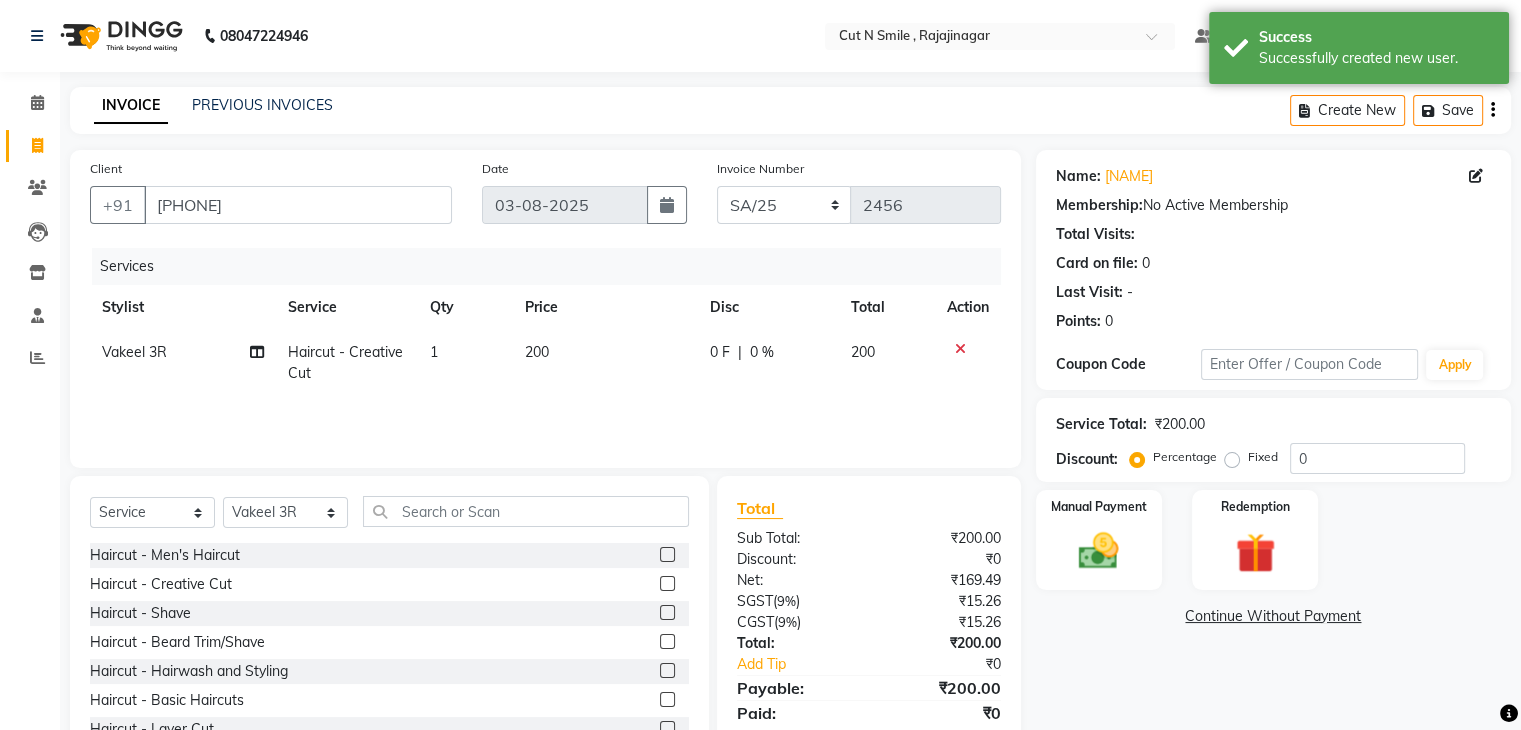 click 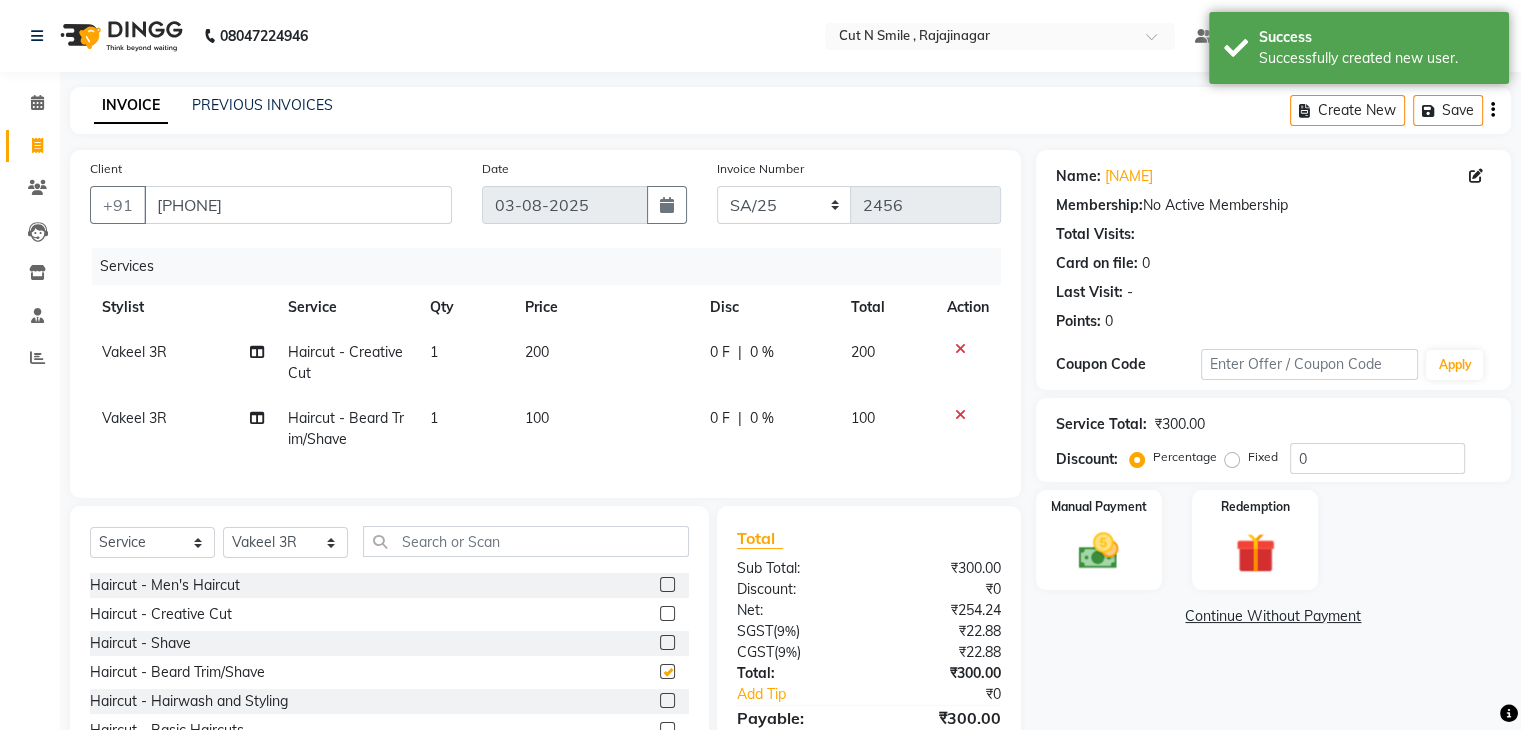 checkbox on "false" 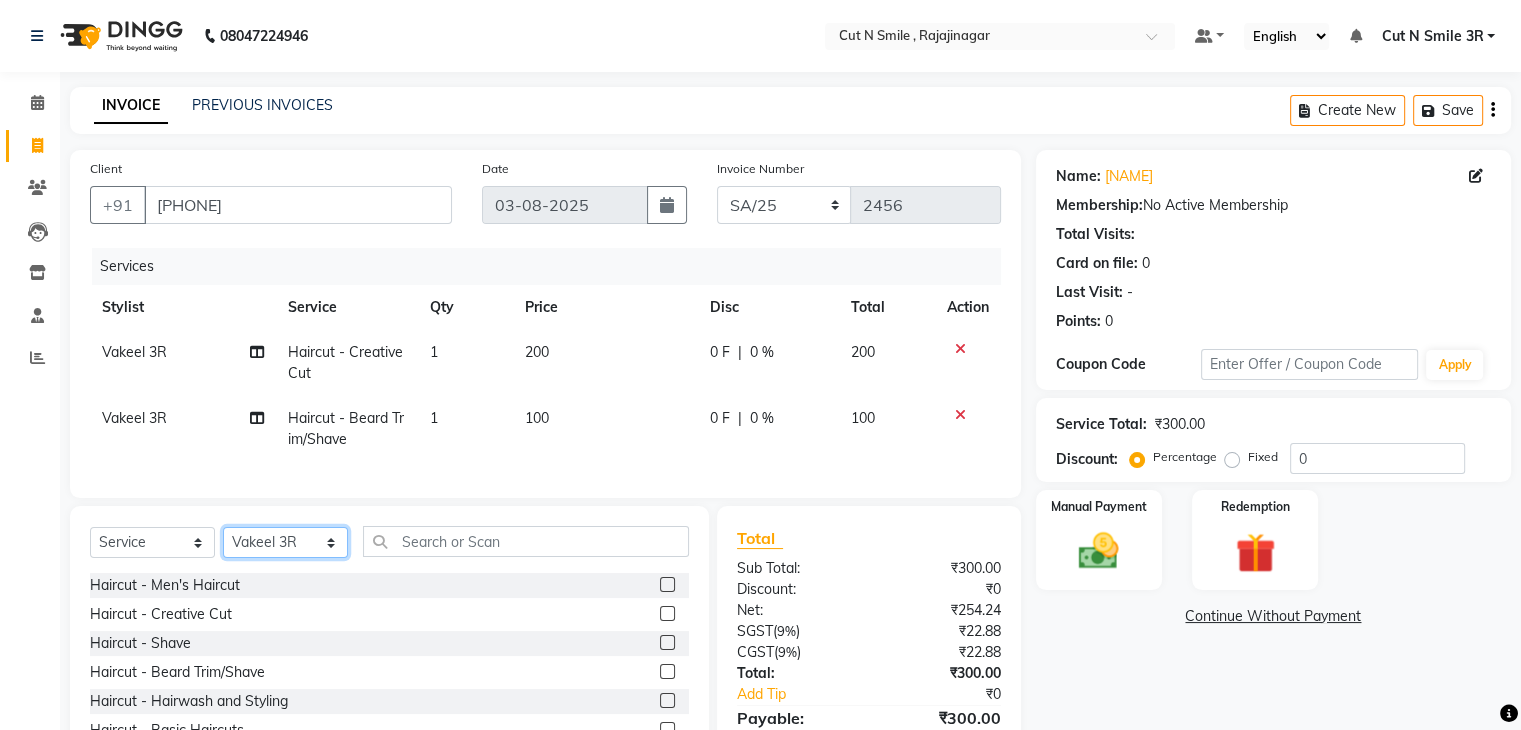 click on "Select Stylist Ali ML Ammu 3R Ankith VN Ash Mohammed 3R Atheek 3R Binitha 3R Bipana 4R CNS BOB  Cut N Smile 17M  Cut N Smile 3R Cut n Smile 4R Cut N Smile 9M Cut N Smile ML Cut N Smile V Fazil Ali 4R Govind VN Hema 4R Jayashree VN Karan VN Love 4R Mani Singh 3R Manu 4R  Muskaan VN Nadeem 4R N D M 4R NDM Alam 4R Noushad VN Pavan 4R Priya BOB Priyanka 3R Rahul 3R Ravi 3R Riya BOB Rohith 4R Roobina 3R Roopa 4R Rubina BOB Sahil Ahmed 3R Sahil Bhatti 4R Sameer 3R Sanajana BOB  Sanjana BOB Sarita VN Shaan 4R Shahid 4R Shakir VN Shanavaaz BOB Shiney 3R Shivu Raj 4R Srijana BOB Sunil Laddi 4R Sunny VN Supriya BOB Sushmitha 4R Vakeel 3R Varas 4R Varas BOB Vishwa VN" 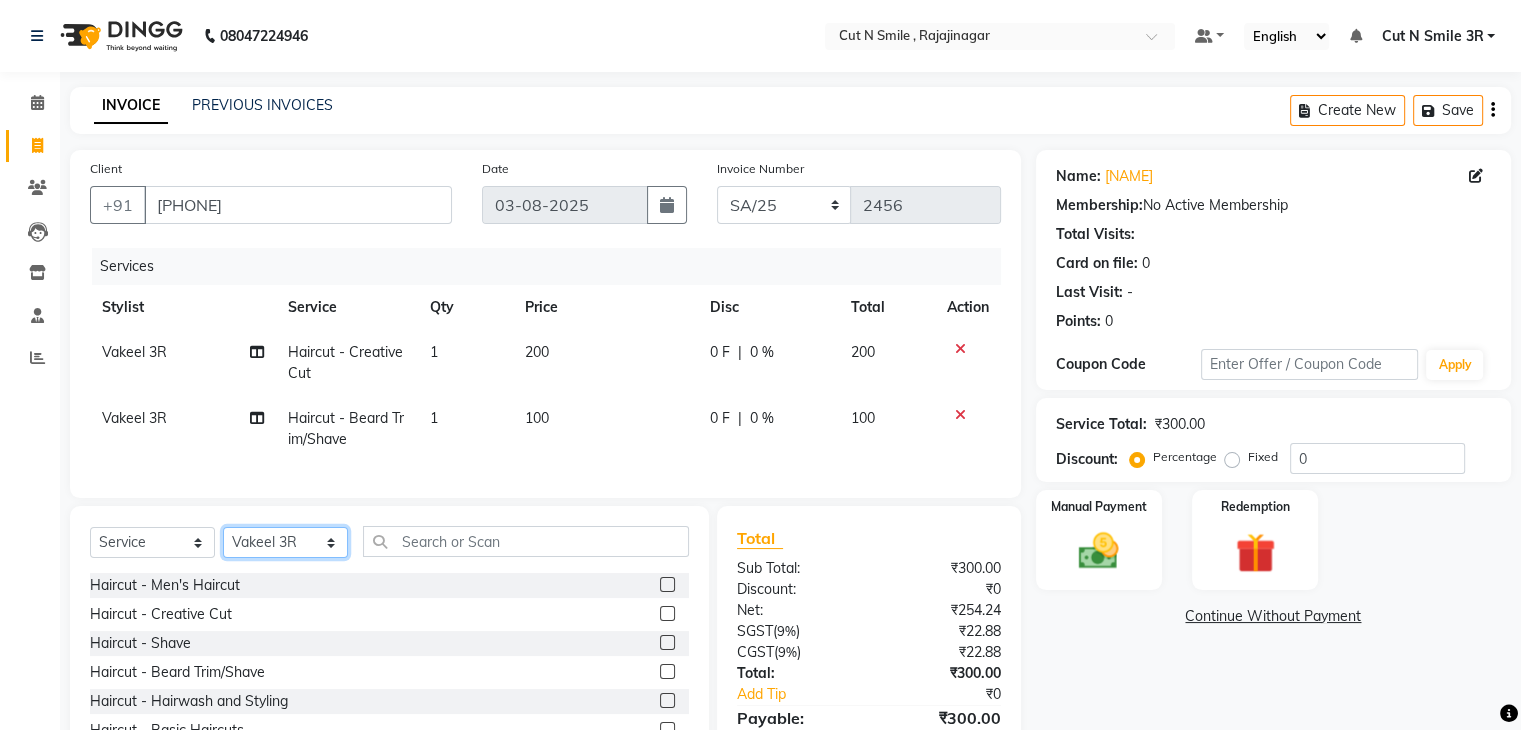 select on "79171" 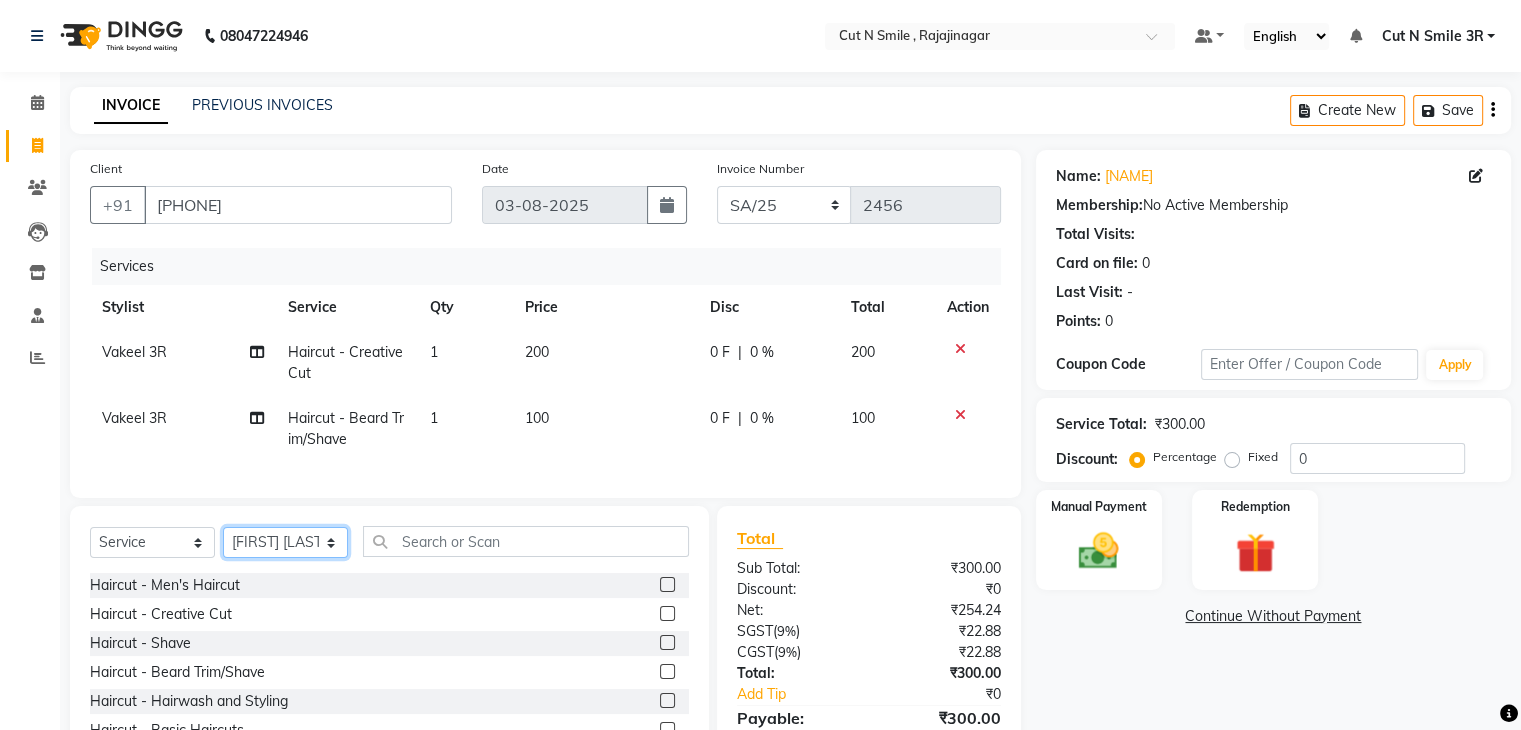 click on "Select Stylist Ali ML Ammu 3R Ankith VN Ash Mohammed 3R Atheek 3R Binitha 3R Bipana 4R CNS BOB  Cut N Smile 17M  Cut N Smile 3R Cut n Smile 4R Cut N Smile 9M Cut N Smile ML Cut N Smile V Fazil Ali 4R Govind VN Hema 4R Jayashree VN Karan VN Love 4R Mani Singh 3R Manu 4R  Muskaan VN Nadeem 4R N D M 4R NDM Alam 4R Noushad VN Pavan 4R Priya BOB Priyanka 3R Rahul 3R Ravi 3R Riya BOB Rohith 4R Roobina 3R Roopa 4R Rubina BOB Sahil Ahmed 3R Sahil Bhatti 4R Sameer 3R Sanajana BOB  Sanjana BOB Sarita VN Shaan 4R Shahid 4R Shakir VN Shanavaaz BOB Shiney 3R Shivu Raj 4R Srijana BOB Sunil Laddi 4R Sunny VN Supriya BOB Sushmitha 4R Vakeel 3R Varas 4R Varas BOB Vishwa VN" 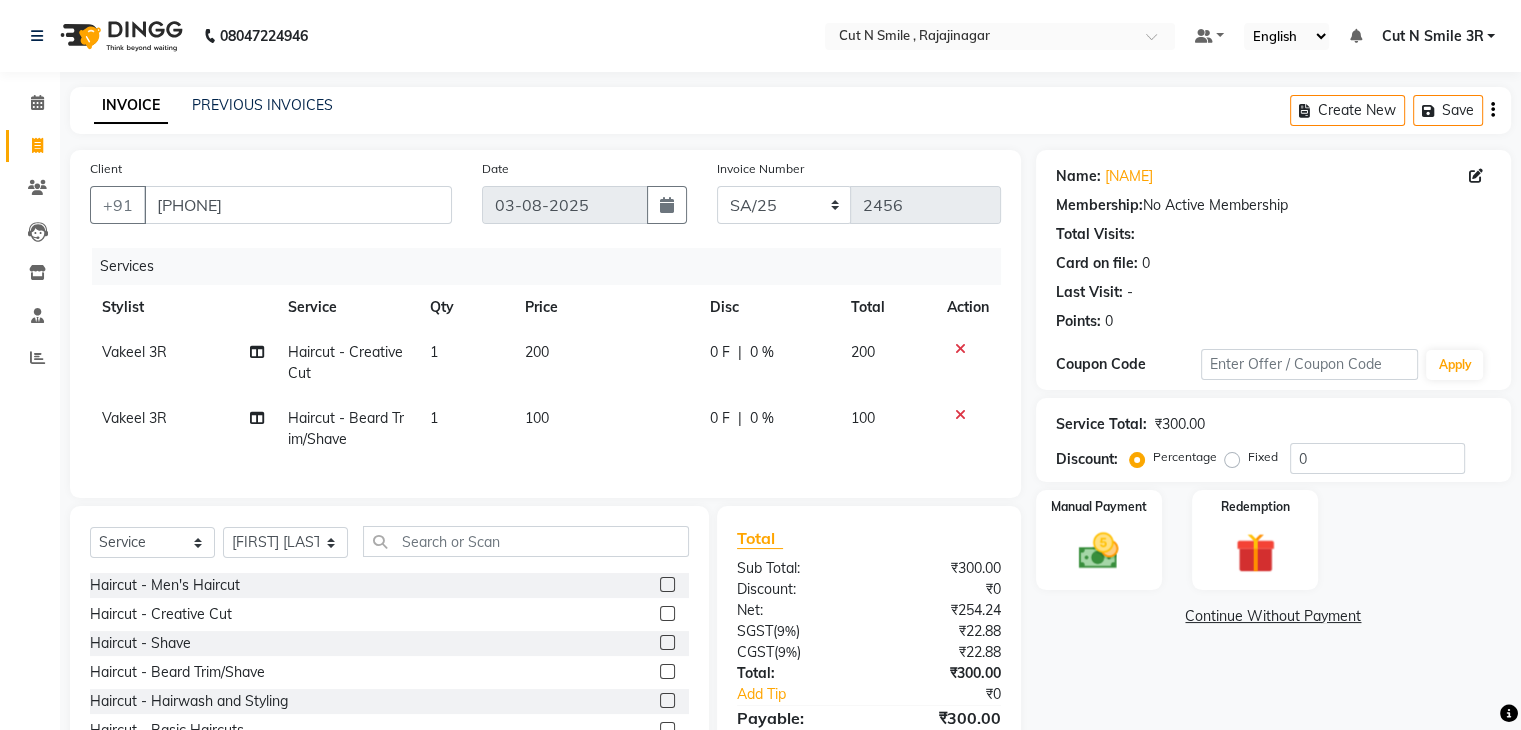 click 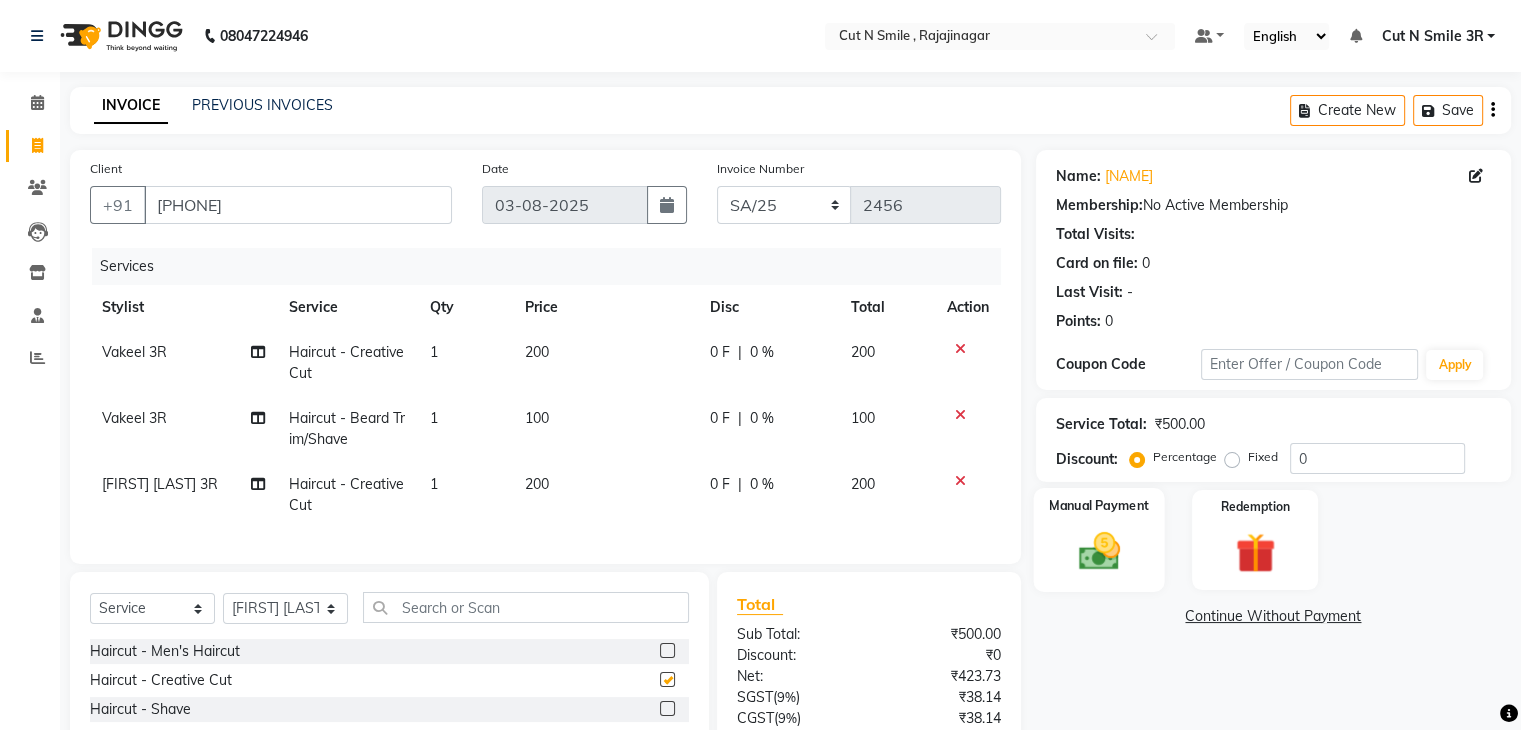 checkbox on "false" 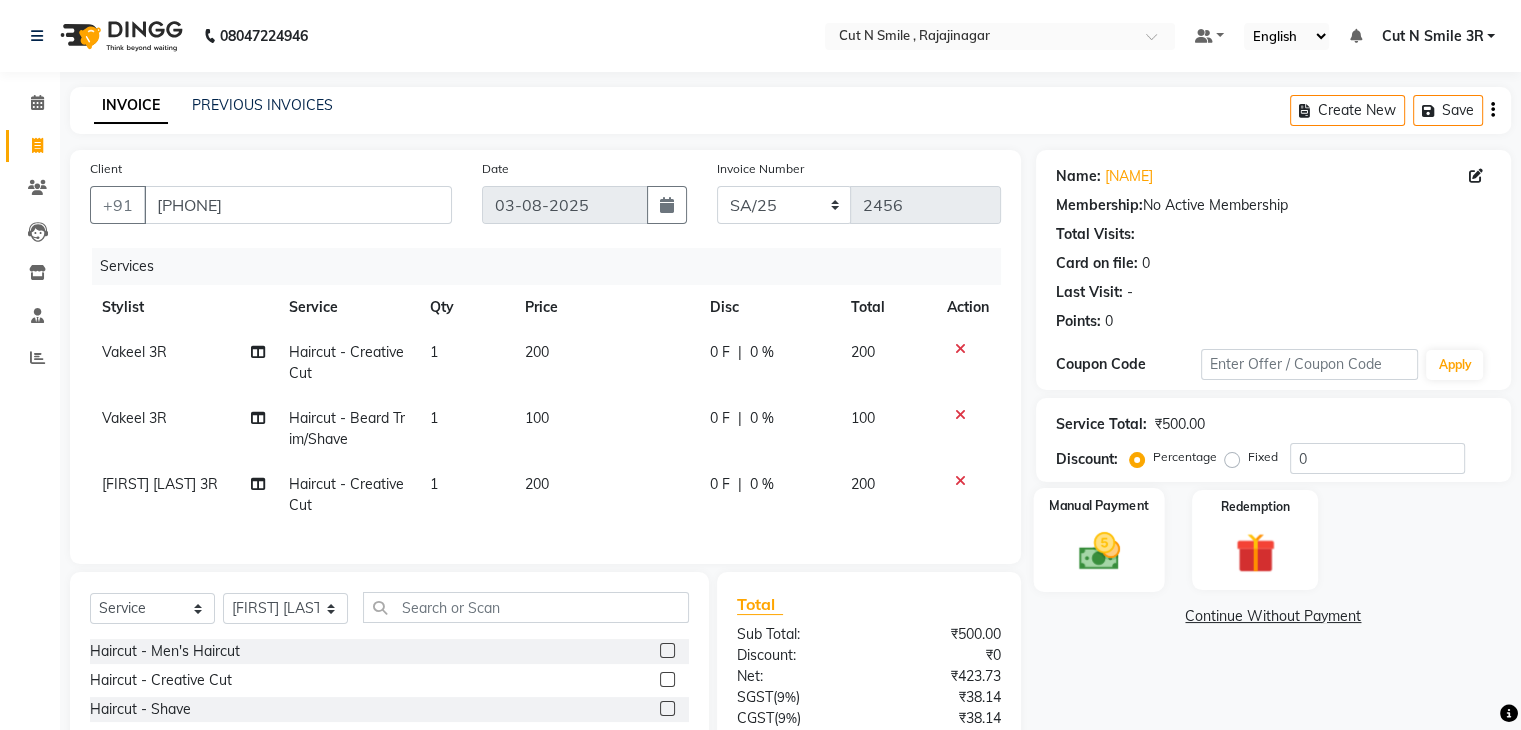 click 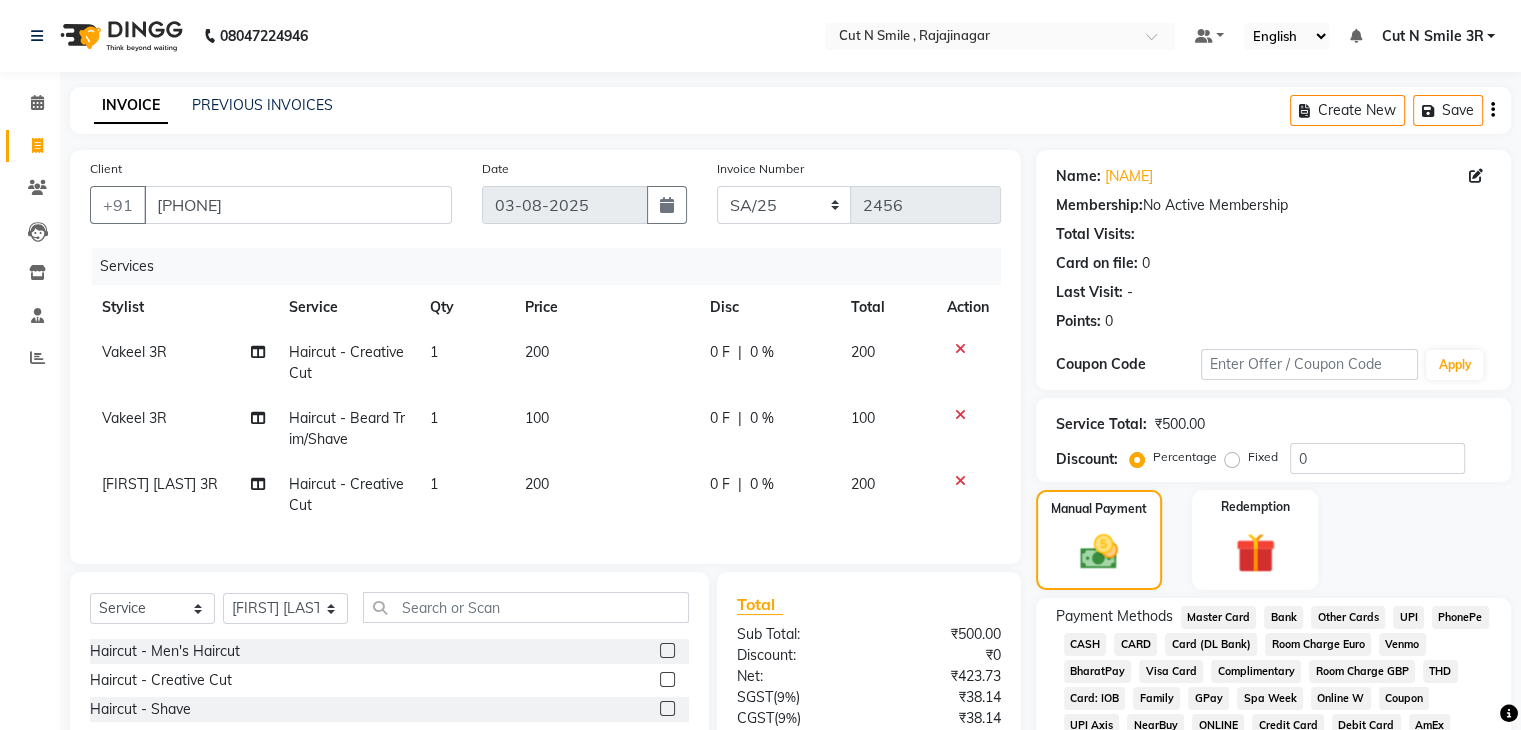 click on "UPI" 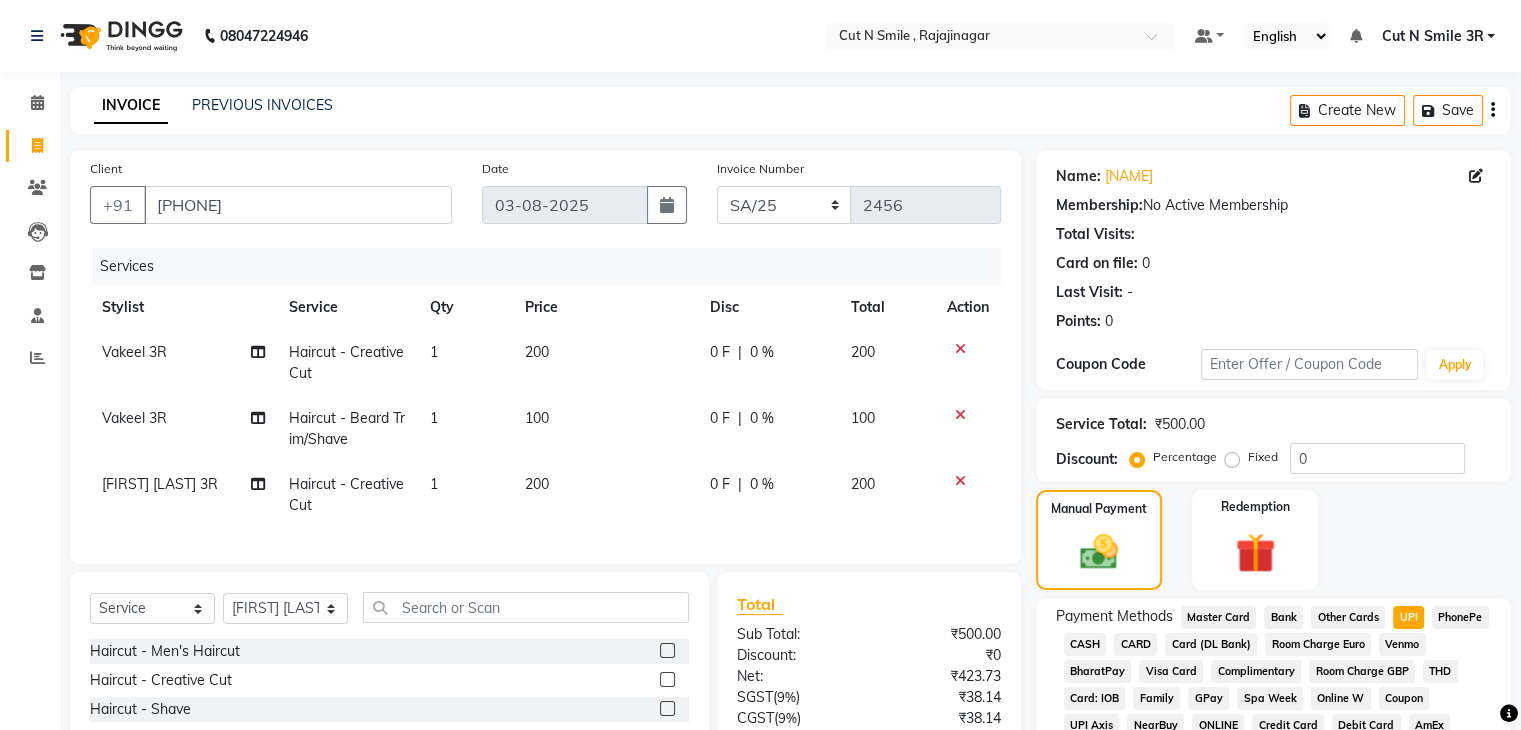 scroll, scrollTop: 228, scrollLeft: 0, axis: vertical 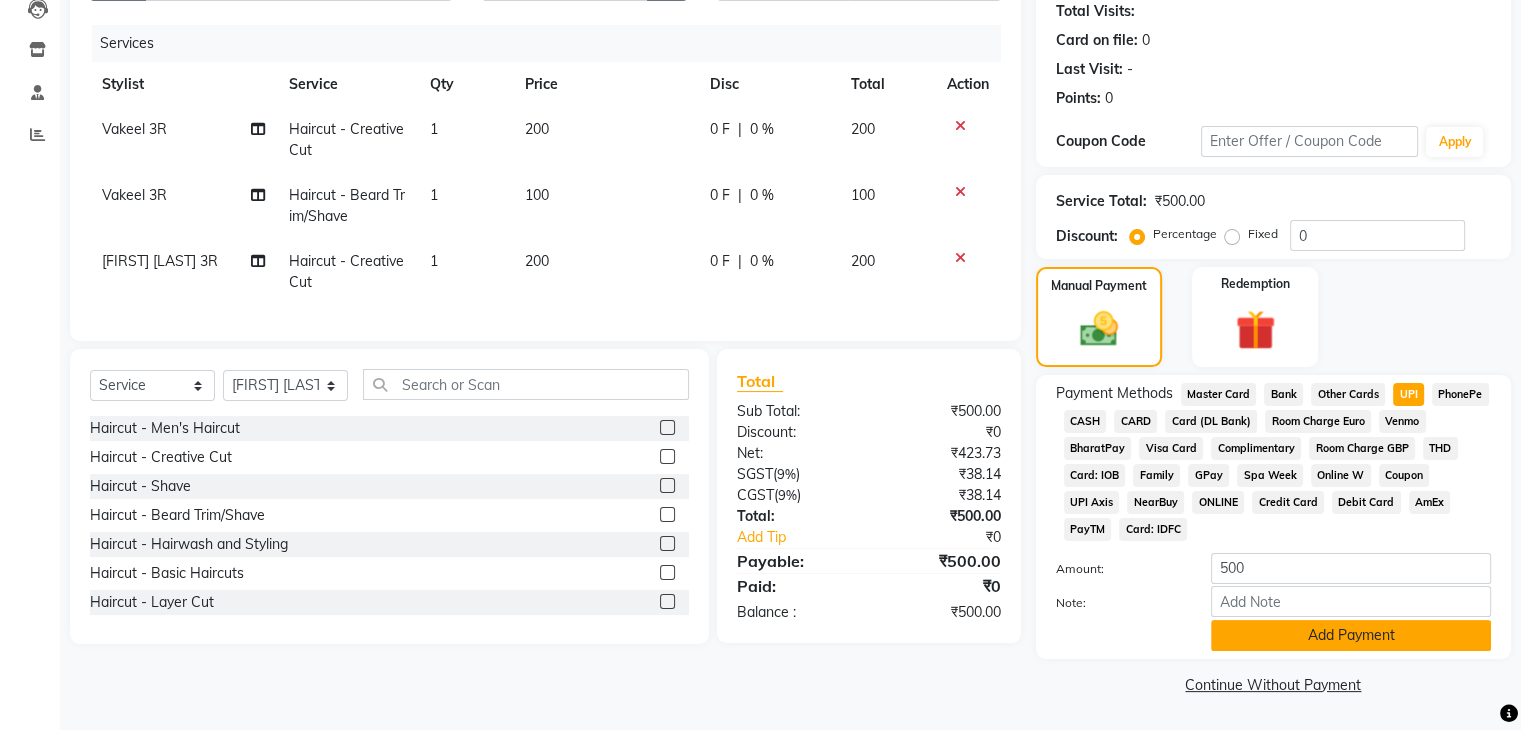 click on "Add Payment" 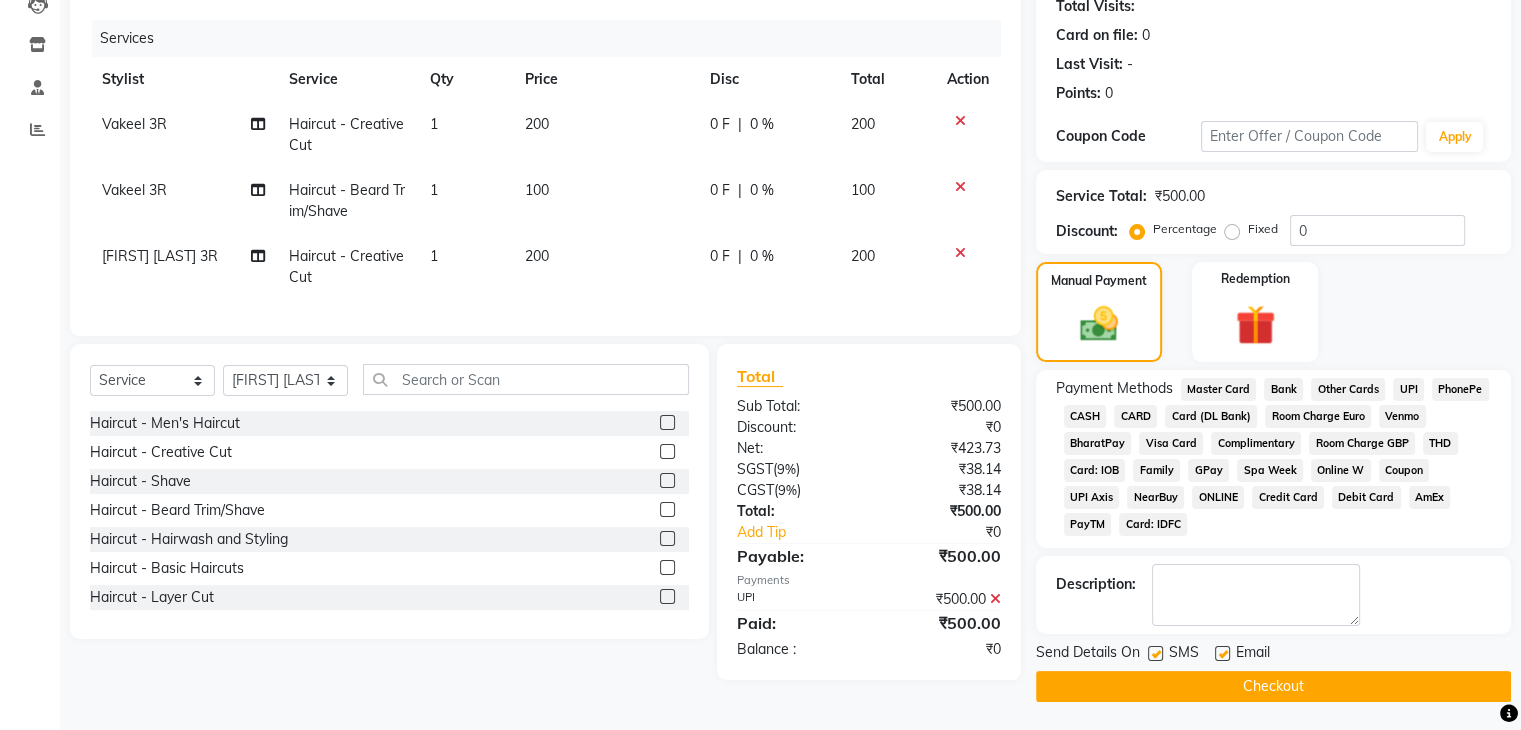click on "Checkout" 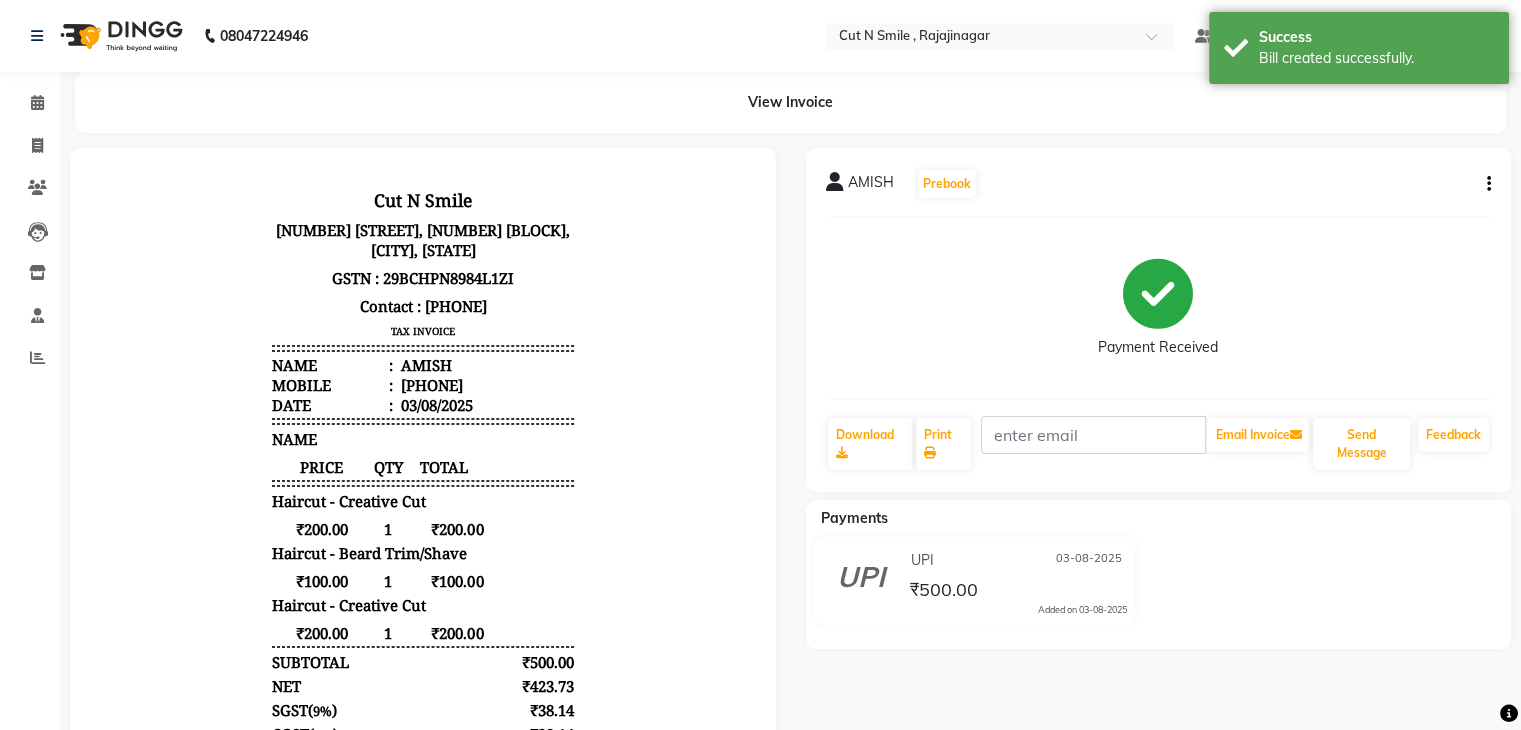 scroll, scrollTop: 0, scrollLeft: 0, axis: both 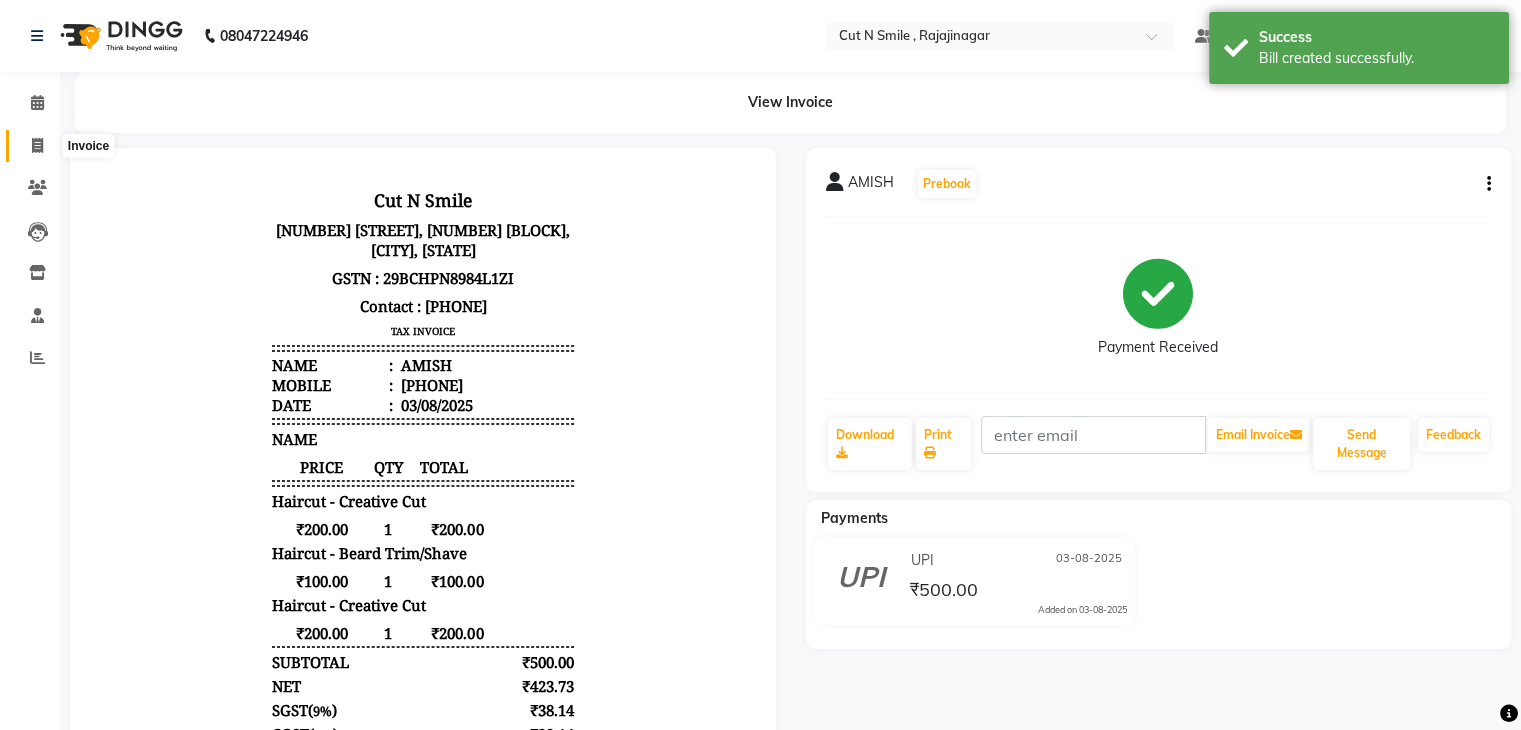 click 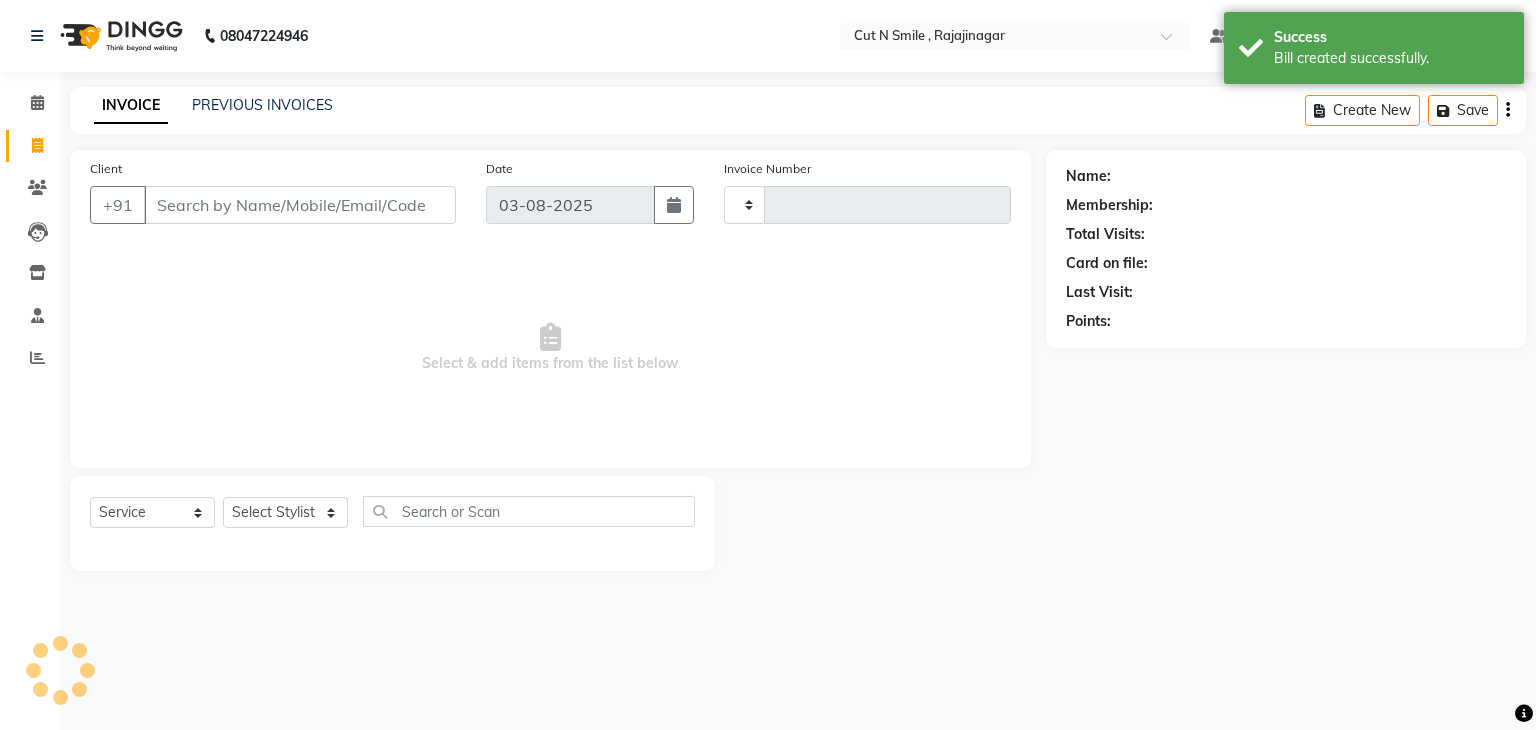type on "116" 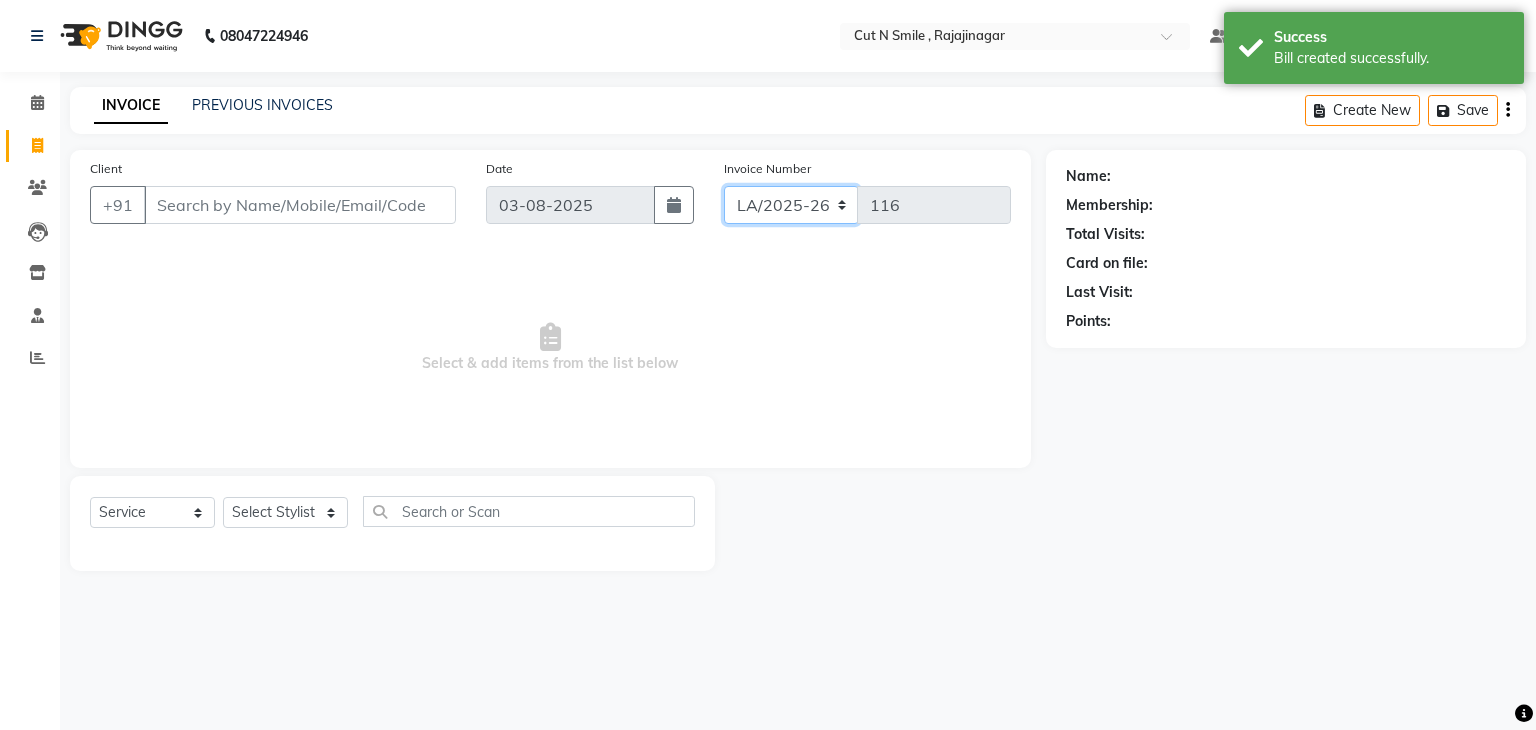 click on "BOB/25-26 LA/2025-26 SH/25 CH/25 SA/25" 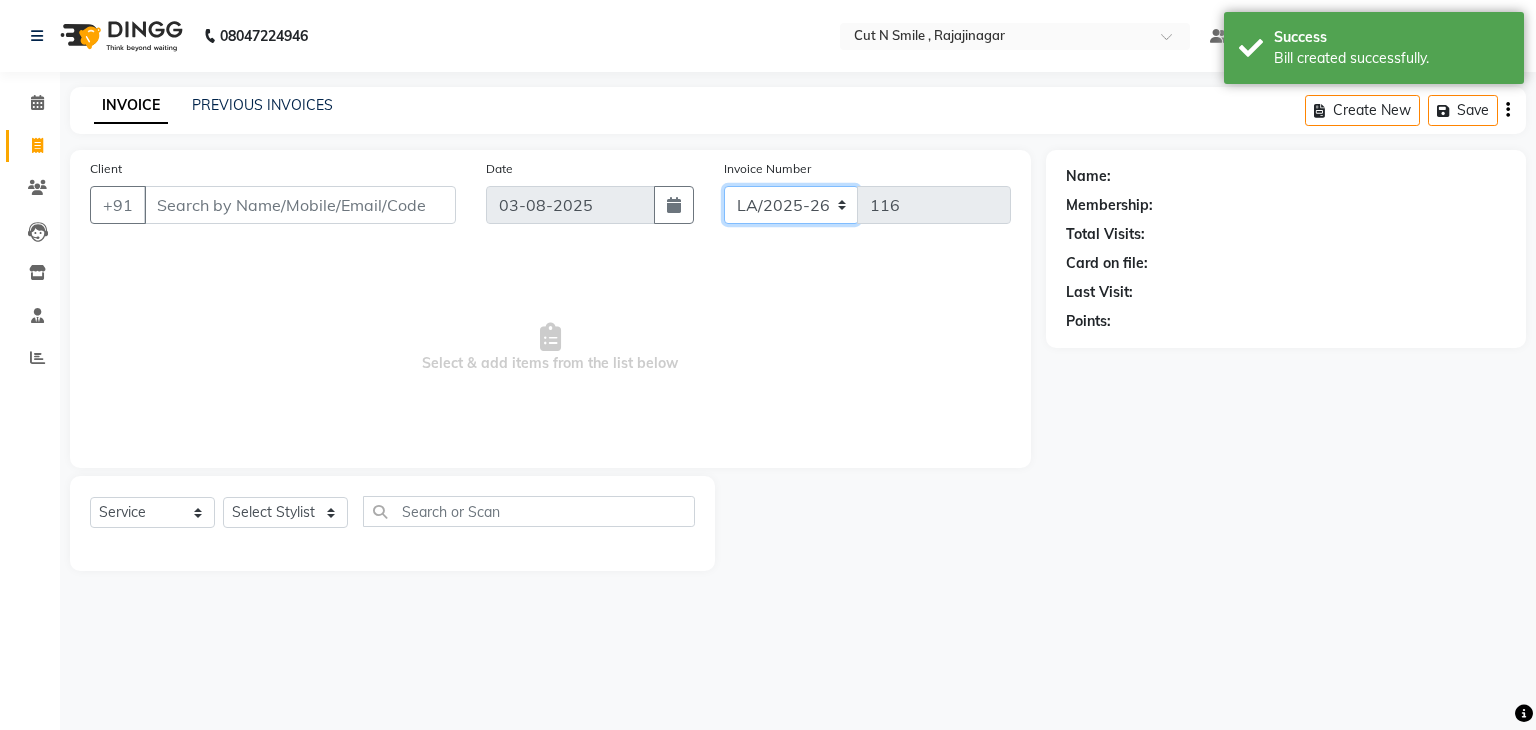 select on "7181" 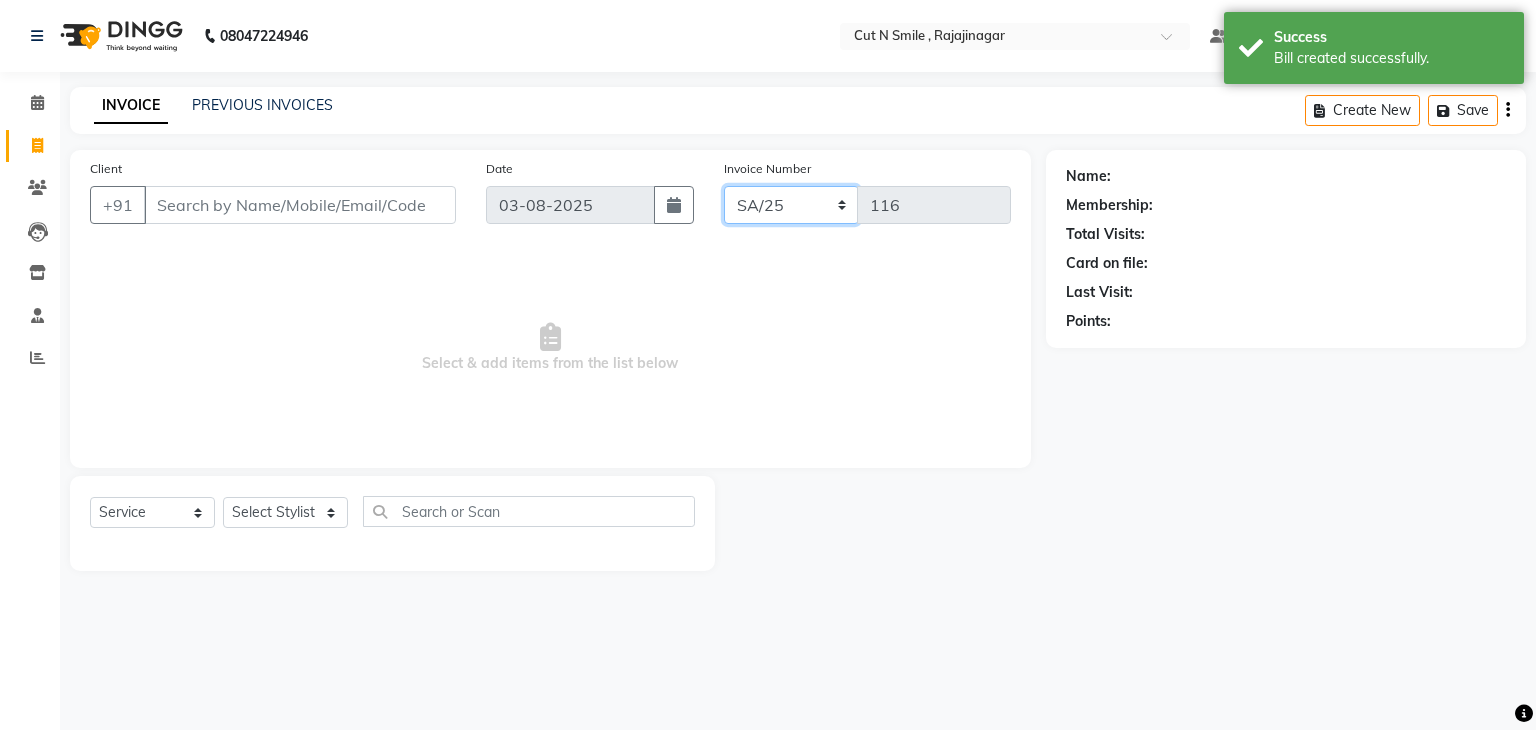 click on "BOB/25-26 LA/2025-26 SH/25 CH/25 SA/25" 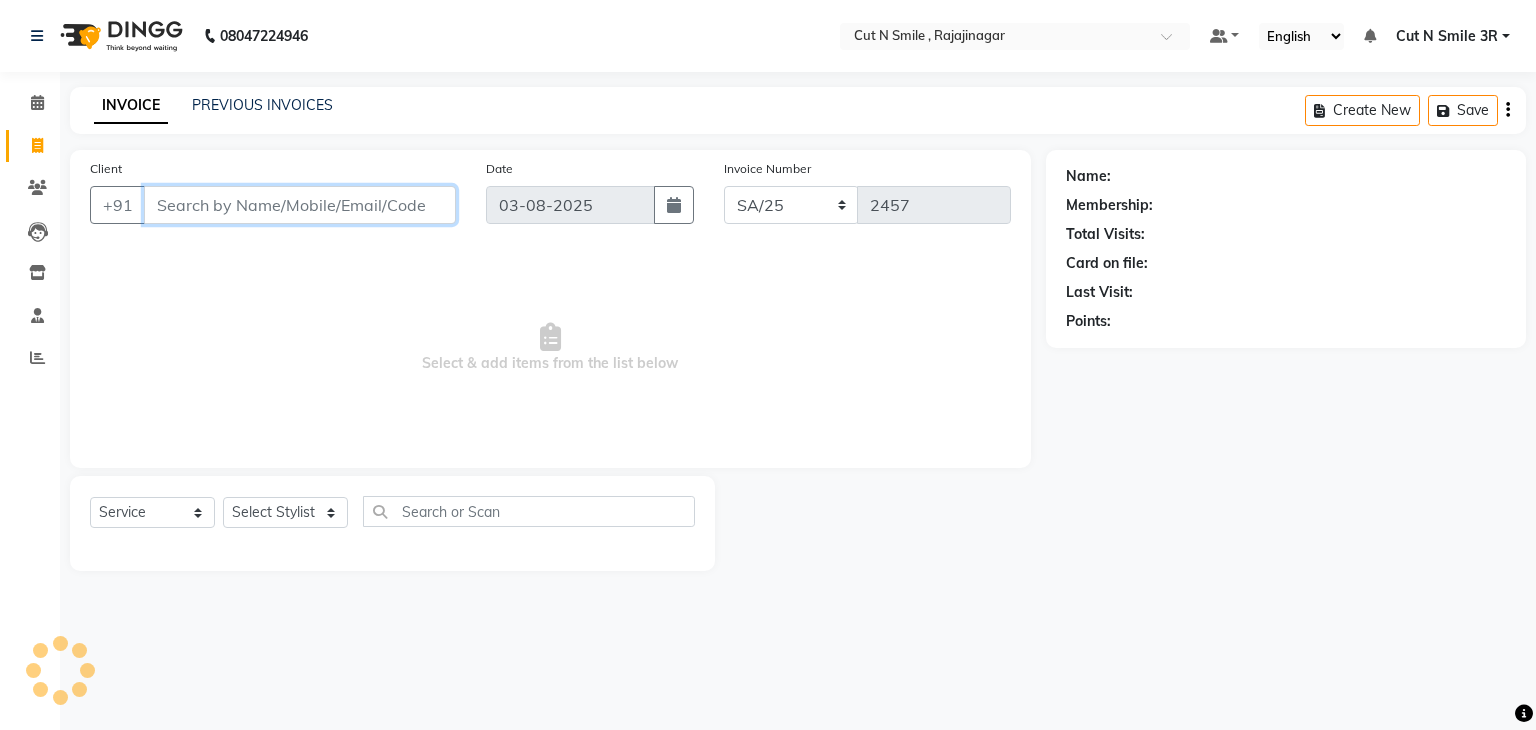 click on "Client" at bounding box center (300, 205) 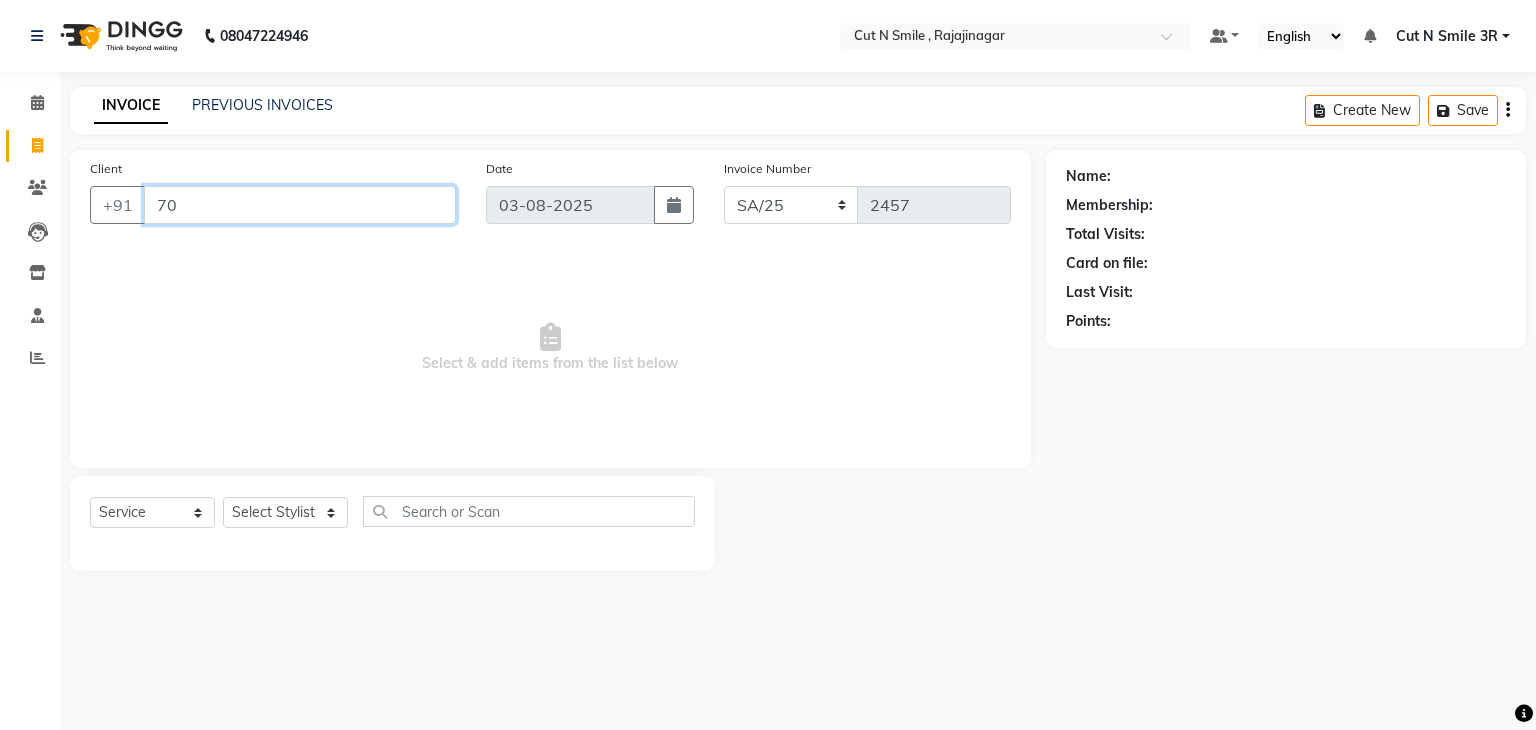 type on "7" 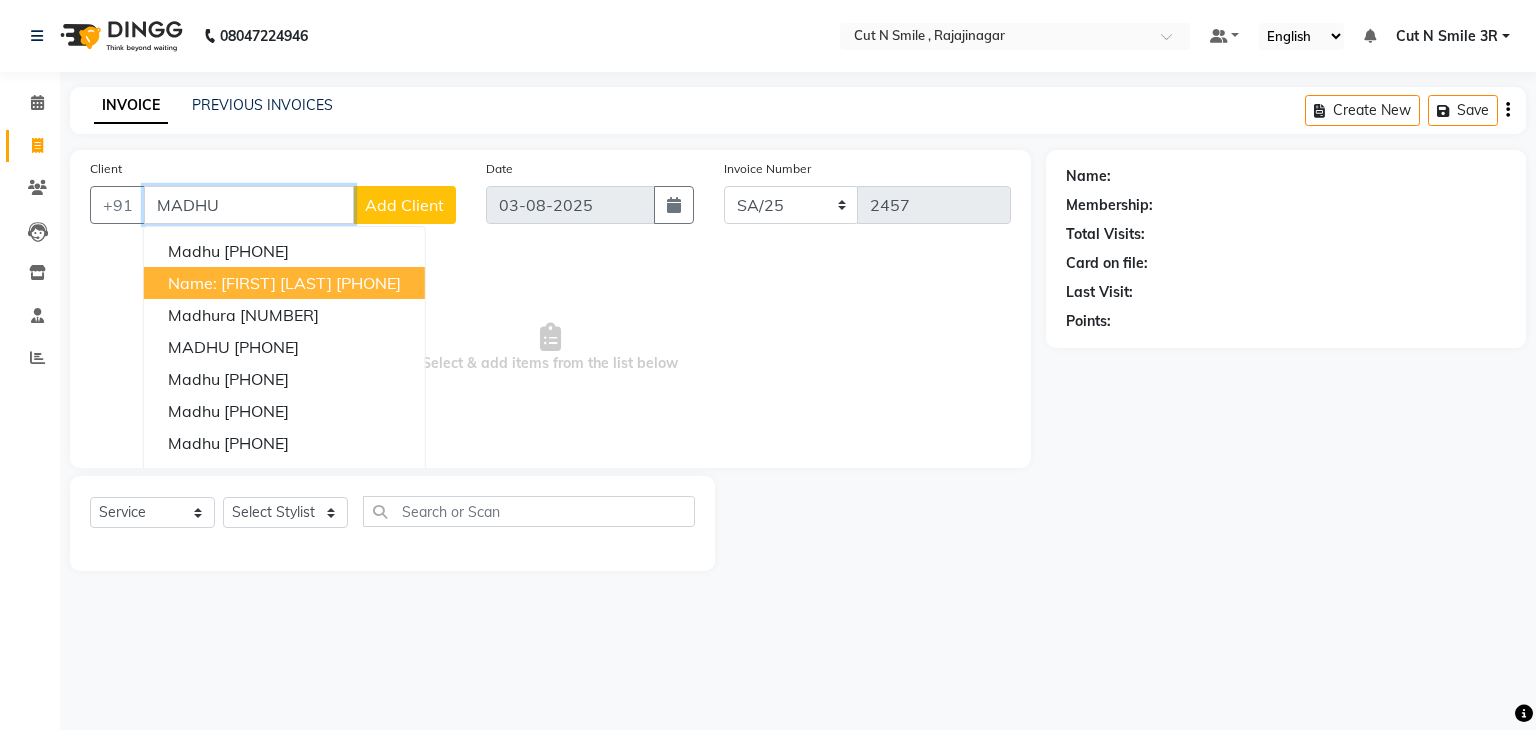 click on "[PHONE]" at bounding box center (368, 283) 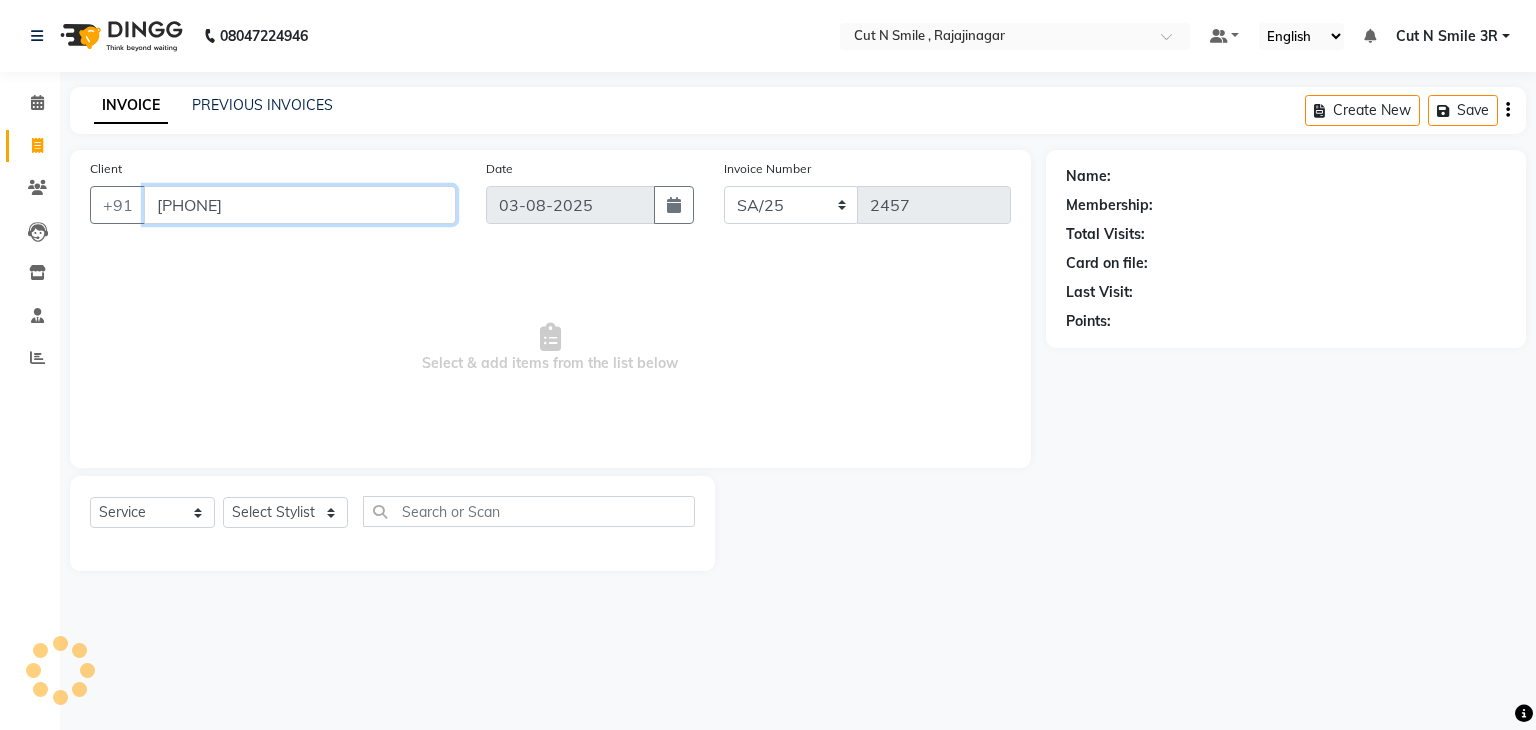 type on "[PHONE]" 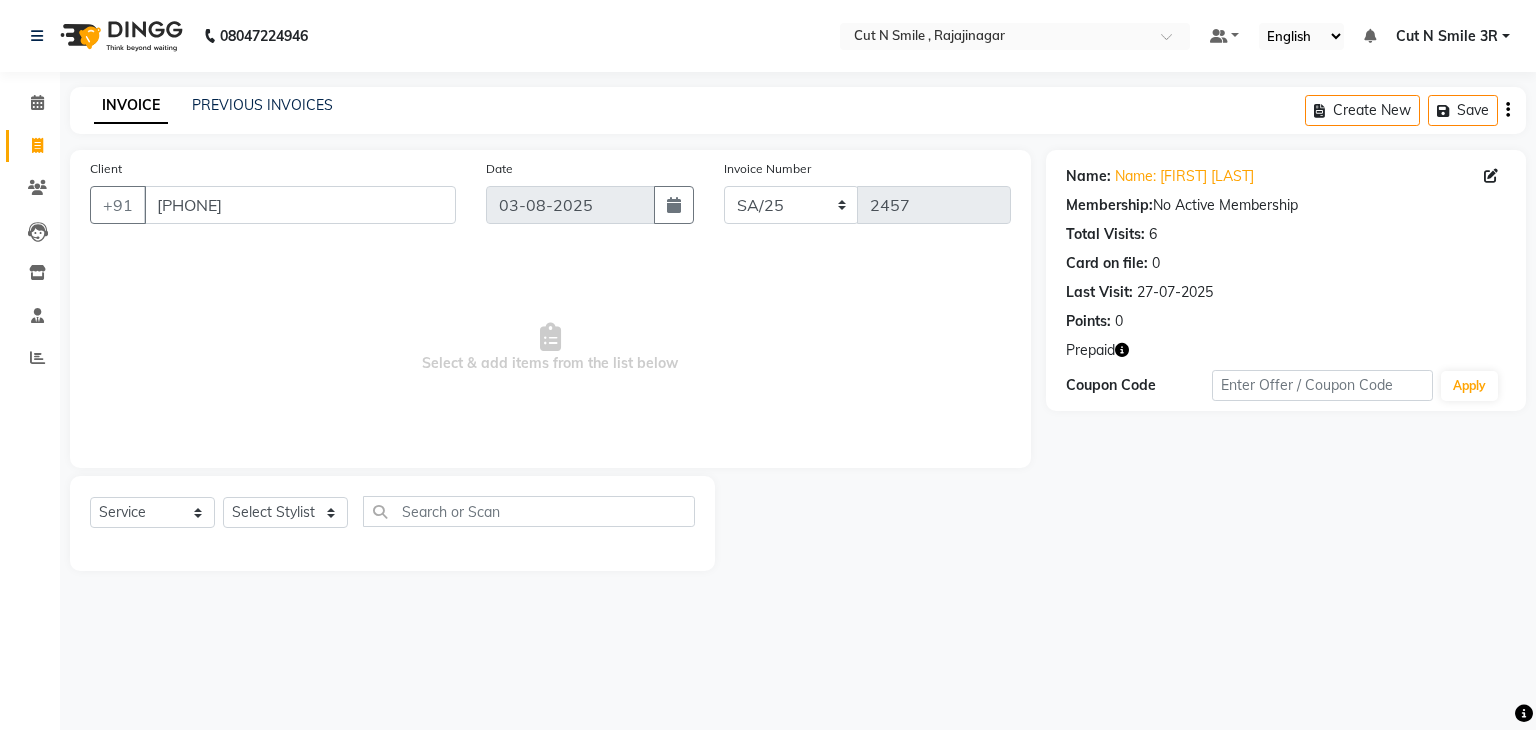 click 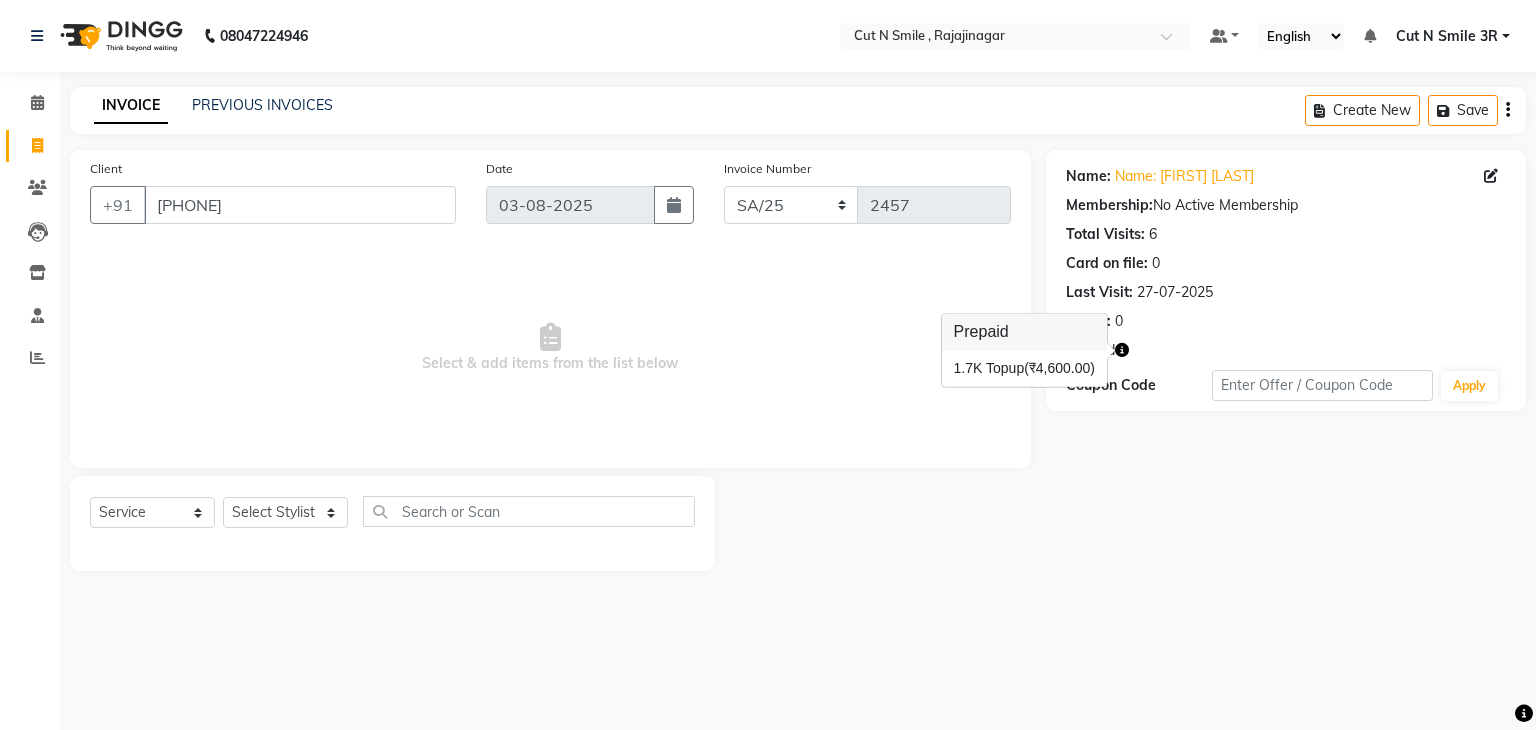 click on "Name: [FIRST] [LAST] Membership:  No Active Membership  Total Visits:  6 Card on file:  0 Last Visit:   27-07-2025 Points:   0  Prepaid Coupon Code Apply" 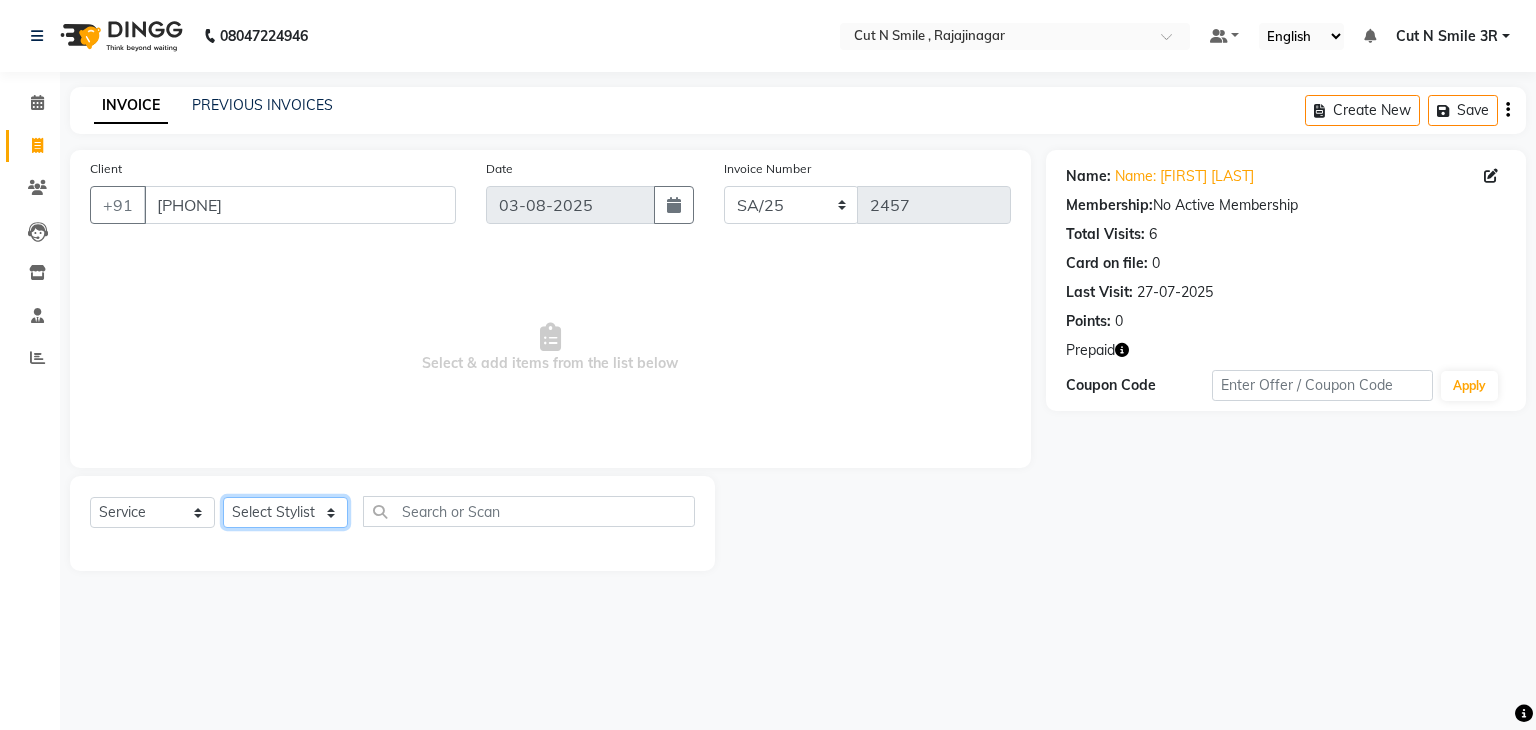 click on "Select Stylist Ali ML Ammu 3R Ankith VN Ash Mohammed 3R Atheek 3R Binitha 3R Bipana 4R CNS BOB  Cut N Smile 17M  Cut N Smile 3R Cut n Smile 4R Cut N Smile 9M Cut N Smile ML Cut N Smile V Fazil Ali 4R Govind VN Hema 4R Jayashree VN Karan VN Love 4R Mani Singh 3R Manu 4R  Muskaan VN Nadeem 4R N D M 4R NDM Alam 4R Noushad VN Pavan 4R Priya BOB Priyanka 3R Rahul 3R Ravi 3R Riya BOB Rohith 4R Roobina 3R Roopa 4R Rubina BOB Sahil Ahmed 3R Sahil Bhatti 4R Sameer 3R Sanajana BOB  Sanjana BOB Sarita VN Shaan 4R Shahid 4R Shakir VN Shanavaaz BOB Shiney 3R Shivu Raj 4R Srijana BOB Sunil Laddi 4R Sunny VN Supriya BOB Sushmitha 4R Vakeel 3R Varas 4R Varas BOB Vishwa VN" 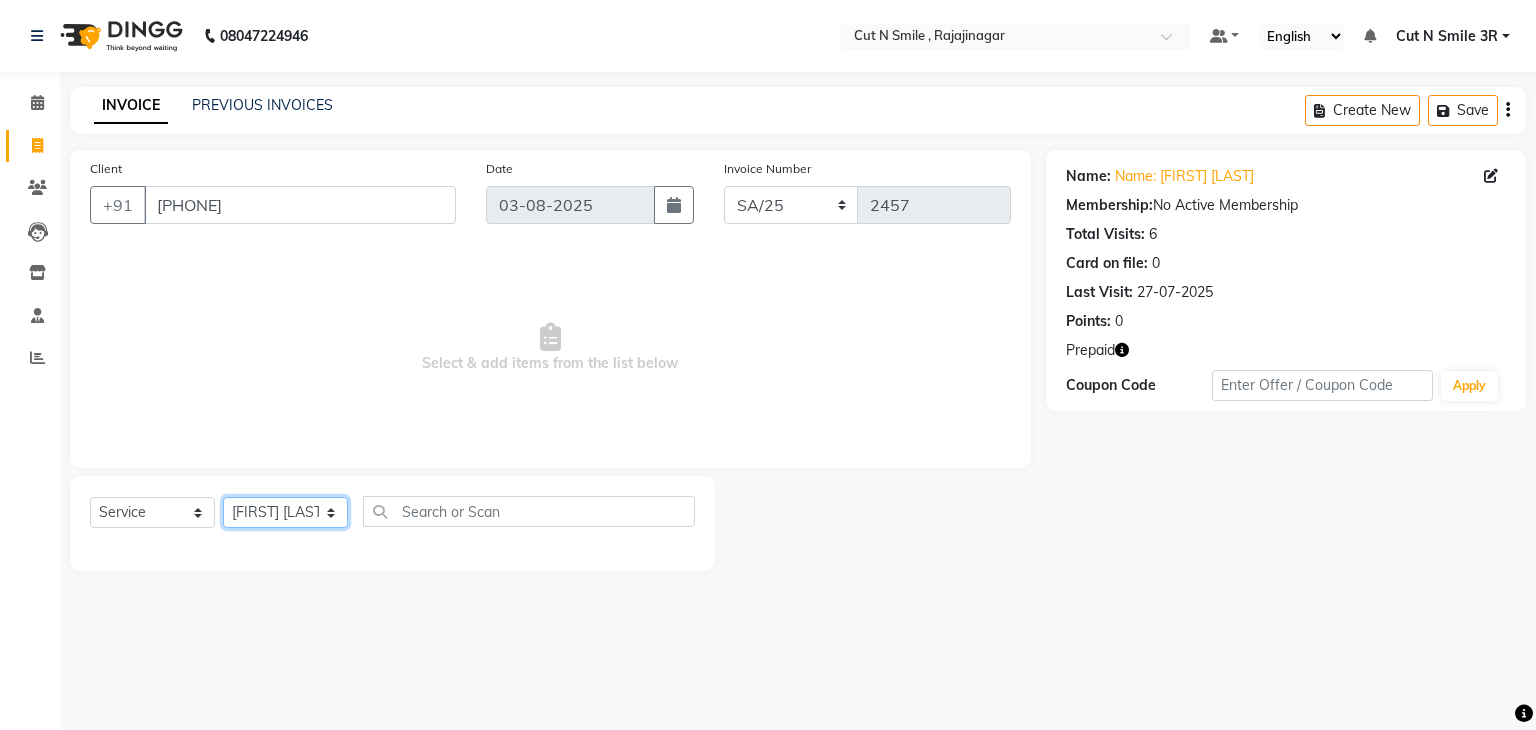 click on "Select Stylist Ali ML Ammu 3R Ankith VN Ash Mohammed 3R Atheek 3R Binitha 3R Bipana 4R CNS BOB  Cut N Smile 17M  Cut N Smile 3R Cut n Smile 4R Cut N Smile 9M Cut N Smile ML Cut N Smile V Fazil Ali 4R Govind VN Hema 4R Jayashree VN Karan VN Love 4R Mani Singh 3R Manu 4R  Muskaan VN Nadeem 4R N D M 4R NDM Alam 4R Noushad VN Pavan 4R Priya BOB Priyanka 3R Rahul 3R Ravi 3R Riya BOB Rohith 4R Roobina 3R Roopa 4R Rubina BOB Sahil Ahmed 3R Sahil Bhatti 4R Sameer 3R Sanajana BOB  Sanjana BOB Sarita VN Shaan 4R Shahid 4R Shakir VN Shanavaaz BOB Shiney 3R Shivu Raj 4R Srijana BOB Sunil Laddi 4R Sunny VN Supriya BOB Sushmitha 4R Vakeel 3R Varas 4R Varas BOB Vishwa VN" 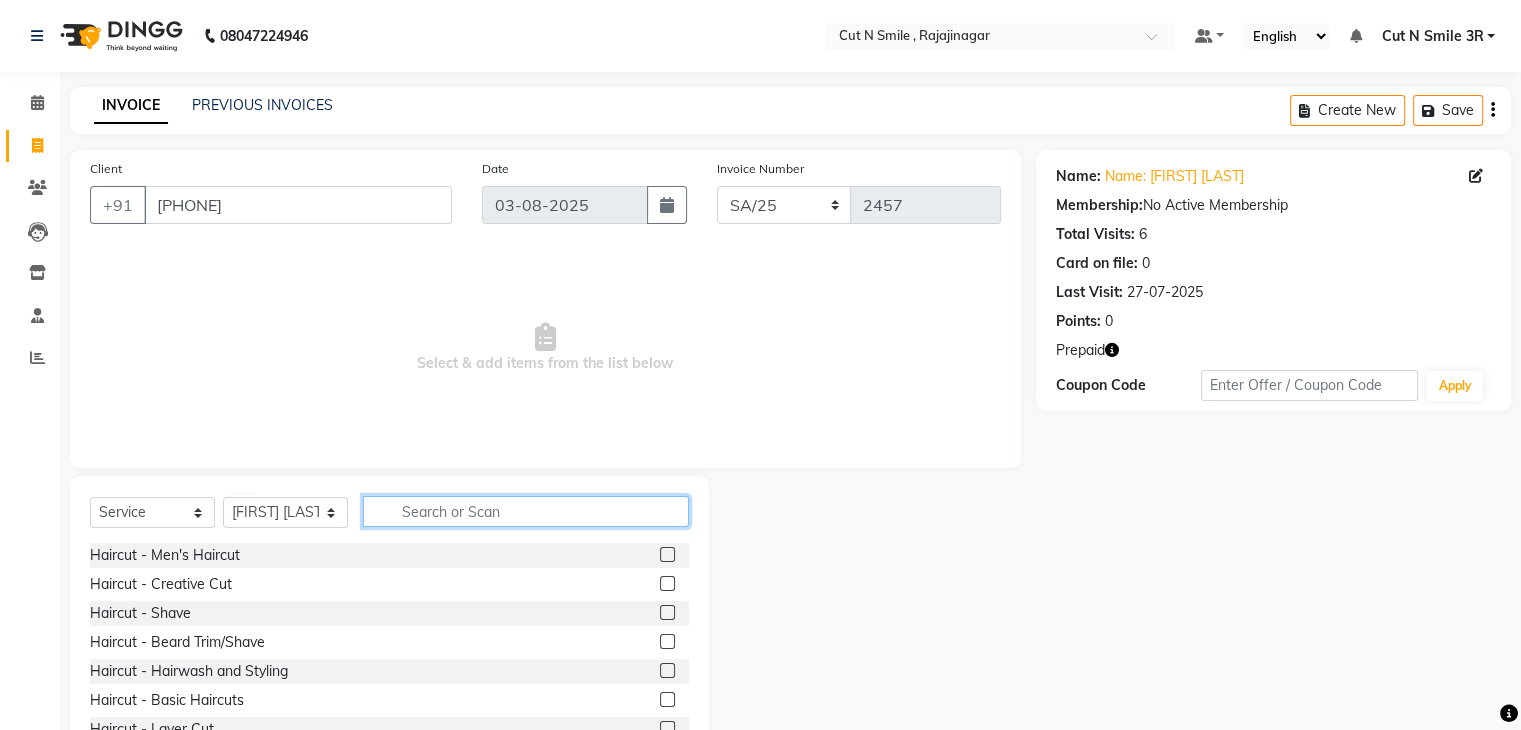 click 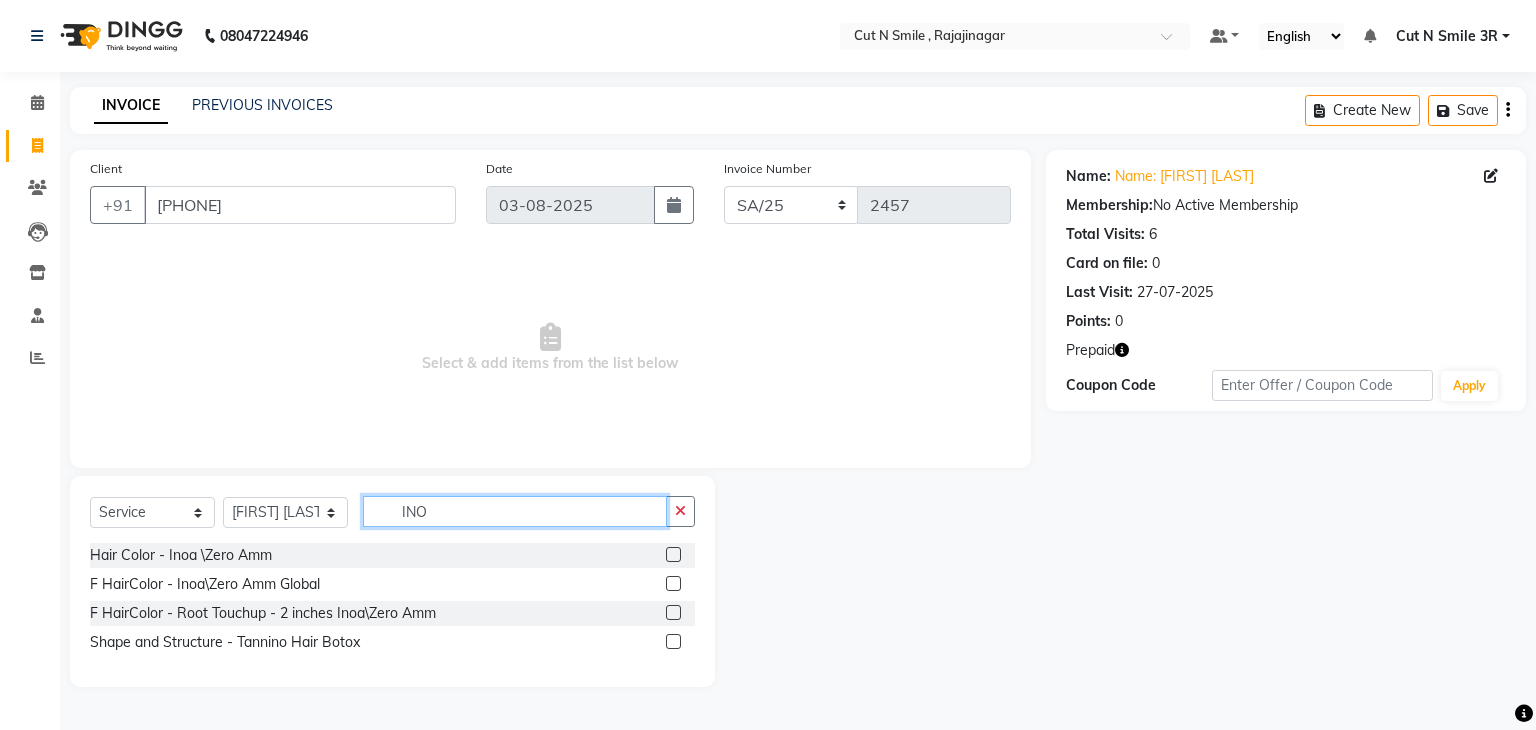 type on "INO" 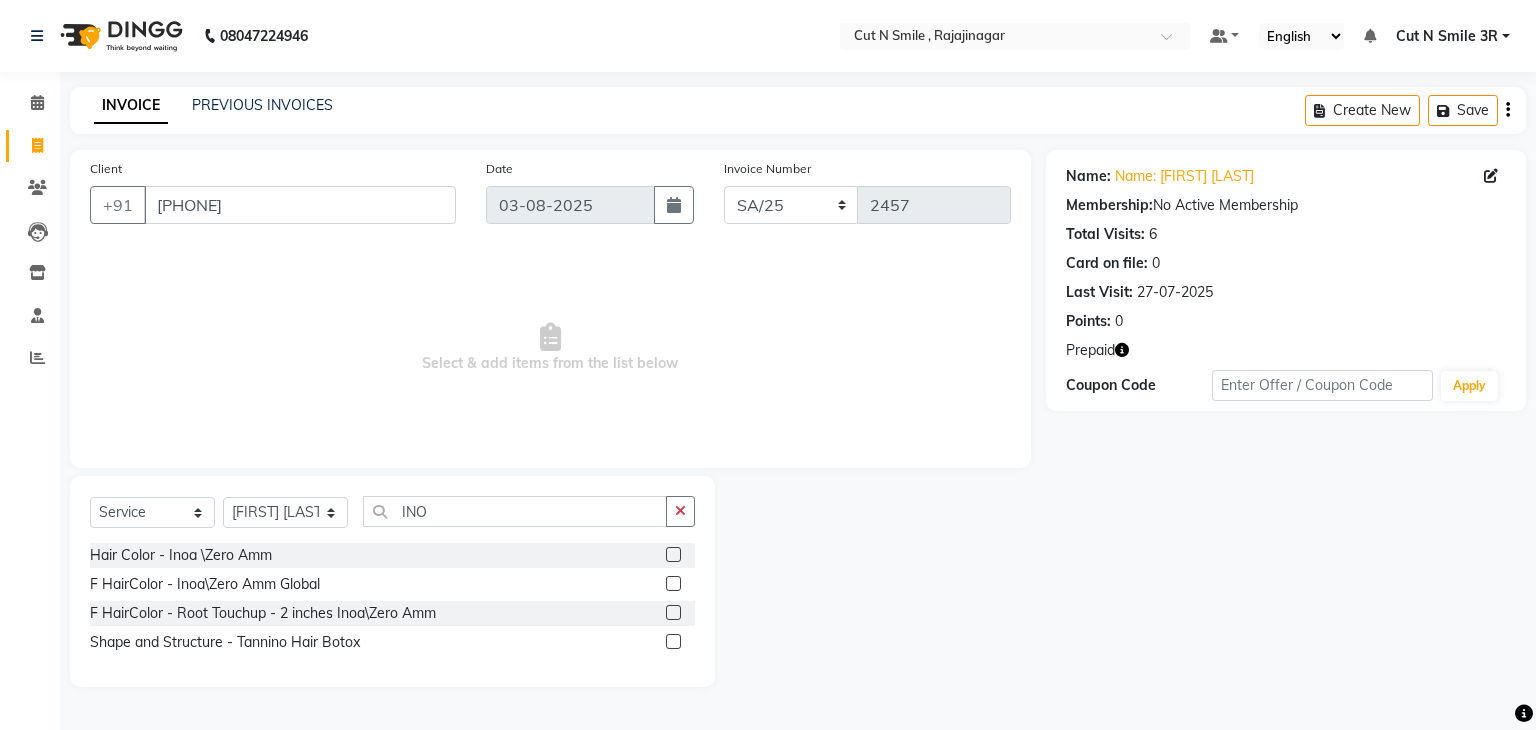 click 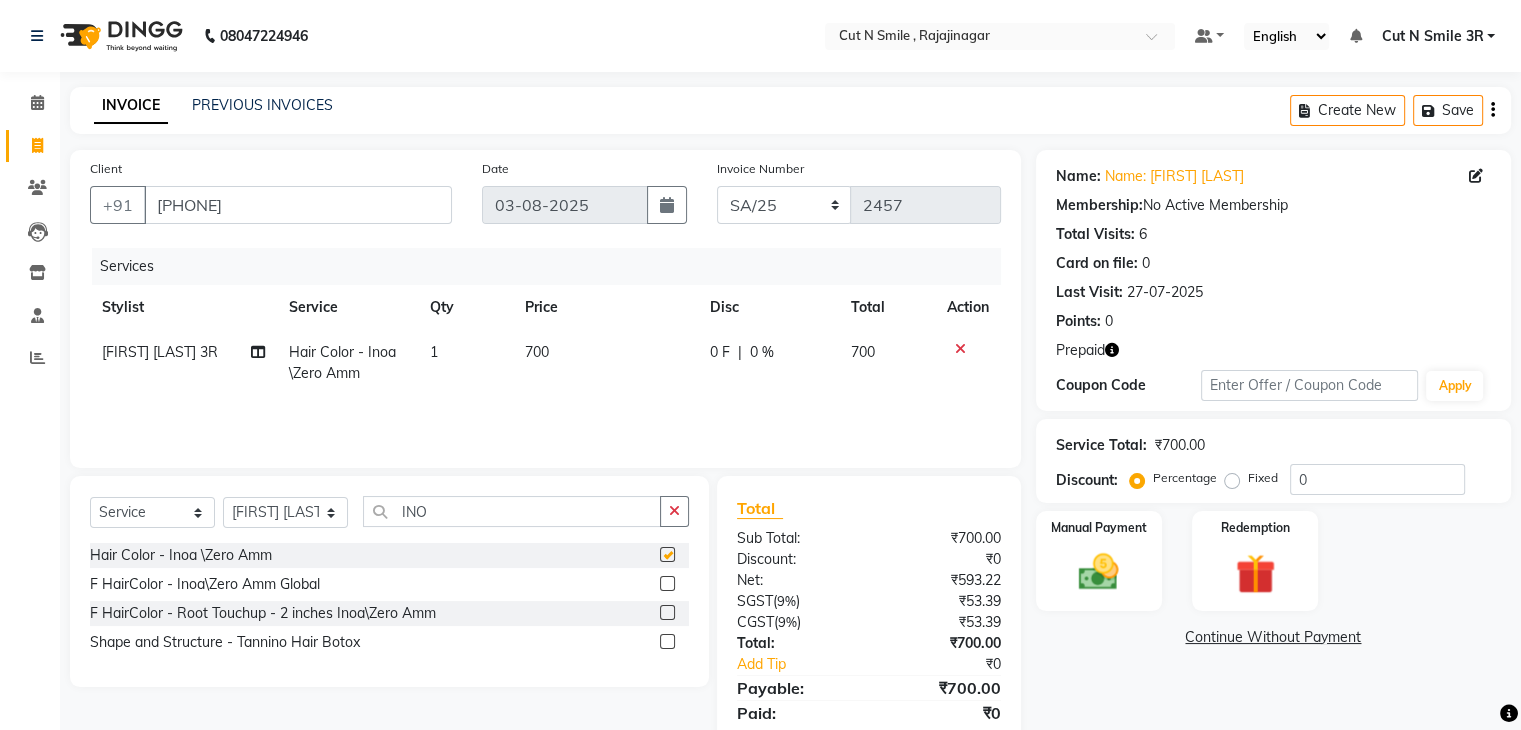 checkbox on "false" 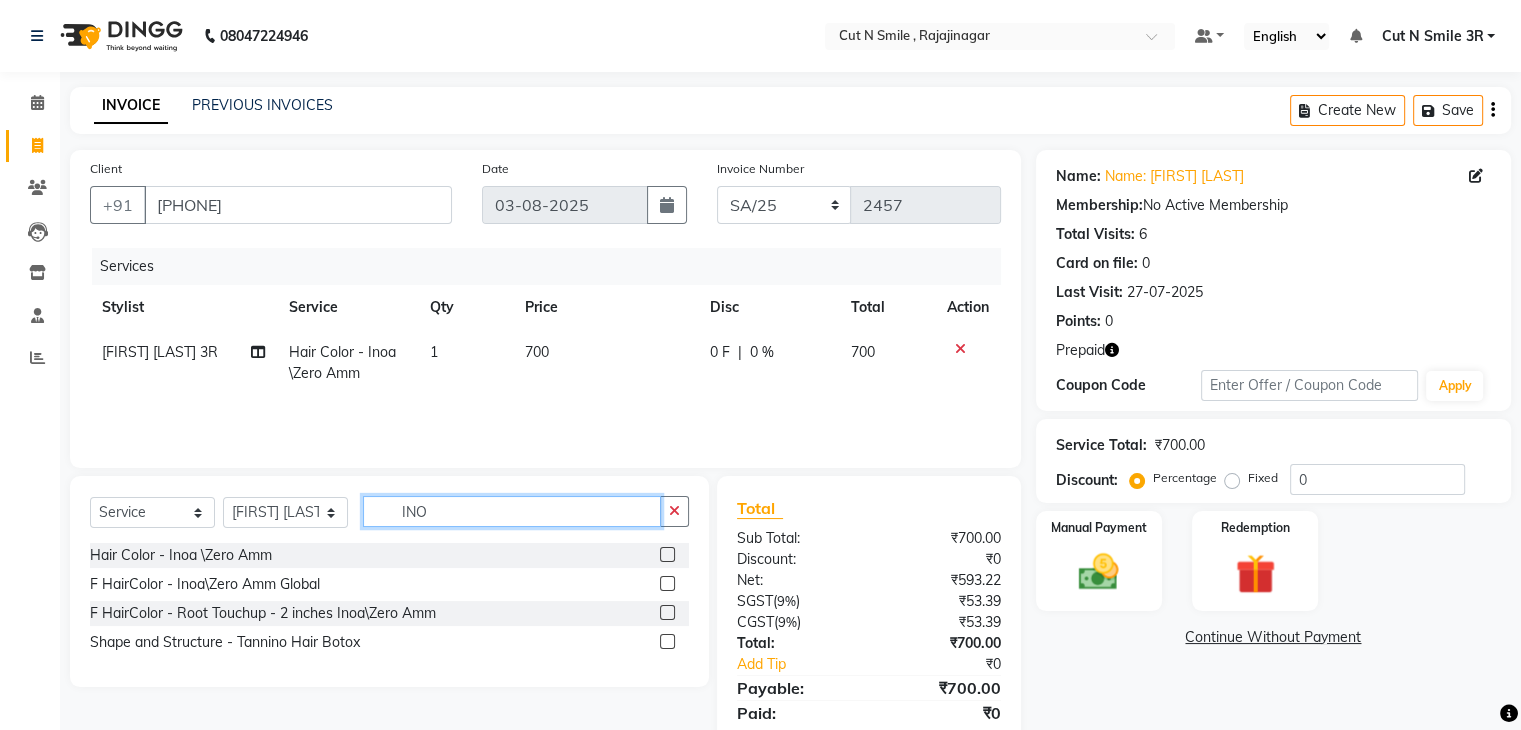 click on "INO" 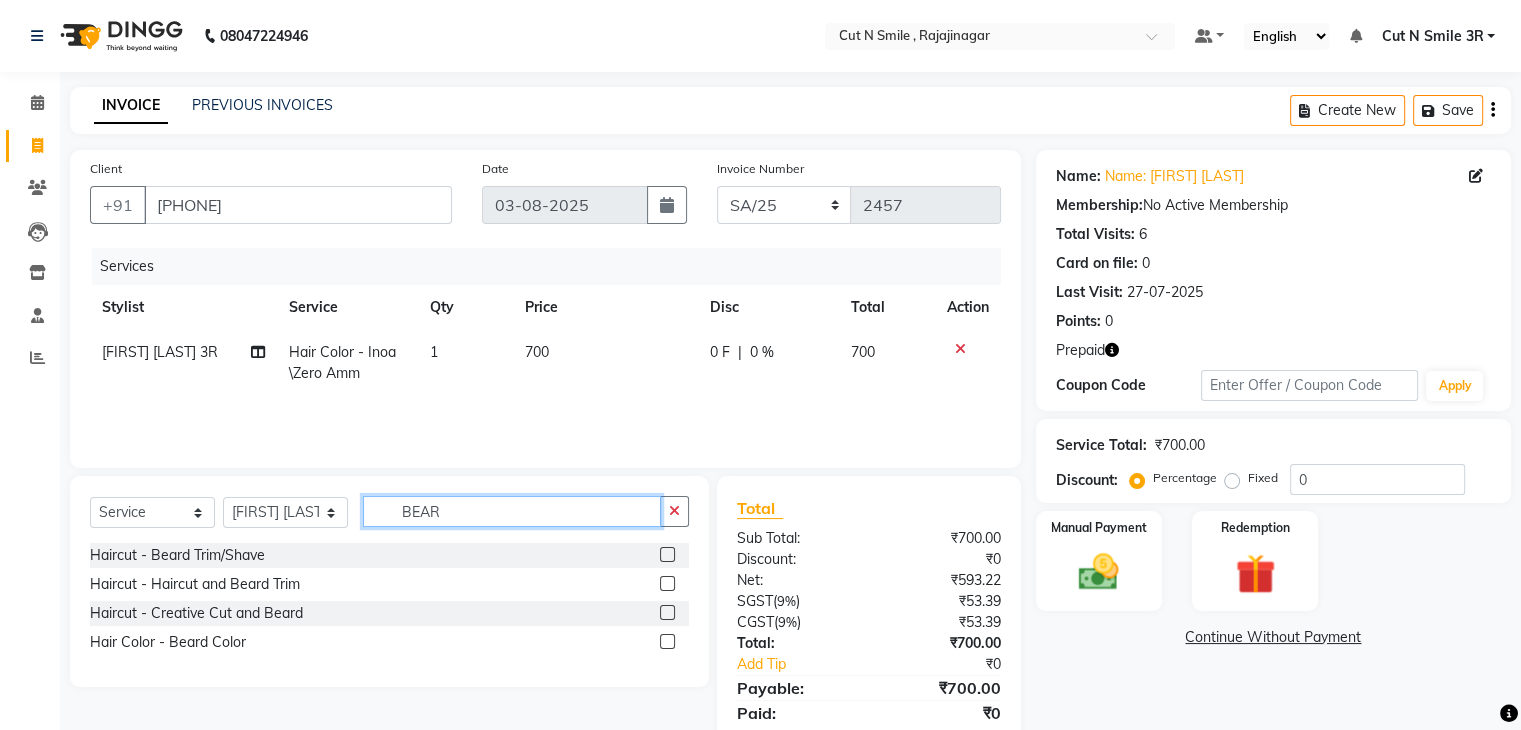 type on "BEAR" 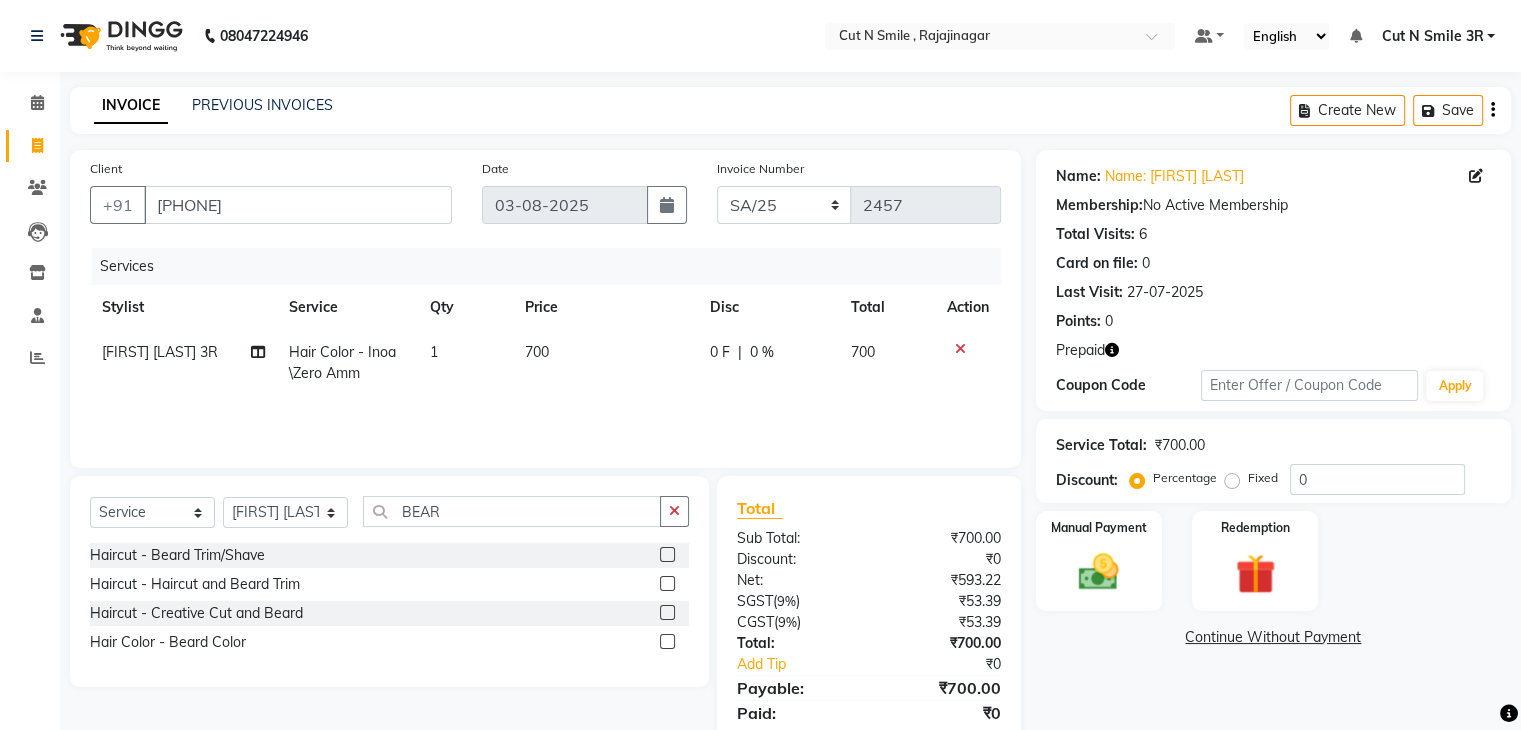 click 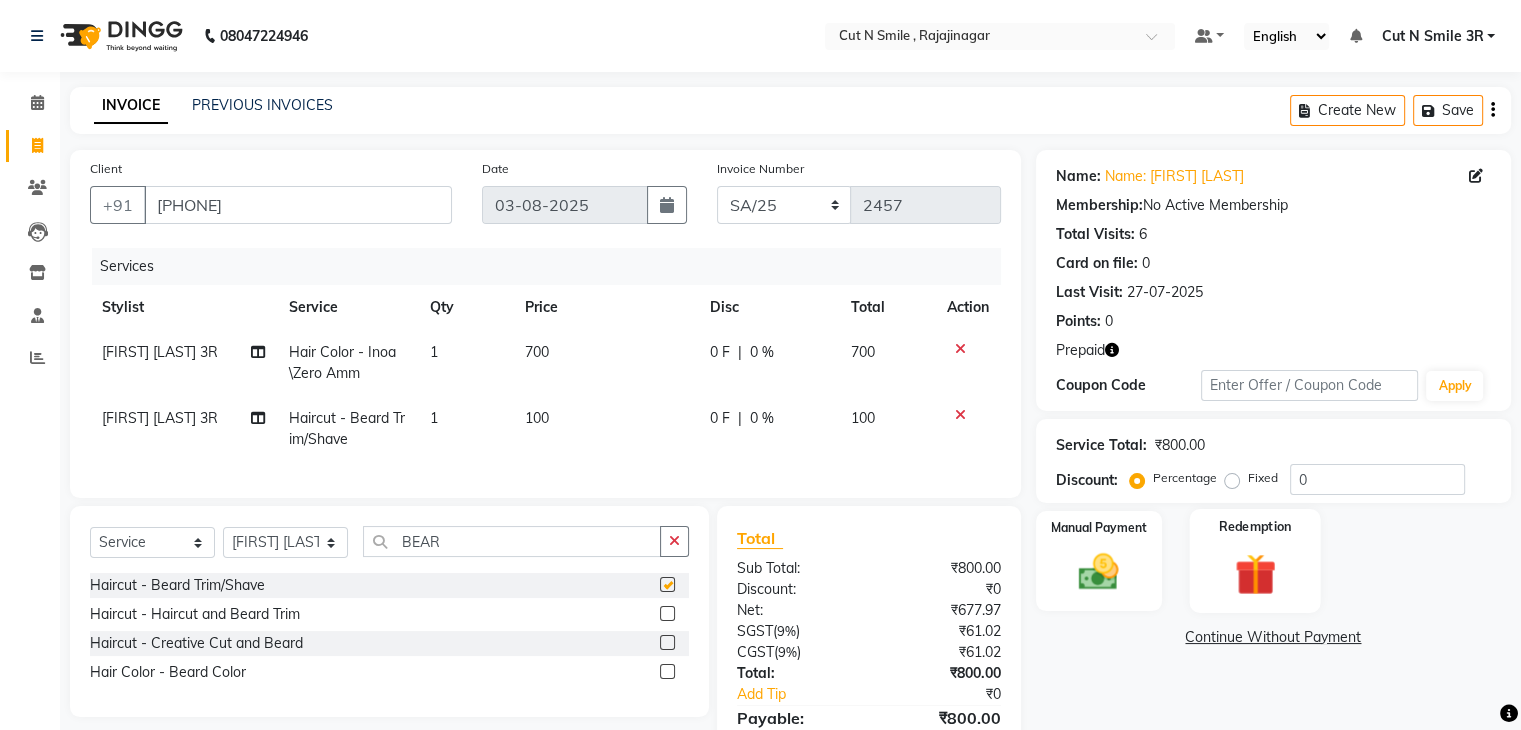 checkbox on "false" 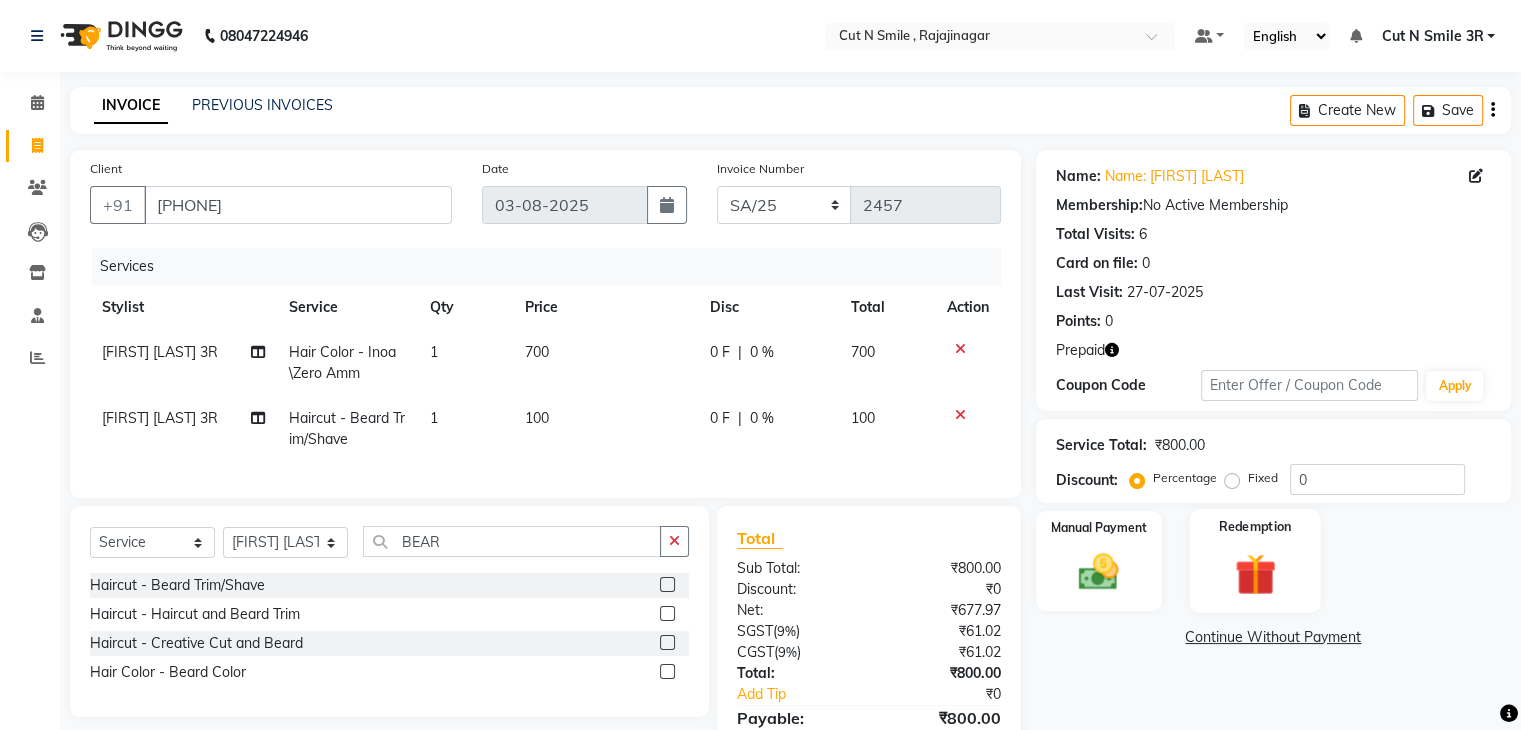 click 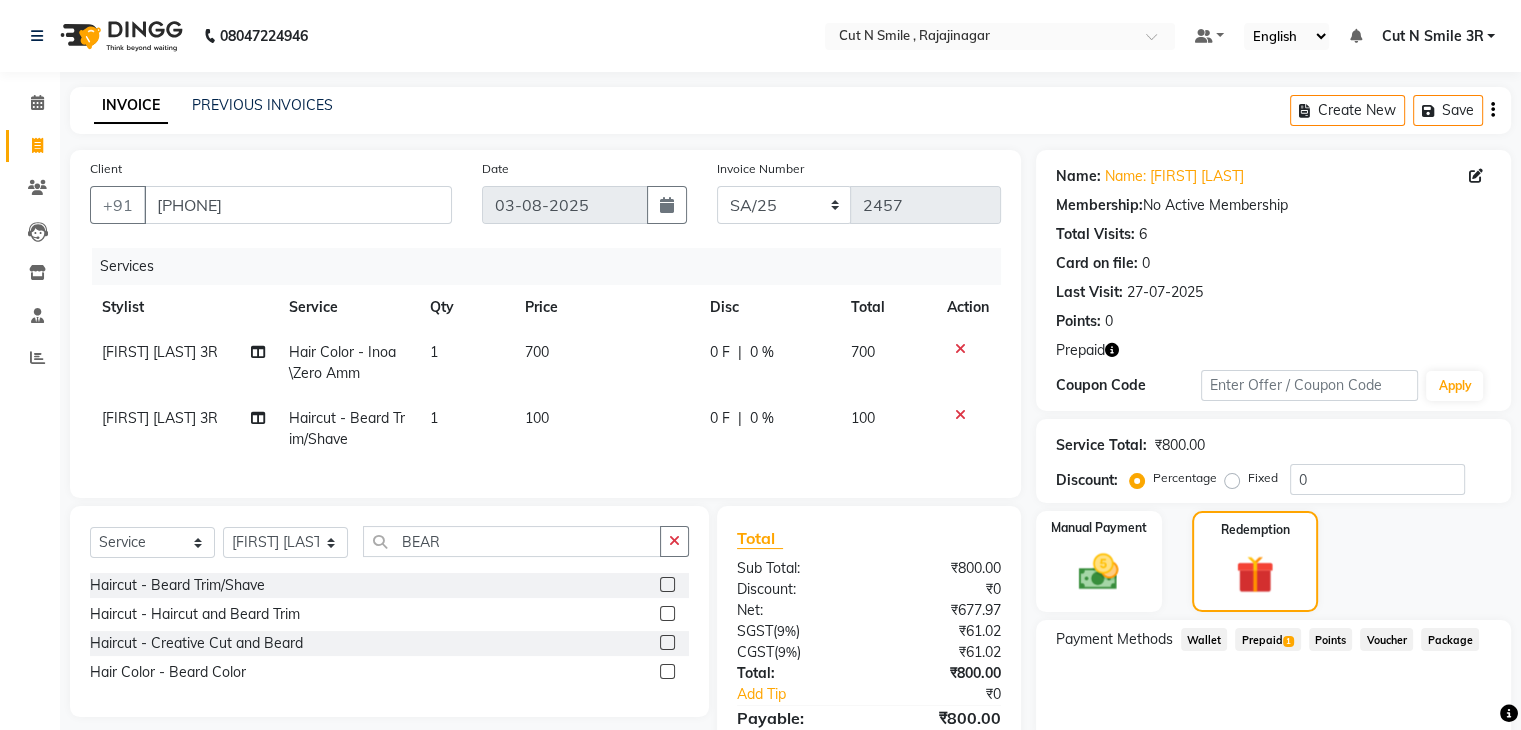 click on "1" 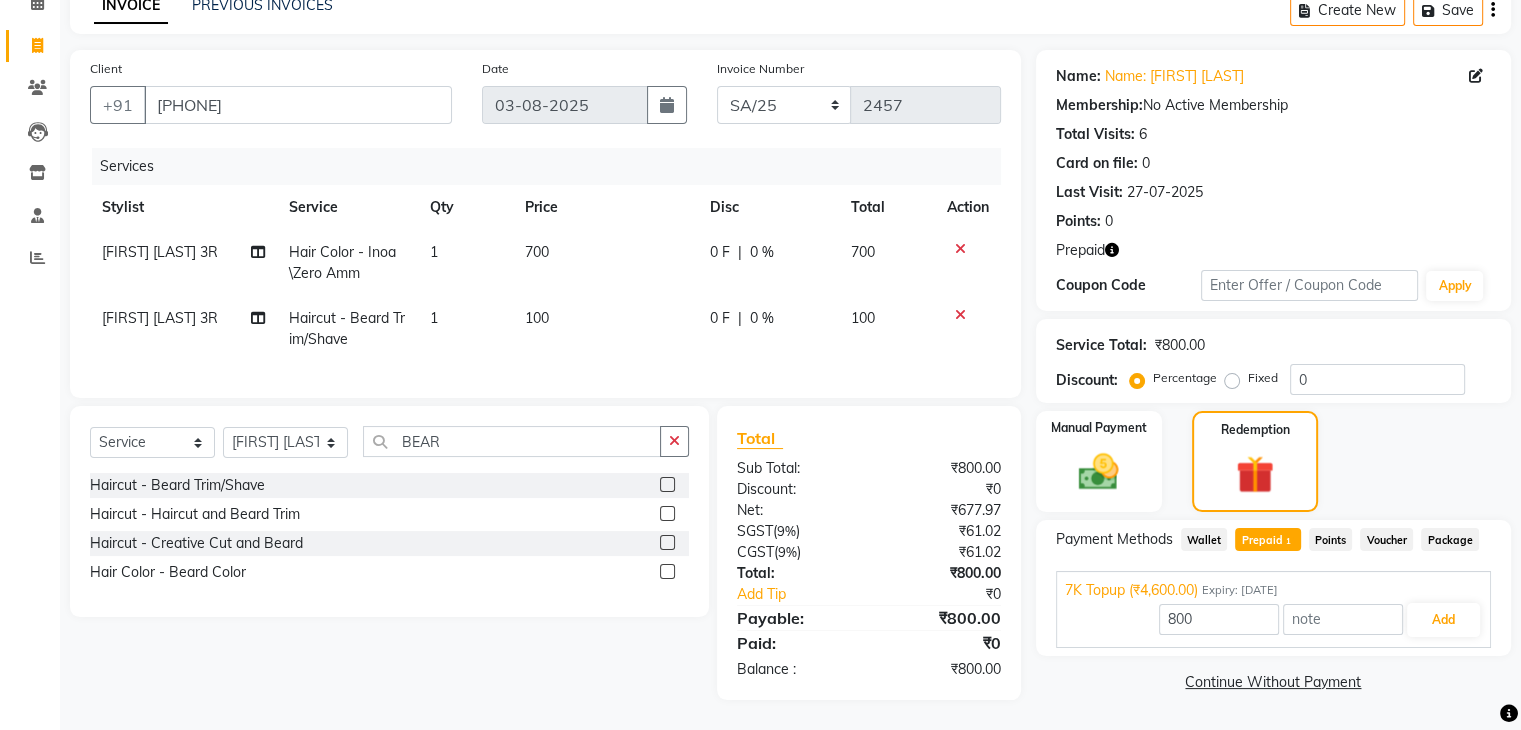 scroll, scrollTop: 115, scrollLeft: 0, axis: vertical 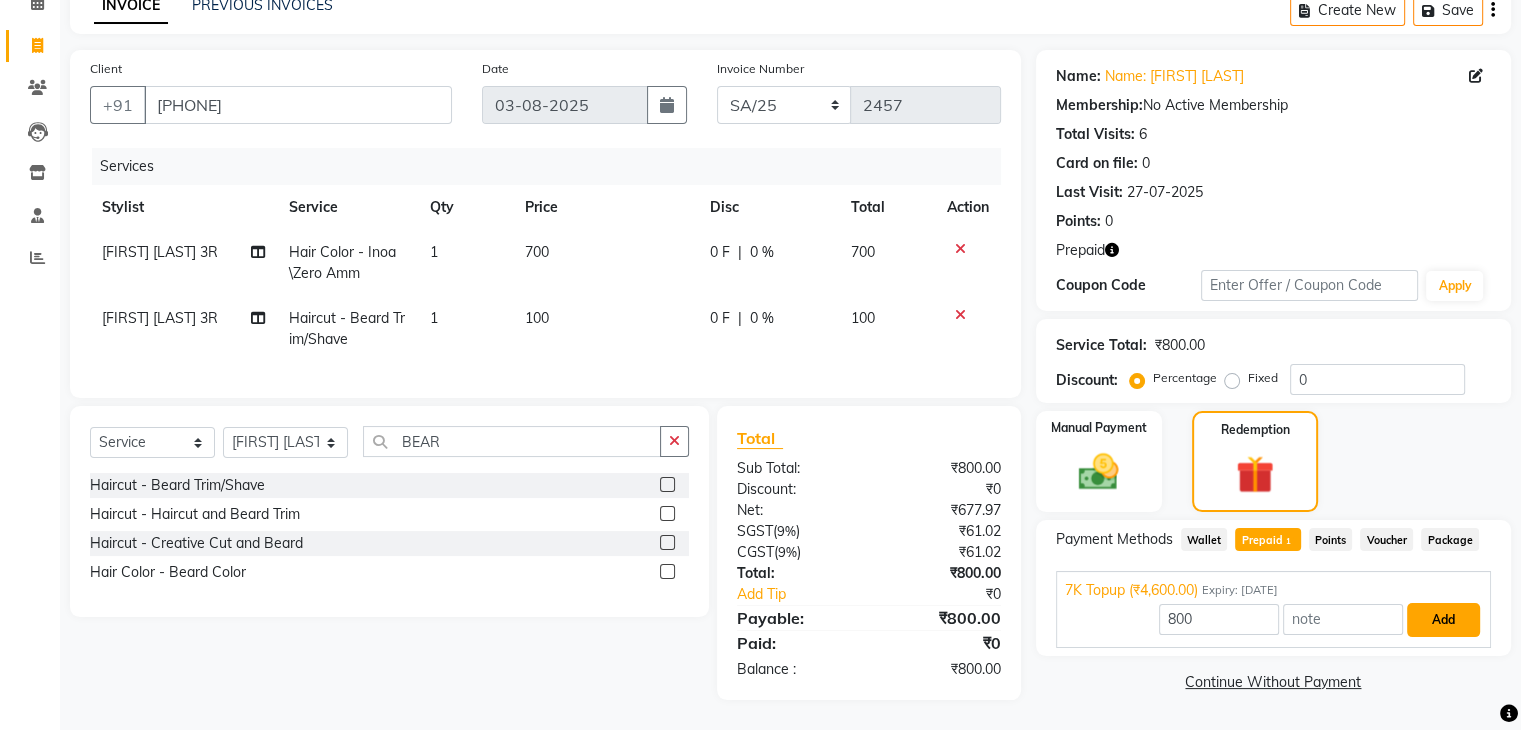 click on "Add" at bounding box center (1443, 620) 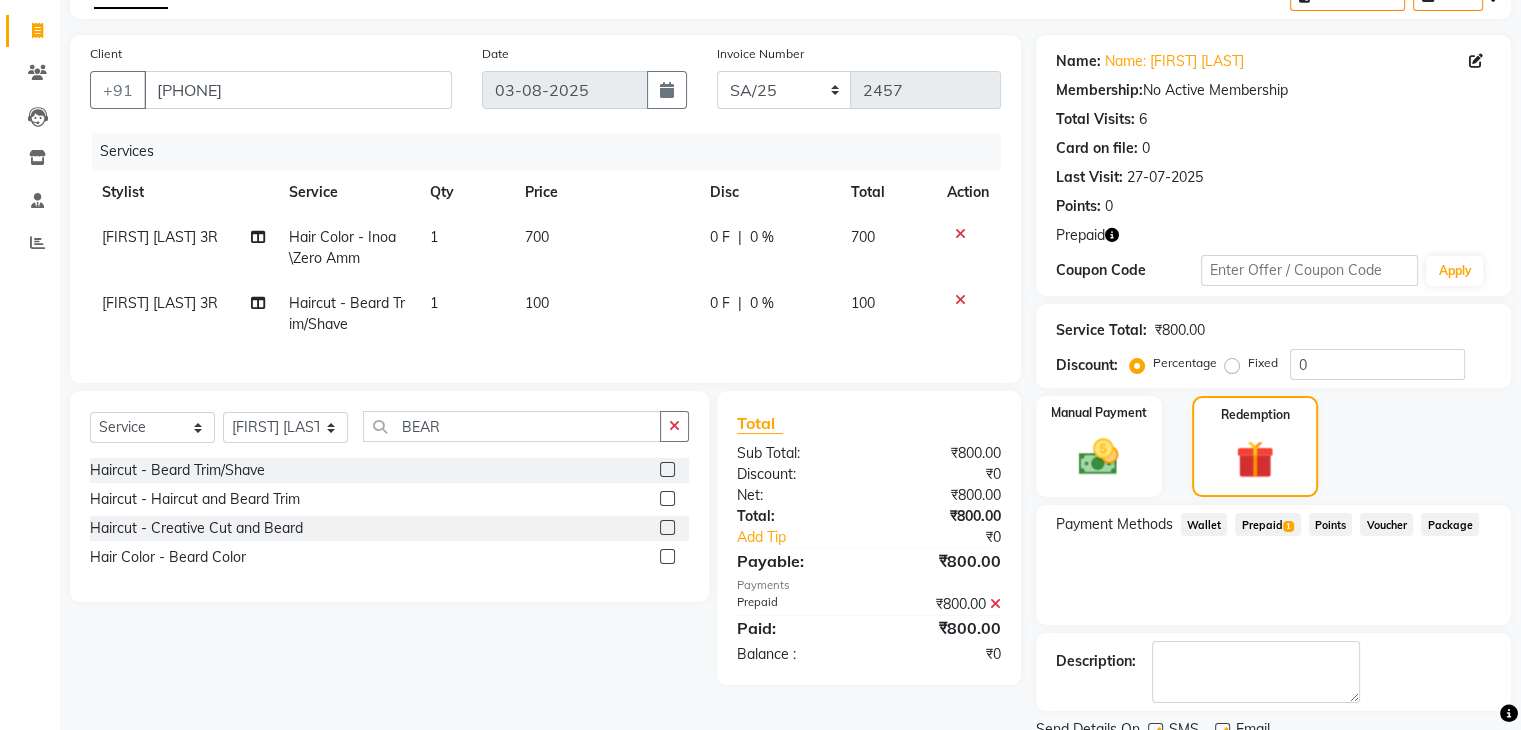 scroll, scrollTop: 193, scrollLeft: 0, axis: vertical 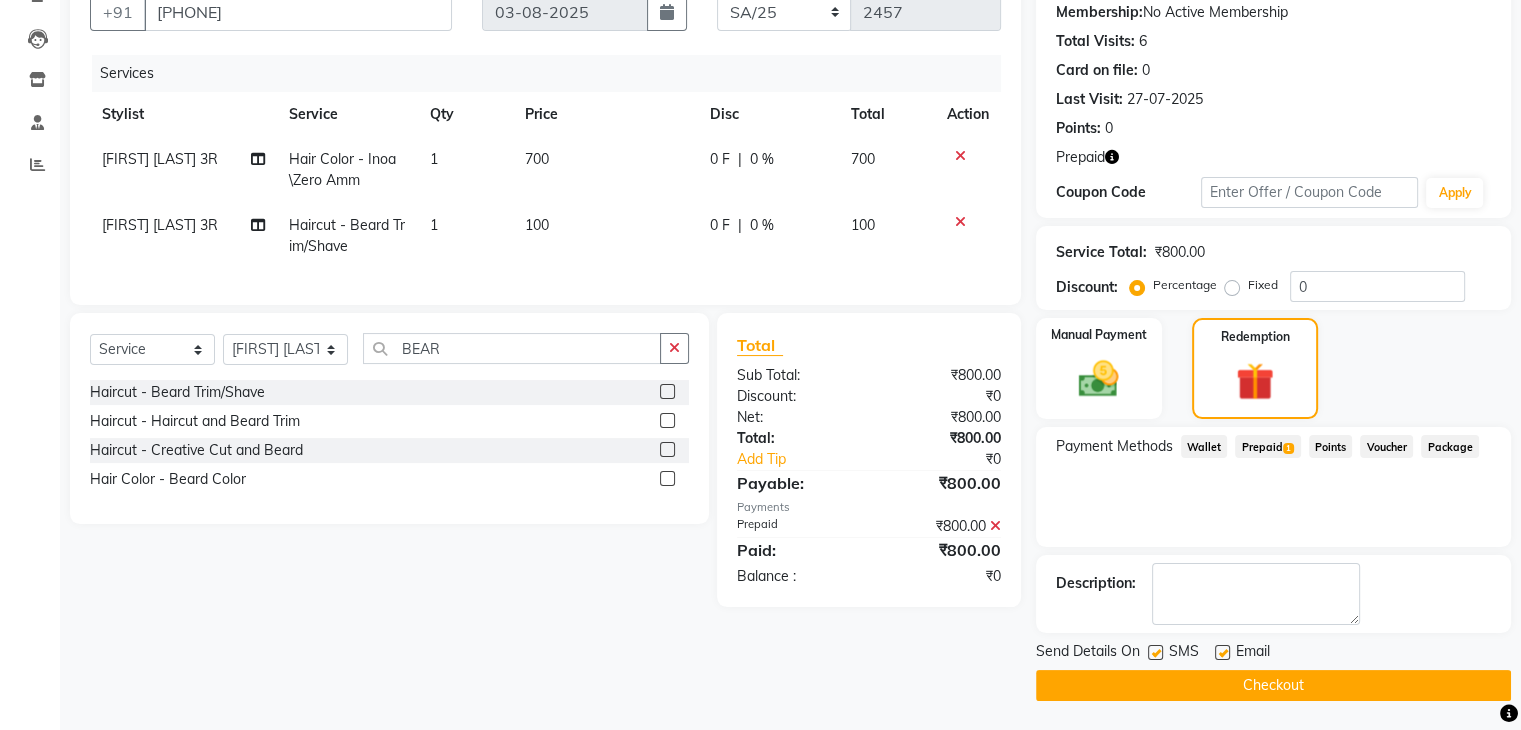 click on "Checkout" 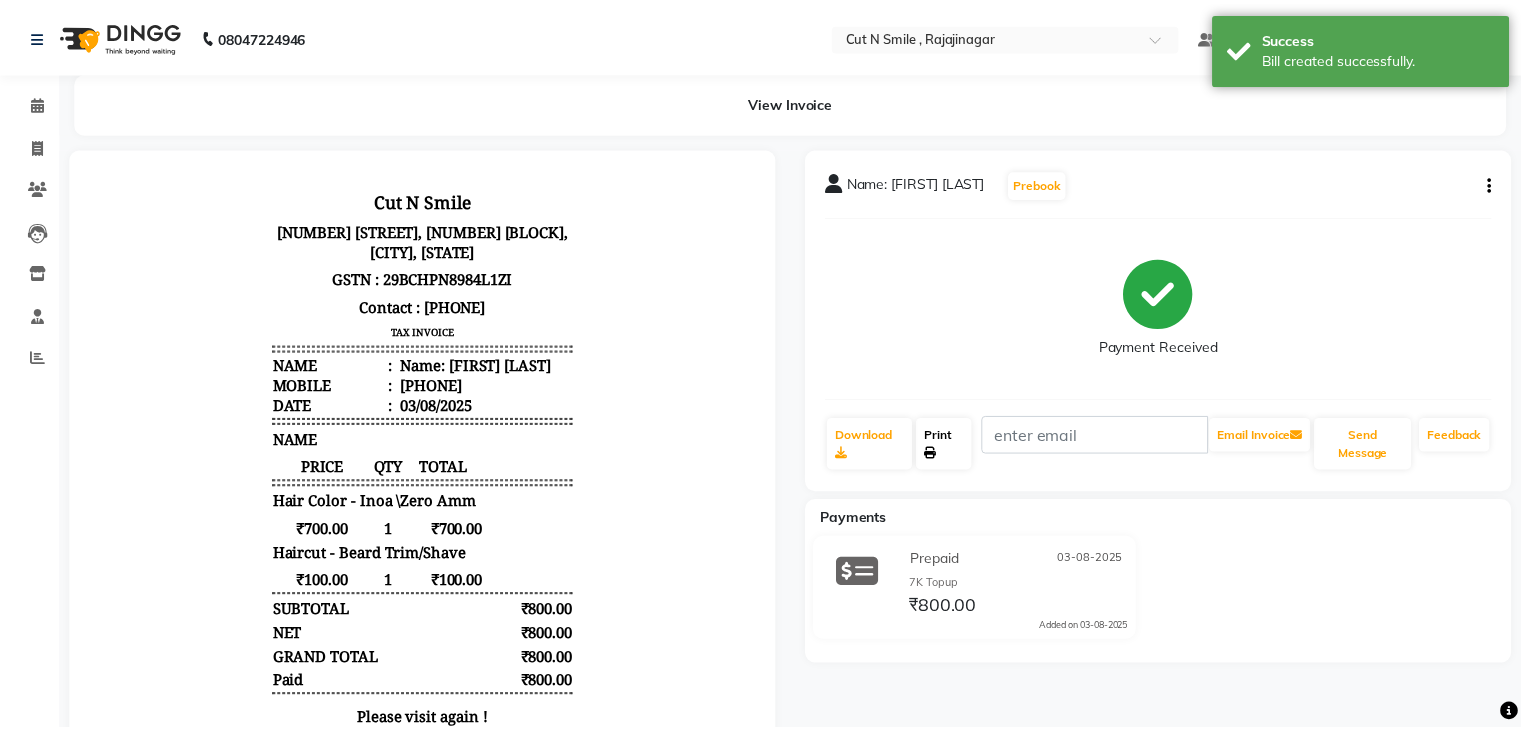 scroll, scrollTop: 0, scrollLeft: 0, axis: both 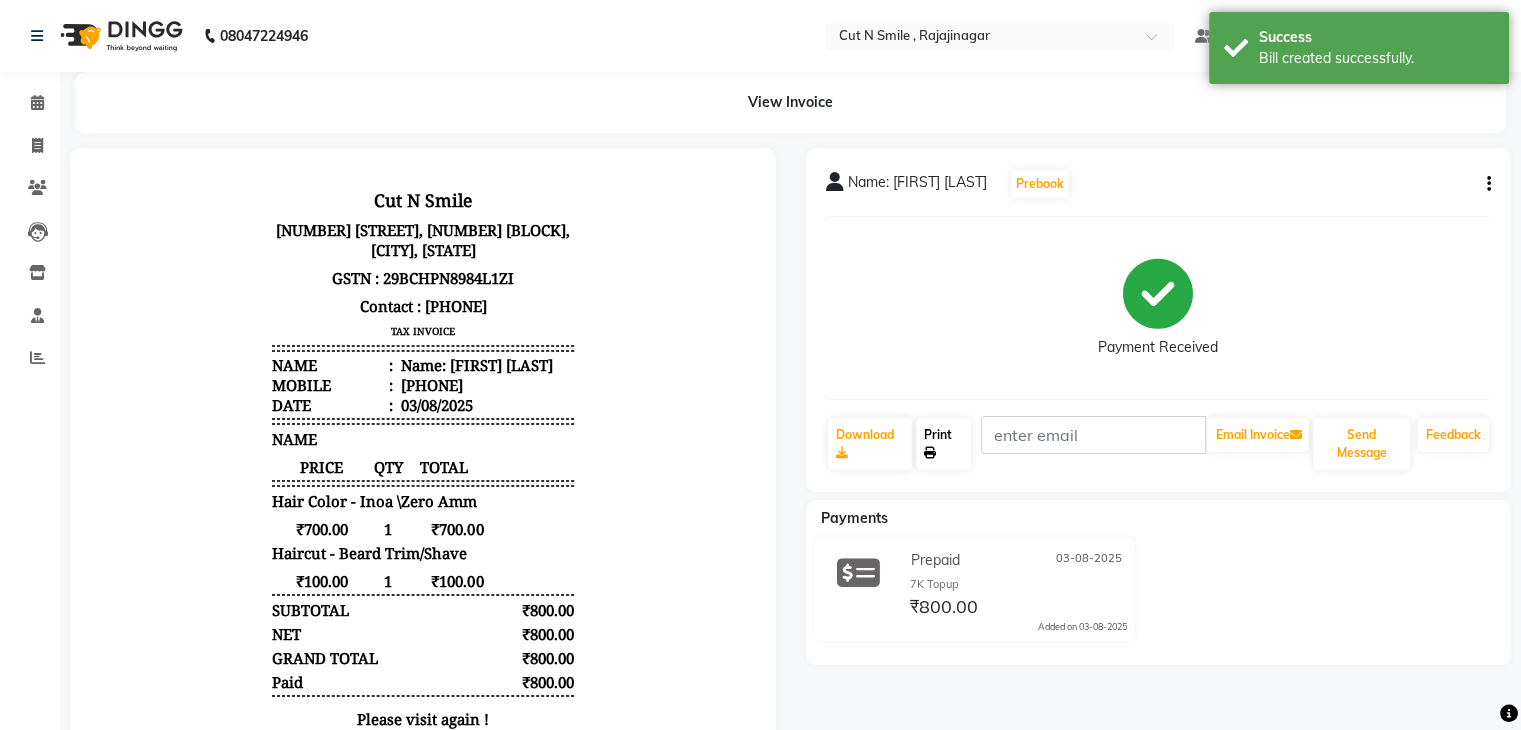 click on "Print" 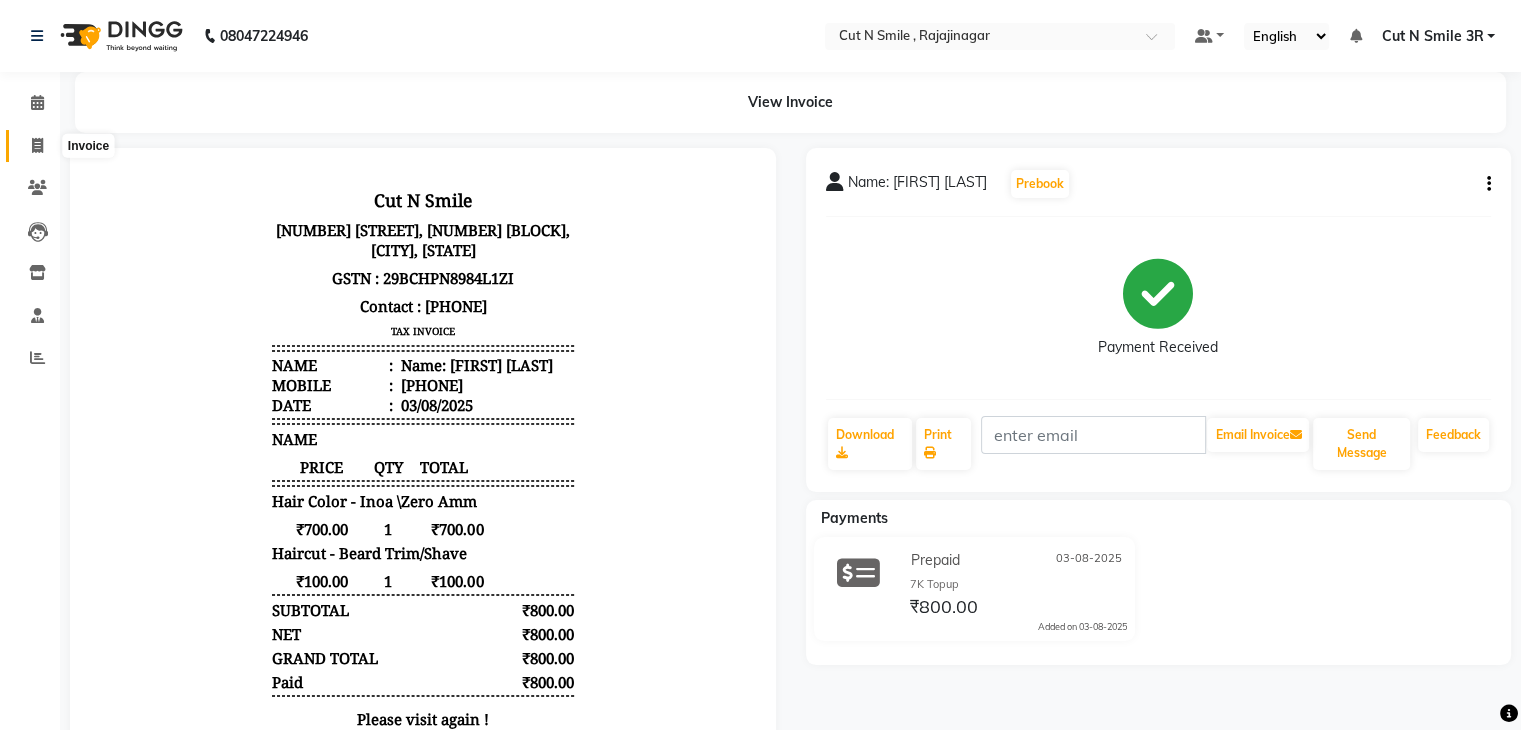 click 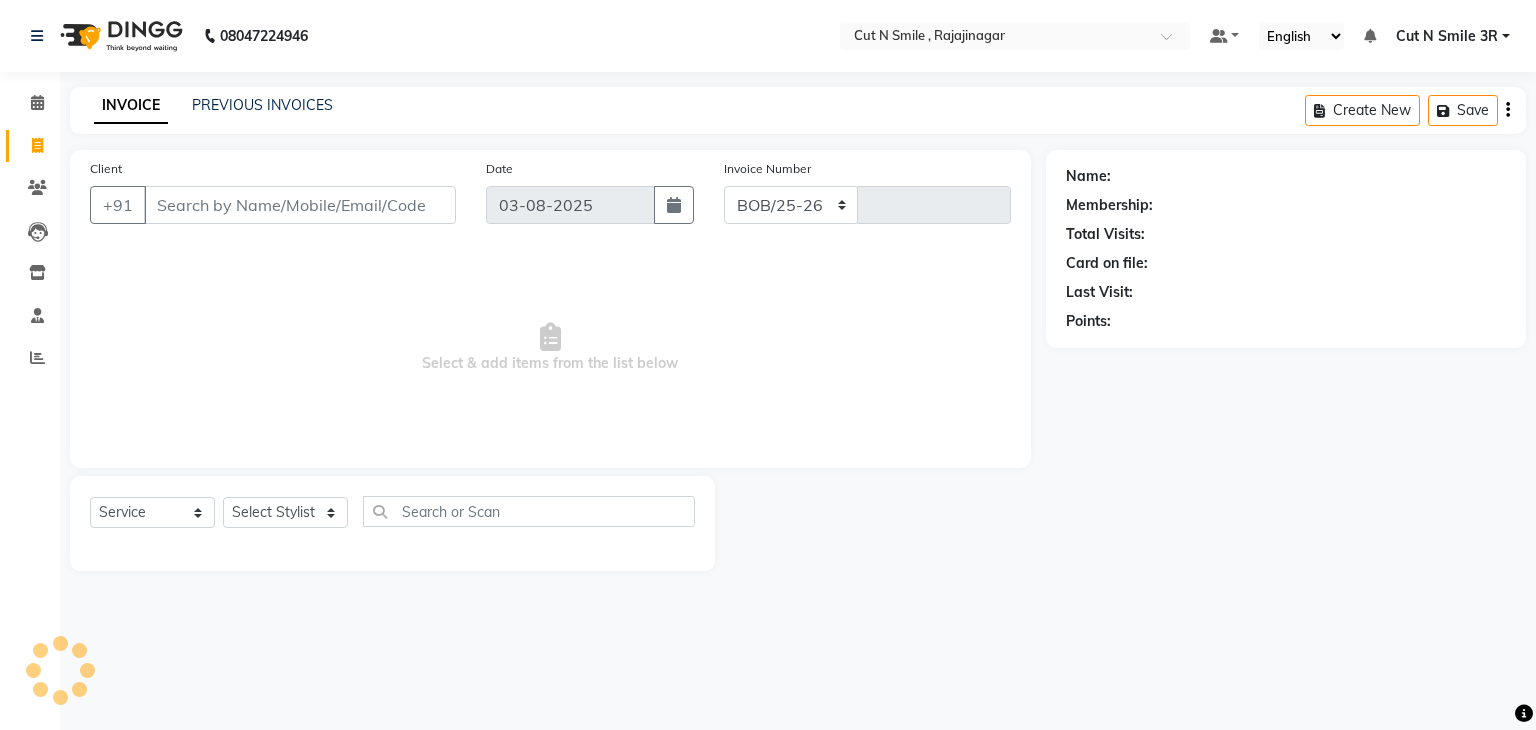 select on "7187" 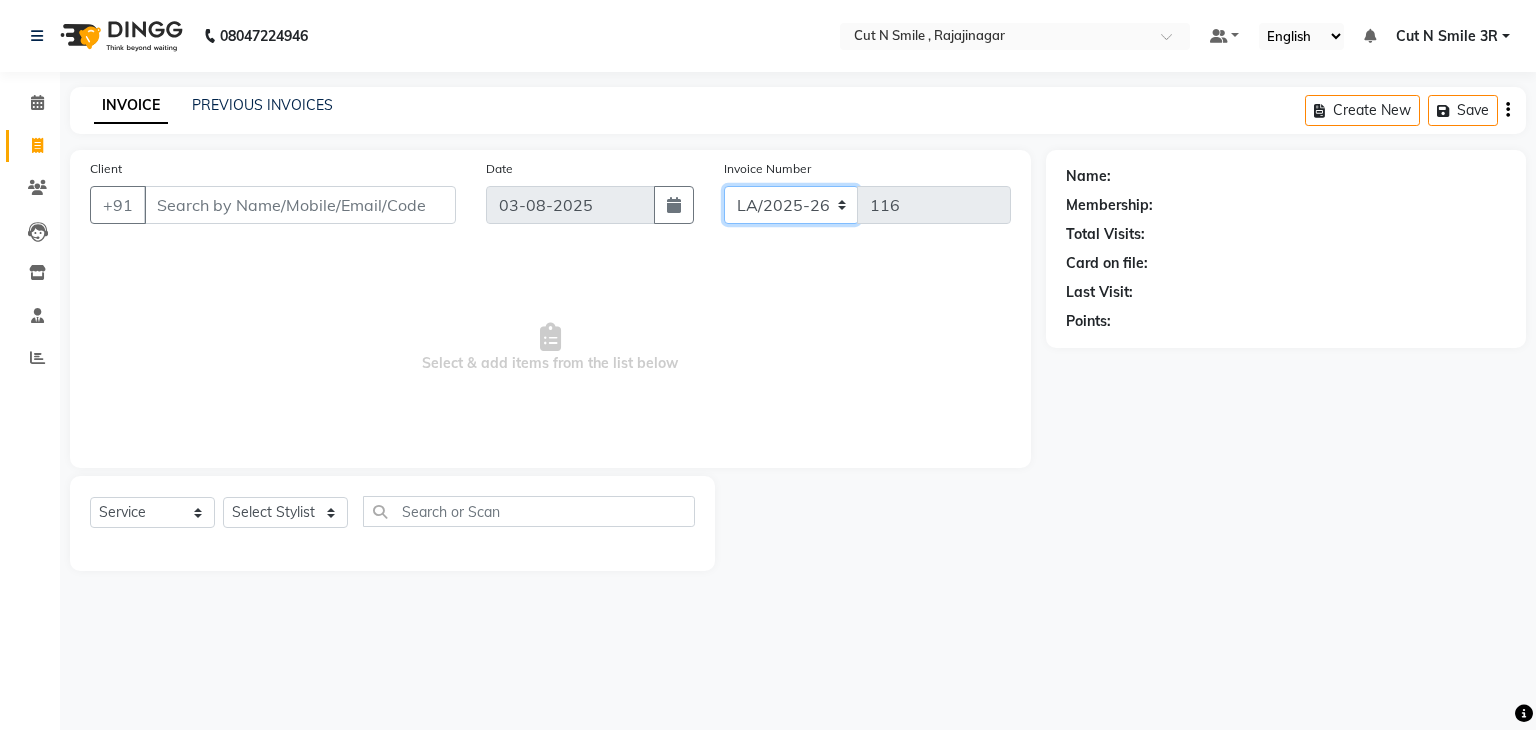 click on "BOB/25-26 LA/2025-26 SH/25 CH/25 SA/25" 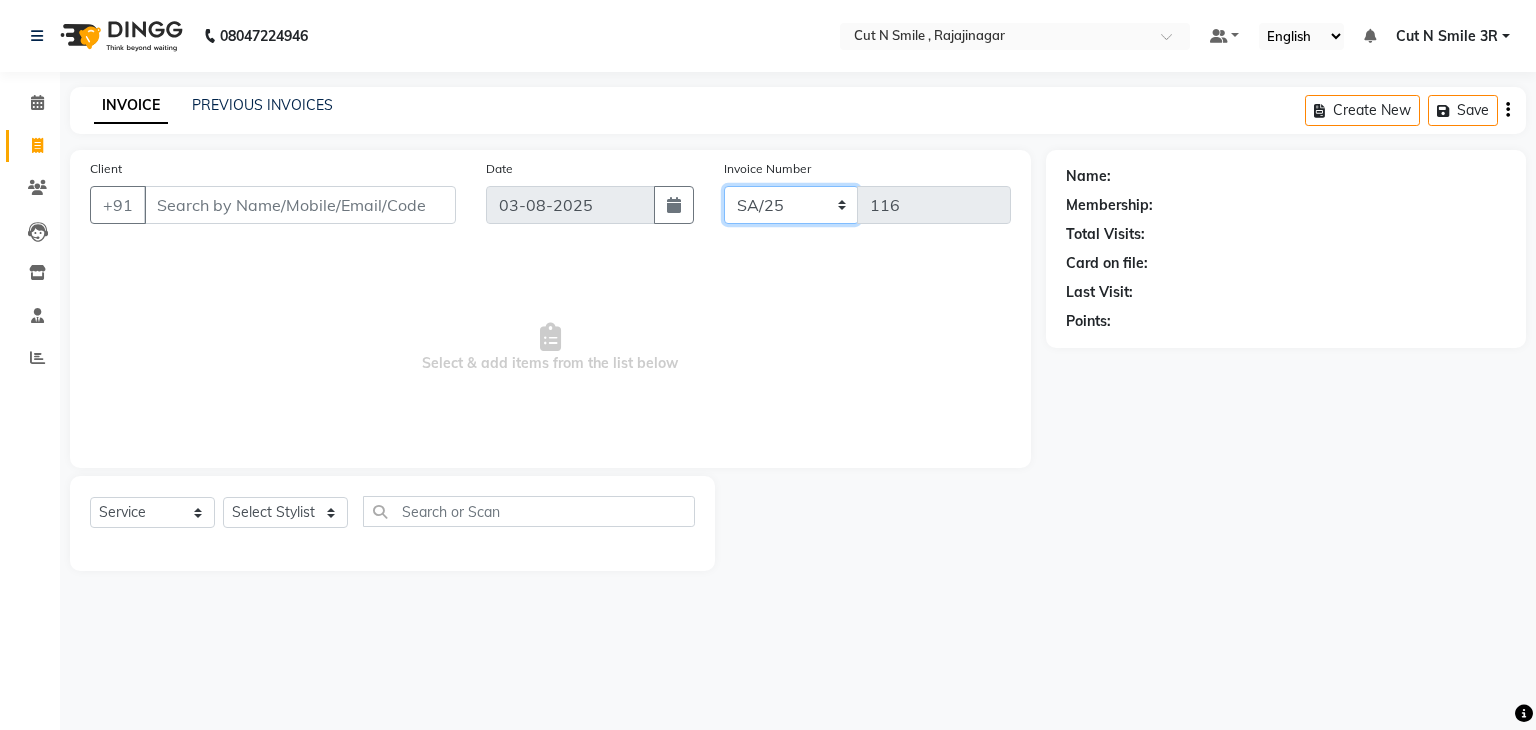 click on "BOB/25-26 LA/2025-26 SH/25 CH/25 SA/25" 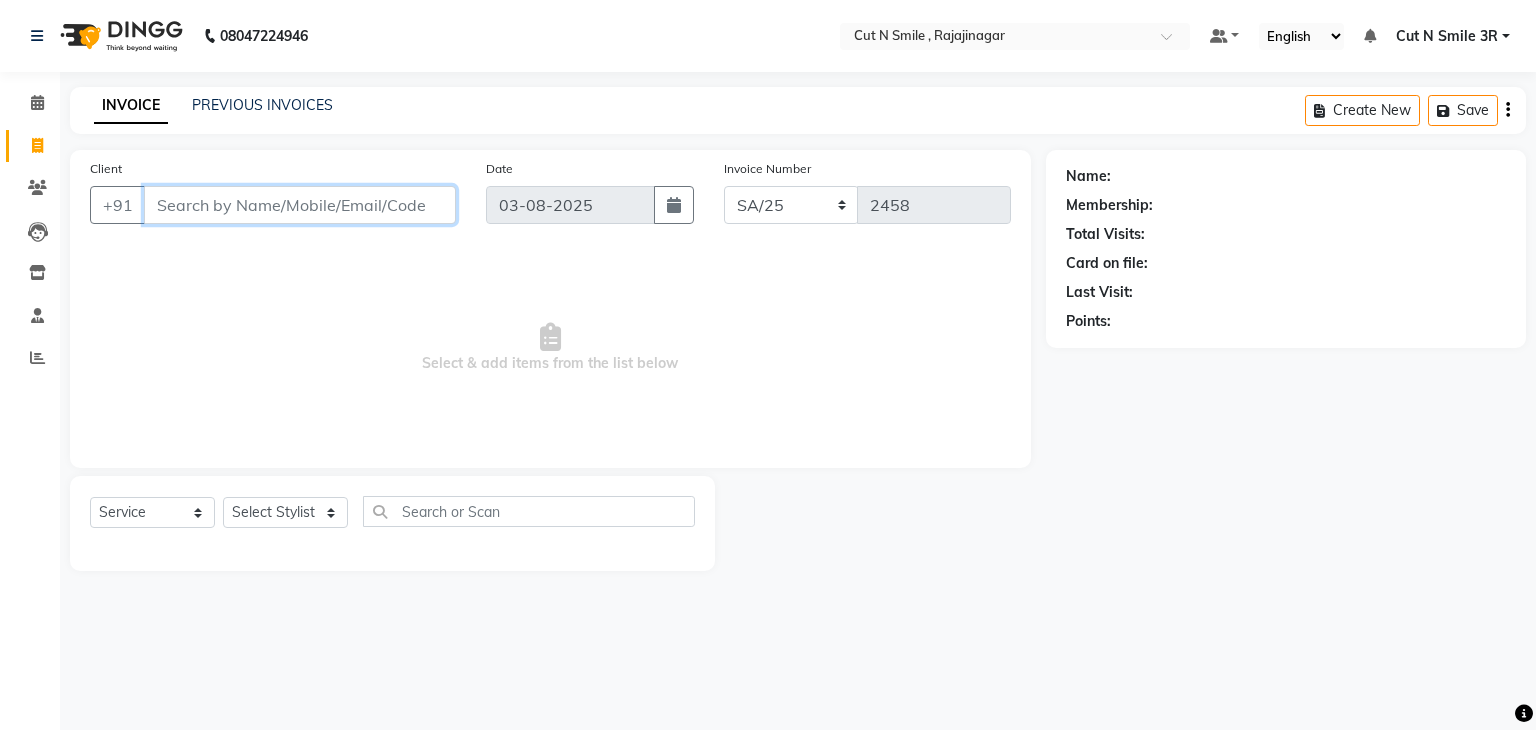 click on "Client" at bounding box center (300, 205) 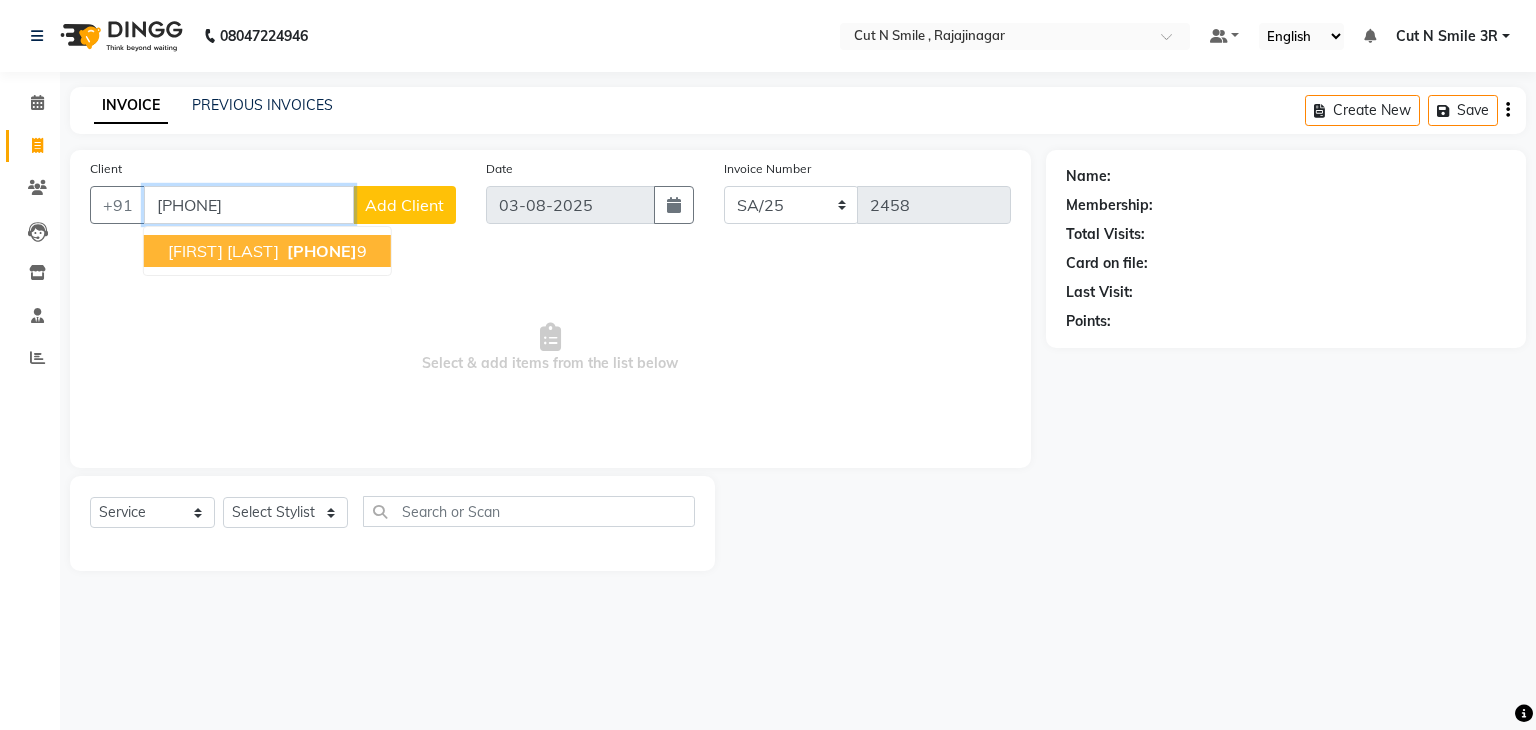 click on "[FIRST] [LAST]" at bounding box center (223, 251) 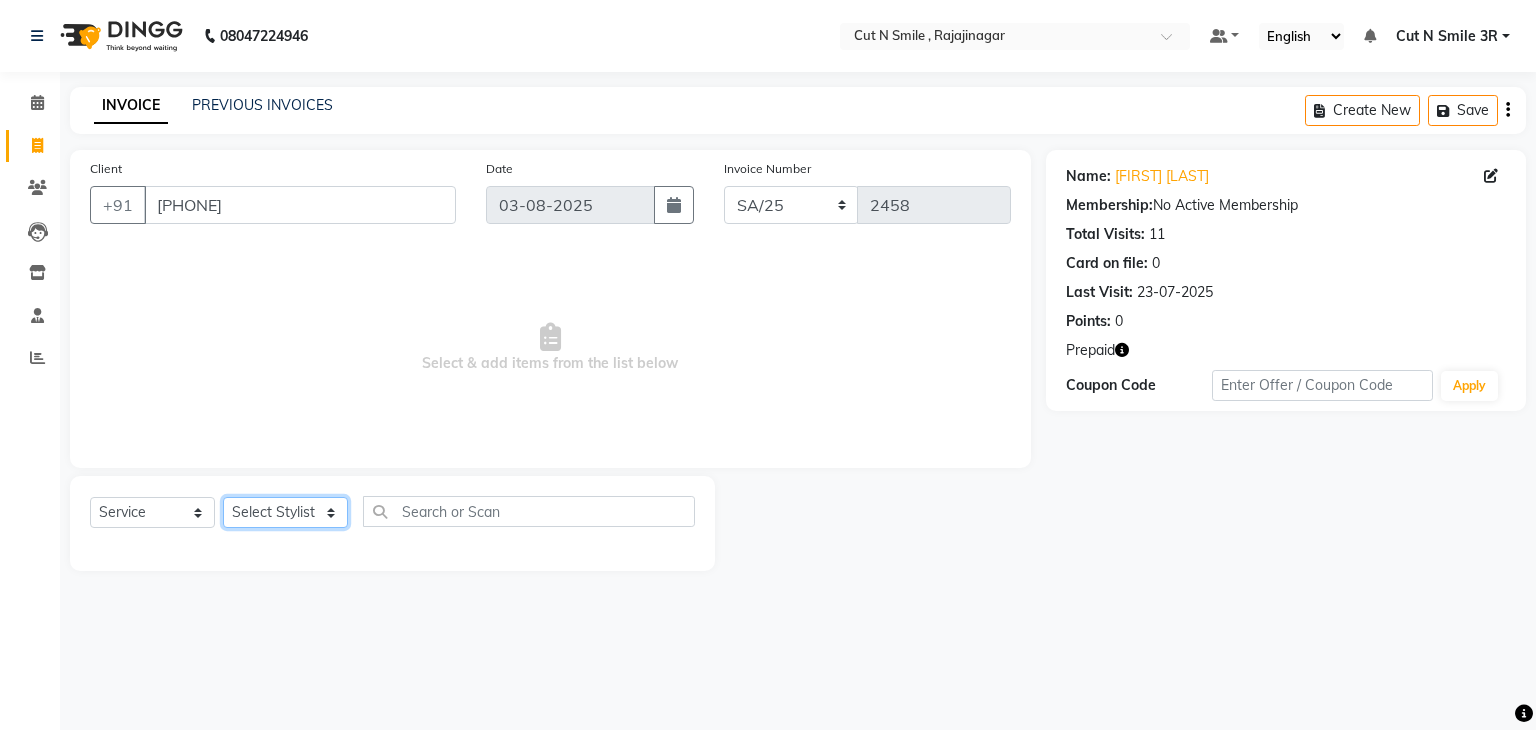 click on "Select Stylist Ali ML Ammu 3R Ankith VN Ash Mohammed 3R Atheek 3R Binitha 3R Bipana 4R CNS BOB  Cut N Smile 17M  Cut N Smile 3R Cut n Smile 4R Cut N Smile 9M Cut N Smile ML Cut N Smile V Fazil Ali 4R Govind VN Hema 4R Jayashree VN Karan VN Love 4R Mani Singh 3R Manu 4R  Muskaan VN Nadeem 4R N D M 4R NDM Alam 4R Noushad VN Pavan 4R Priya BOB Priyanka 3R Rahul 3R Ravi 3R Riya BOB Rohith 4R Roobina 3R Roopa 4R Rubina BOB Sahil Ahmed 3R Sahil Bhatti 4R Sameer 3R Sanajana BOB  Sanjana BOB Sarita VN Shaan 4R Shahid 4R Shakir VN Shanavaaz BOB Shiney 3R Shivu Raj 4R Srijana BOB Sunil Laddi 4R Sunny VN Supriya BOB Sushmitha 4R Vakeel 3R Varas 4R Varas BOB Vishwa VN" 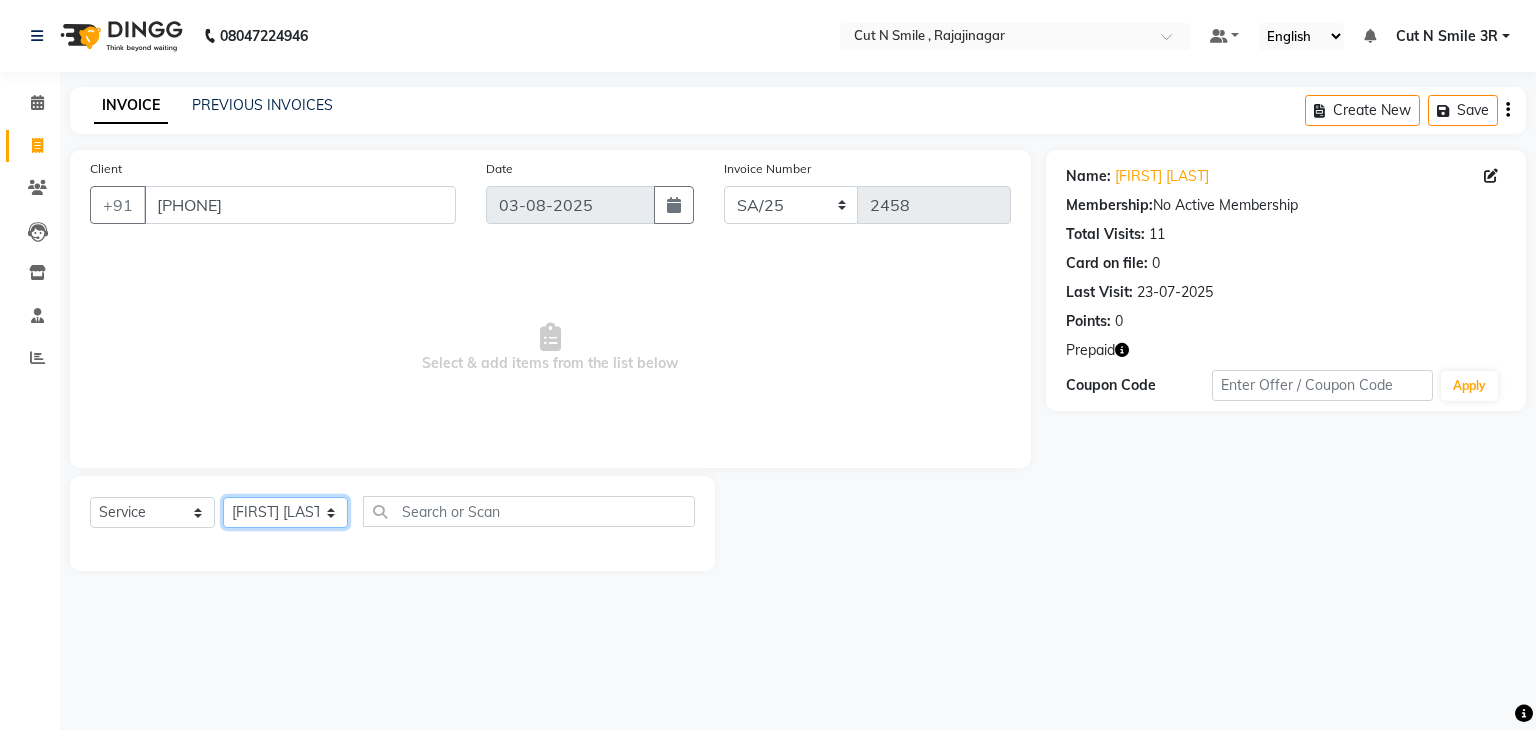 click on "Select Stylist Ali ML Ammu 3R Ankith VN Ash Mohammed 3R Atheek 3R Binitha 3R Bipana 4R CNS BOB  Cut N Smile 17M  Cut N Smile 3R Cut n Smile 4R Cut N Smile 9M Cut N Smile ML Cut N Smile V Fazil Ali 4R Govind VN Hema 4R Jayashree VN Karan VN Love 4R Mani Singh 3R Manu 4R  Muskaan VN Nadeem 4R N D M 4R NDM Alam 4R Noushad VN Pavan 4R Priya BOB Priyanka 3R Rahul 3R Ravi 3R Riya BOB Rohith 4R Roobina 3R Roopa 4R Rubina BOB Sahil Ahmed 3R Sahil Bhatti 4R Sameer 3R Sanajana BOB  Sanjana BOB Sarita VN Shaan 4R Shahid 4R Shakir VN Shanavaaz BOB Shiney 3R Shivu Raj 4R Srijana BOB Sunil Laddi 4R Sunny VN Supriya BOB Sushmitha 4R Vakeel 3R Varas 4R Varas BOB Vishwa VN" 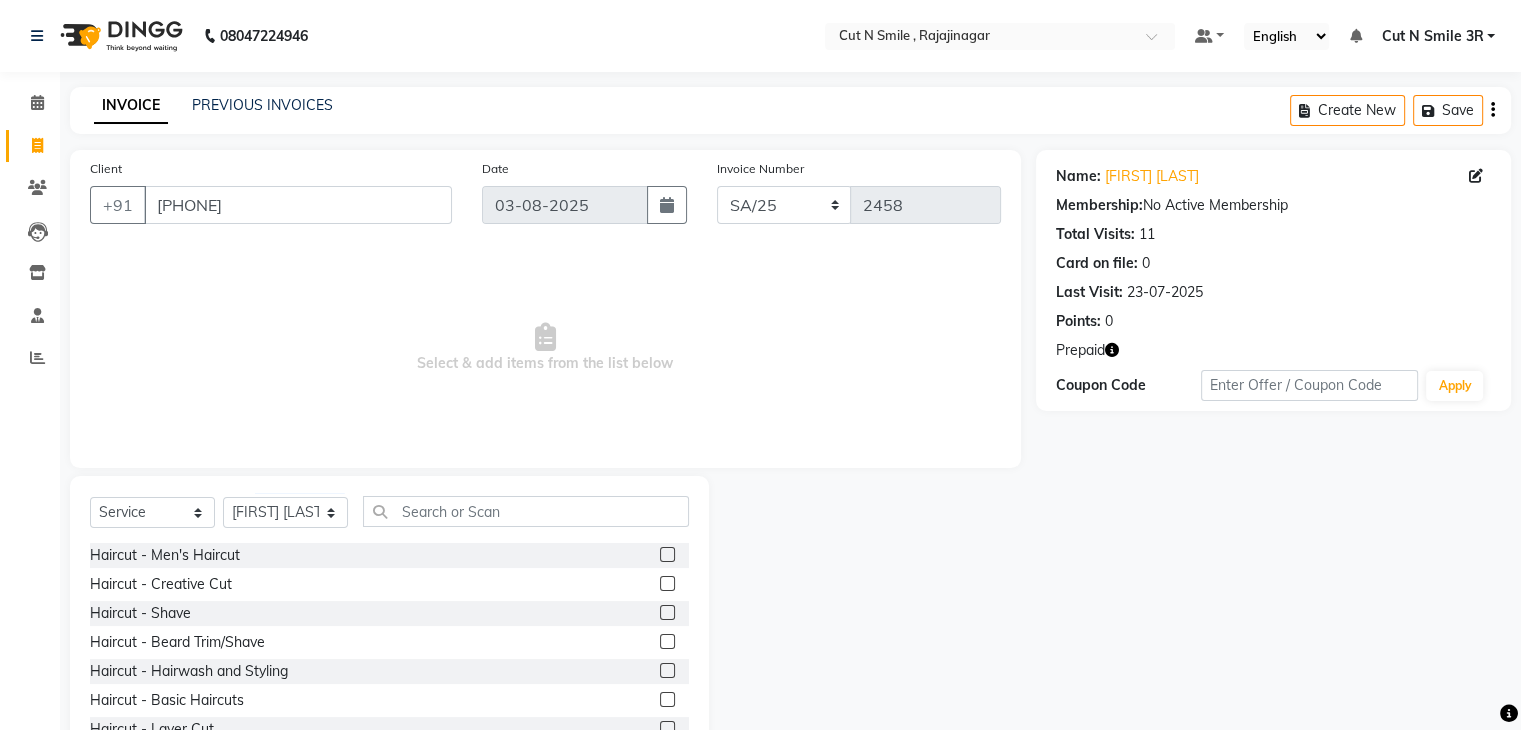 click 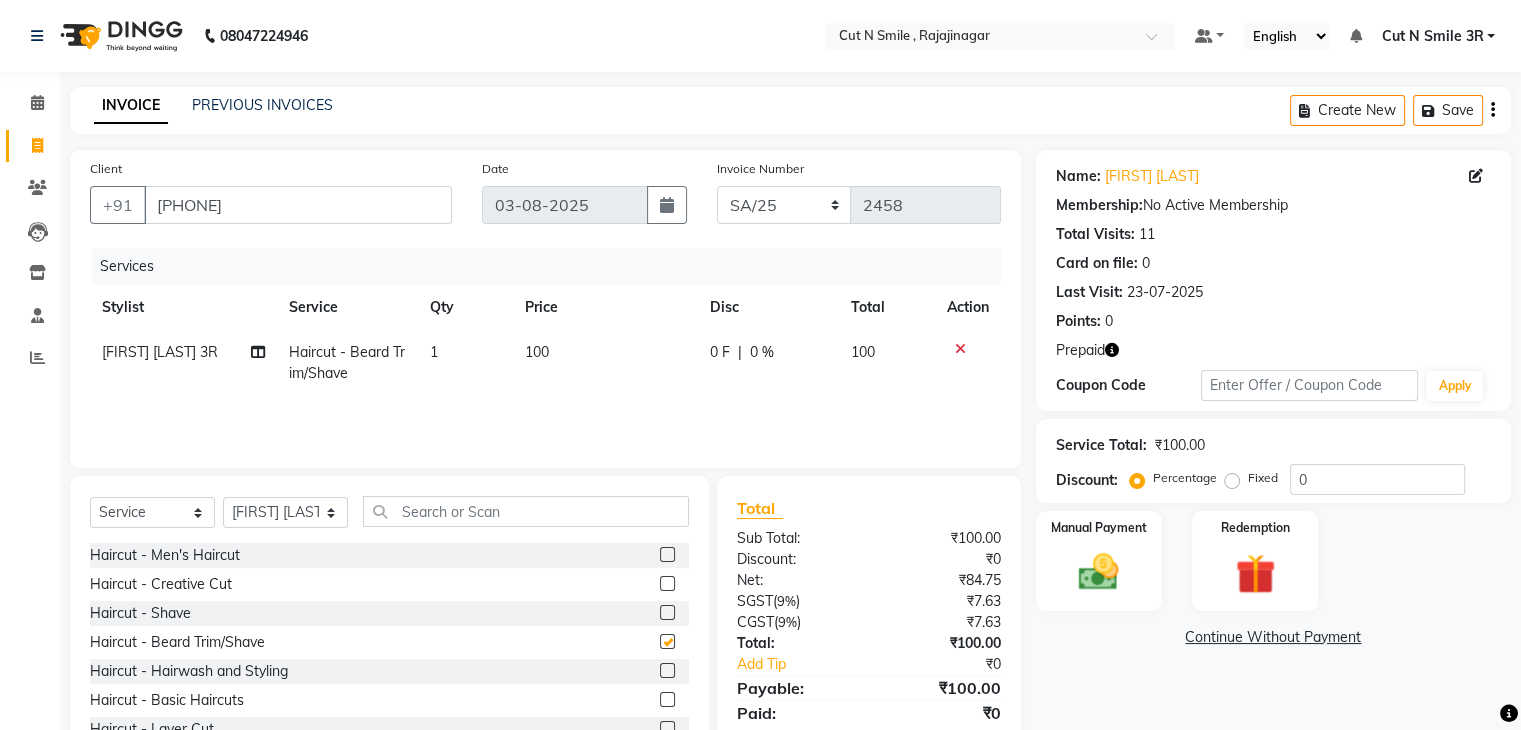 checkbox on "false" 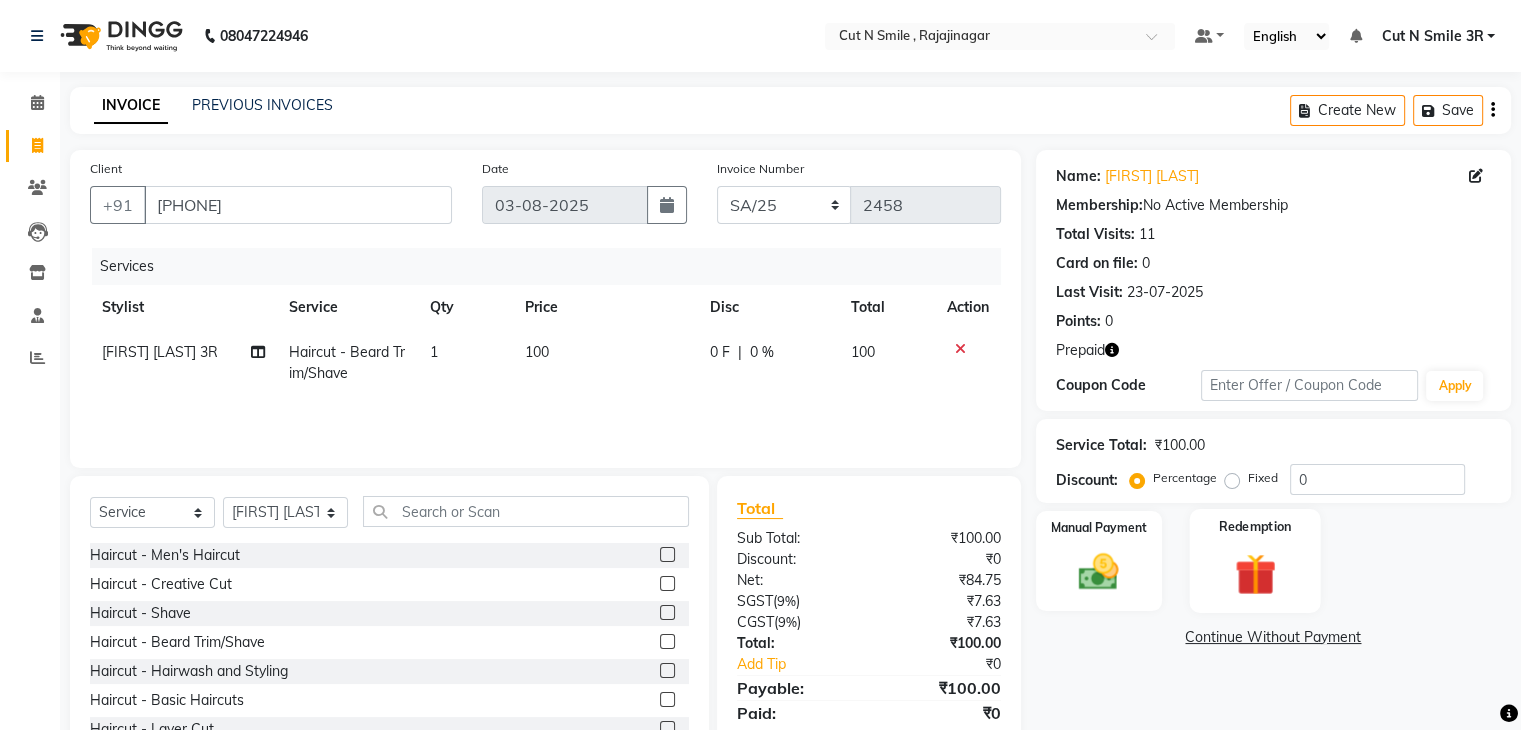 click 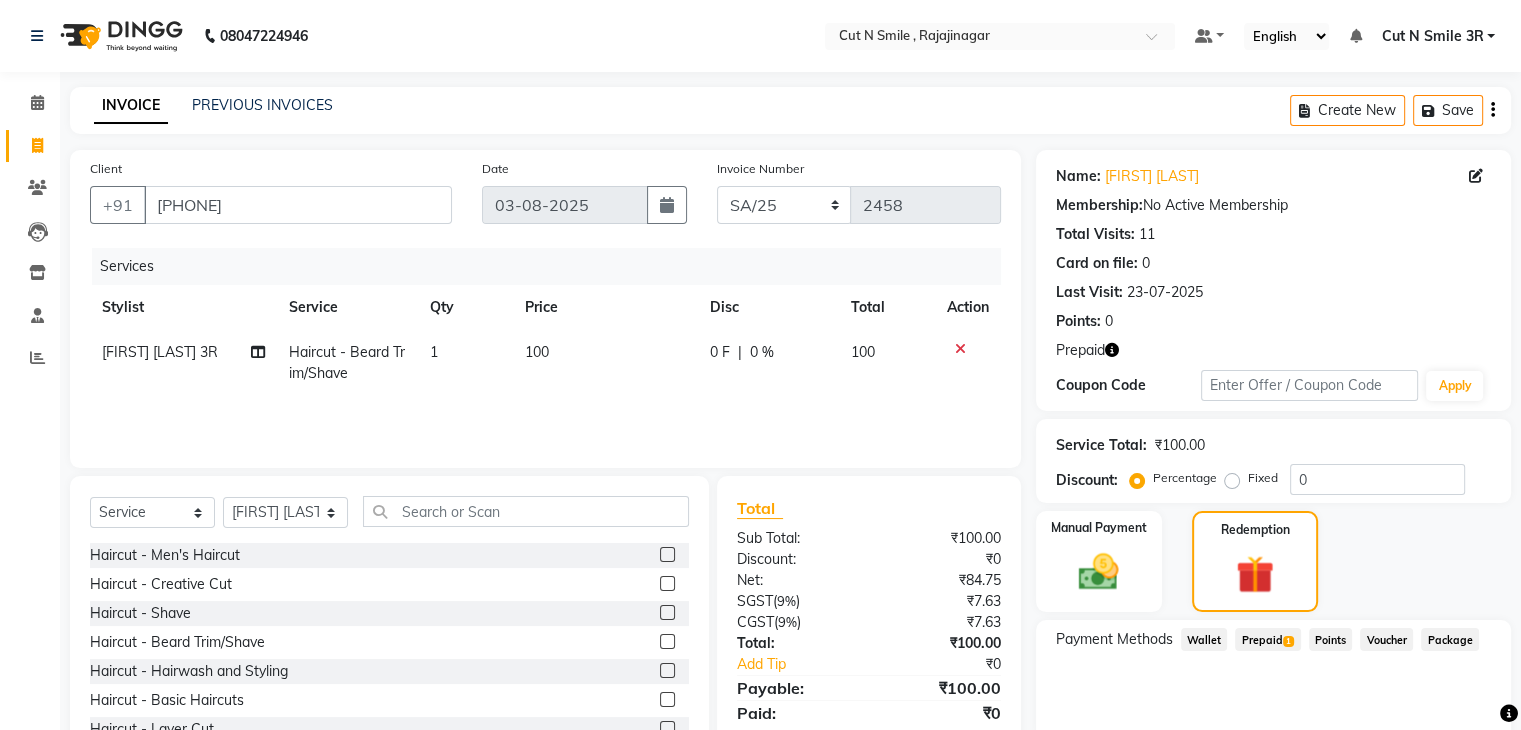 click on "1" 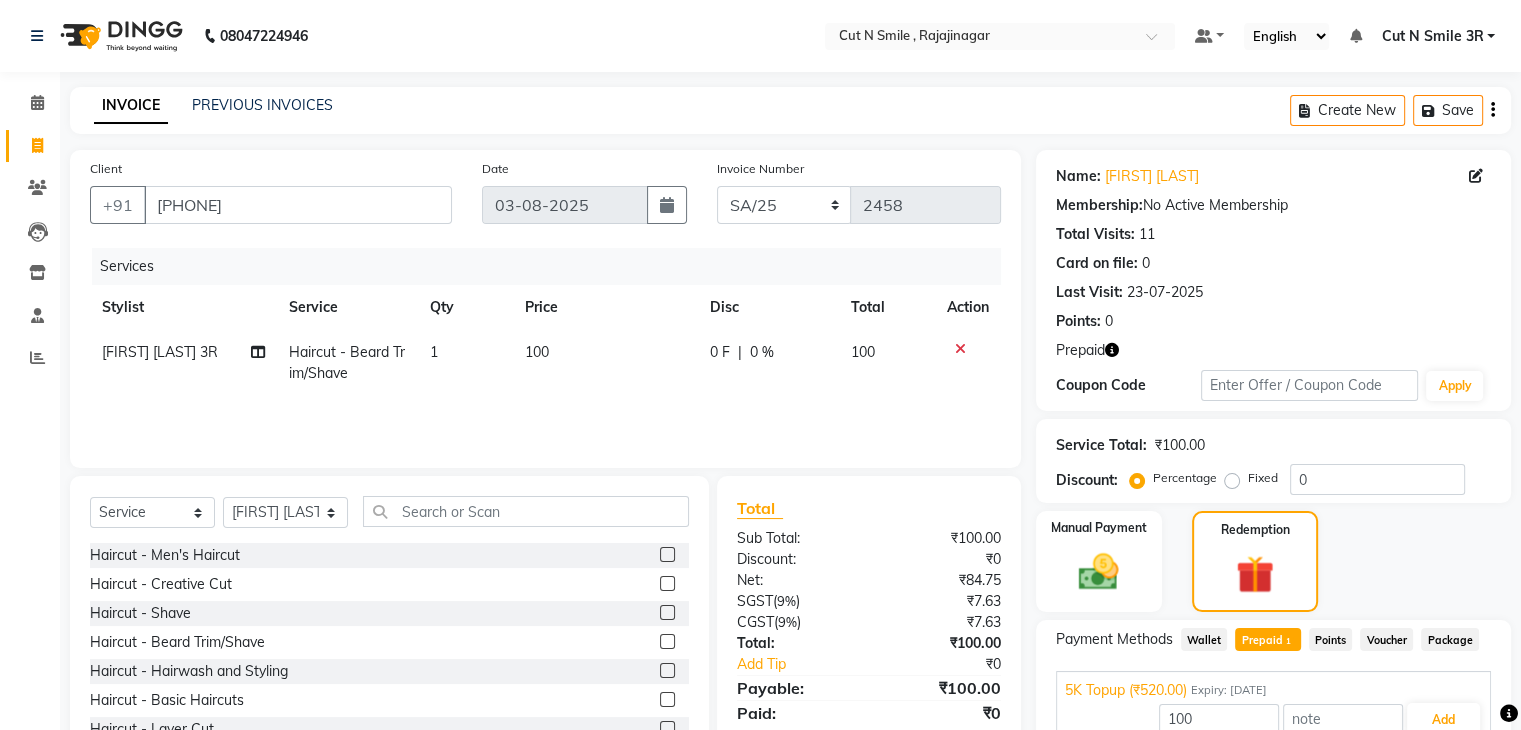 scroll, scrollTop: 97, scrollLeft: 0, axis: vertical 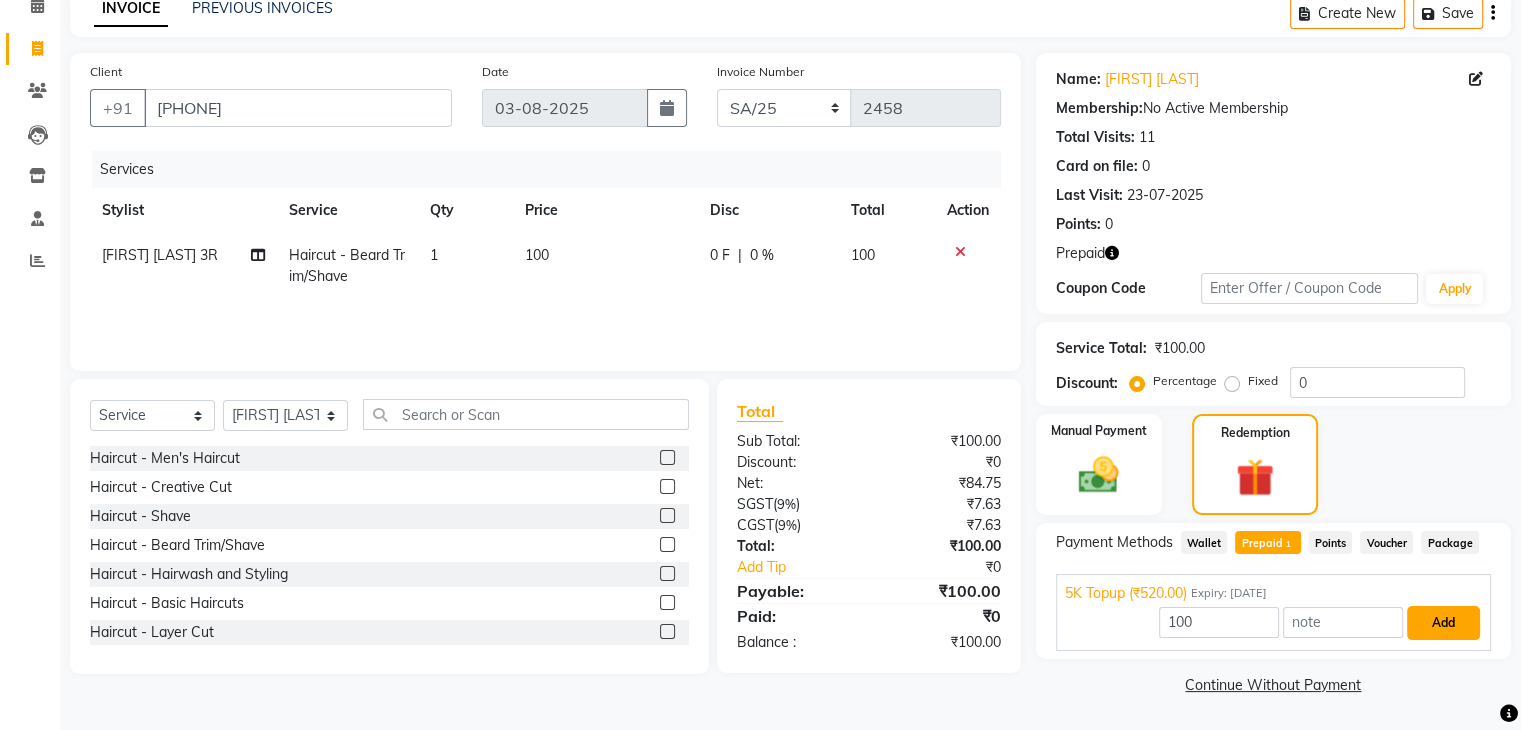 click on "Add" at bounding box center (1443, 623) 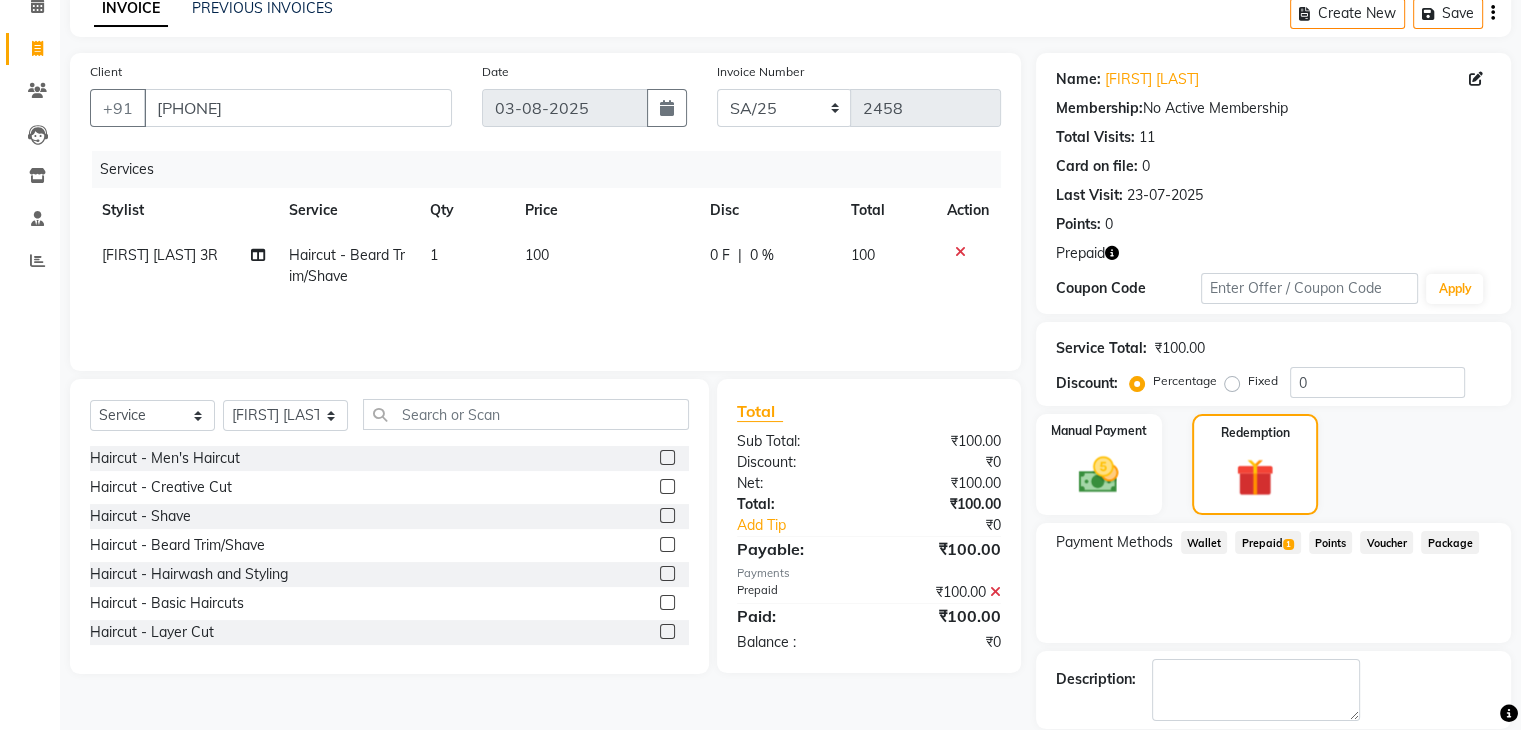 scroll, scrollTop: 193, scrollLeft: 0, axis: vertical 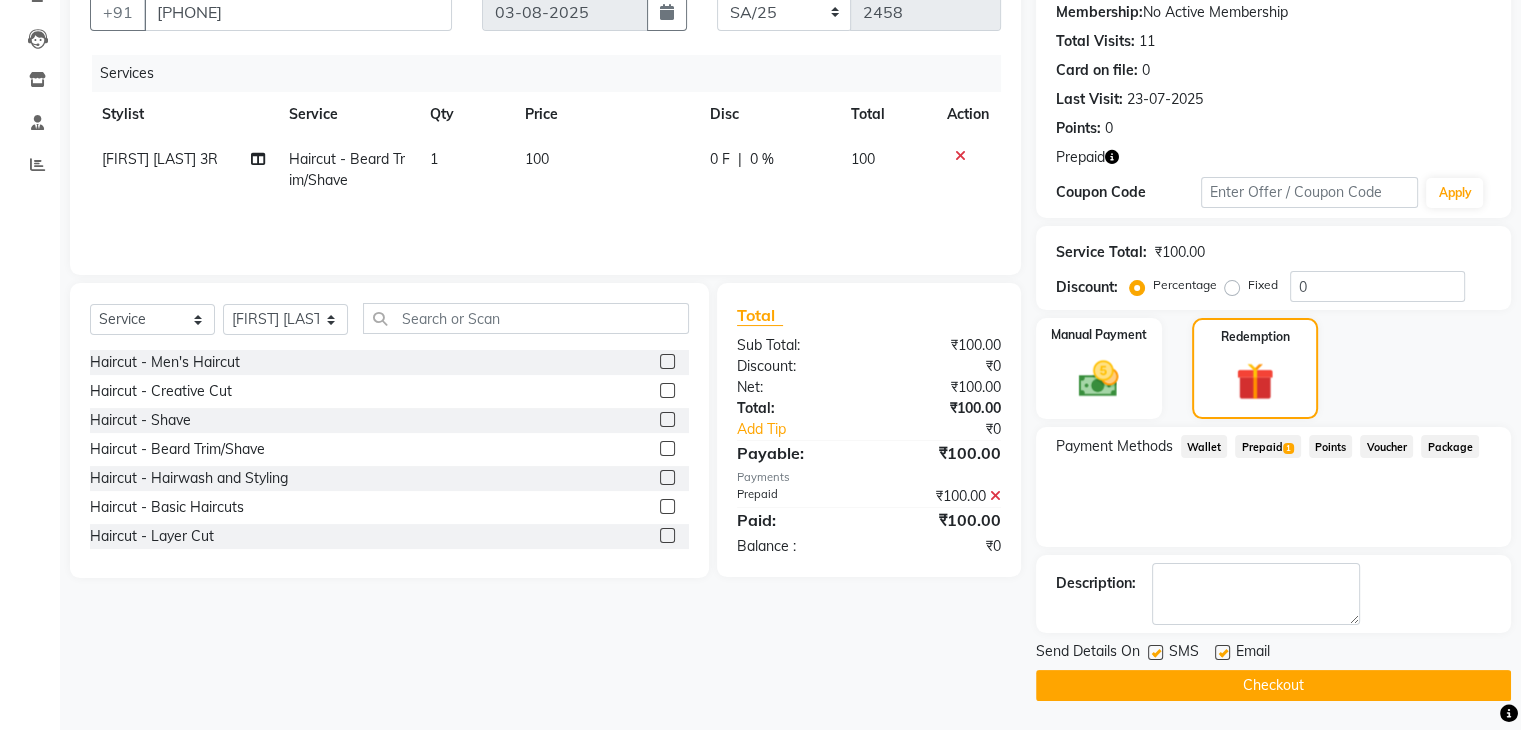 click on "Checkout" 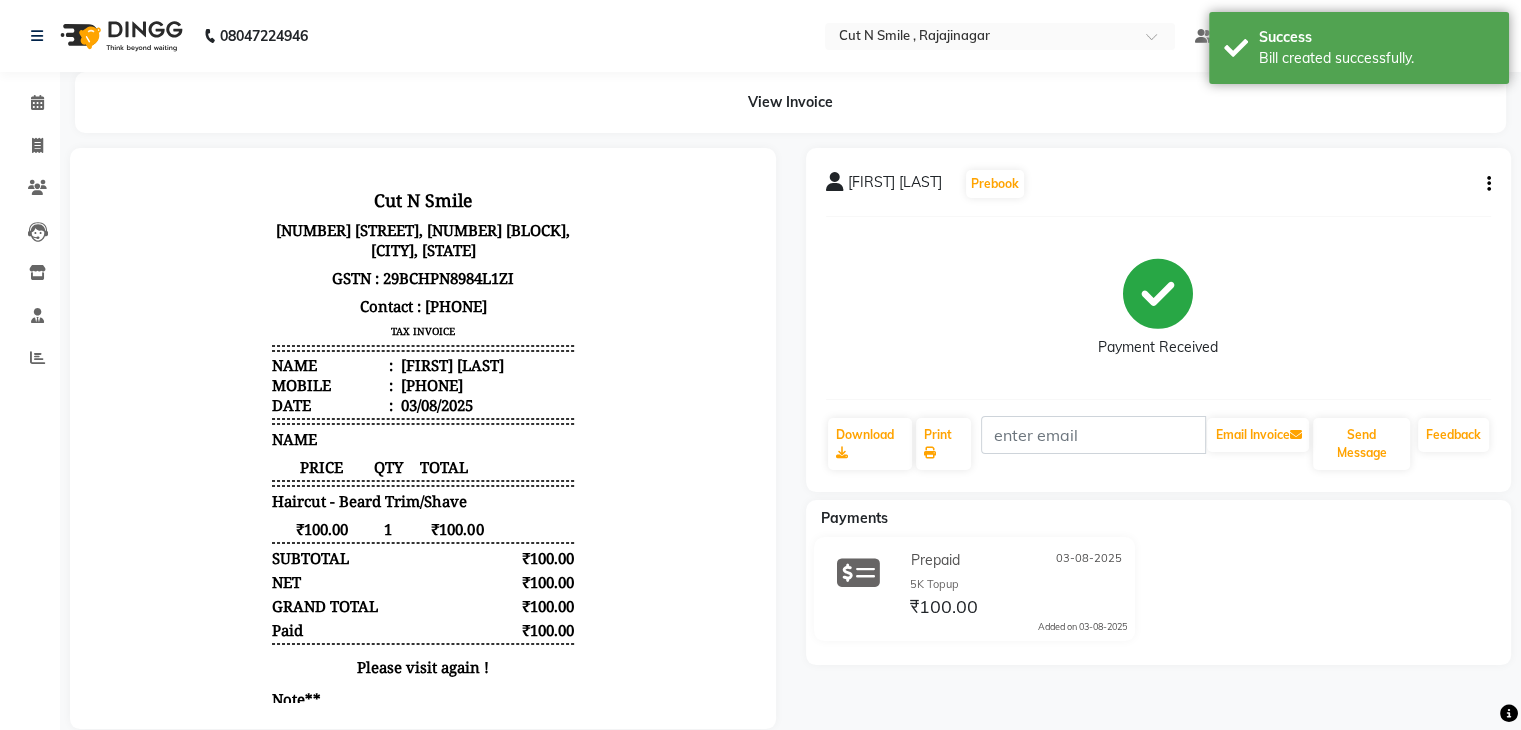 scroll, scrollTop: 0, scrollLeft: 0, axis: both 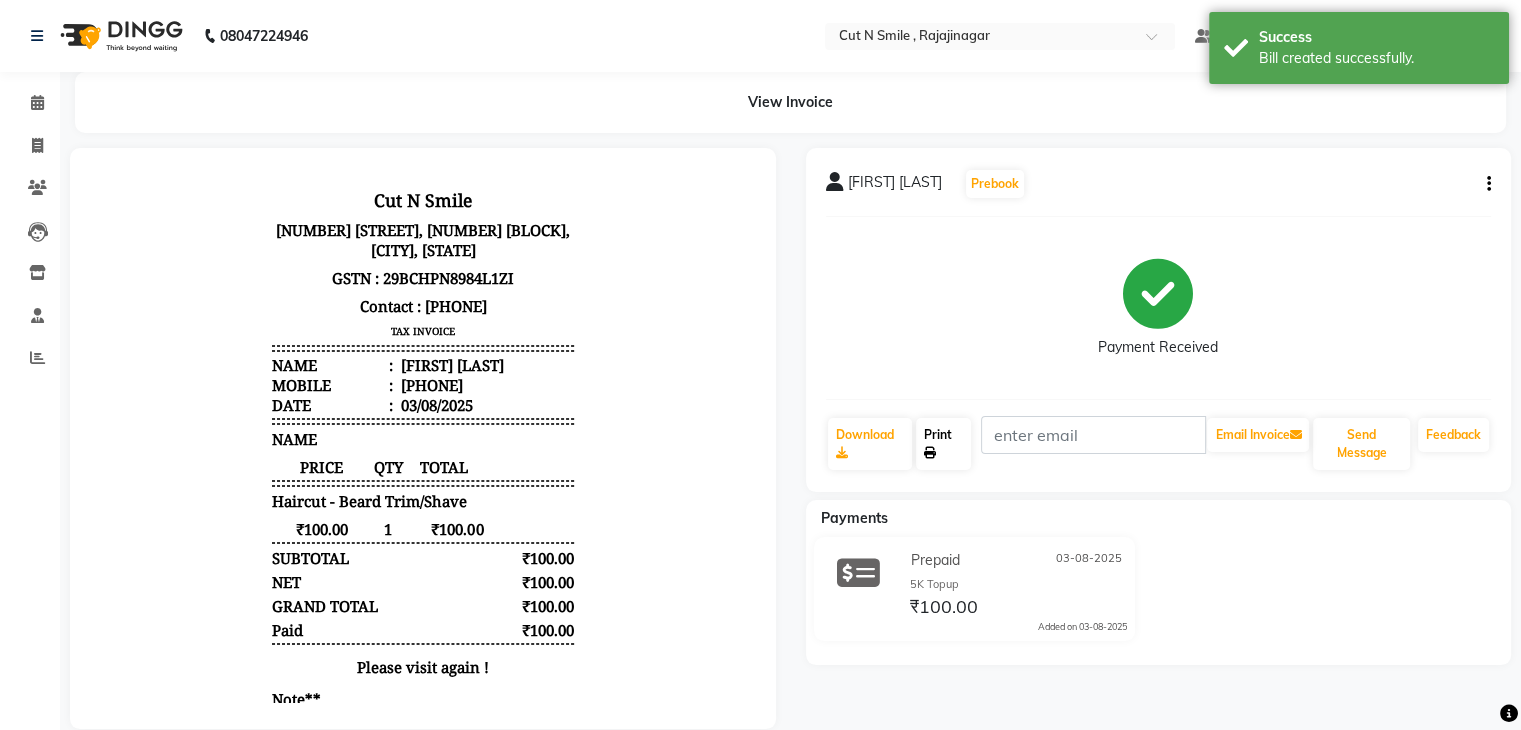 click on "Print" 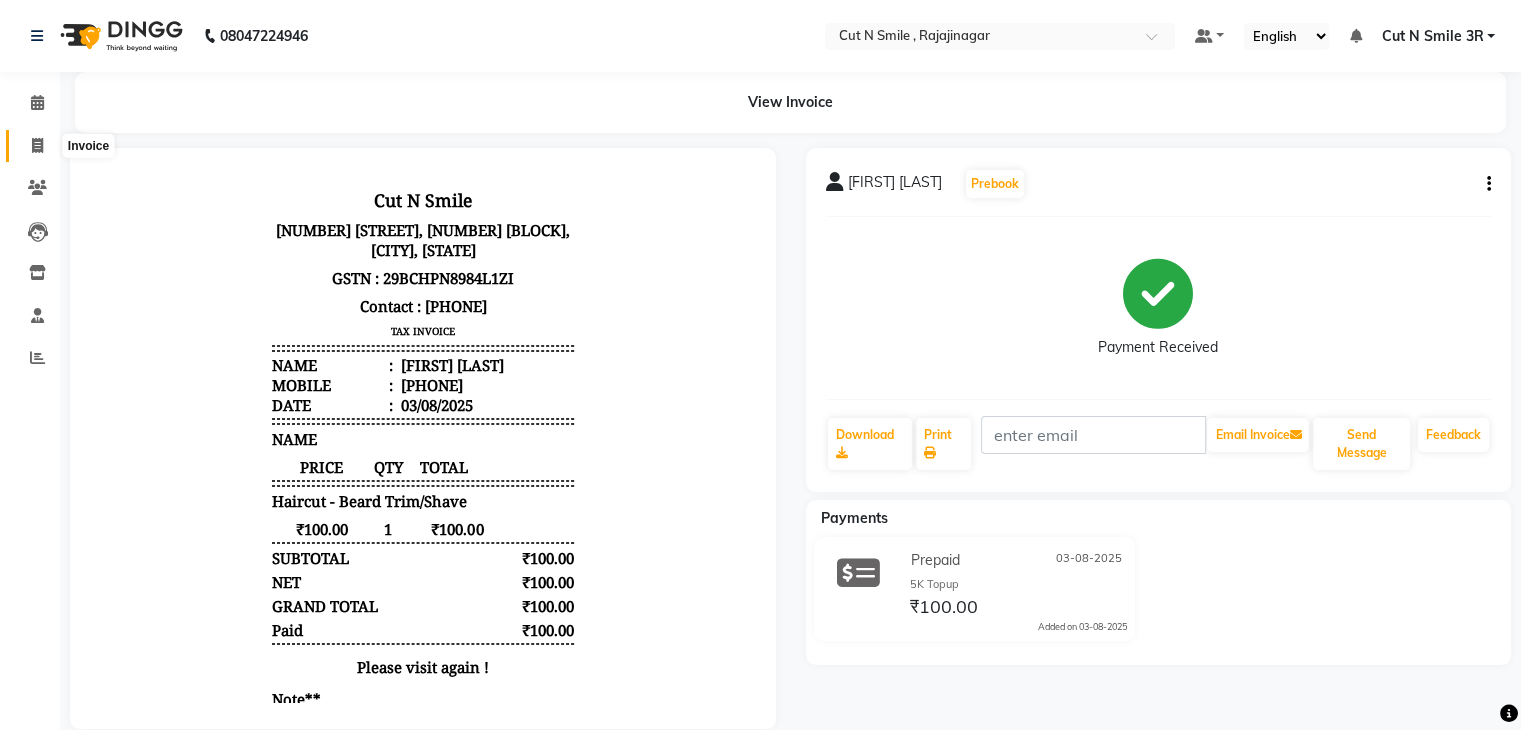 click 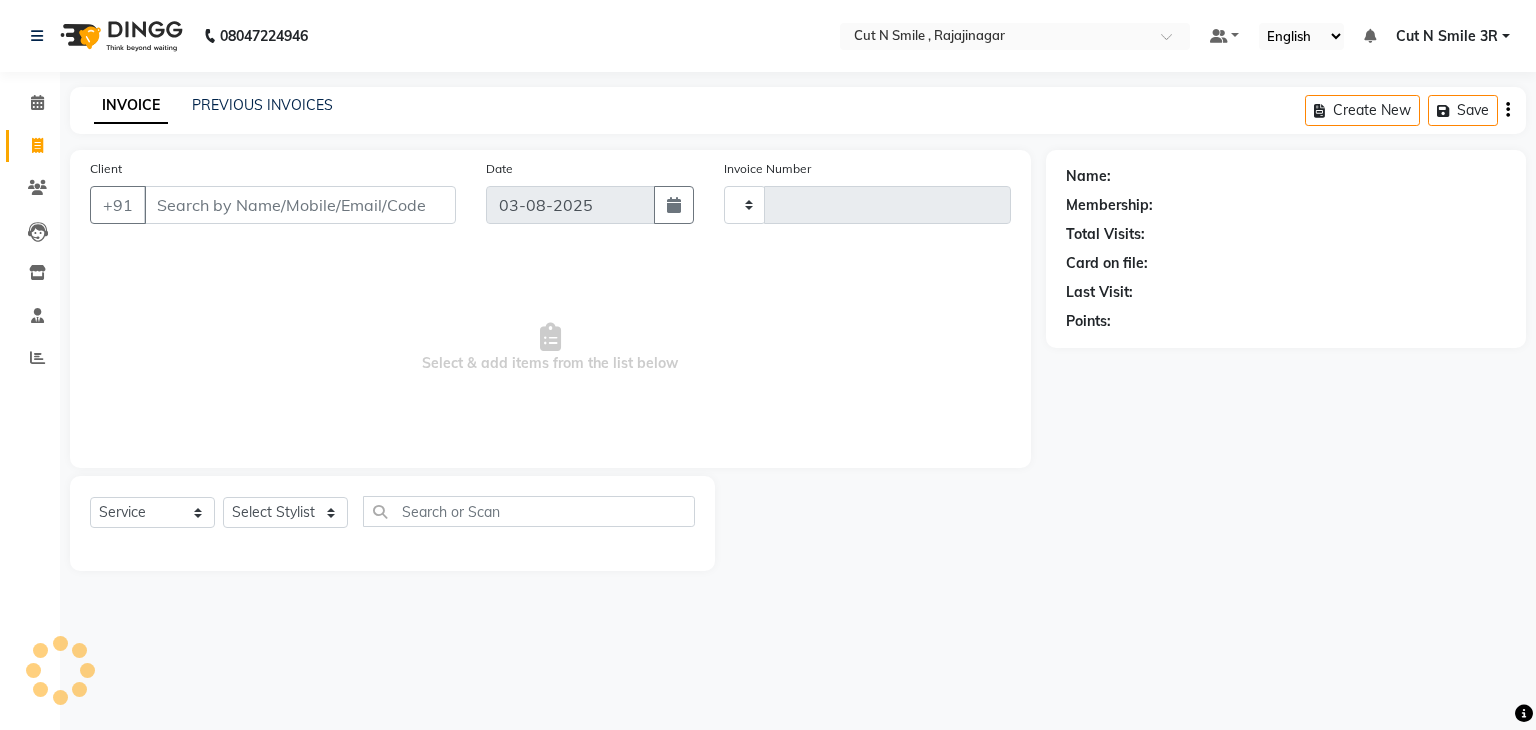 type on "116" 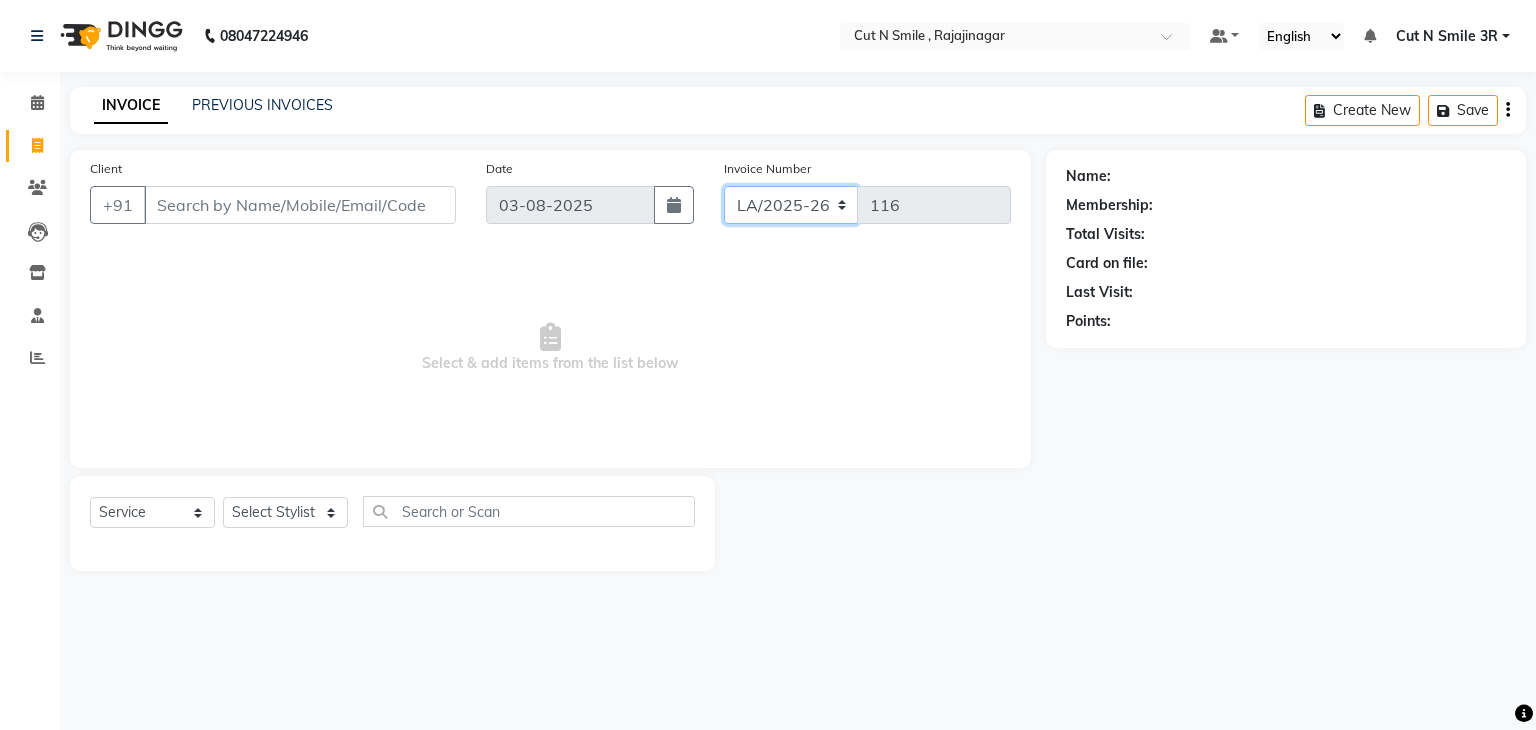 click on "BOB/25-26 LA/2025-26 SH/25 CH/25 SA/25" 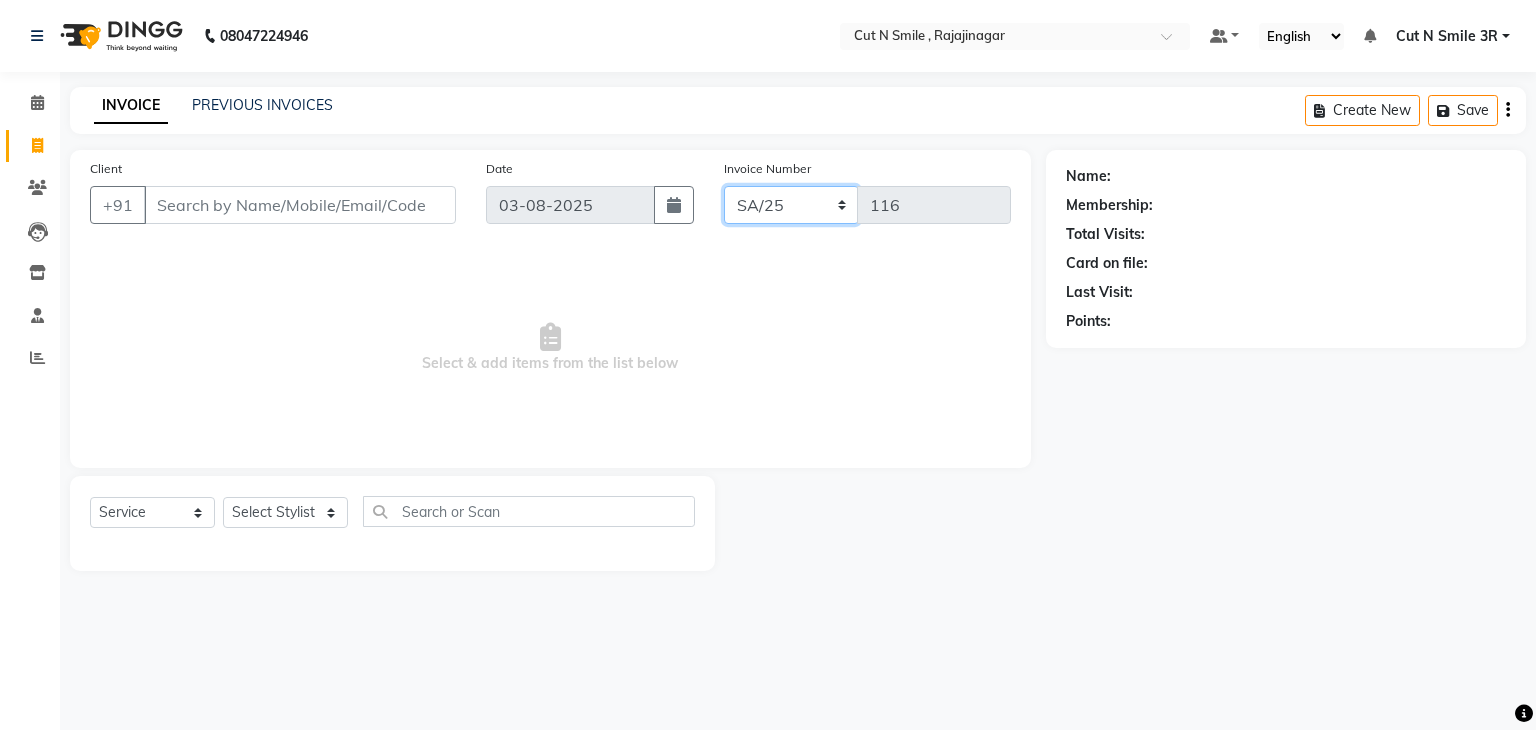 click on "BOB/25-26 LA/2025-26 SH/25 CH/25 SA/25" 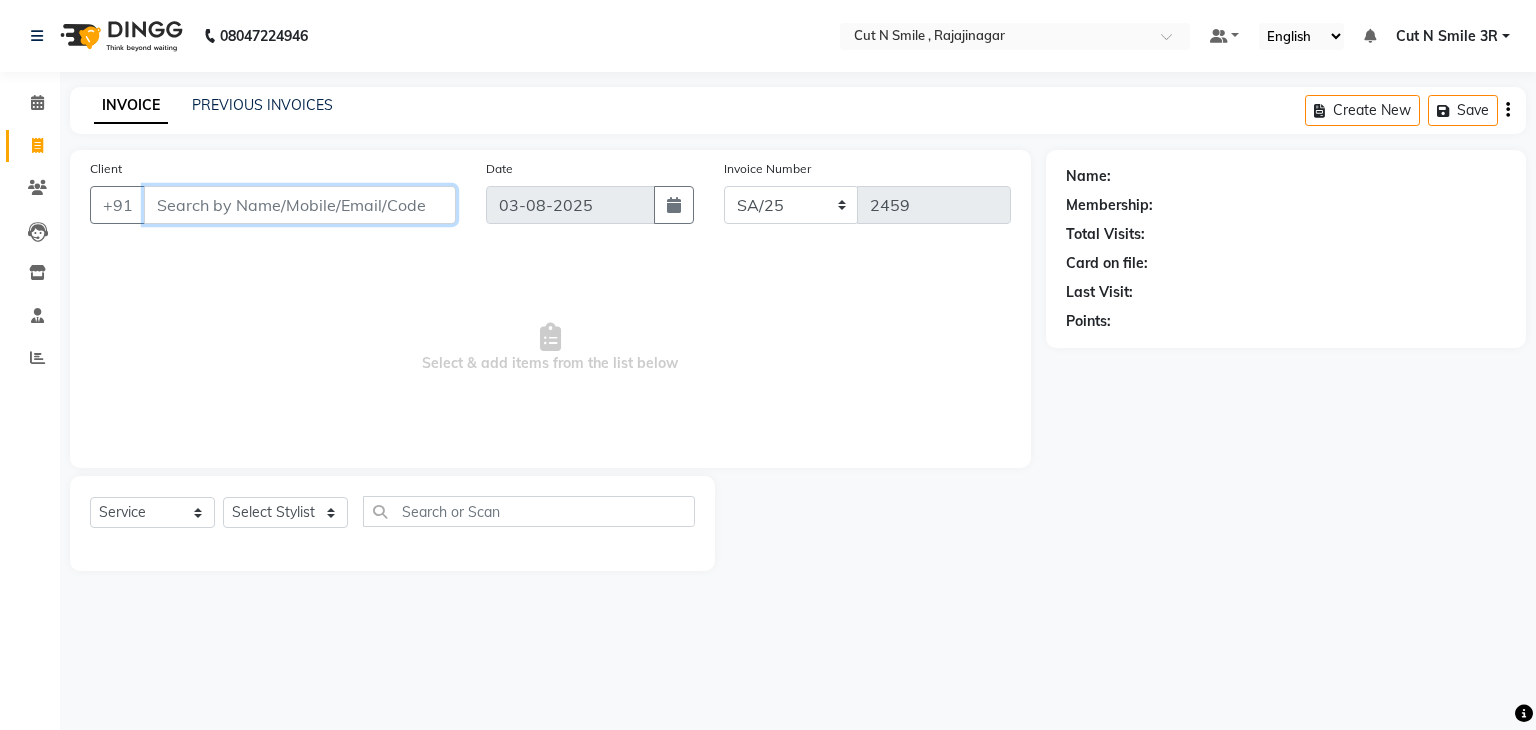 click on "Client" at bounding box center (300, 205) 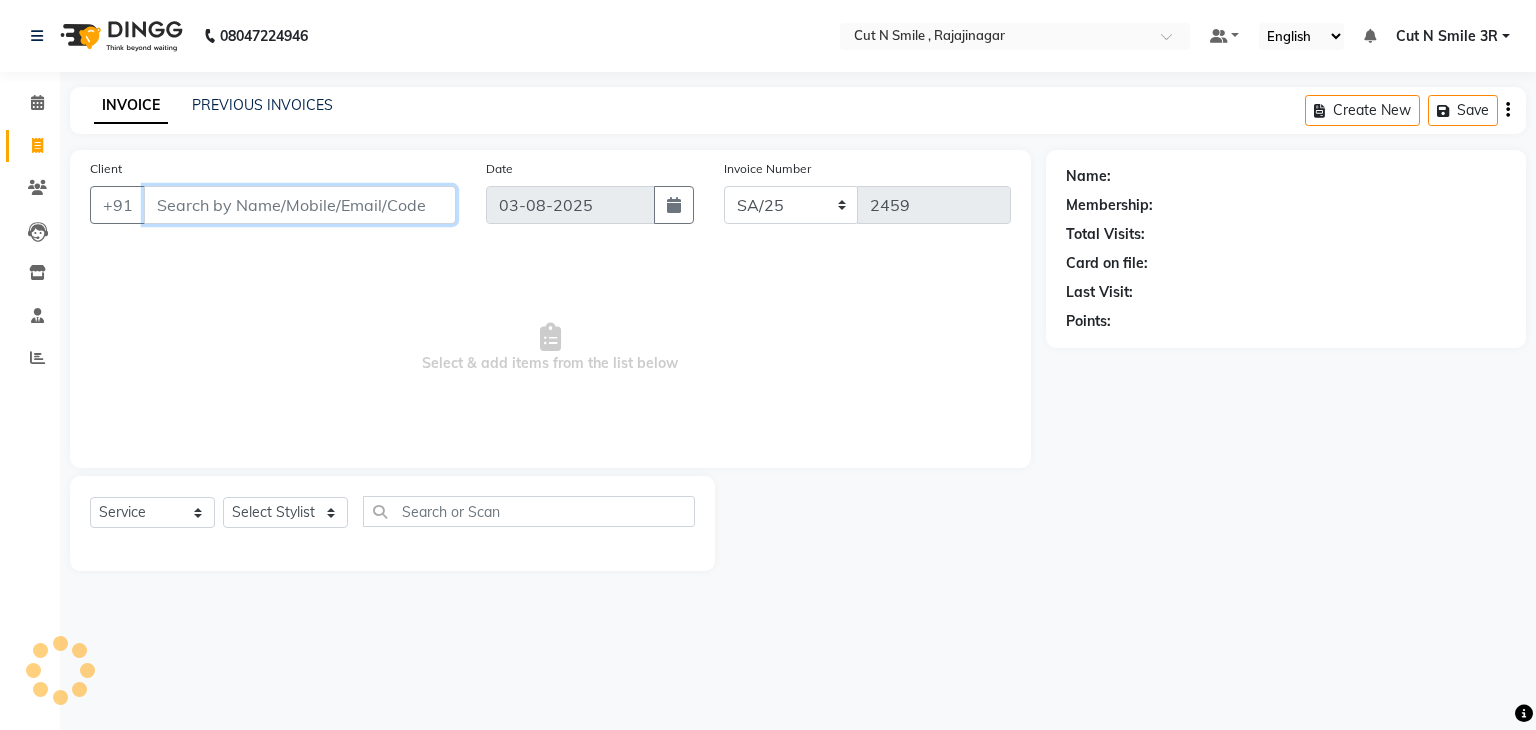 click on "Client" at bounding box center [300, 205] 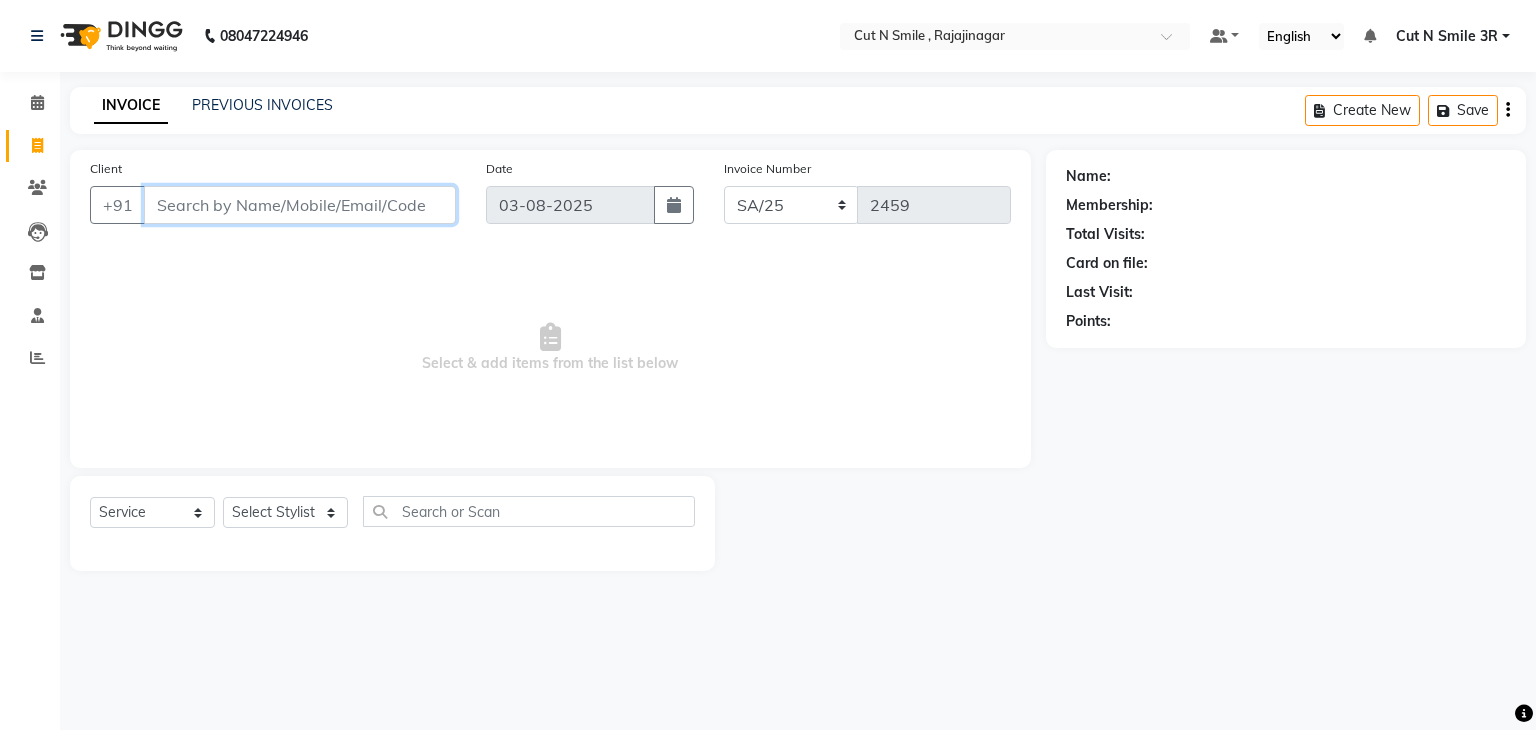 click on "Client" at bounding box center [300, 205] 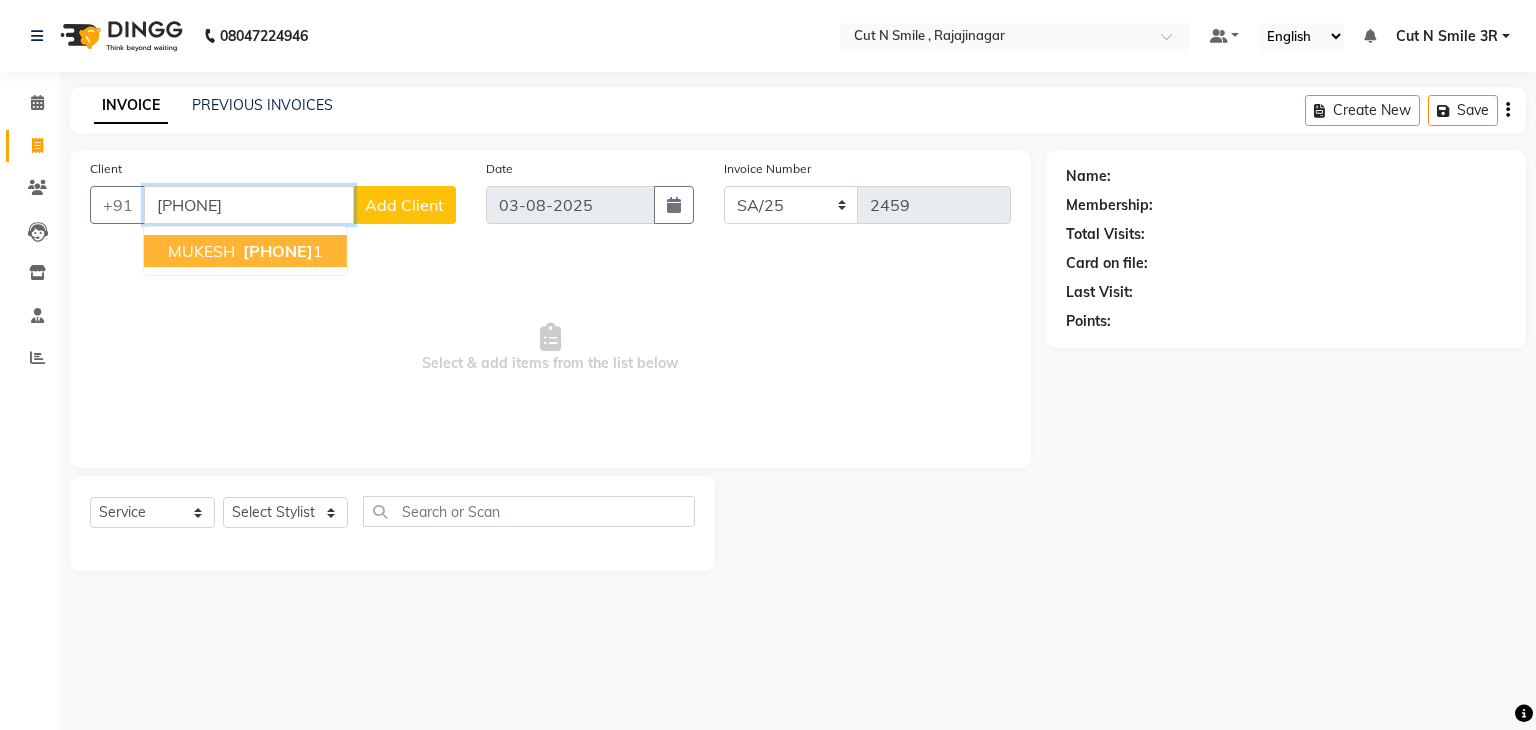 click on "MUKESH" at bounding box center (201, 251) 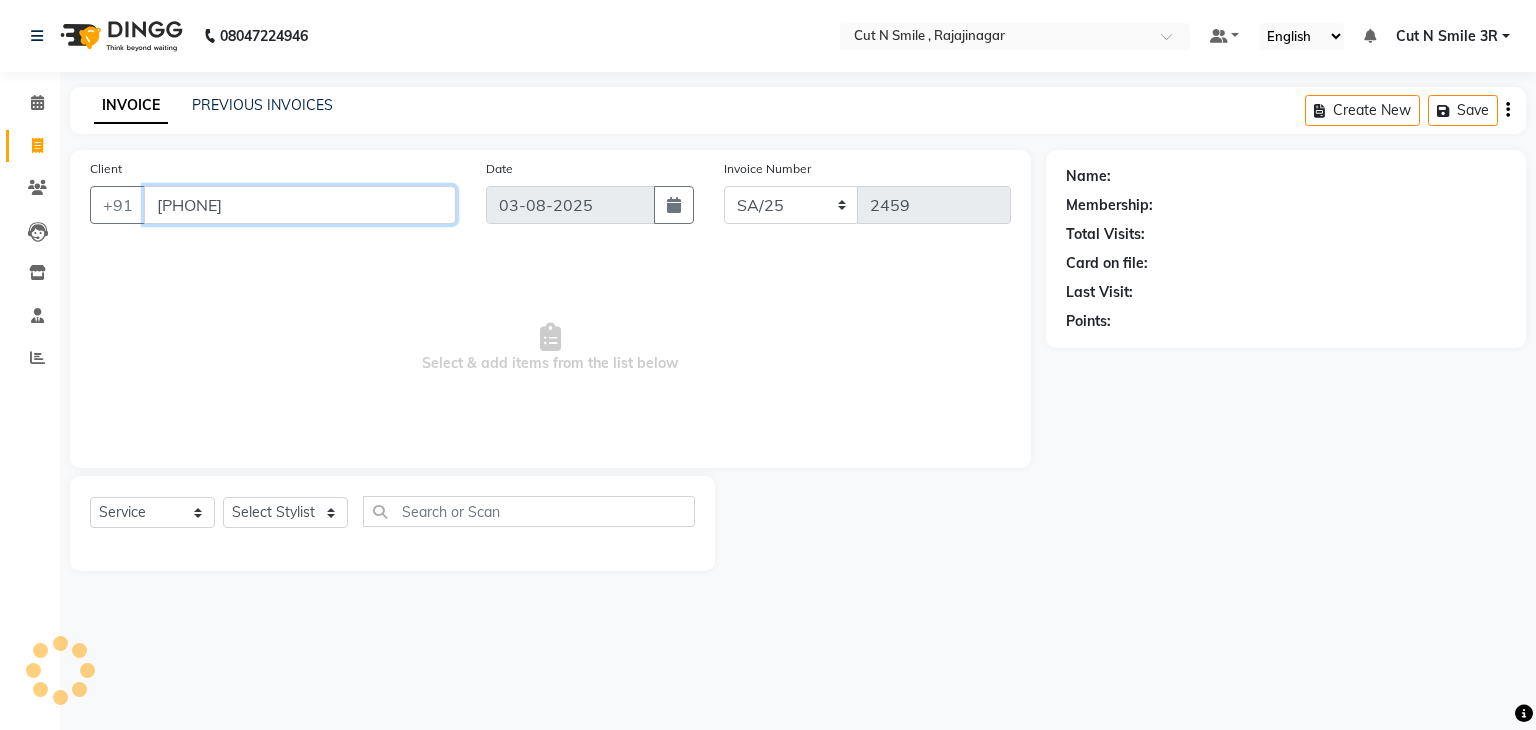 type on "[PHONE]" 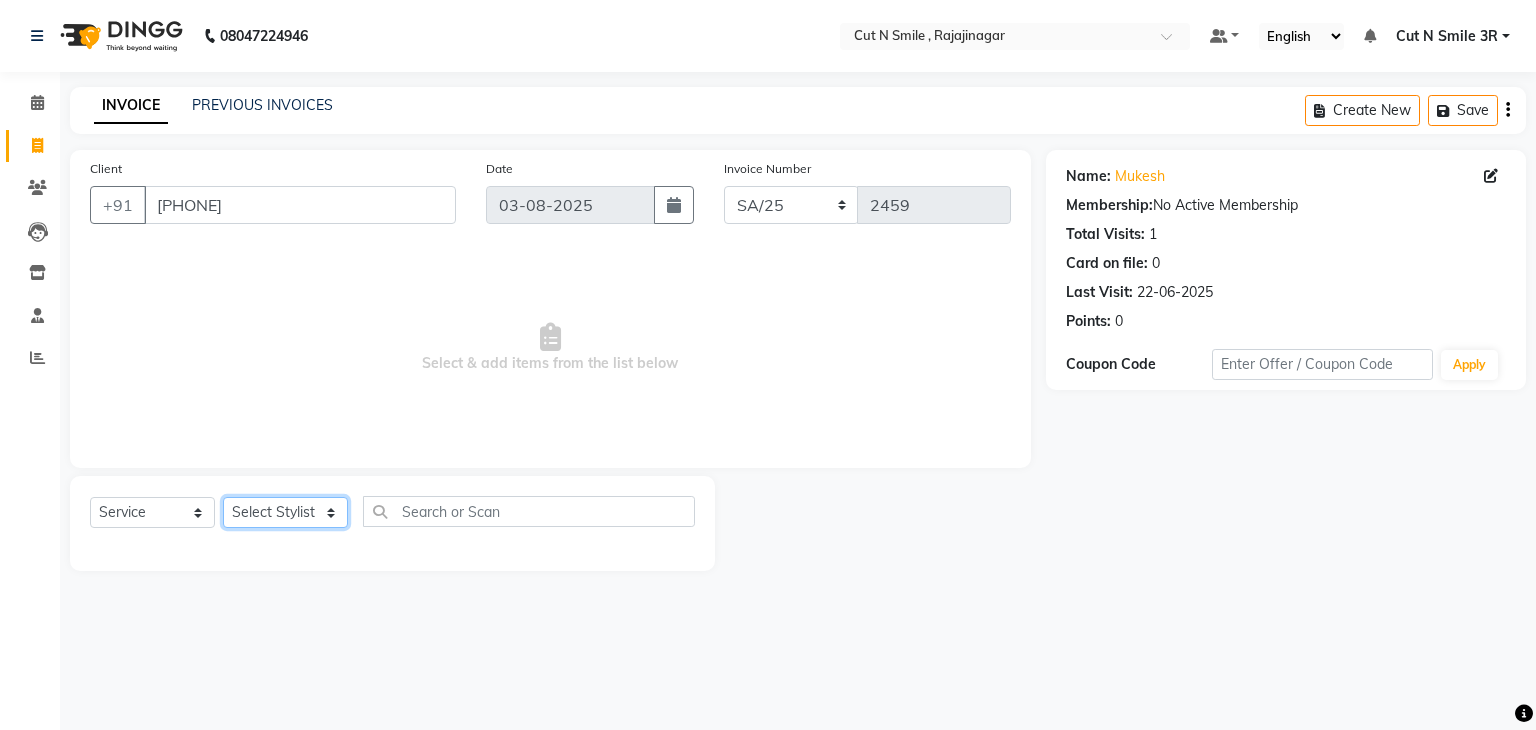 click on "Select Stylist Ali ML Ammu 3R Ankith VN Ash Mohammed 3R Atheek 3R Binitha 3R Bipana 4R CNS BOB  Cut N Smile 17M  Cut N Smile 3R Cut n Smile 4R Cut N Smile 9M Cut N Smile ML Cut N Smile V Fazil Ali 4R Govind VN Hema 4R Jayashree VN Karan VN Love 4R Mani Singh 3R Manu 4R  Muskaan VN Nadeem 4R N D M 4R NDM Alam 4R Noushad VN Pavan 4R Priya BOB Priyanka 3R Rahul 3R Ravi 3R Riya BOB Rohith 4R Roobina 3R Roopa 4R Rubina BOB Sahil Ahmed 3R Sahil Bhatti 4R Sameer 3R Sanajana BOB  Sanjana BOB Sarita VN Shaan 4R Shahid 4R Shakir VN Shanavaaz BOB Shiney 3R Shivu Raj 4R Srijana BOB Sunil Laddi 4R Sunny VN Supriya BOB Sushmitha 4R Vakeel 3R Varas 4R Varas BOB Vishwa VN" 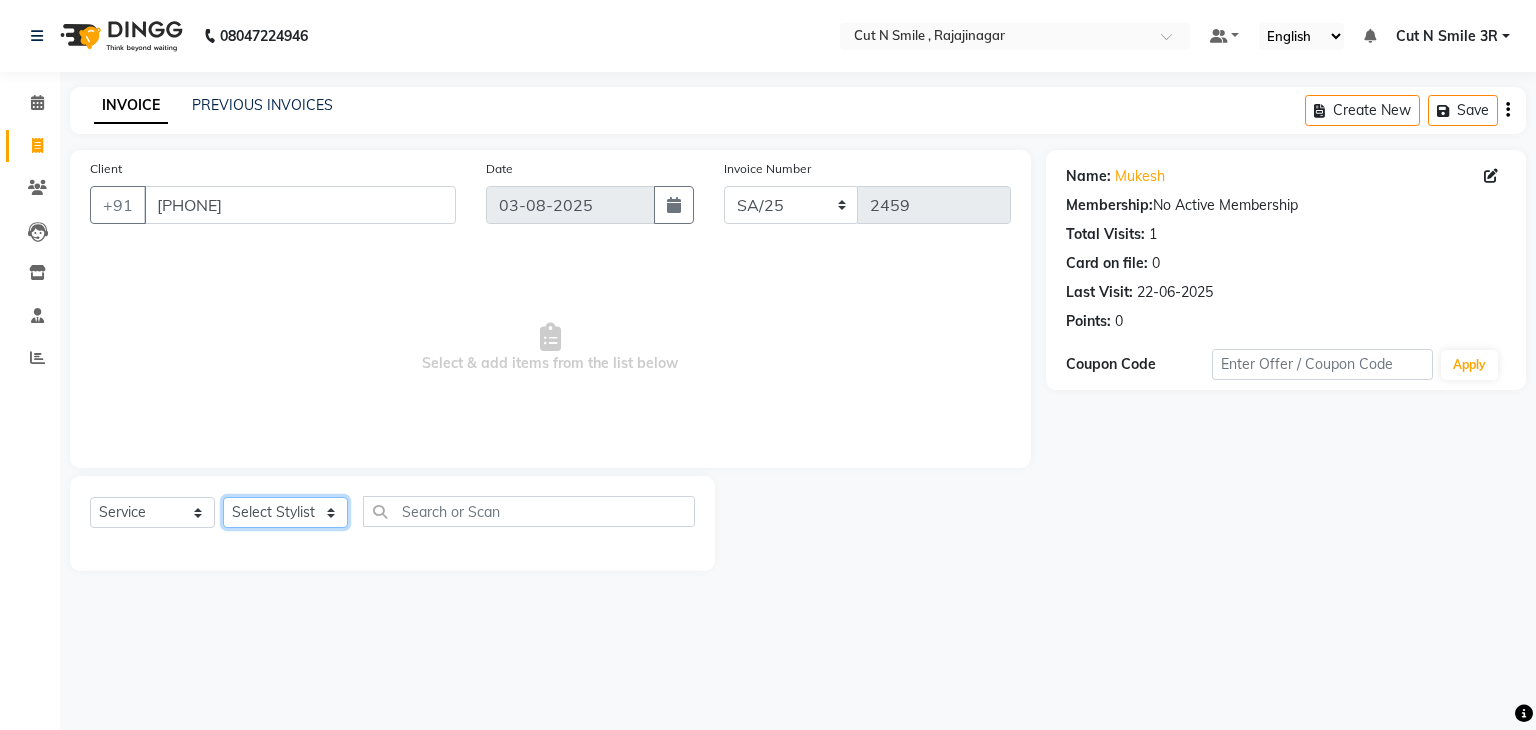 select on "[NUMBER]" 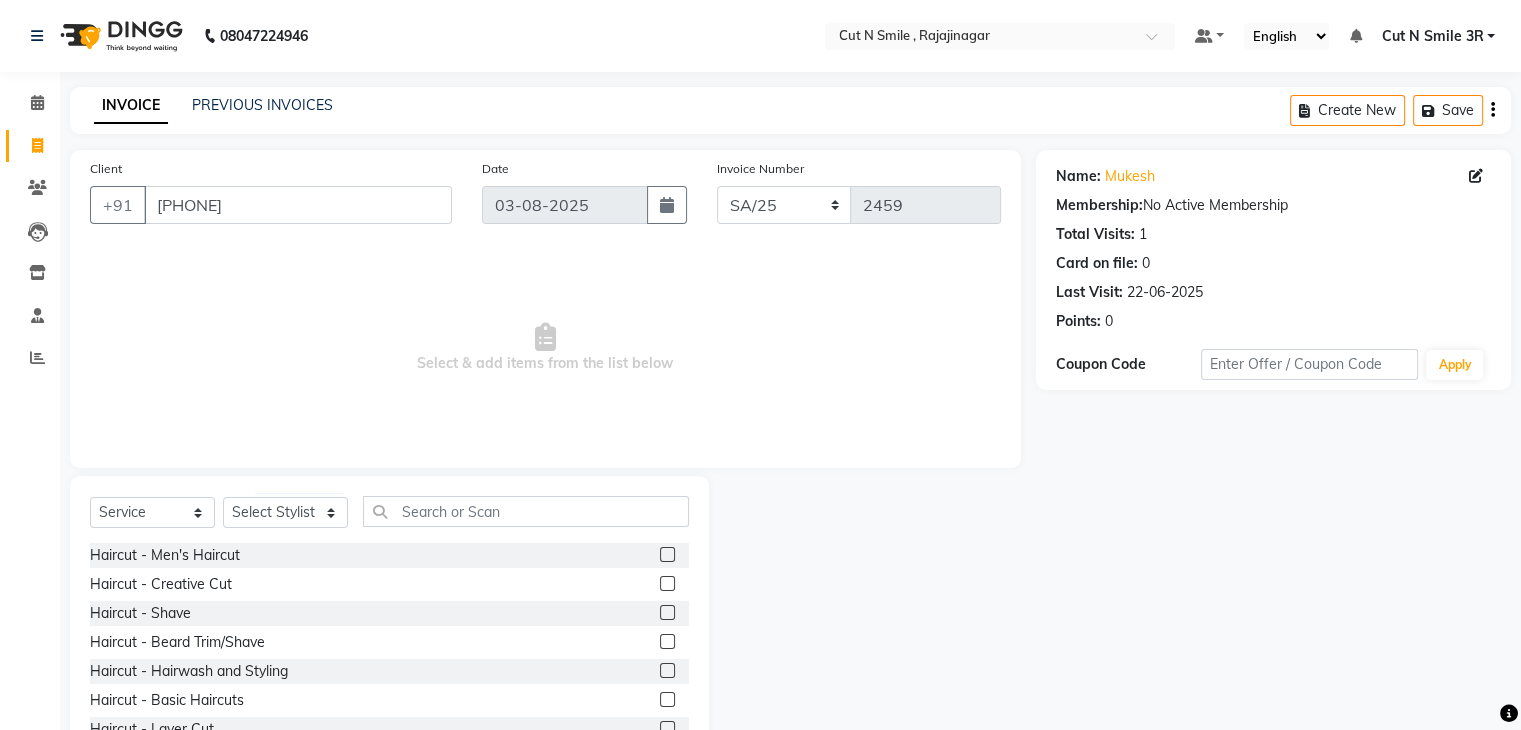 click 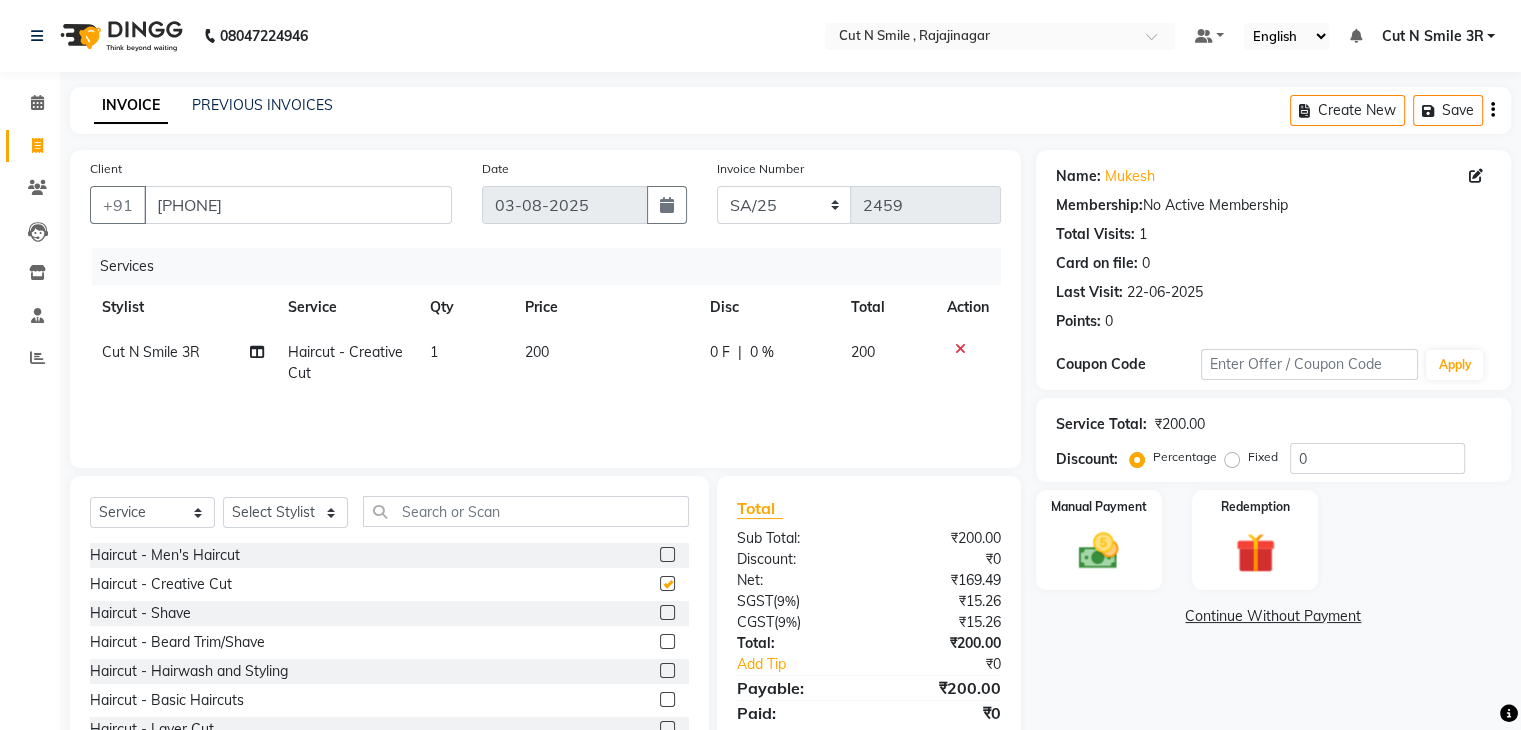 checkbox on "false" 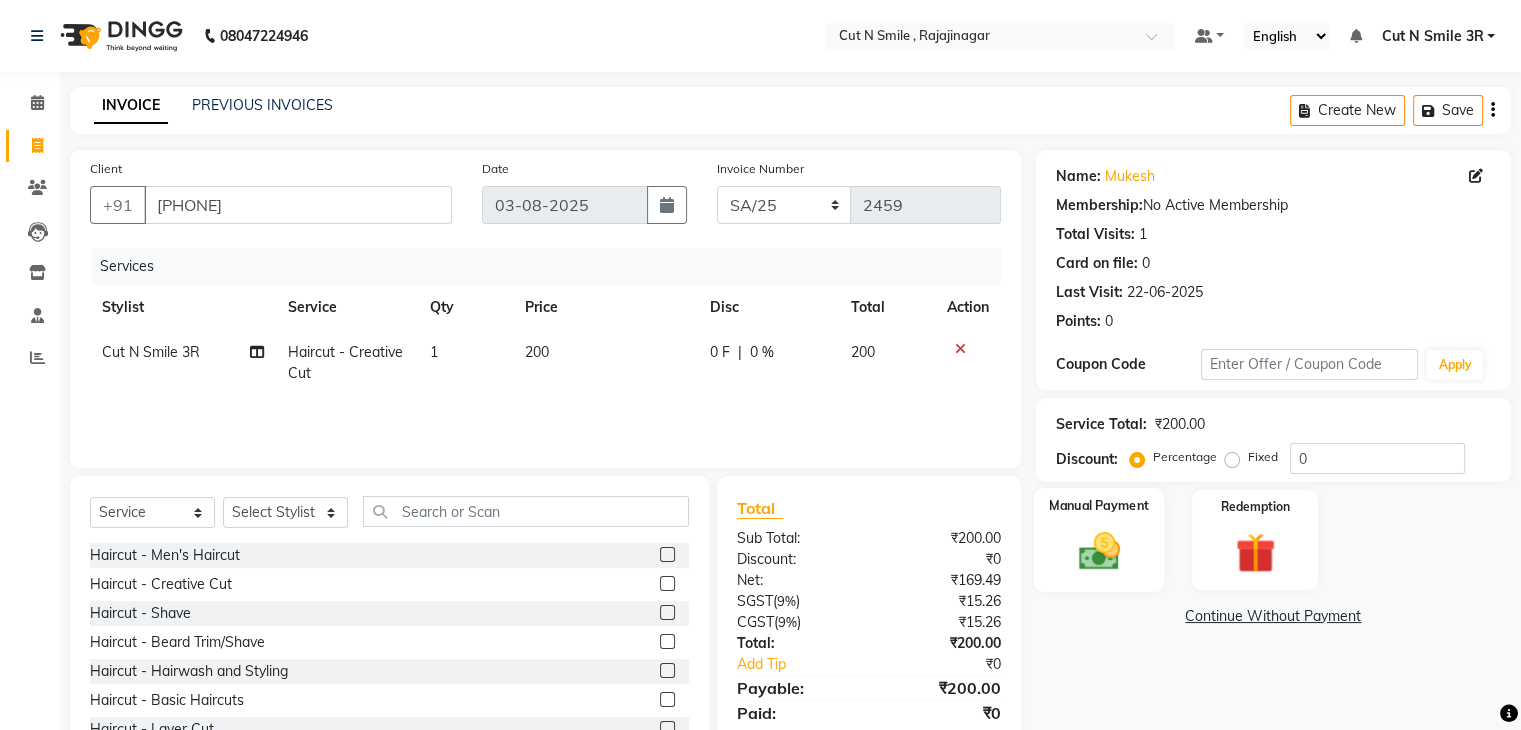 click 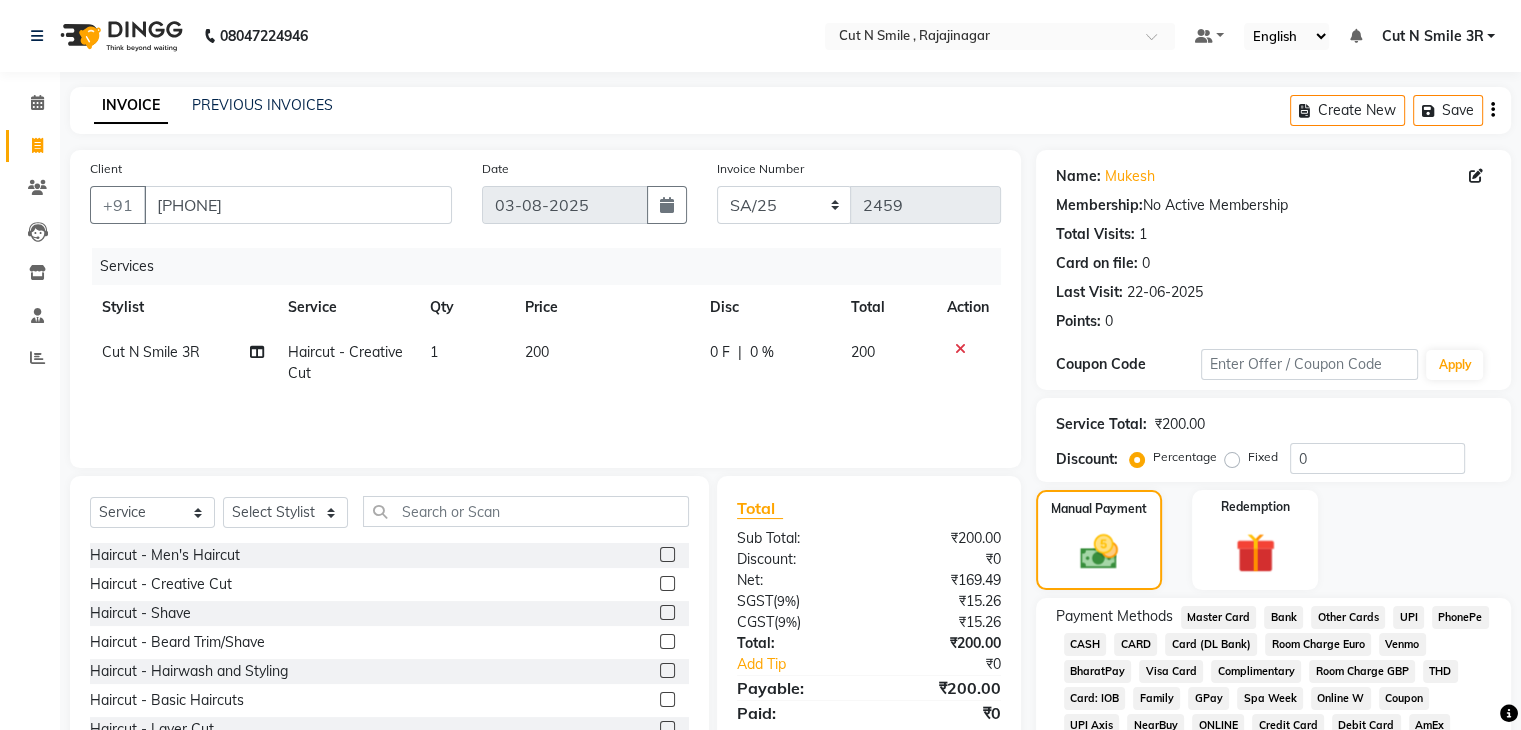 click on "UPI" 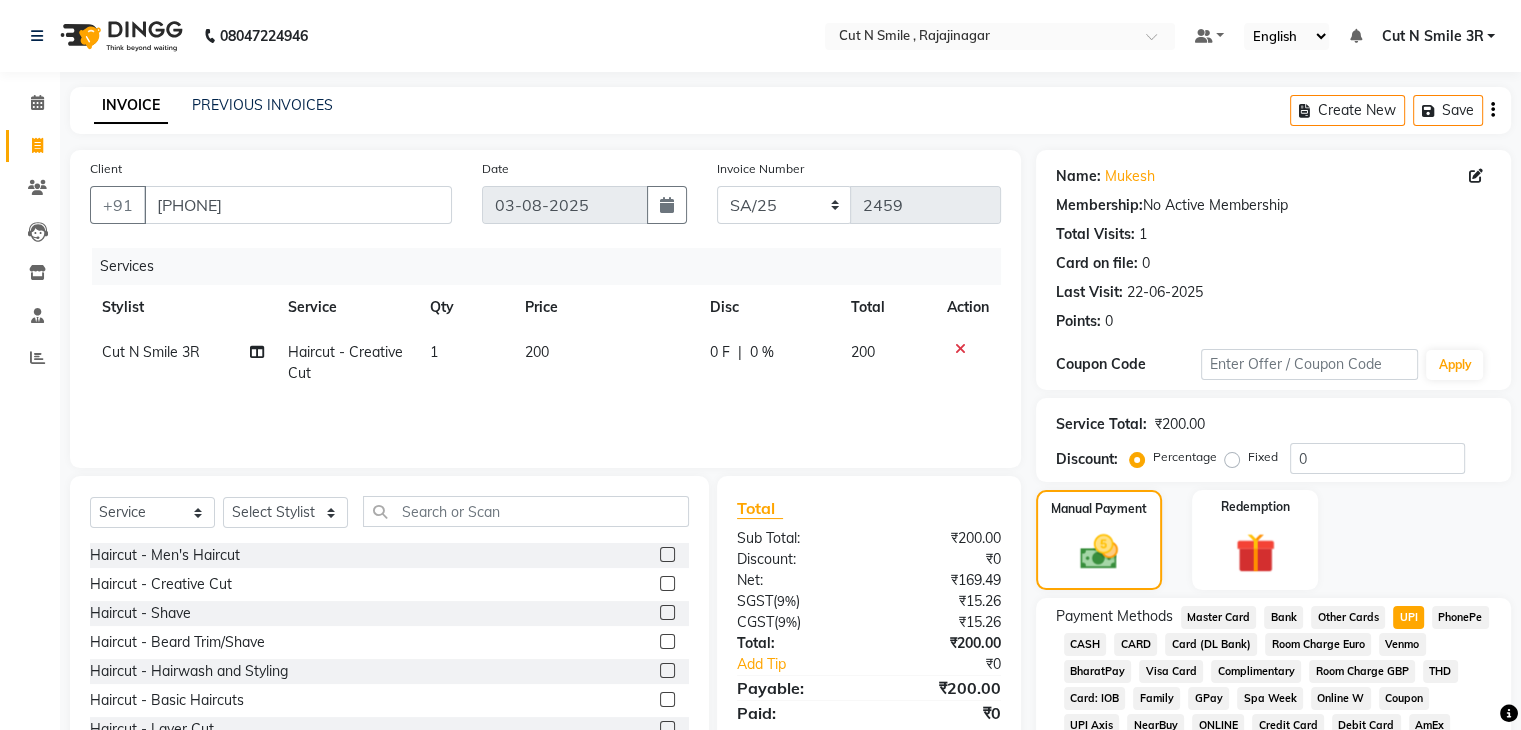 scroll, scrollTop: 228, scrollLeft: 0, axis: vertical 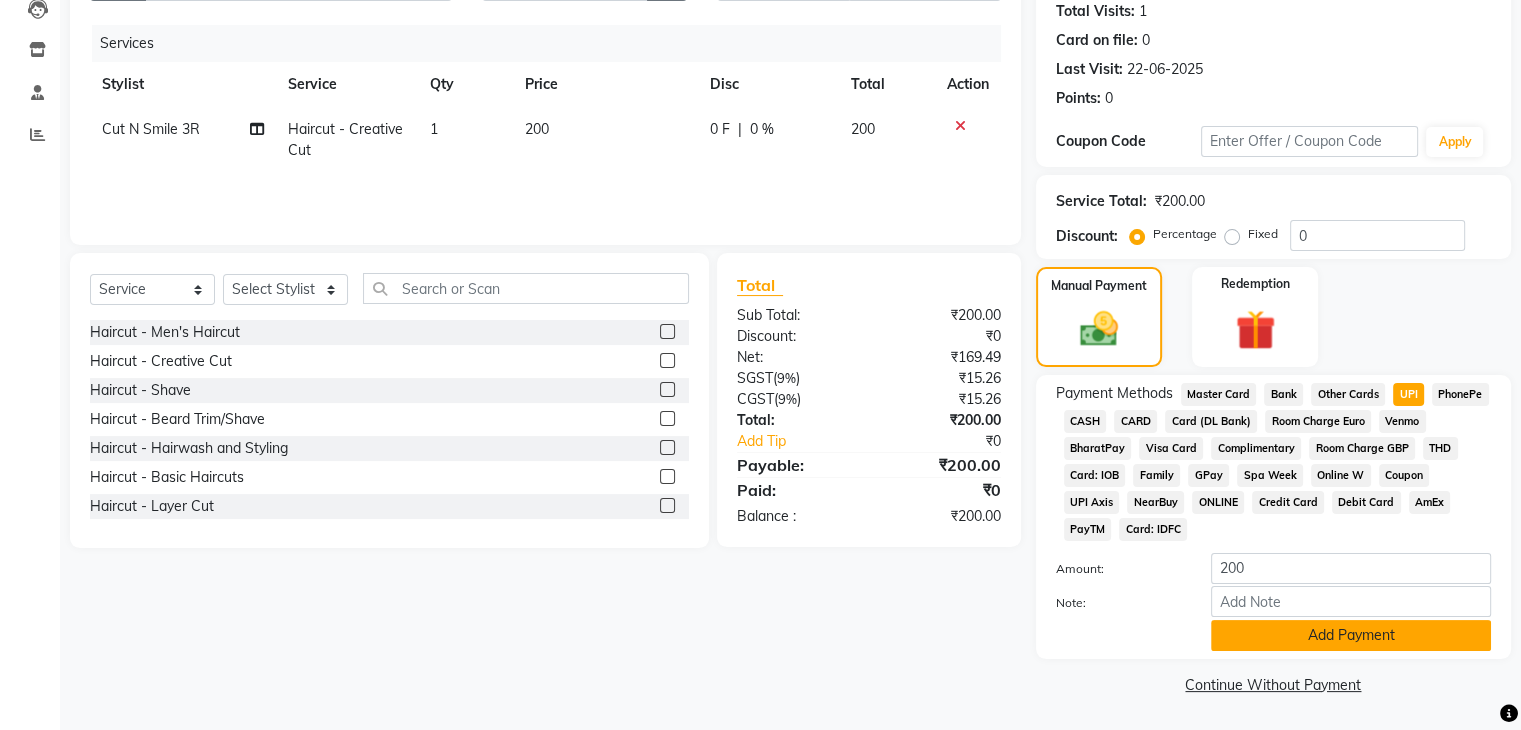 click on "Add Payment" 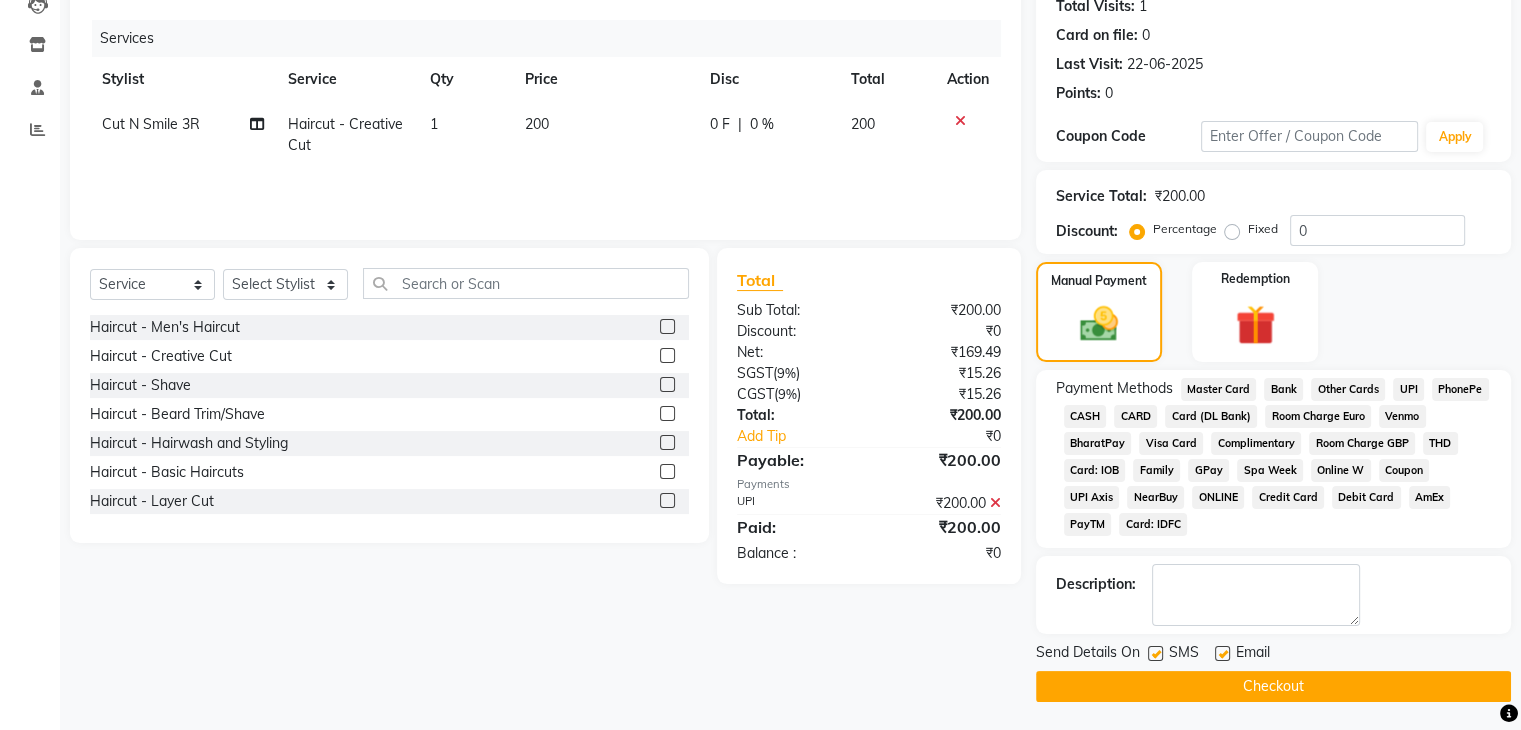 click on "Checkout" 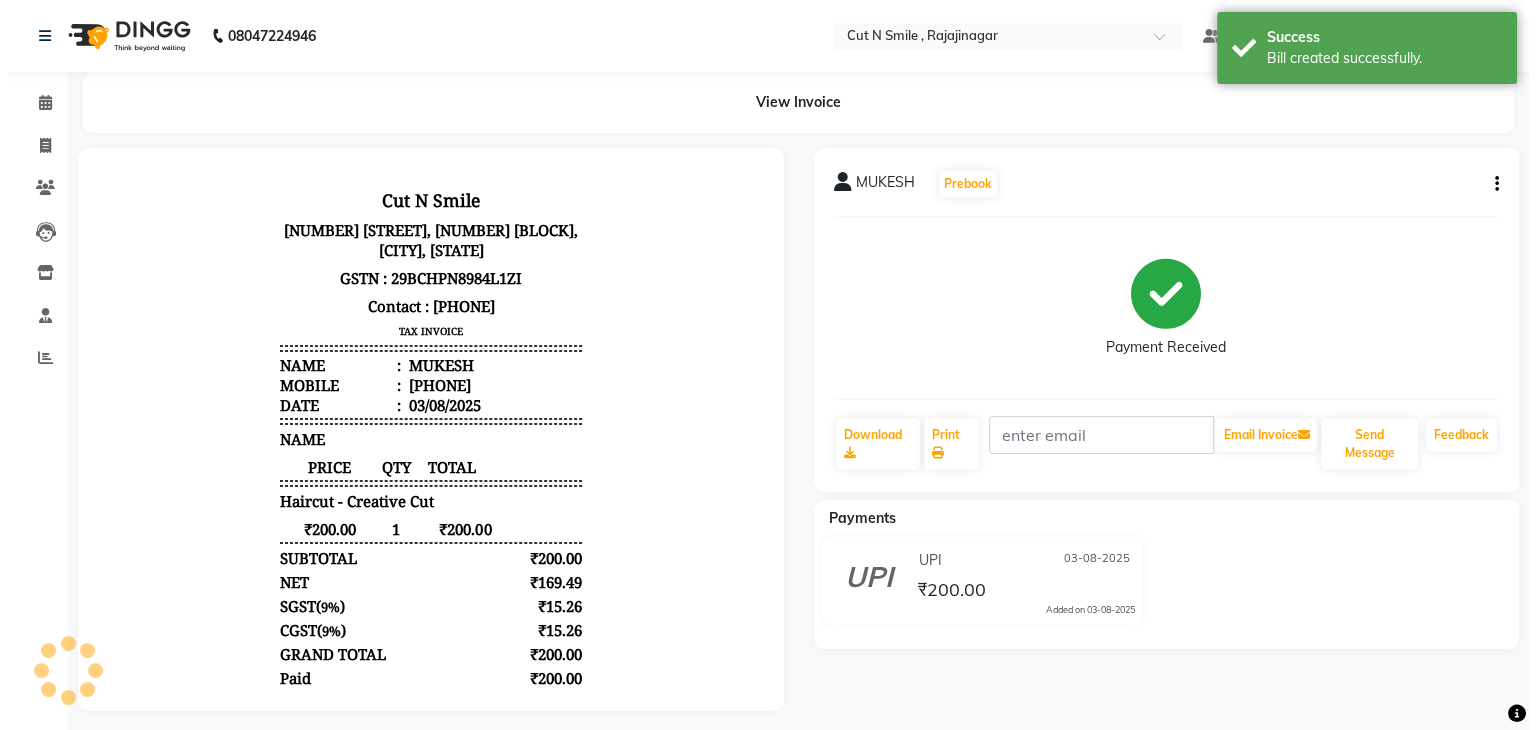 scroll, scrollTop: 0, scrollLeft: 0, axis: both 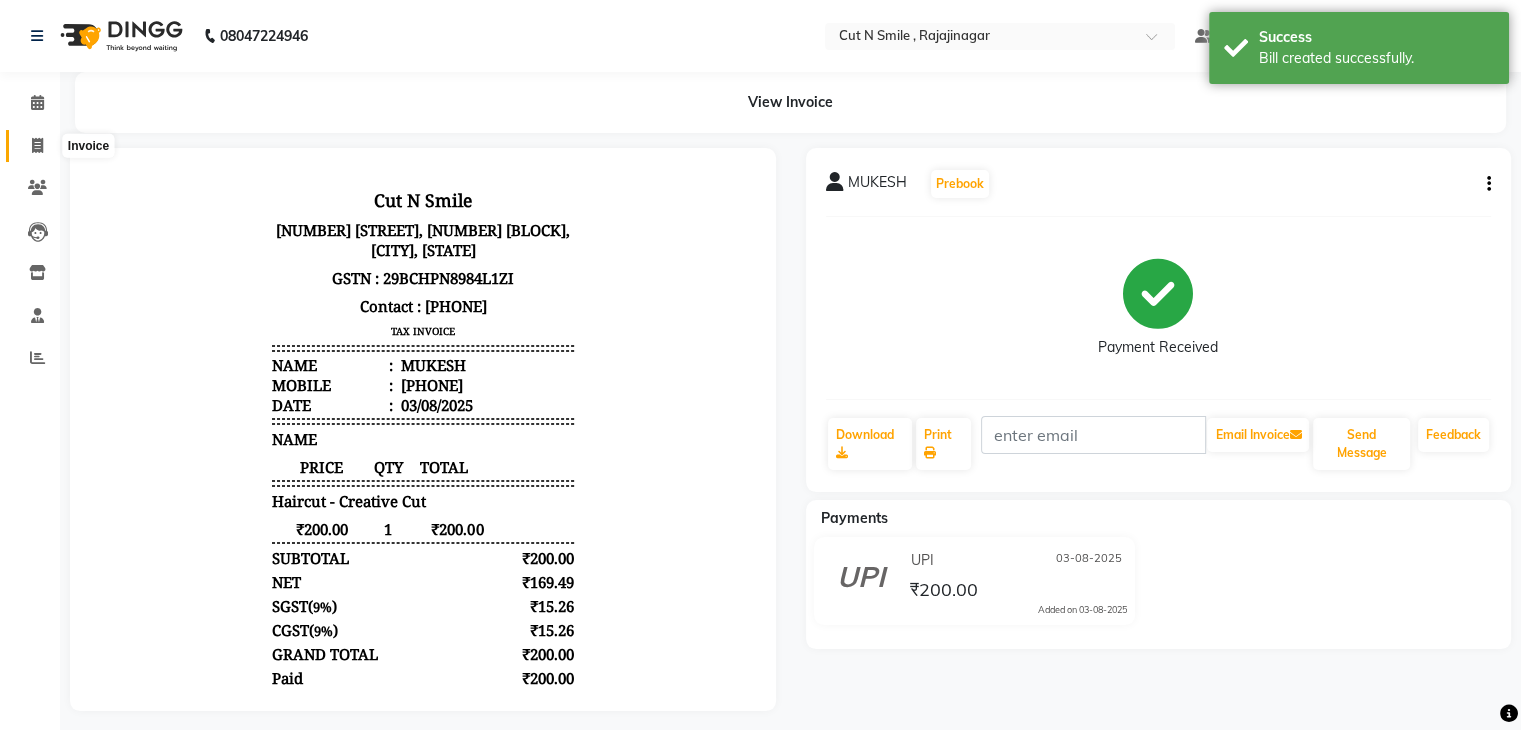 click 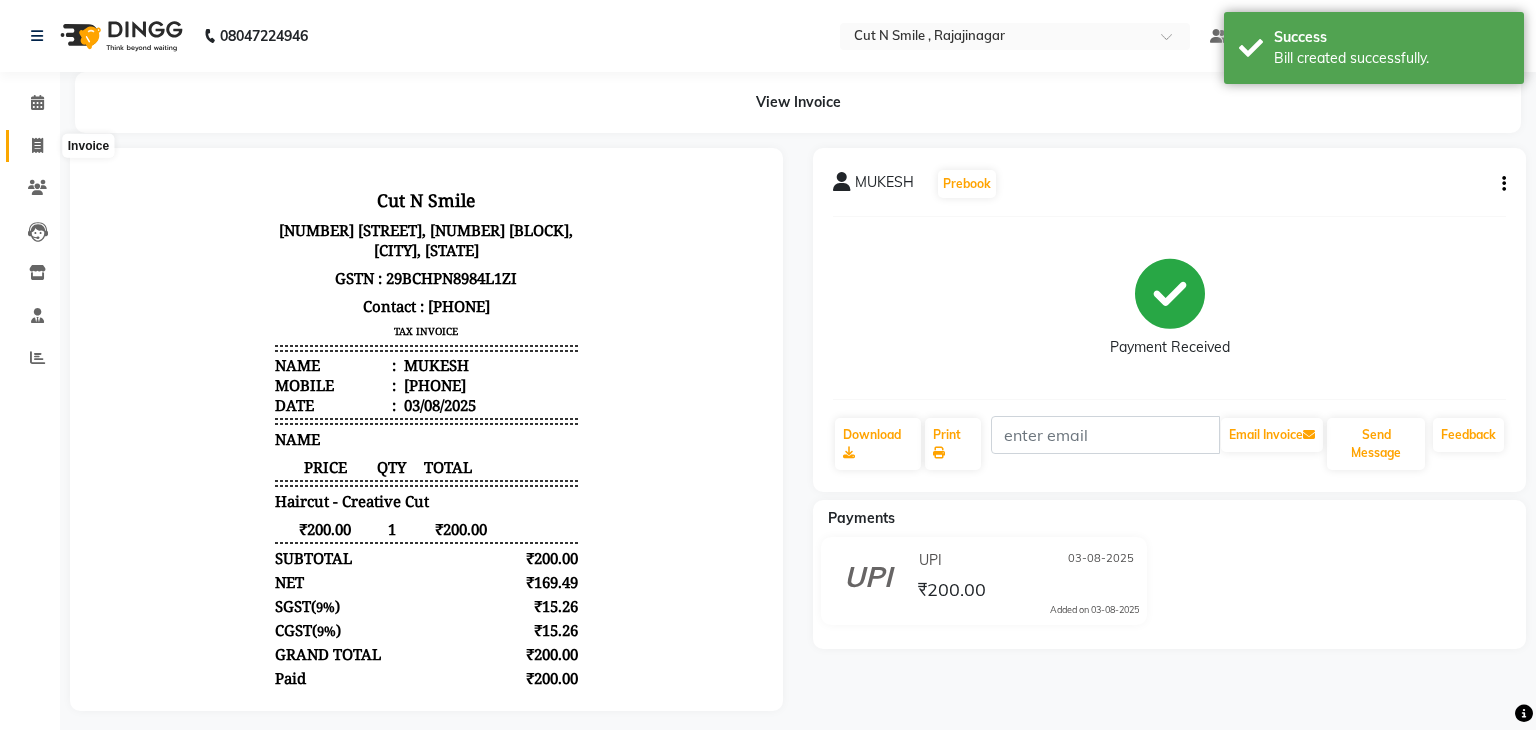 select on "service" 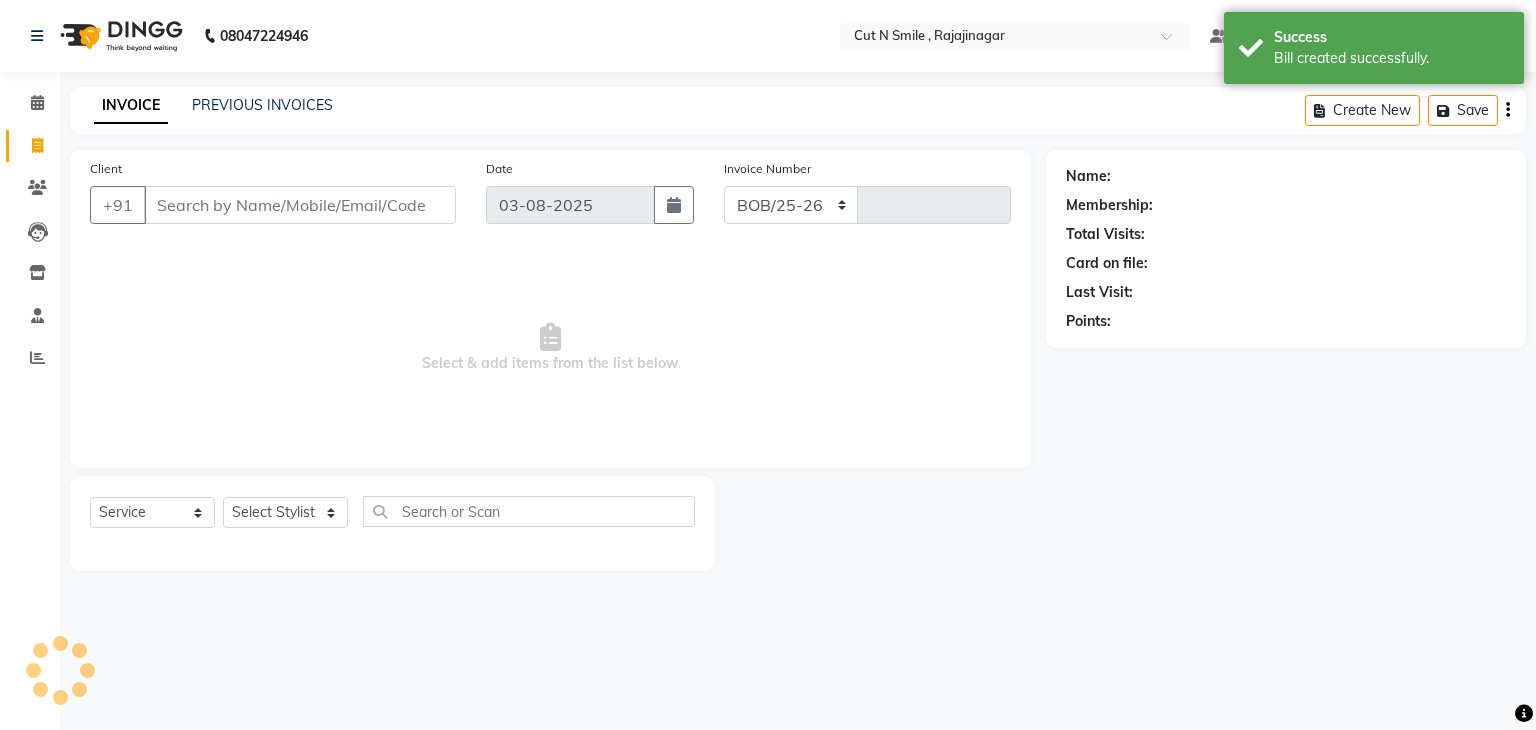 select on "7187" 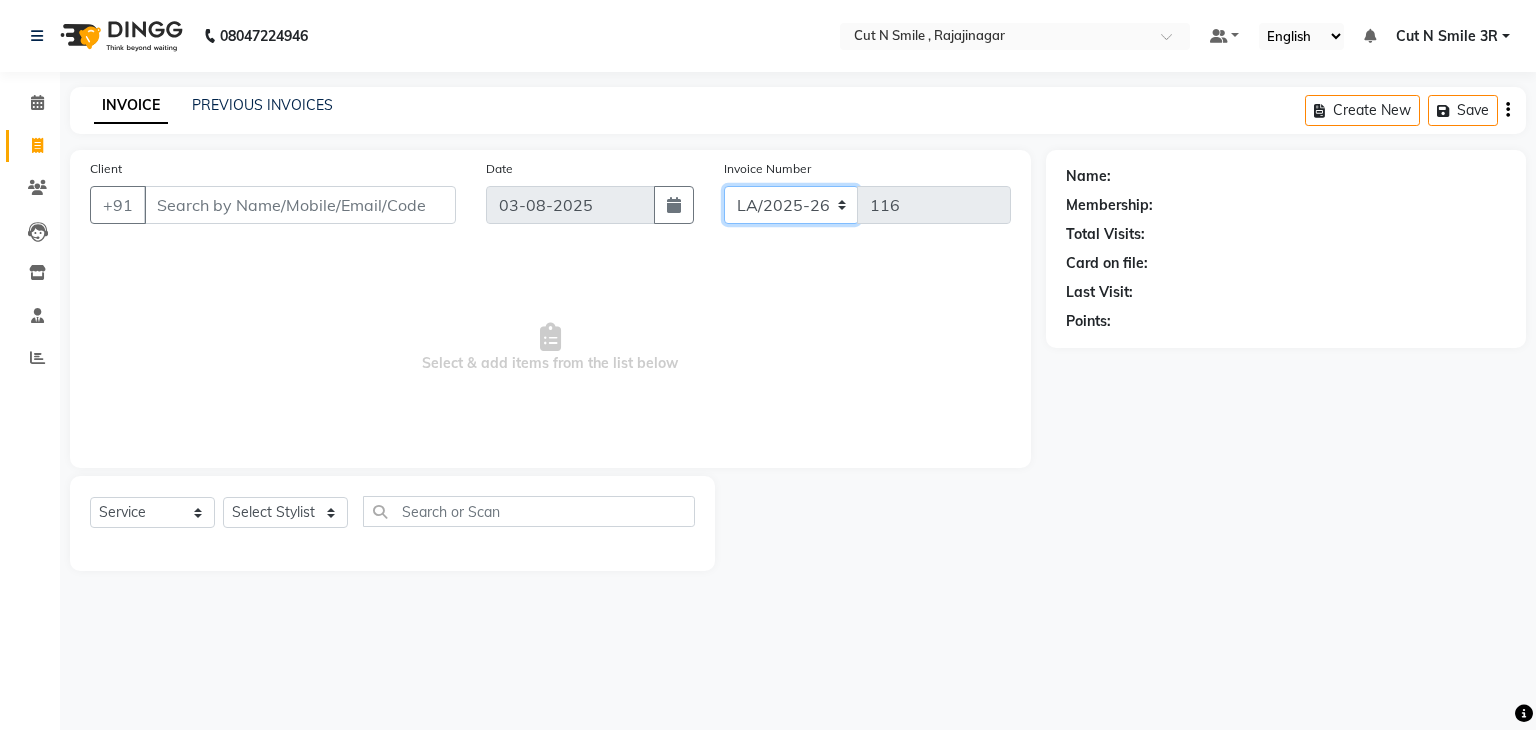click on "BOB/25-26 LA/2025-26 SH/25 CH/25 SA/25" 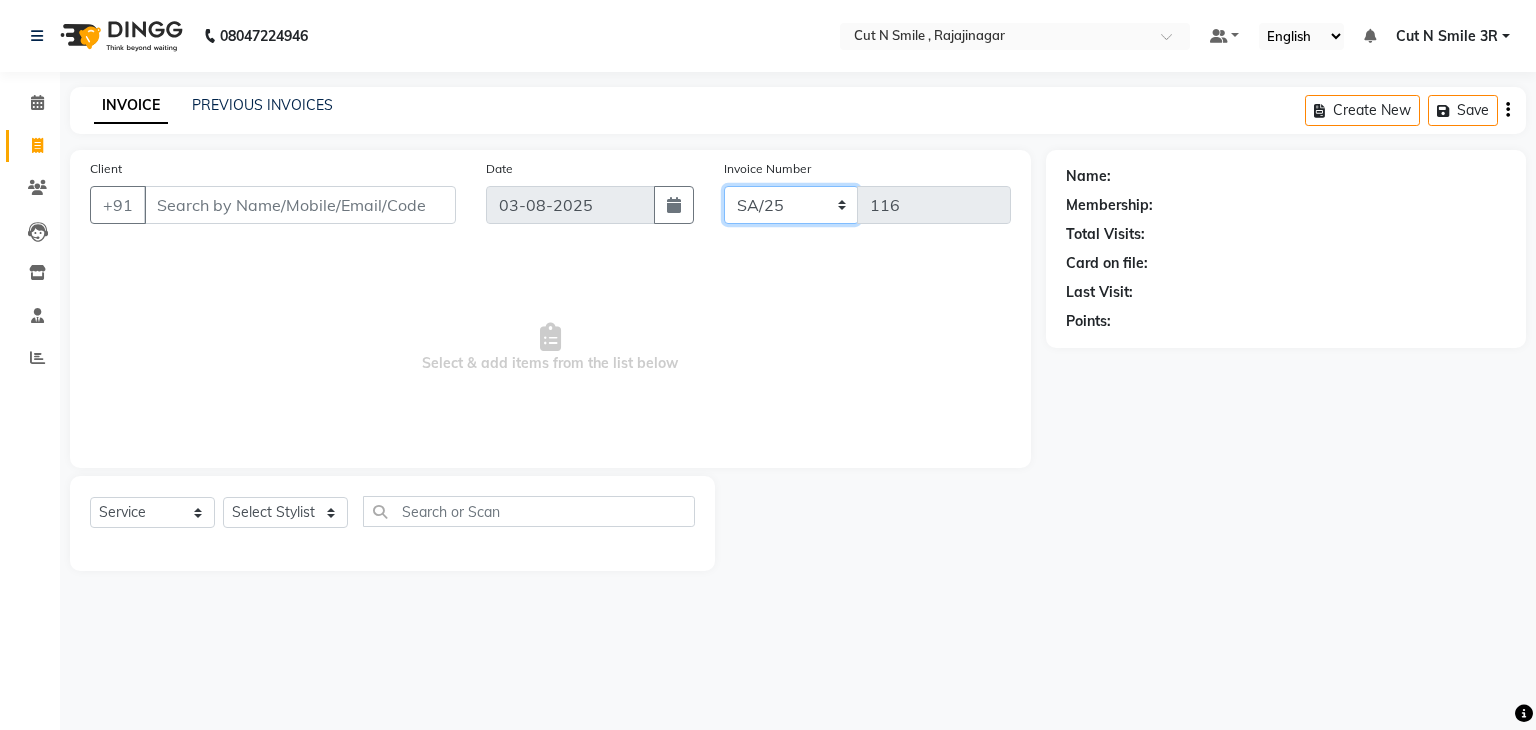 click on "BOB/25-26 LA/2025-26 SH/25 CH/25 SA/25" 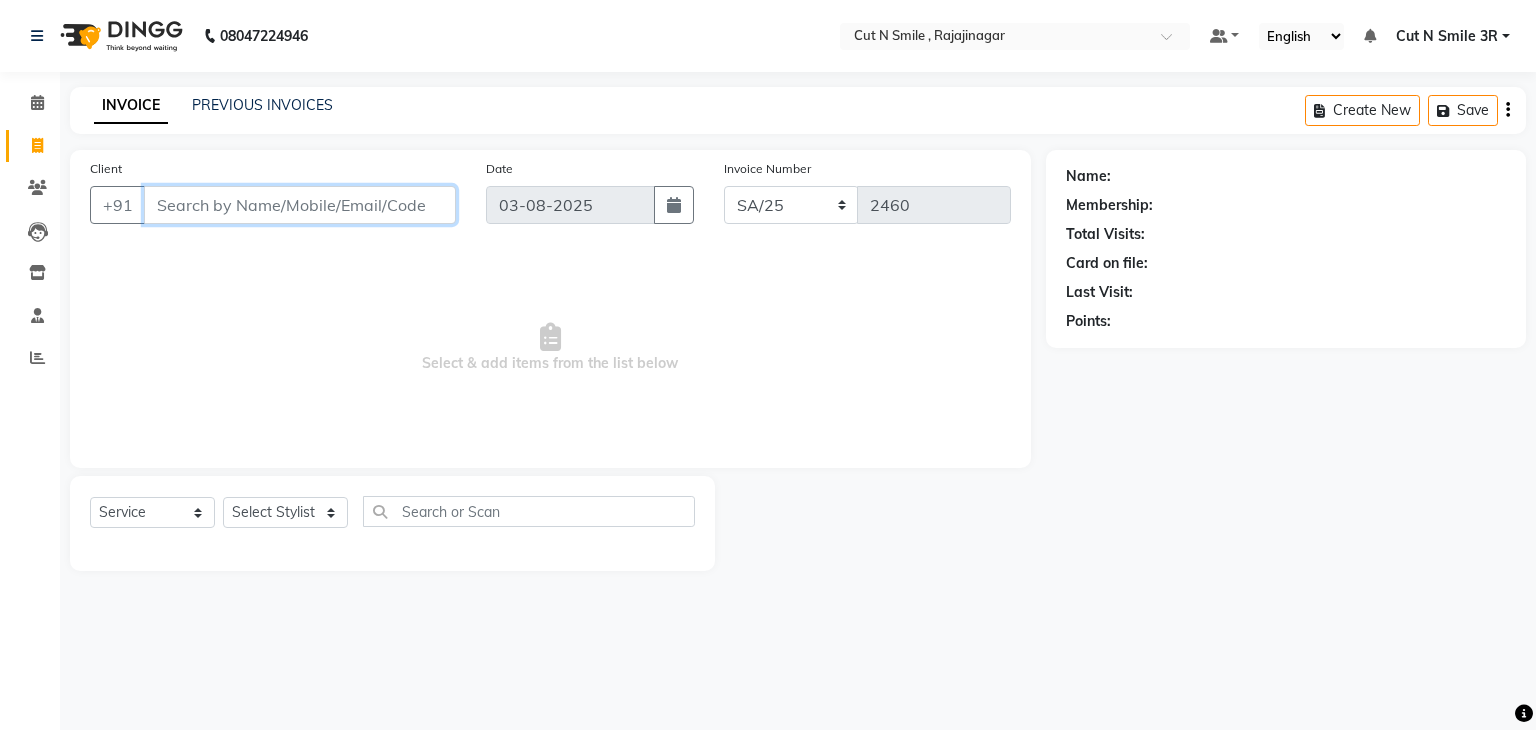 click on "Client" at bounding box center (300, 205) 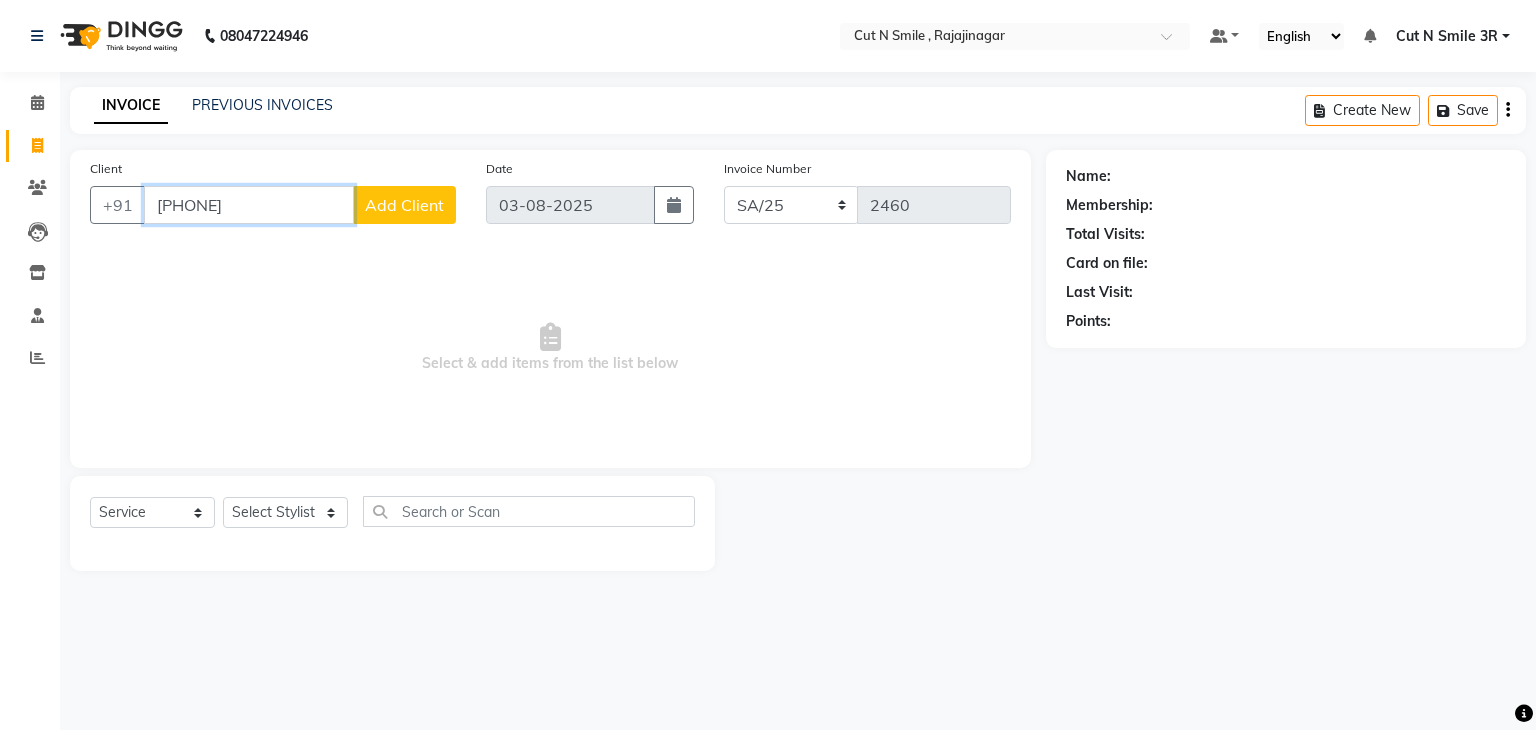 type on "[PHONE]" 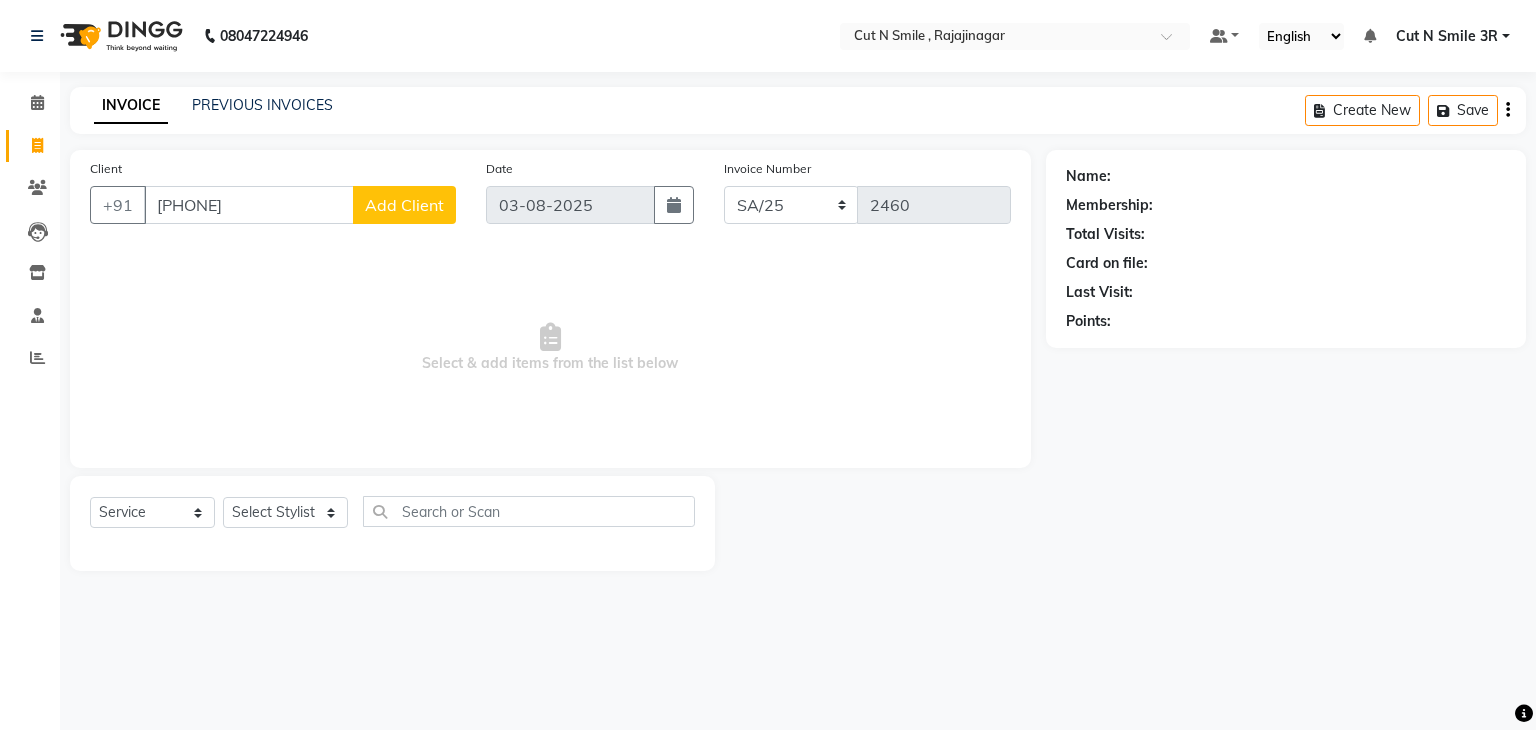 click on "Add Client" 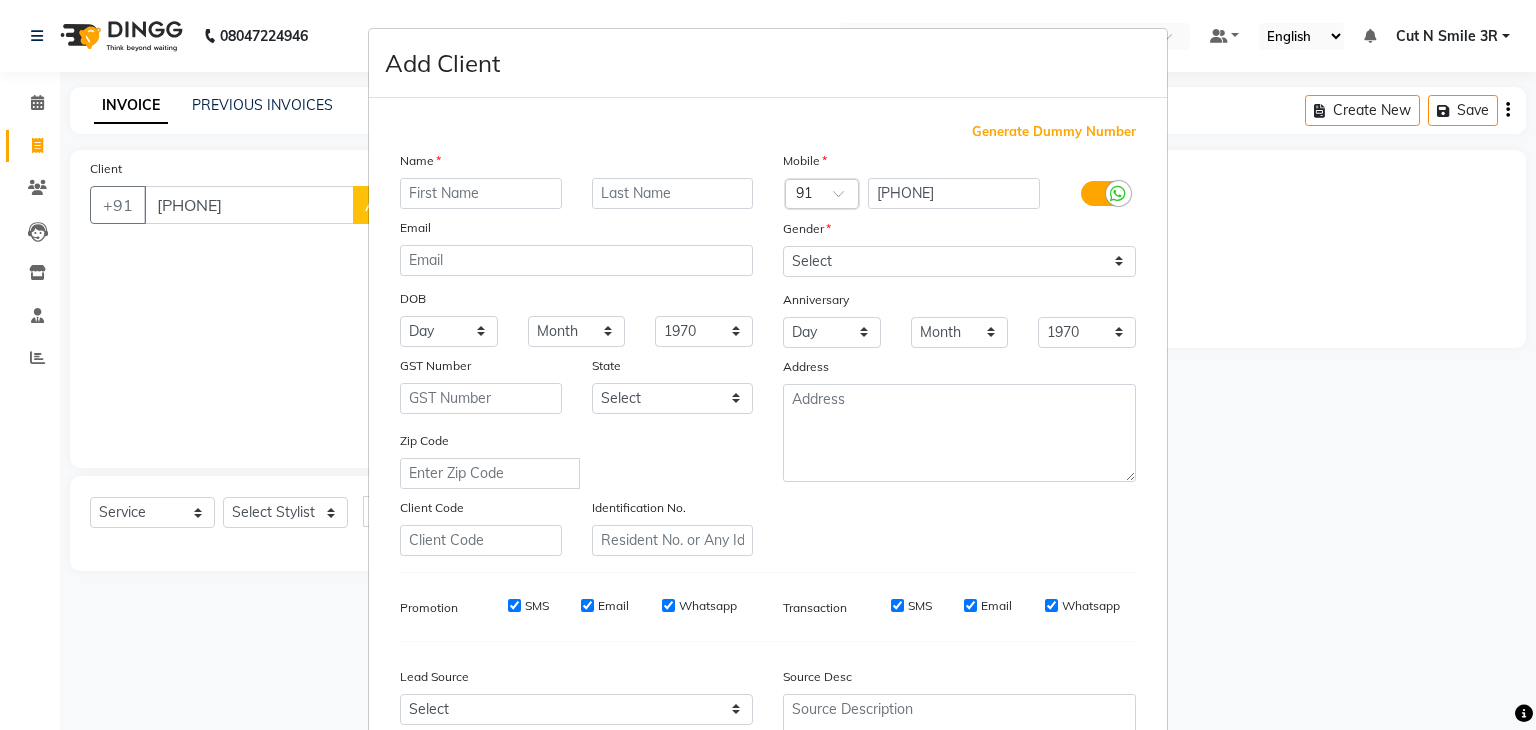click at bounding box center (481, 193) 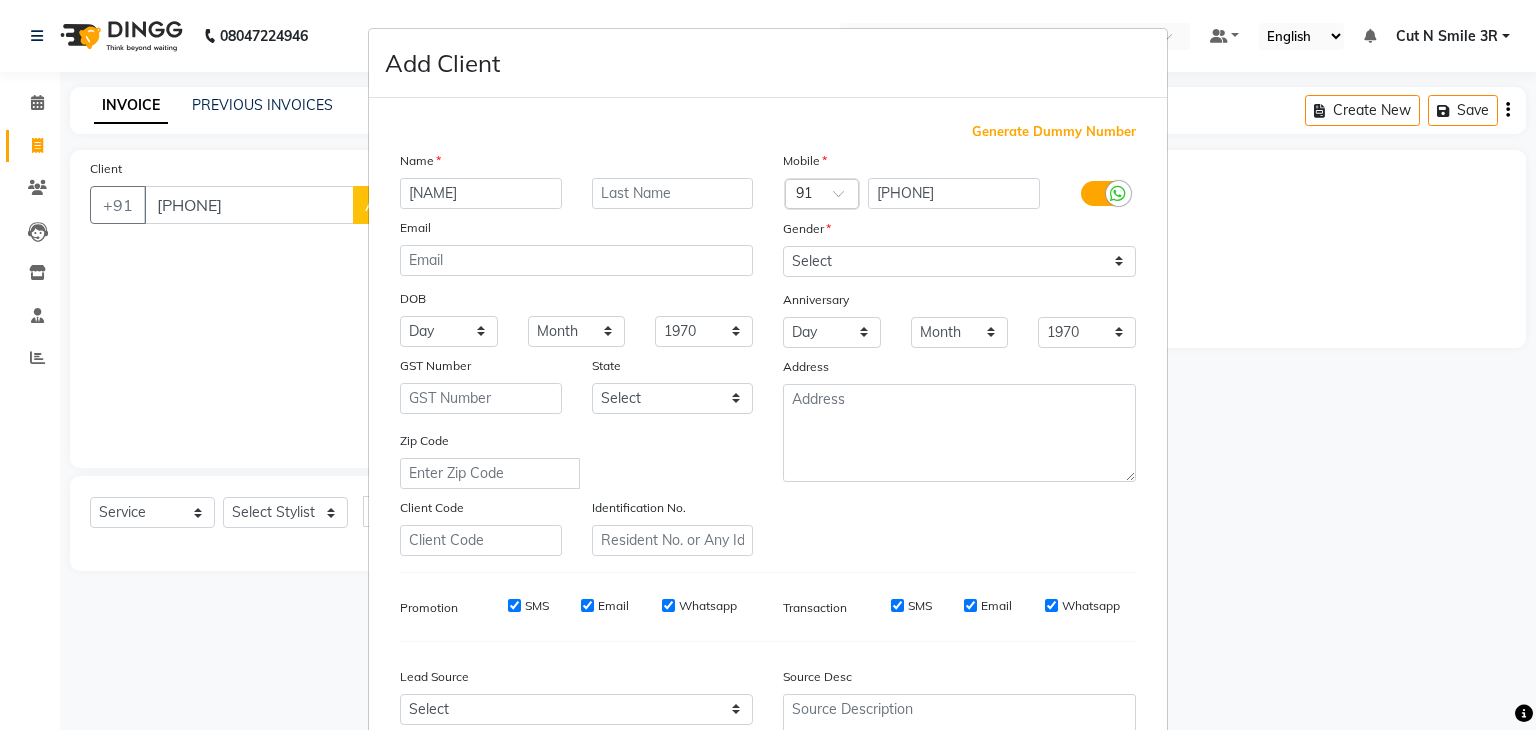 type on "[NAME]" 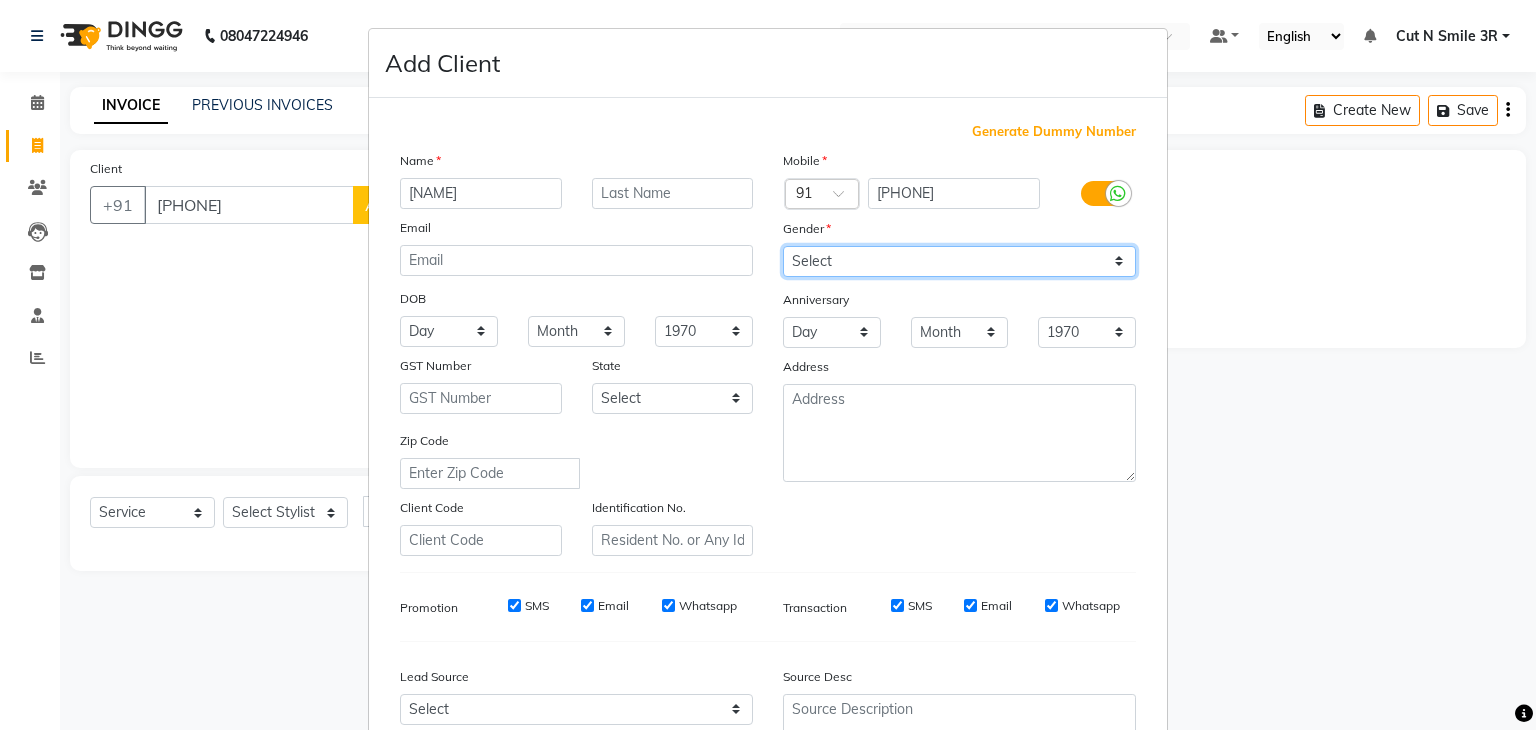click on "Select Male Female Other Prefer Not To Say" at bounding box center [959, 261] 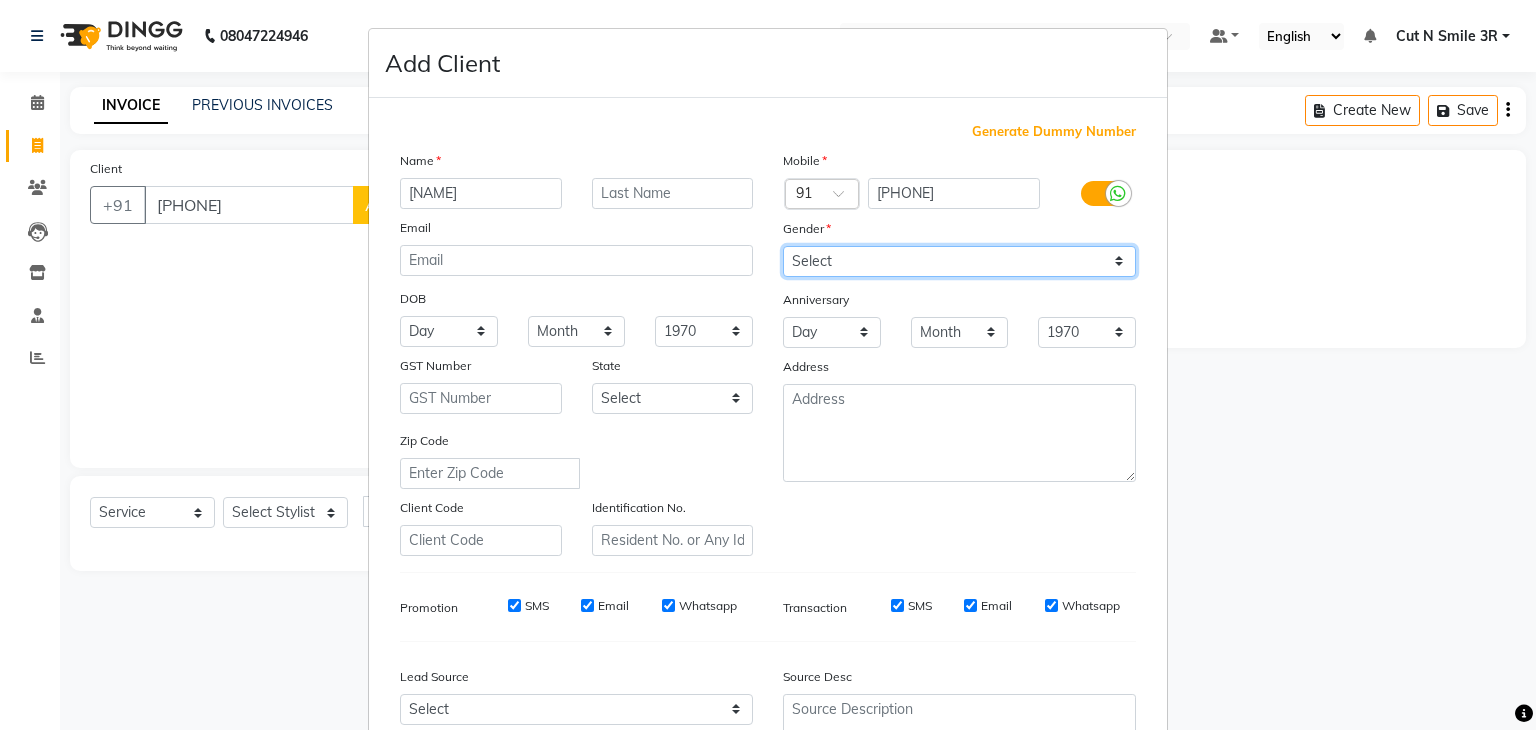 select on "male" 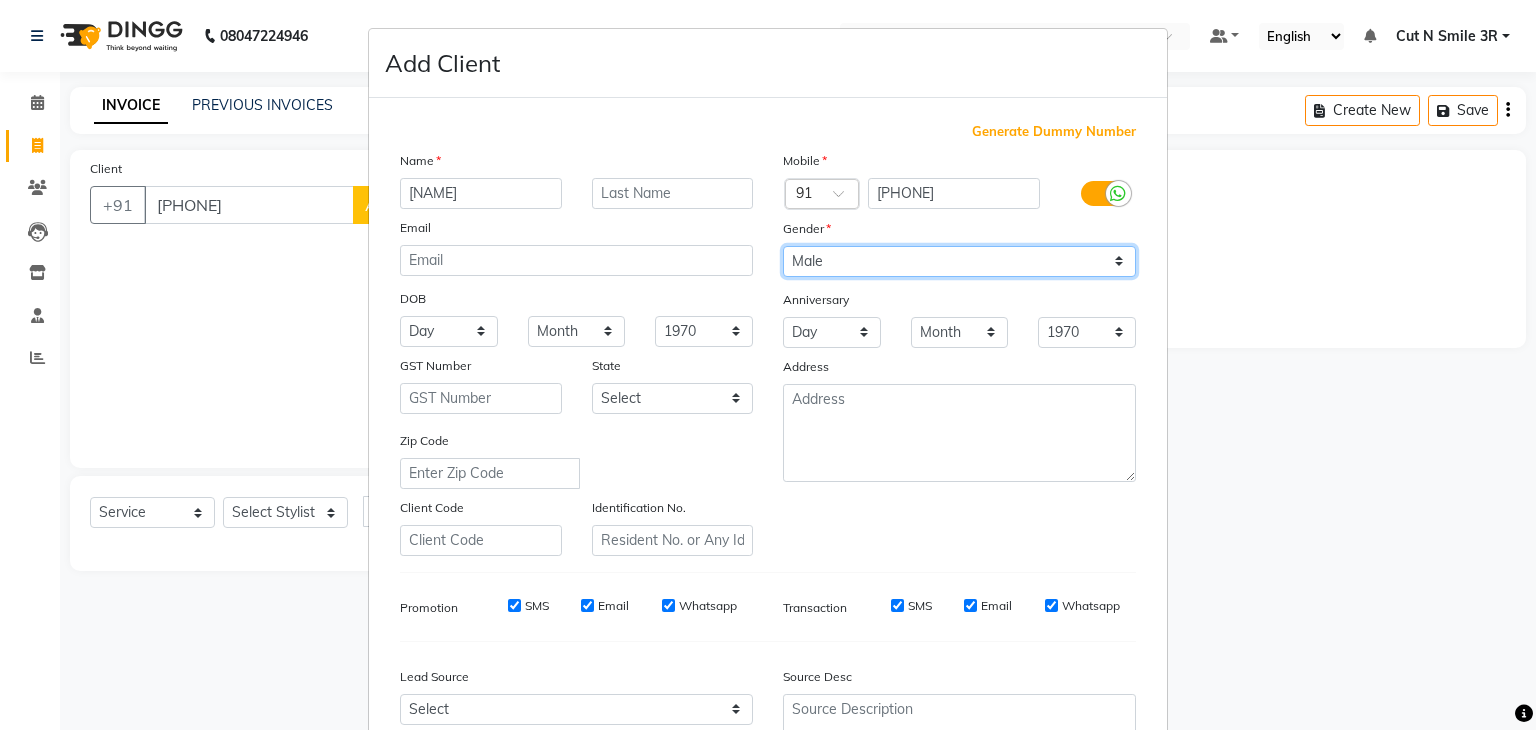 click on "Select Male Female Other Prefer Not To Say" at bounding box center [959, 261] 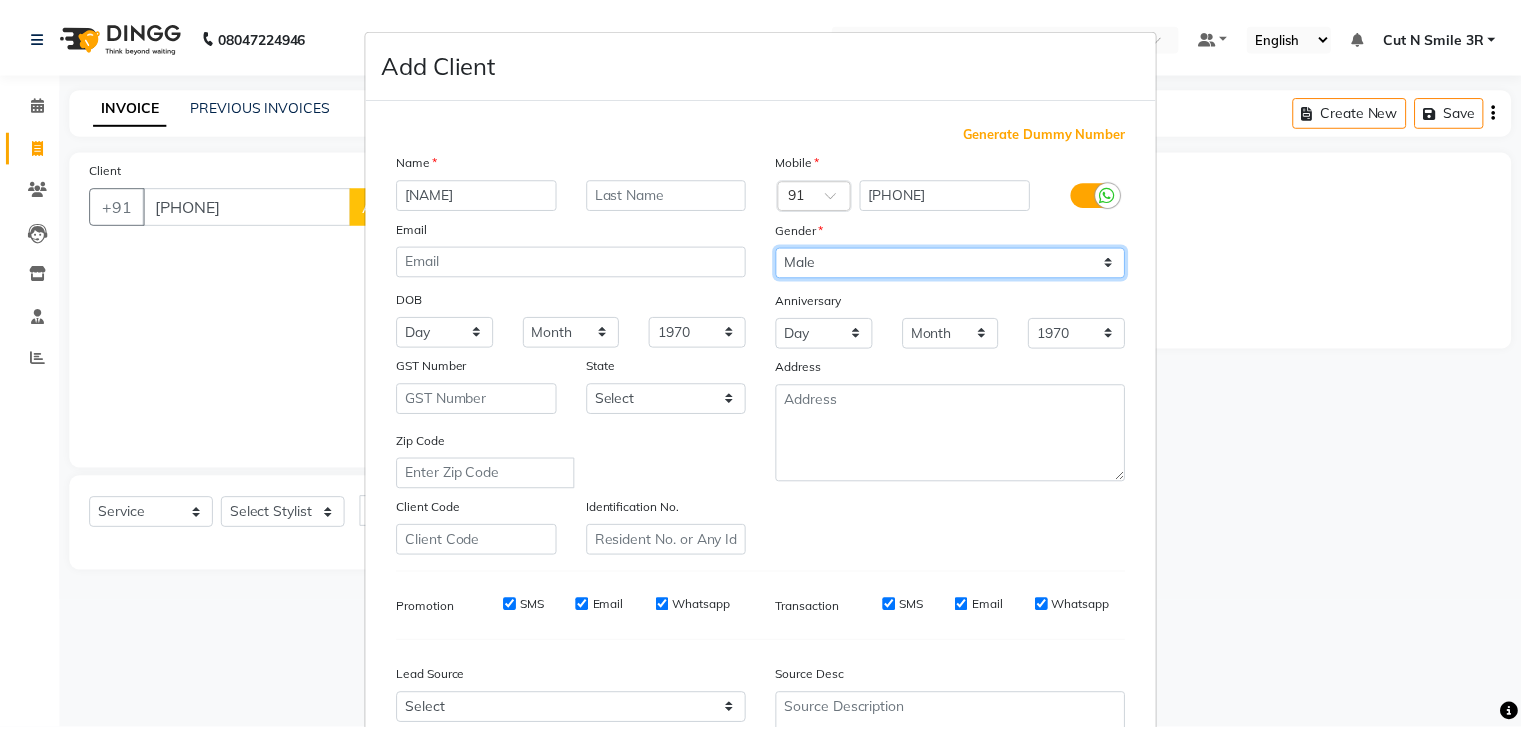 scroll, scrollTop: 203, scrollLeft: 0, axis: vertical 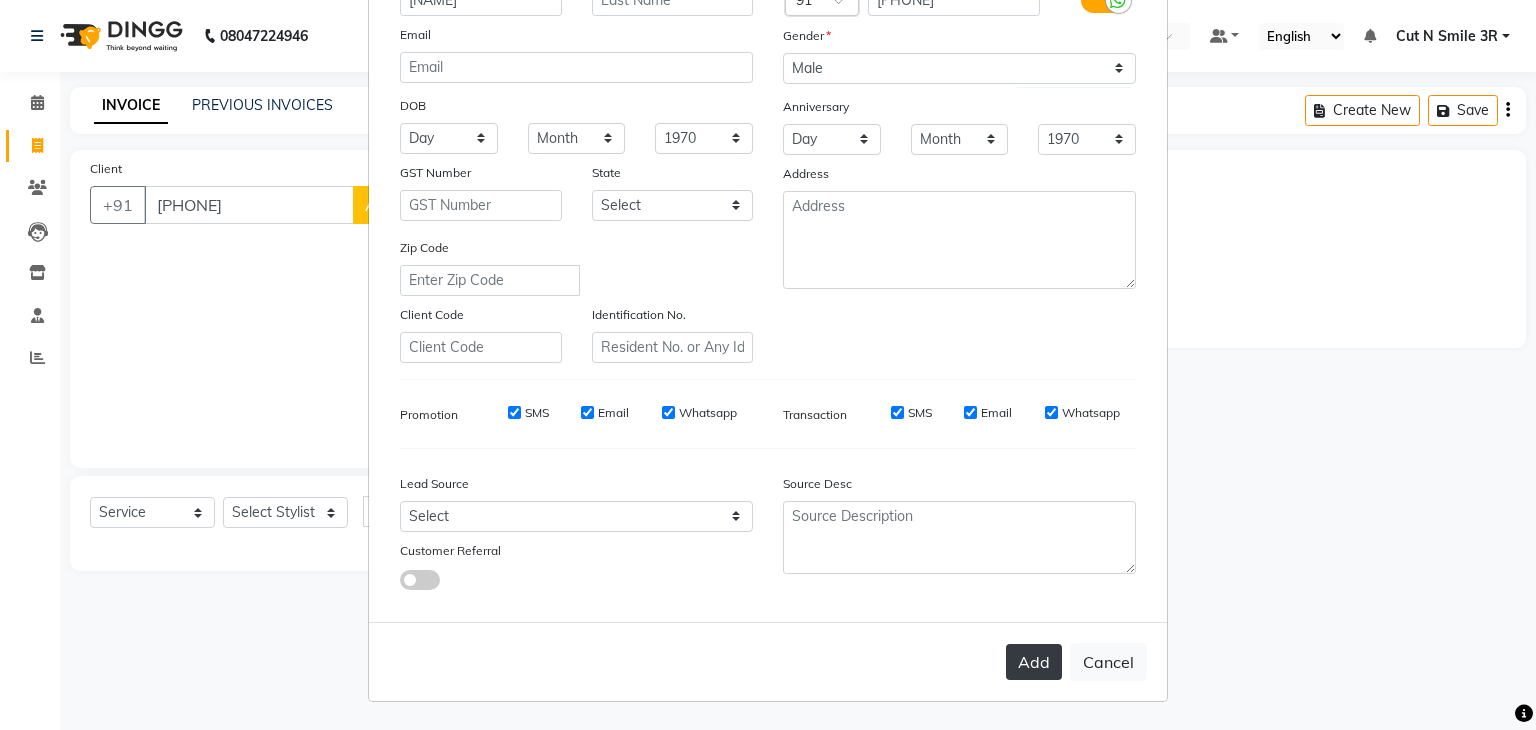 click on "Add" at bounding box center [1034, 662] 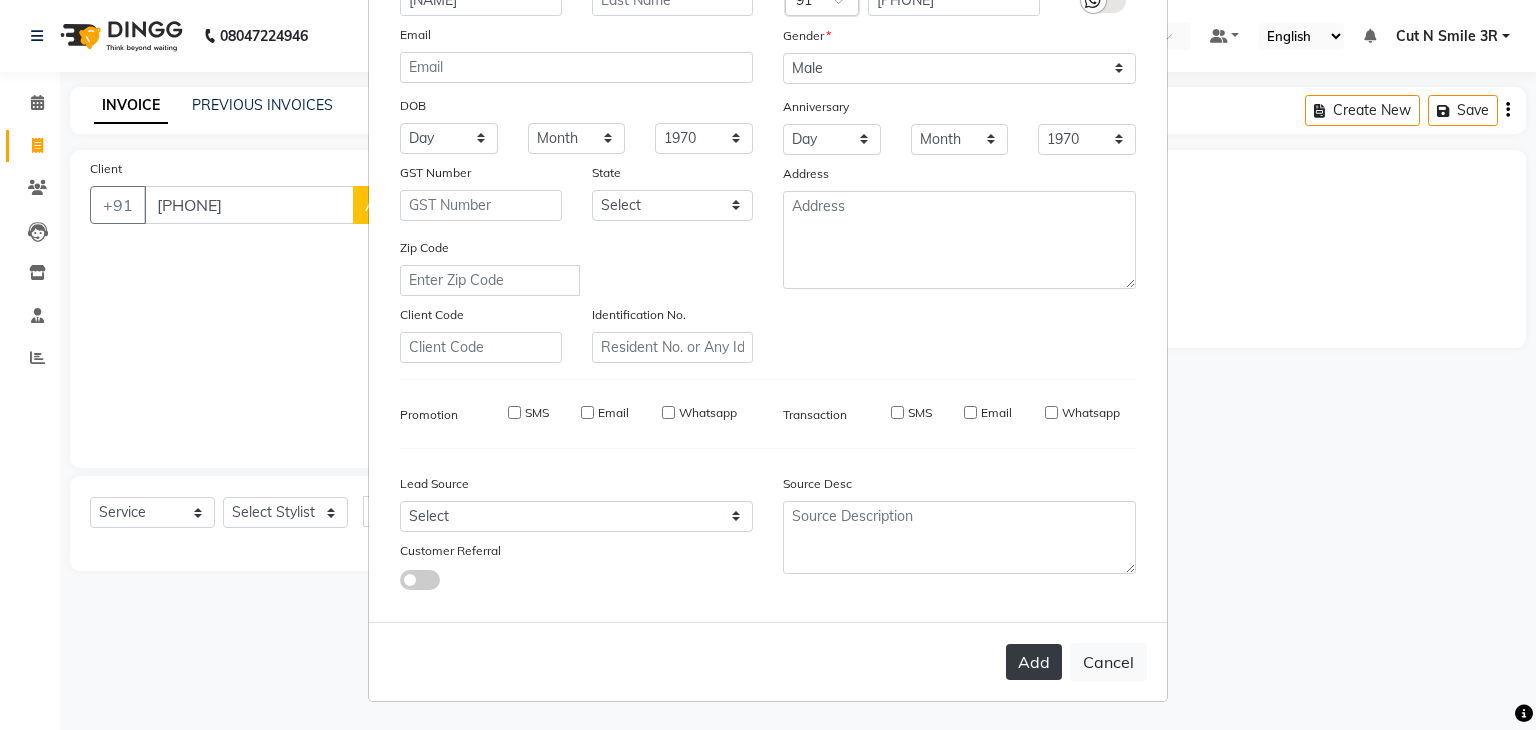 type 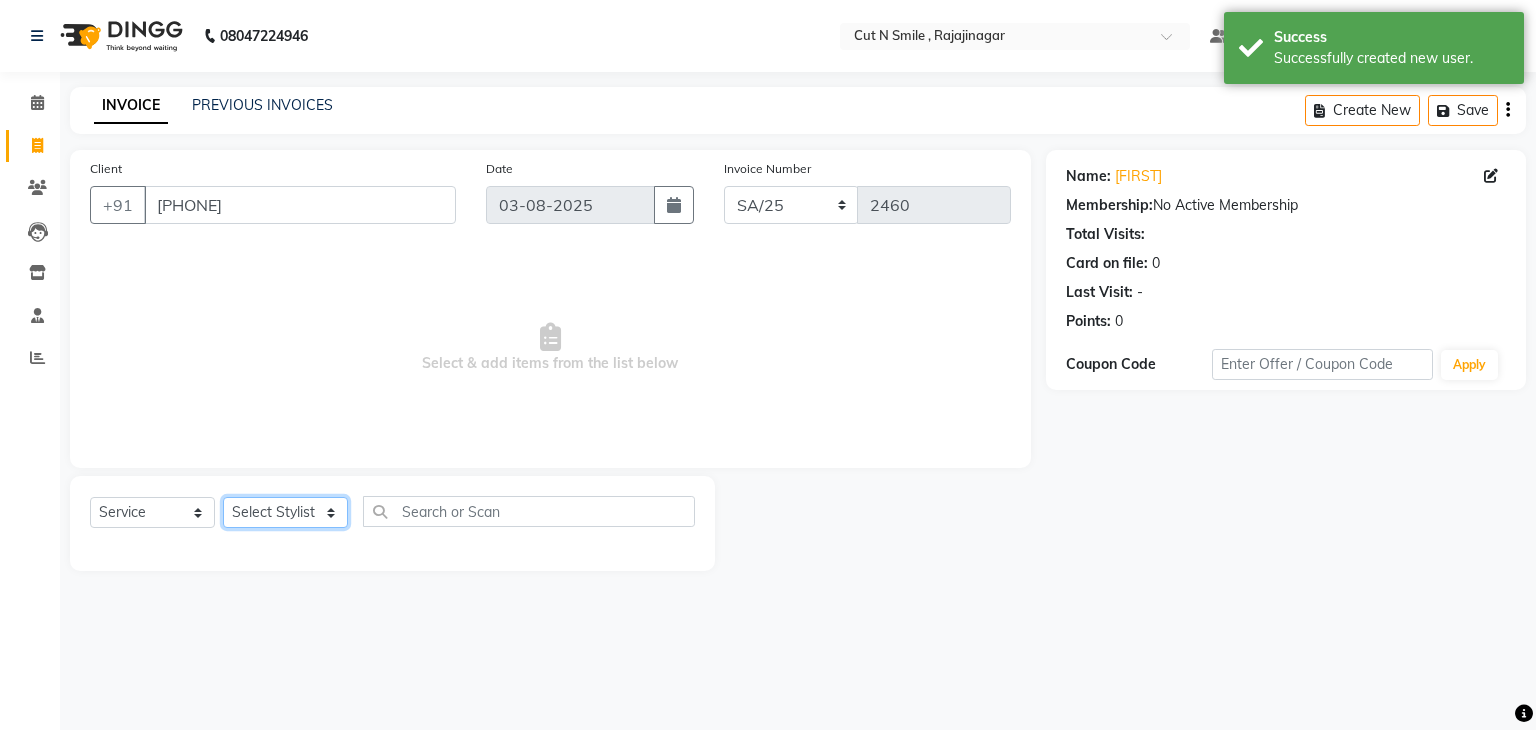 click on "Select Stylist Ali ML Ammu 3R Ankith VN Ash Mohammed 3R Atheek 3R Binitha 3R Bipana 4R CNS BOB  Cut N Smile 17M  Cut N Smile 3R Cut n Smile 4R Cut N Smile 9M Cut N Smile ML Cut N Smile V Fazil Ali 4R Govind VN Hema 4R Jayashree VN Karan VN Love 4R Mani Singh 3R Manu 4R  Muskaan VN Nadeem 4R N D M 4R NDM Alam 4R Noushad VN Pavan 4R Priya BOB Priyanka 3R Rahul 3R Ravi 3R Riya BOB Rohith 4R Roobina 3R Roopa 4R Rubina BOB Sahil Ahmed 3R Sahil Bhatti 4R Sameer 3R Sanajana BOB  Sanjana BOB Sarita VN Shaan 4R Shahid 4R Shakir VN Shanavaaz BOB Shiney 3R Shivu Raj 4R Srijana BOB Sunil Laddi 4R Sunny VN Supriya BOB Sushmitha 4R Vakeel 3R Varas 4R Varas BOB Vishwa VN" 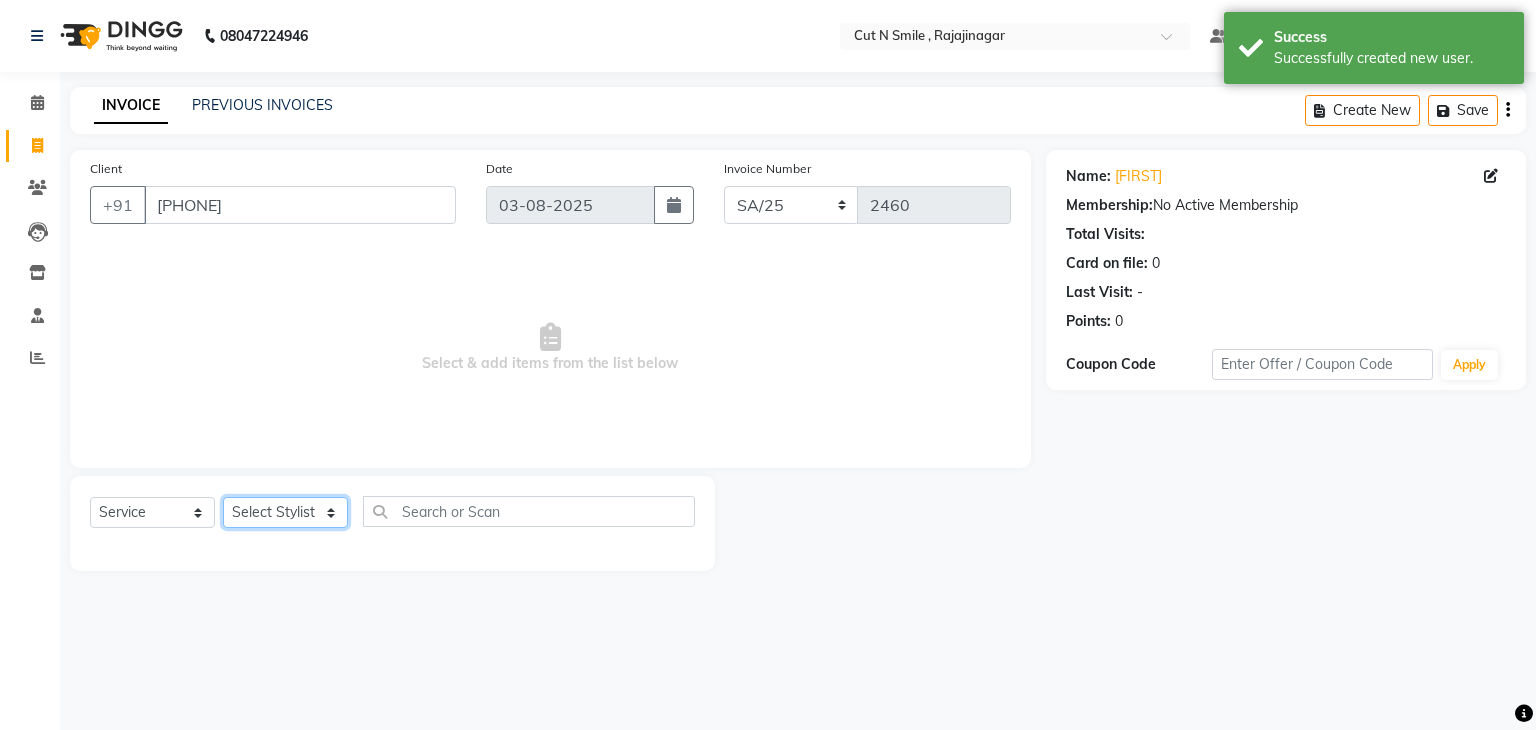 select on "[NUMBER]" 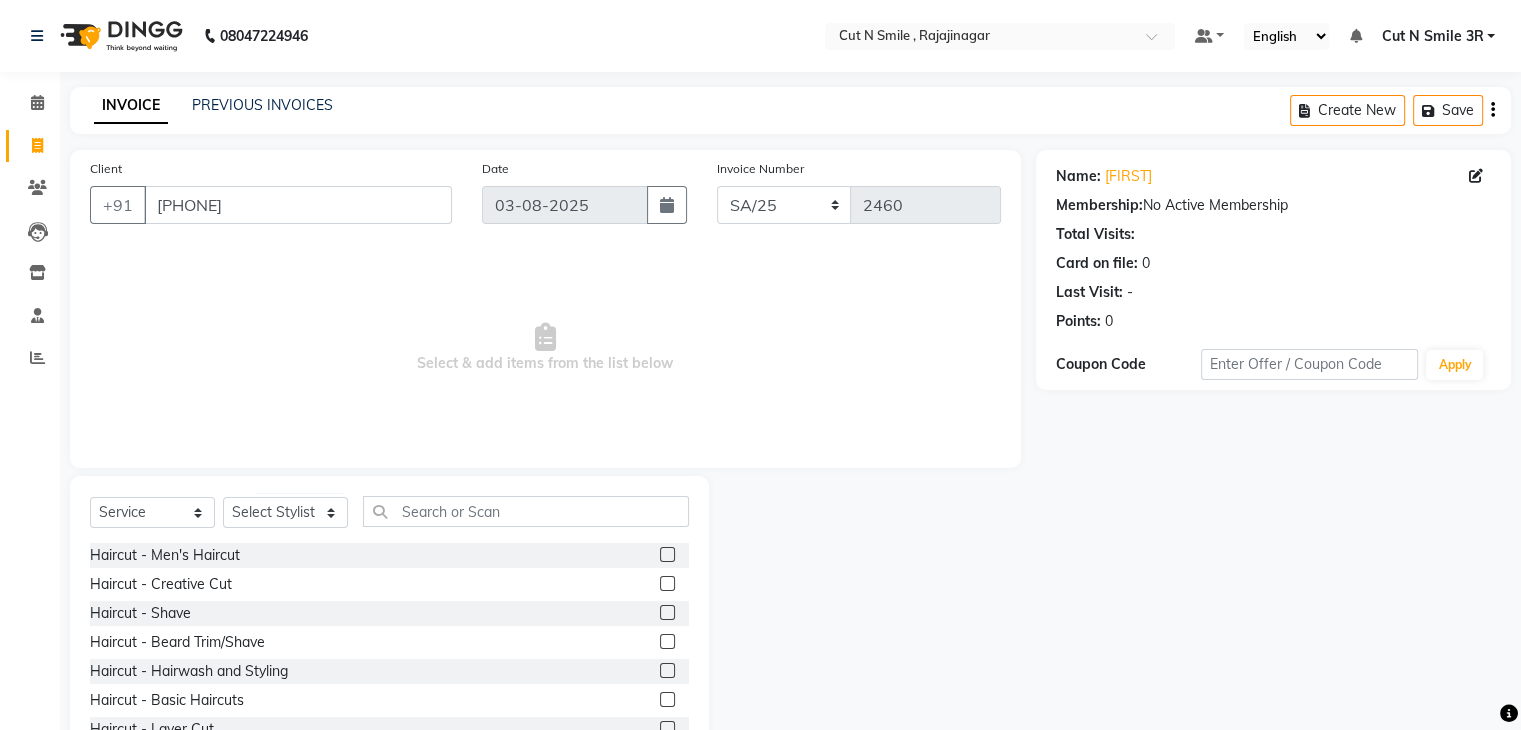 click 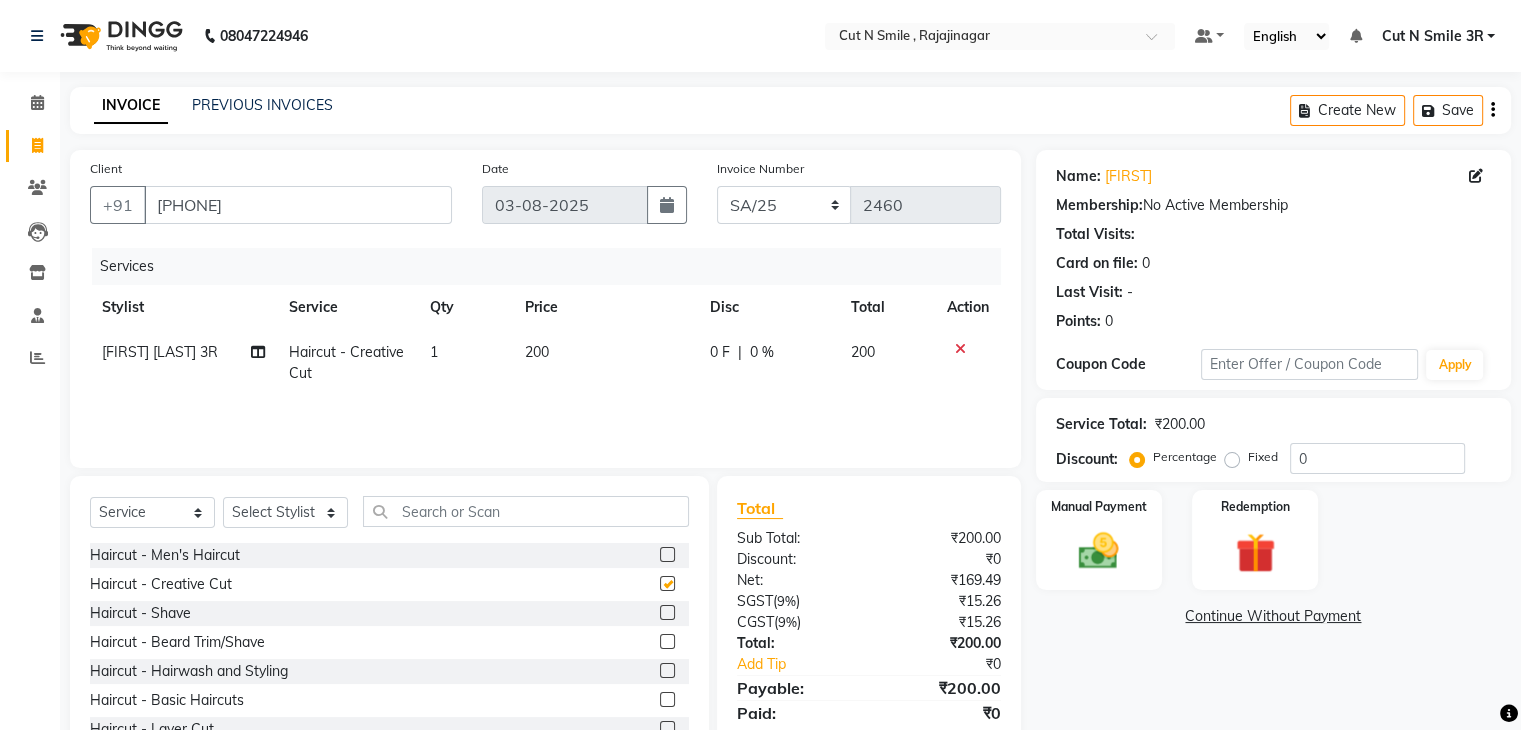checkbox on "false" 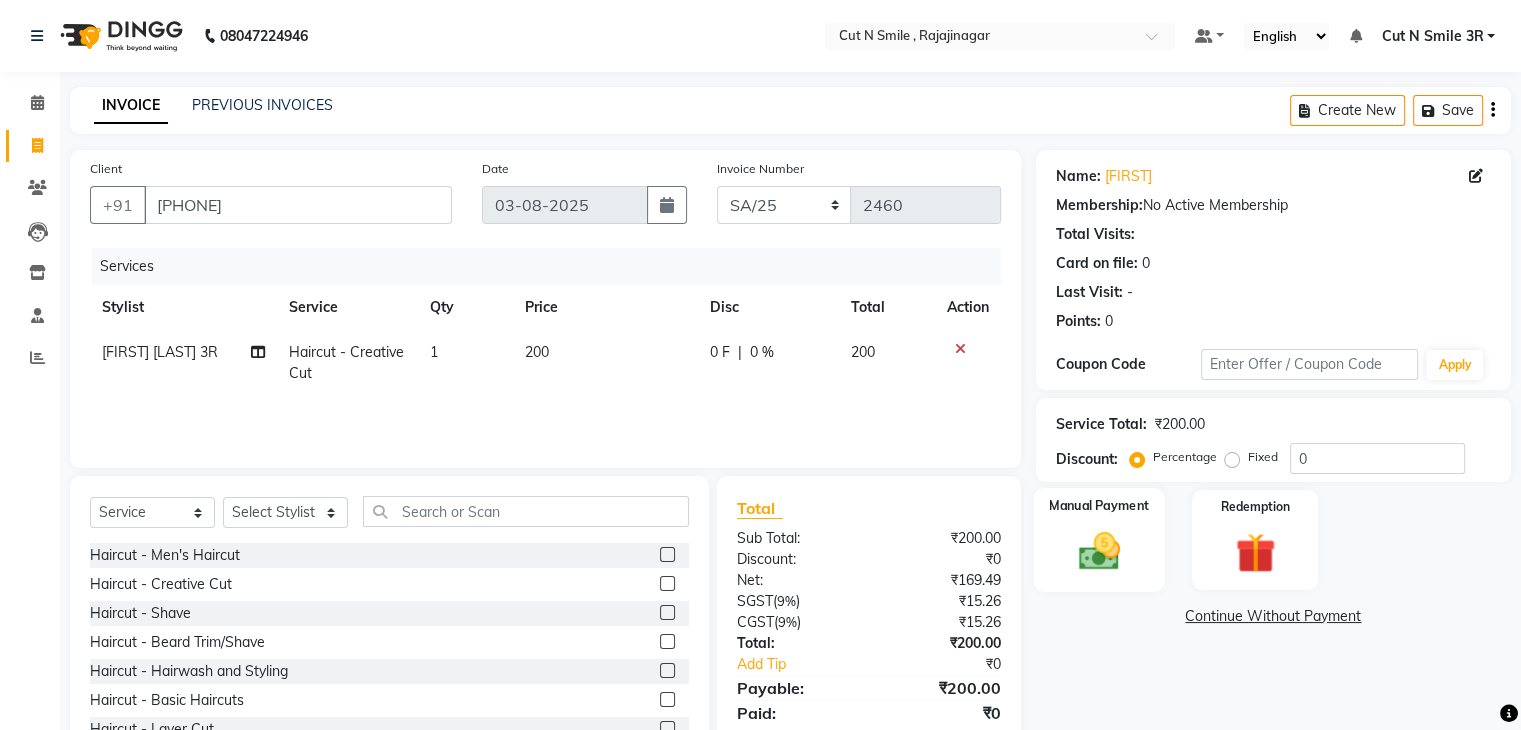 click 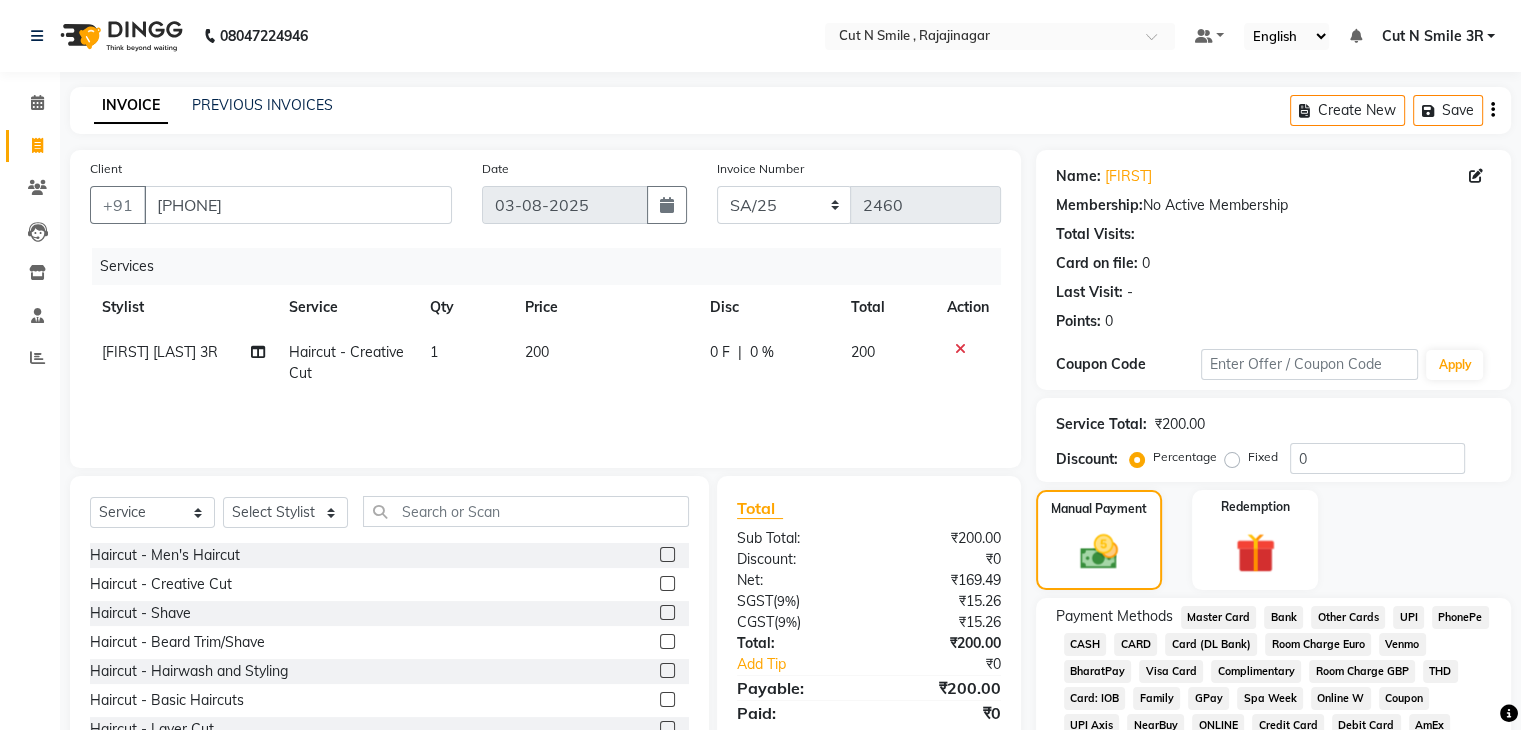 click on "UPI" 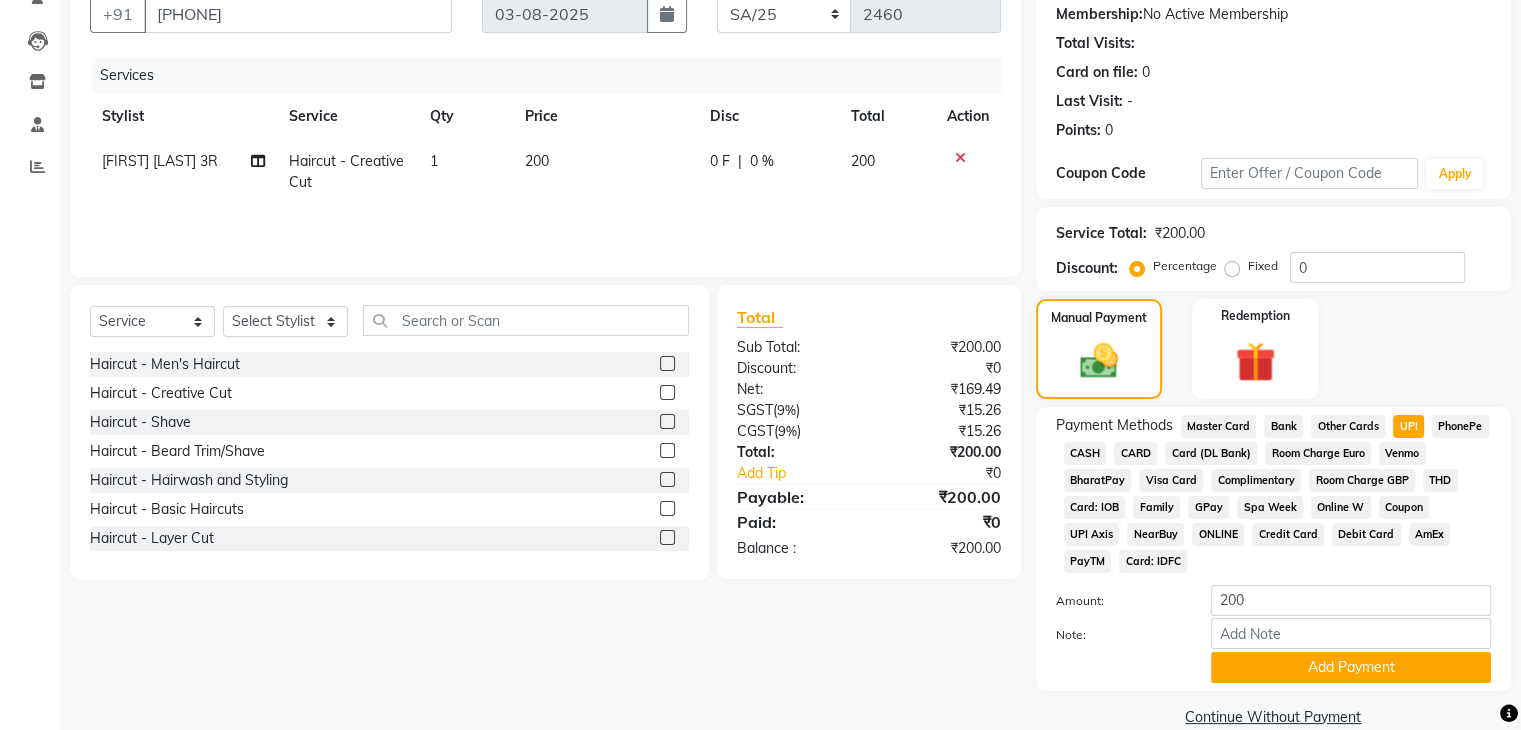 scroll, scrollTop: 212, scrollLeft: 0, axis: vertical 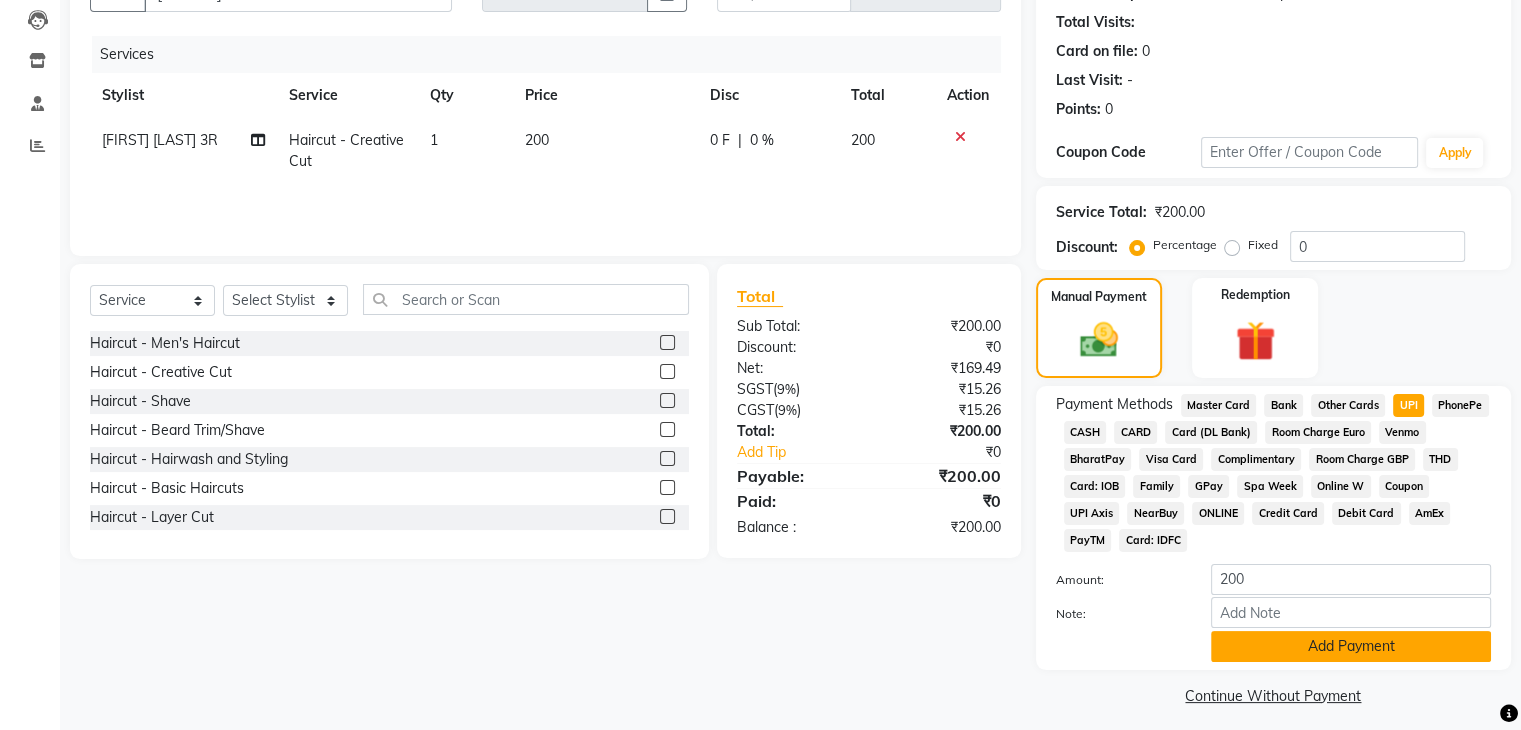 click on "Add Payment" 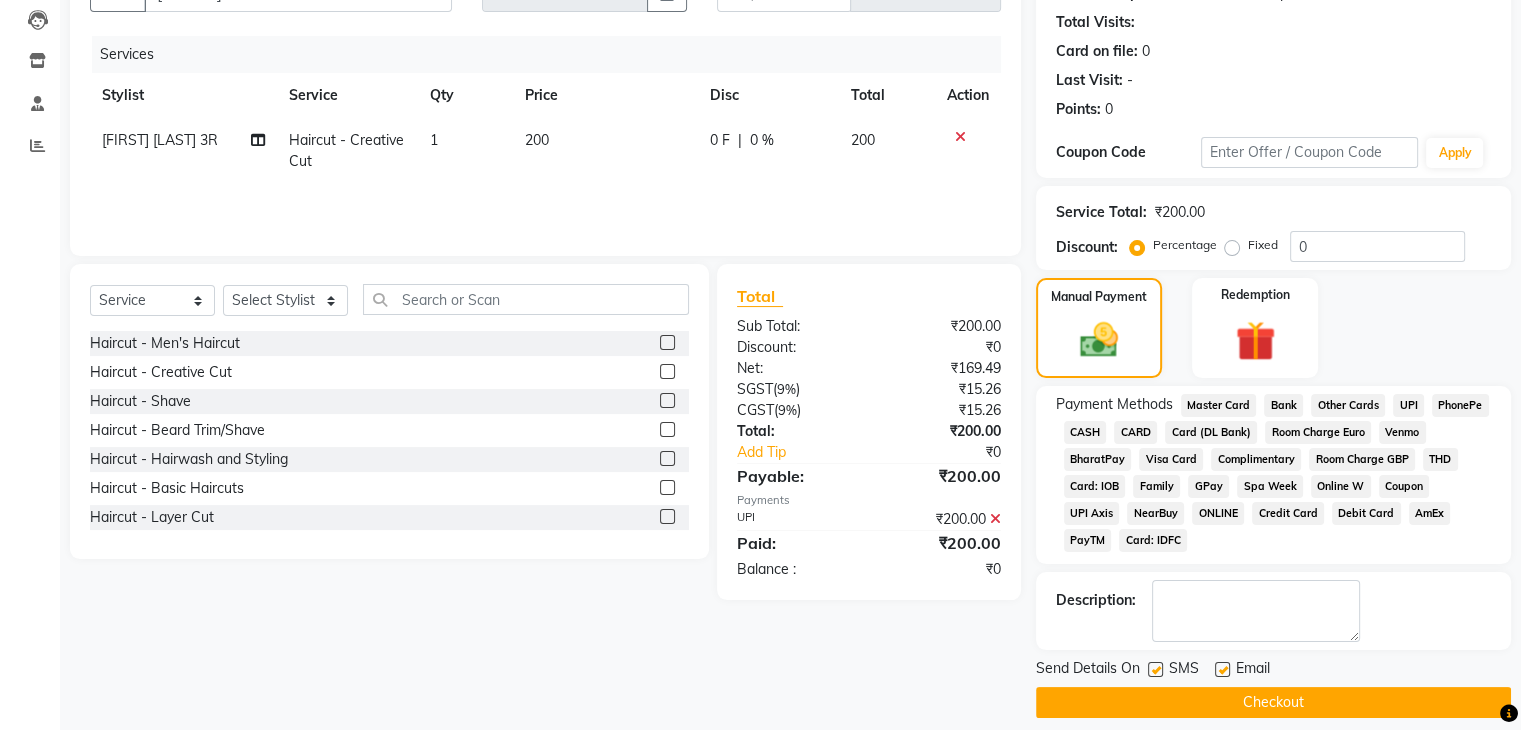 click on "Checkout" 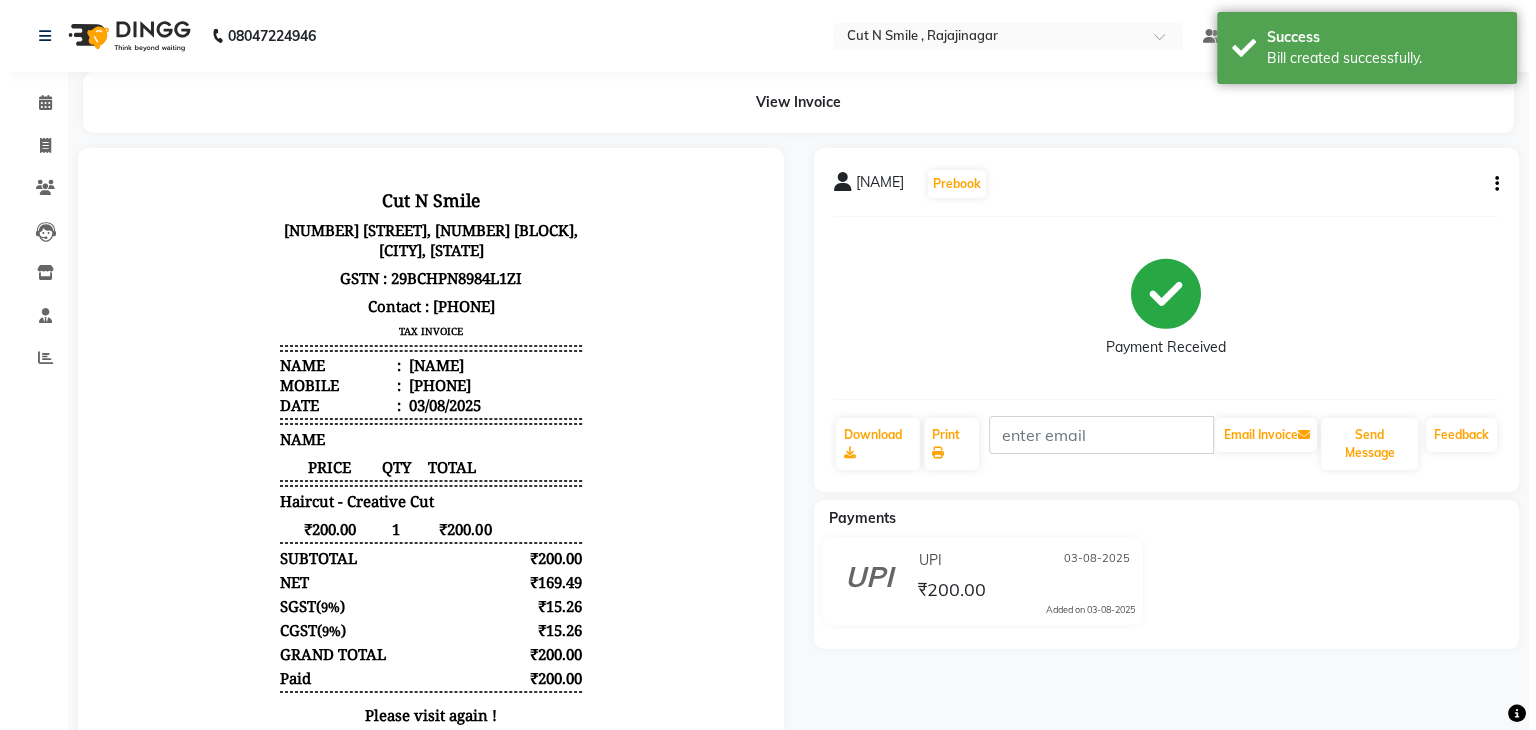 scroll, scrollTop: 0, scrollLeft: 0, axis: both 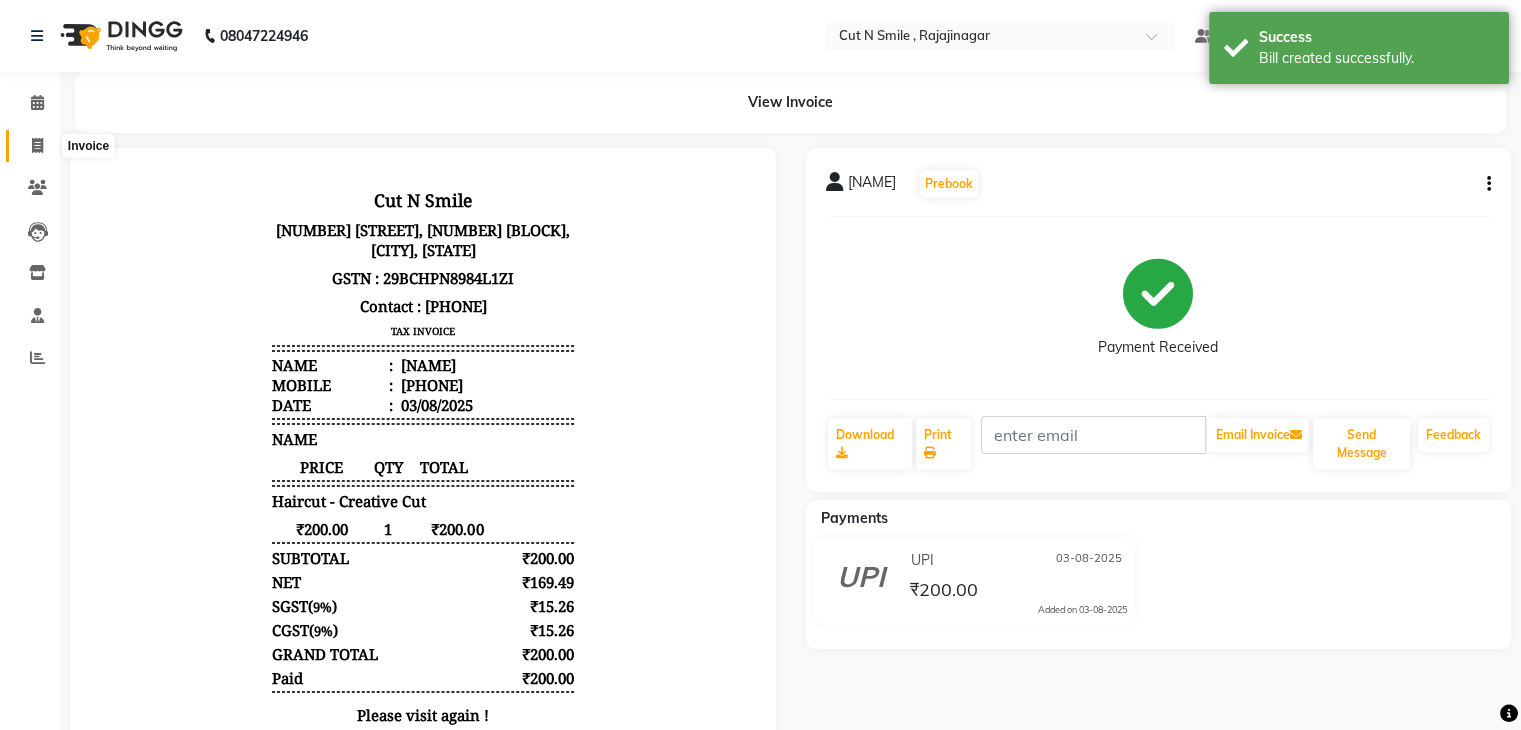 click 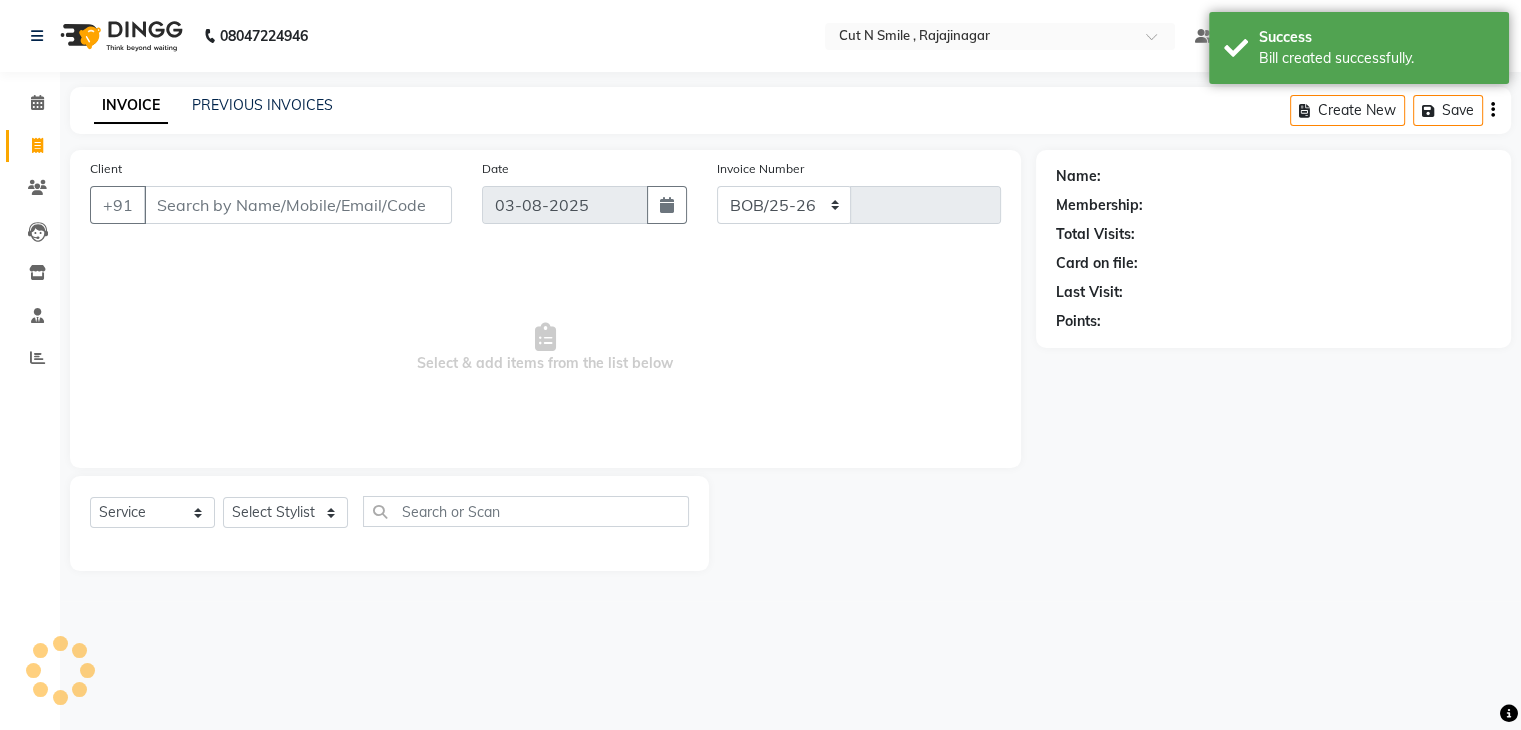 select on "7187" 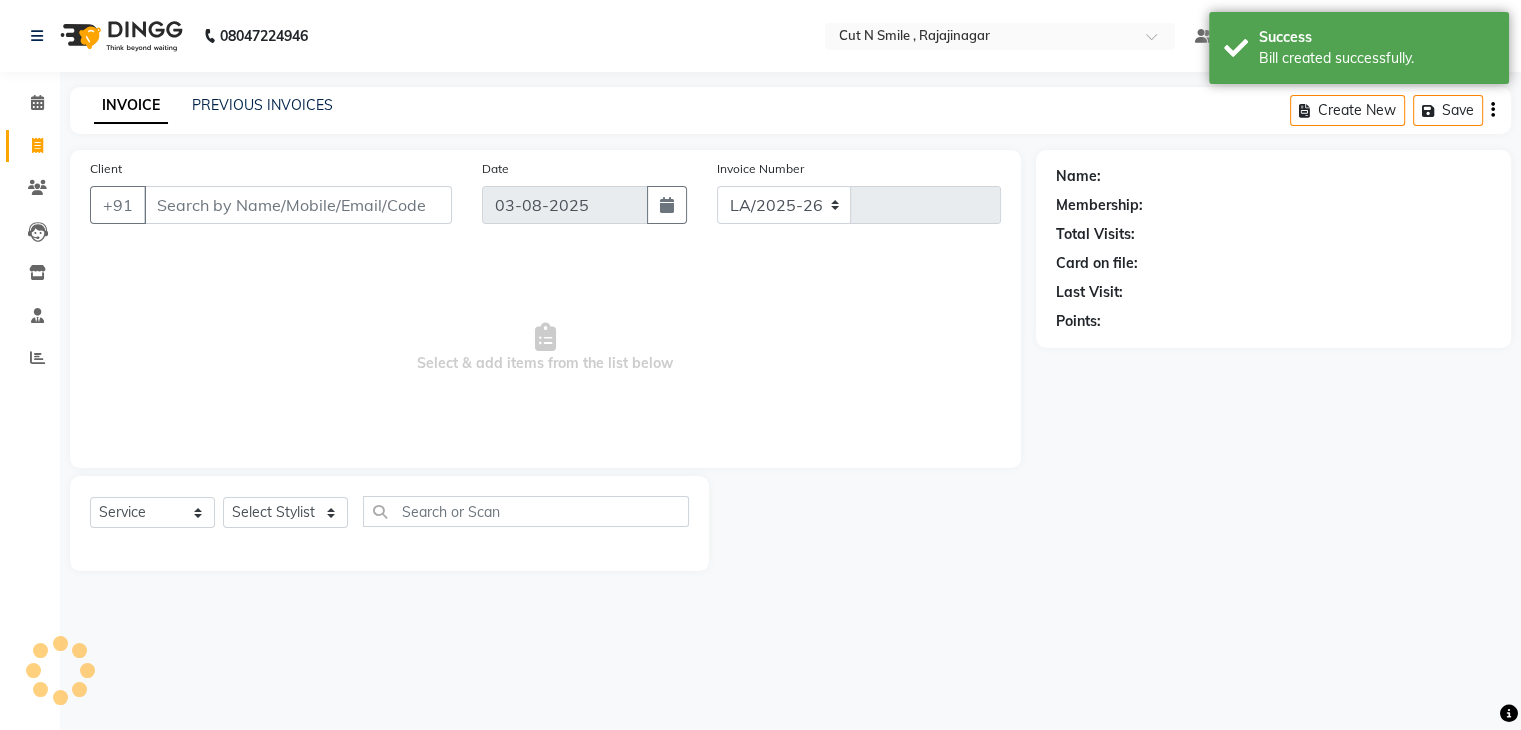 type on "116" 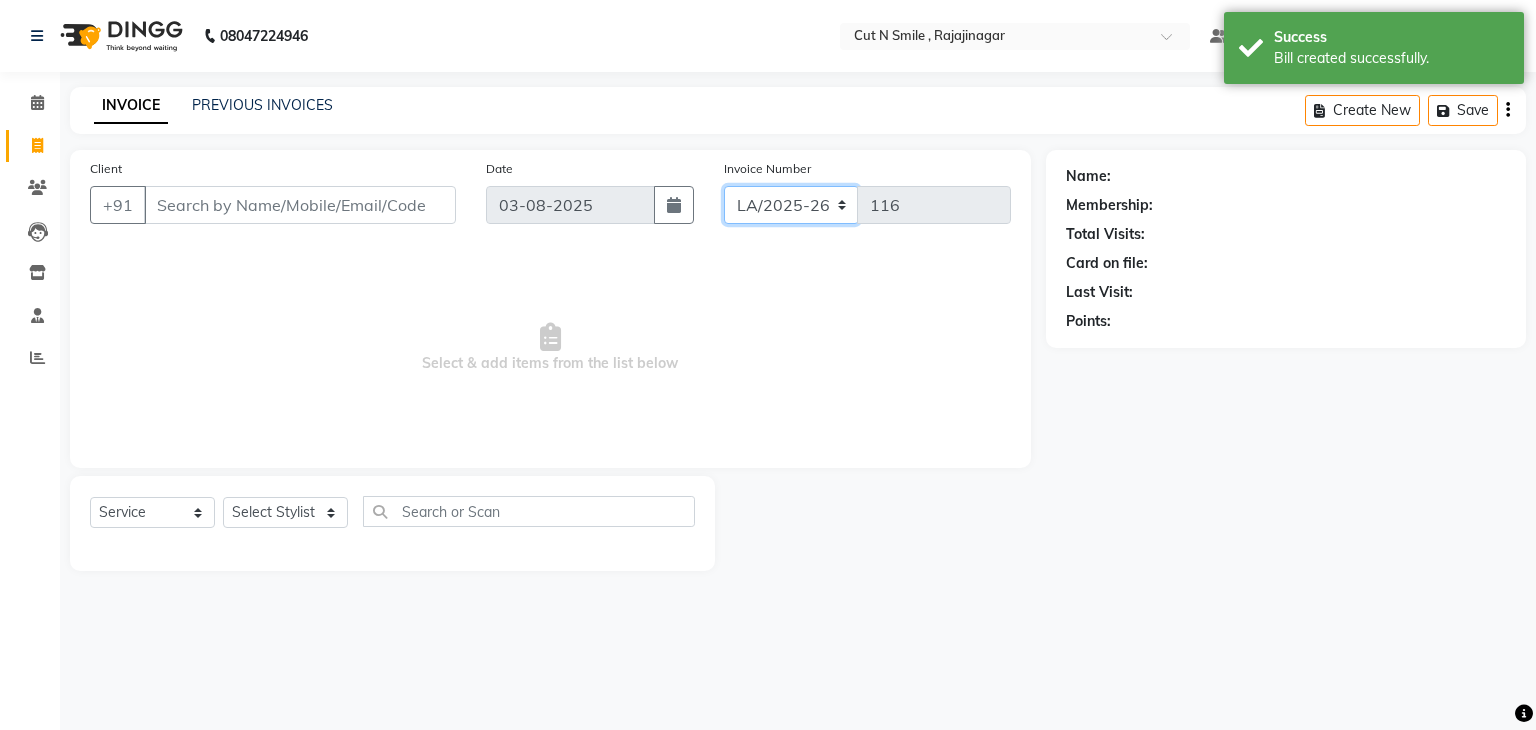 click on "BOB/25-26 LA/2025-26 SH/25 CH/25 SA/25" 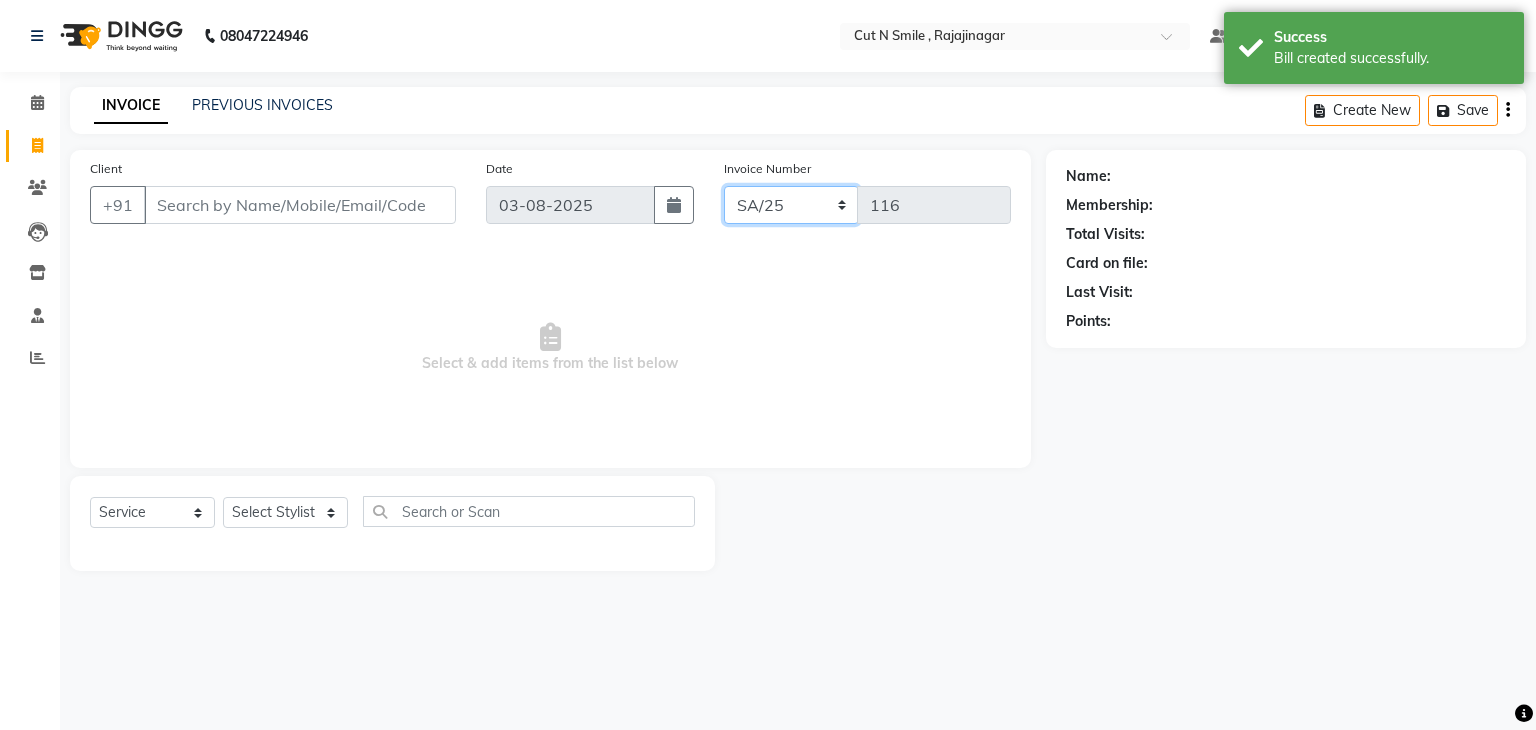 click on "BOB/25-26 LA/2025-26 SH/25 CH/25 SA/25" 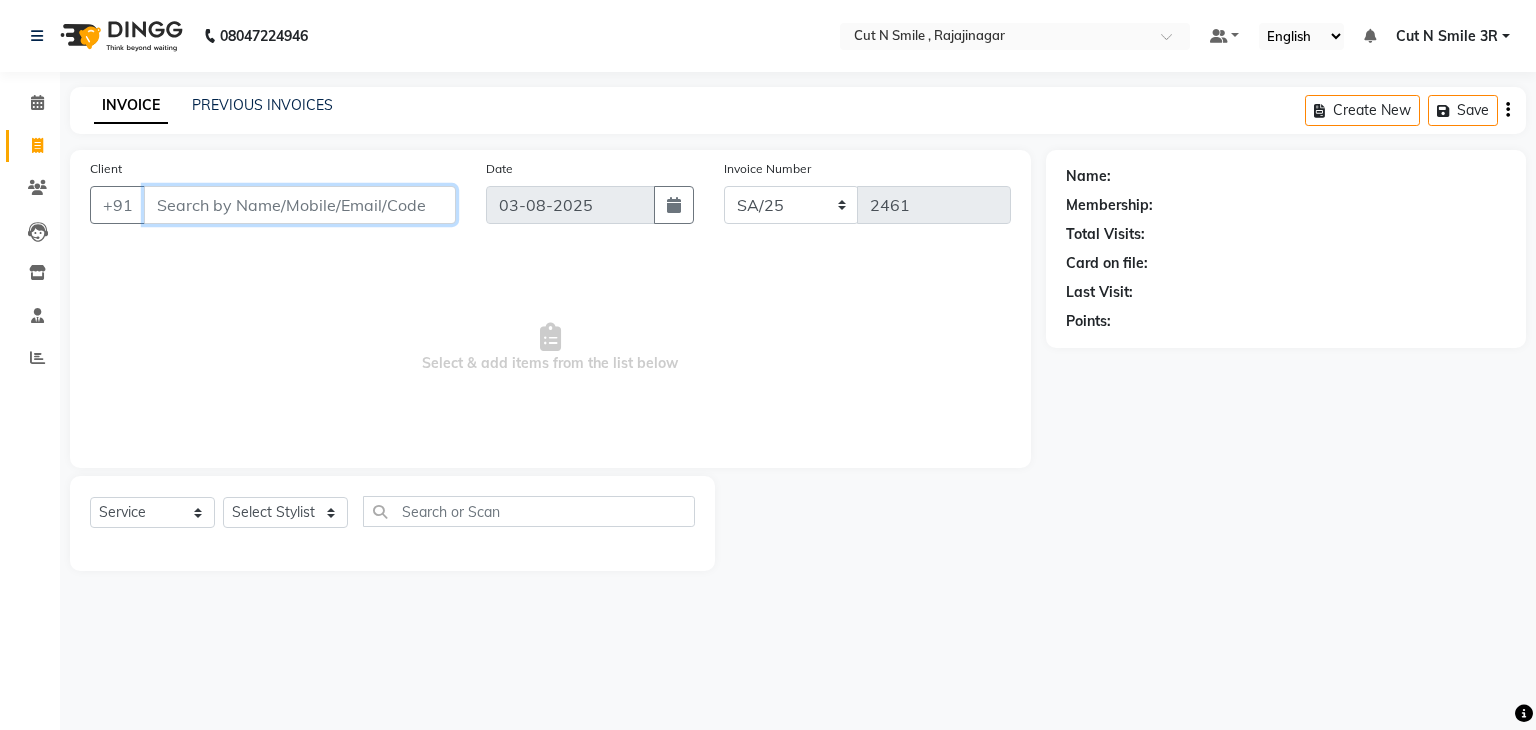 click on "Client" at bounding box center (300, 205) 